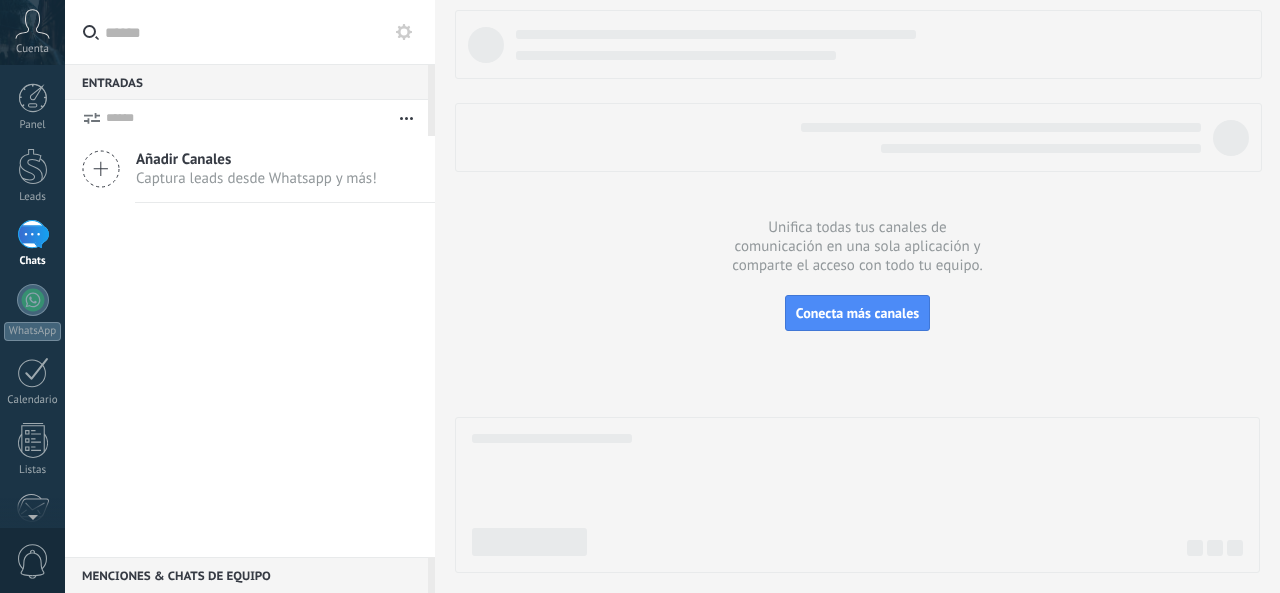 scroll, scrollTop: 0, scrollLeft: 0, axis: both 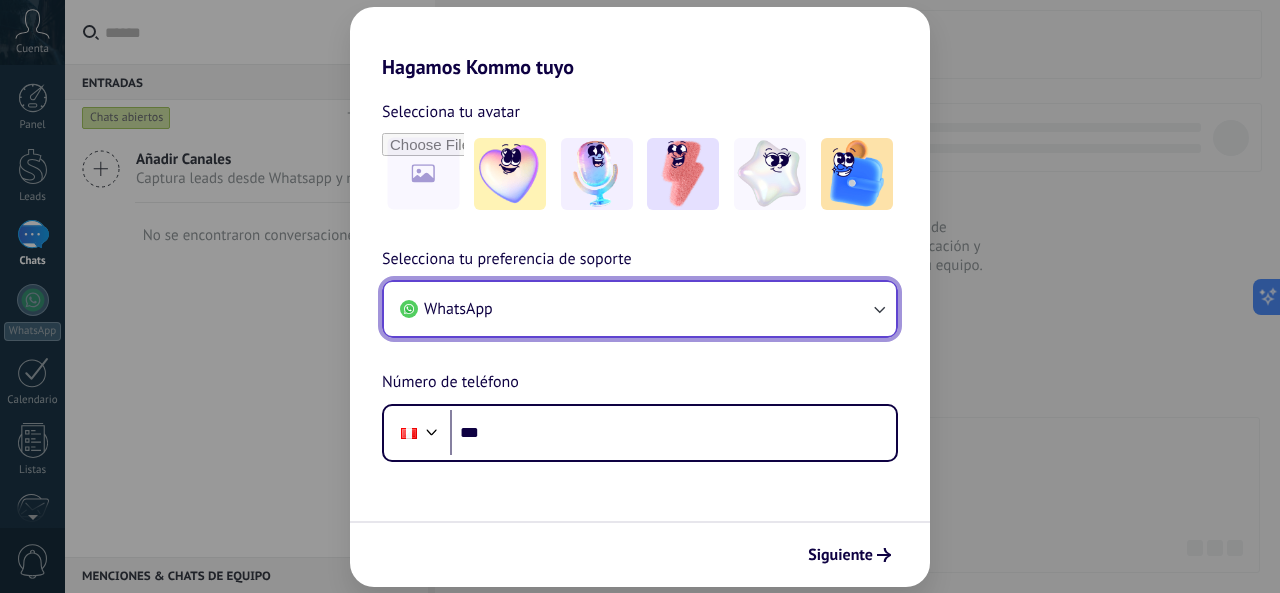 click on "WhatsApp" at bounding box center (640, 309) 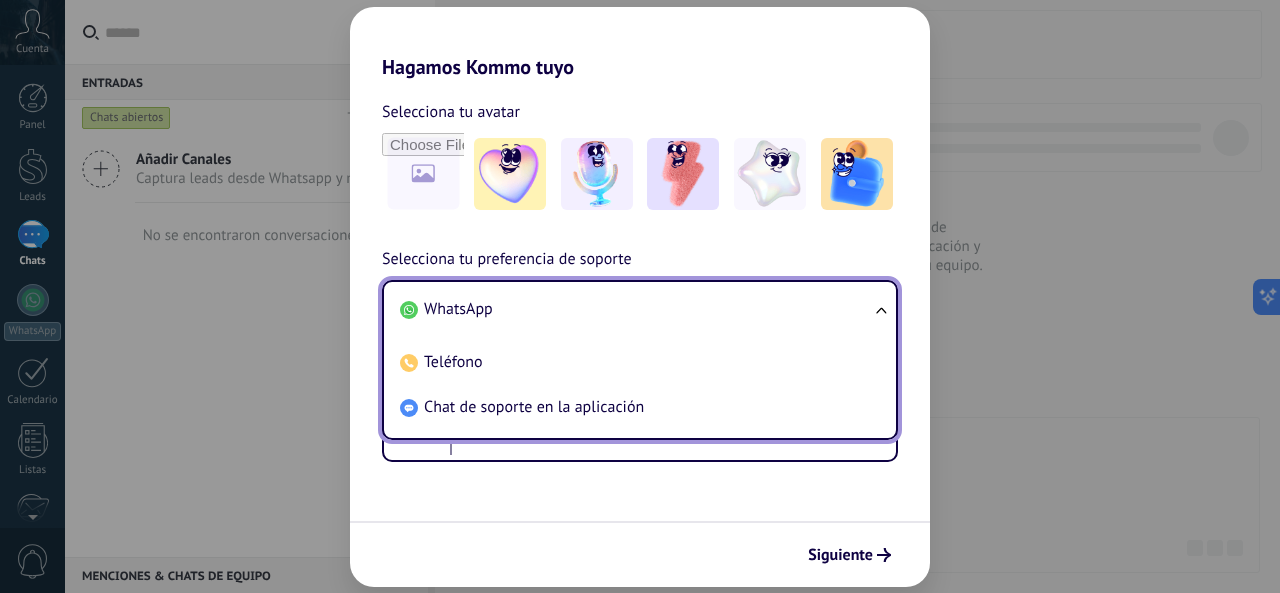 click on "Siguiente" at bounding box center [640, 554] 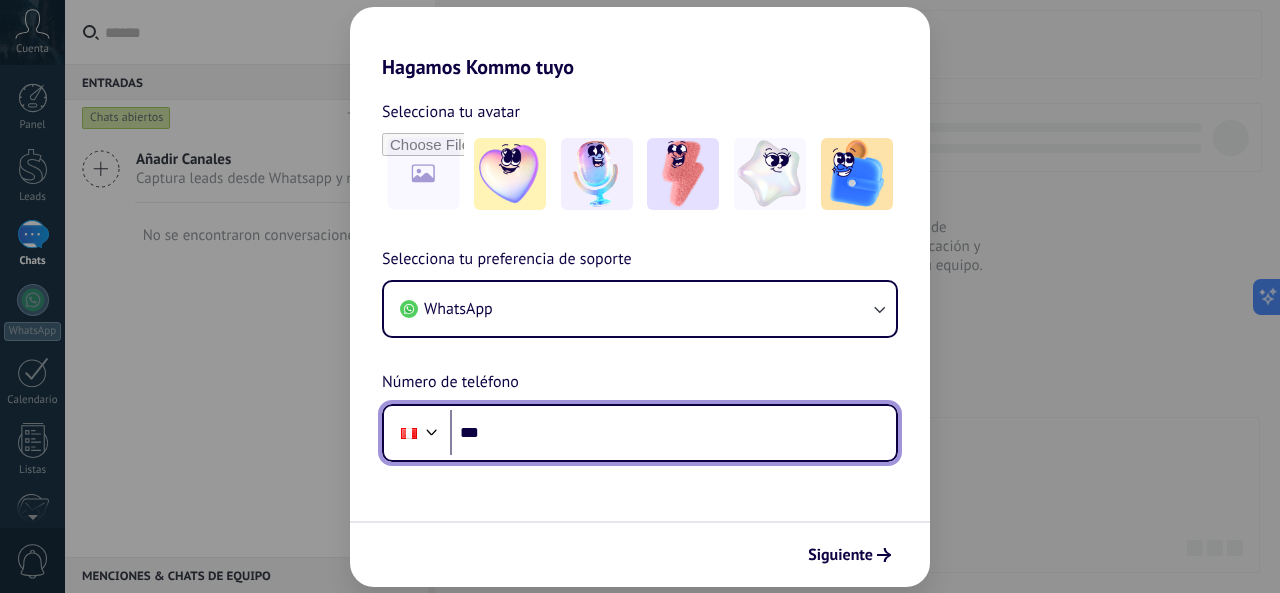 click on "***" at bounding box center [673, 433] 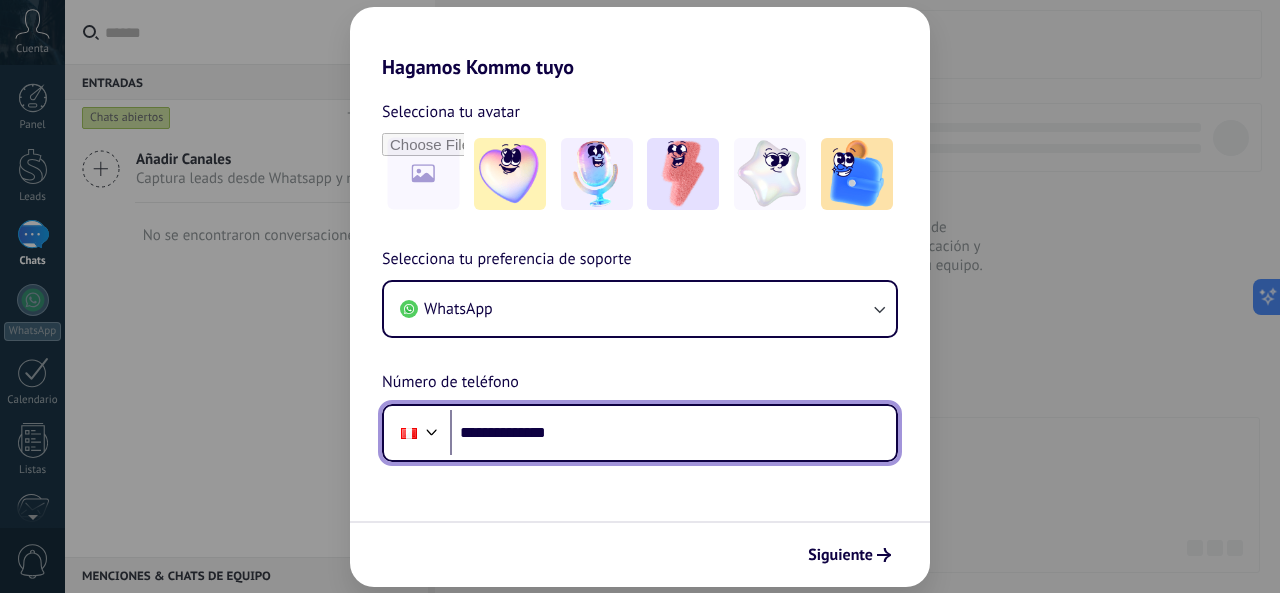 type on "**********" 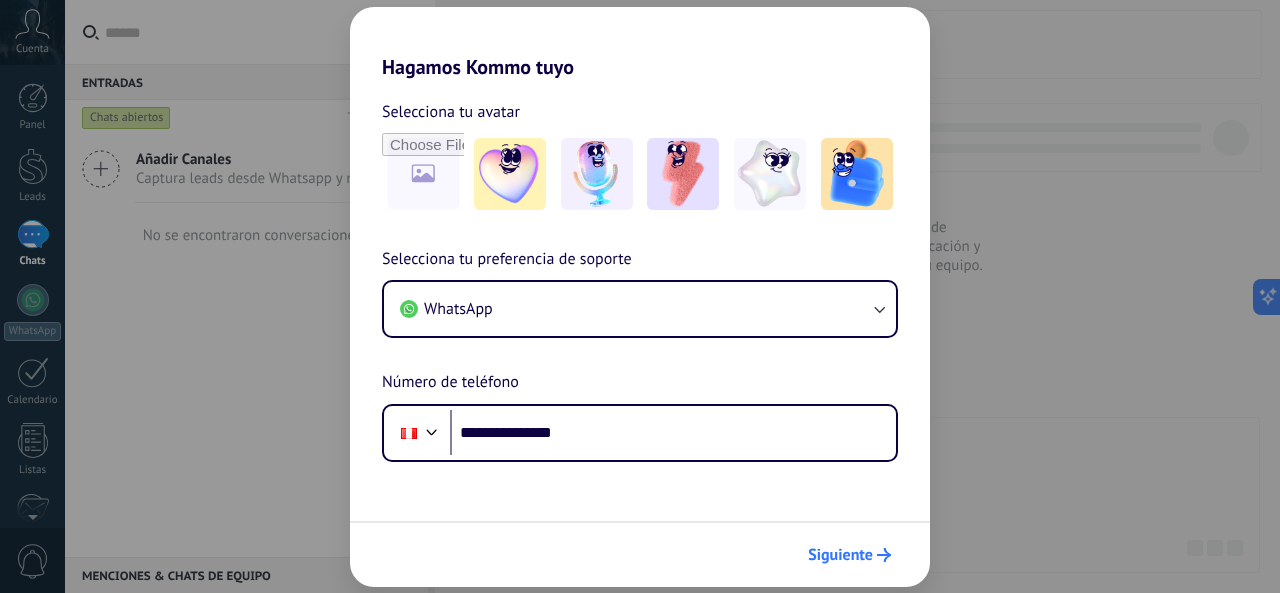 click on "Siguiente" at bounding box center [840, 555] 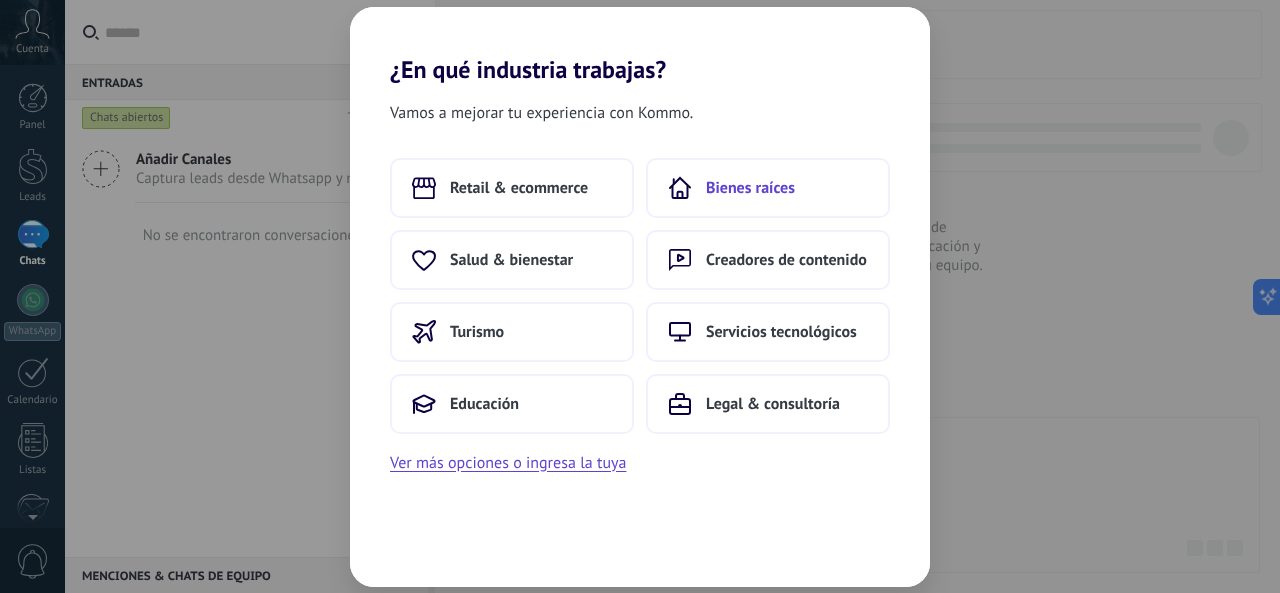 click on "Bienes raíces" at bounding box center (768, 188) 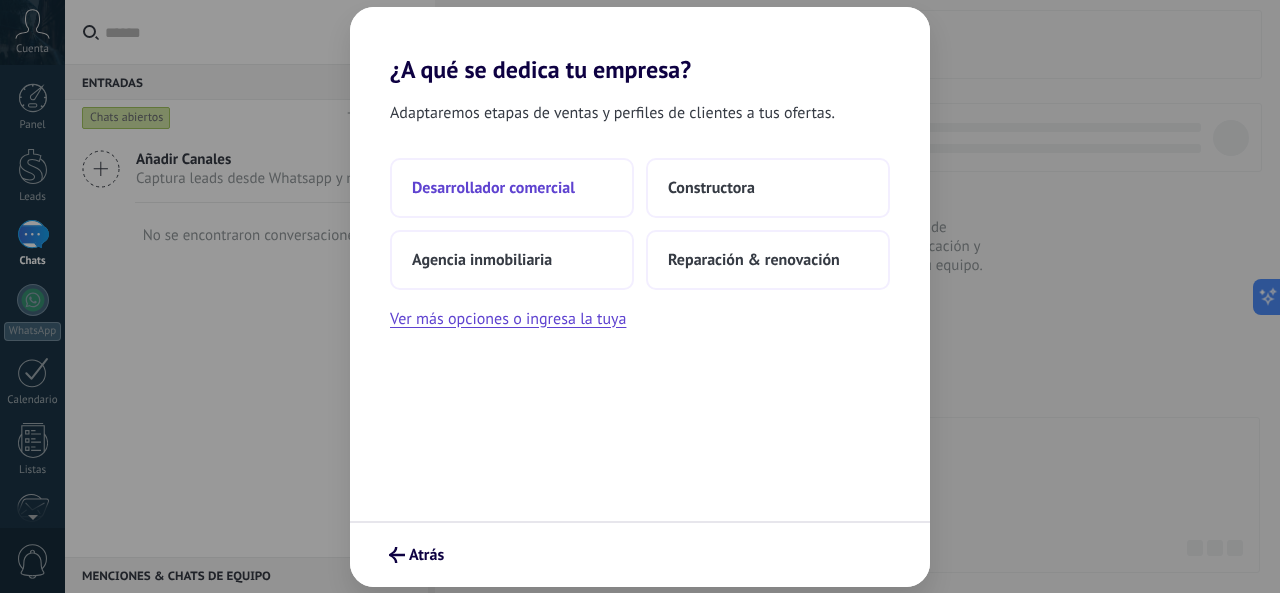 click on "Desarrollador comercial" at bounding box center [512, 188] 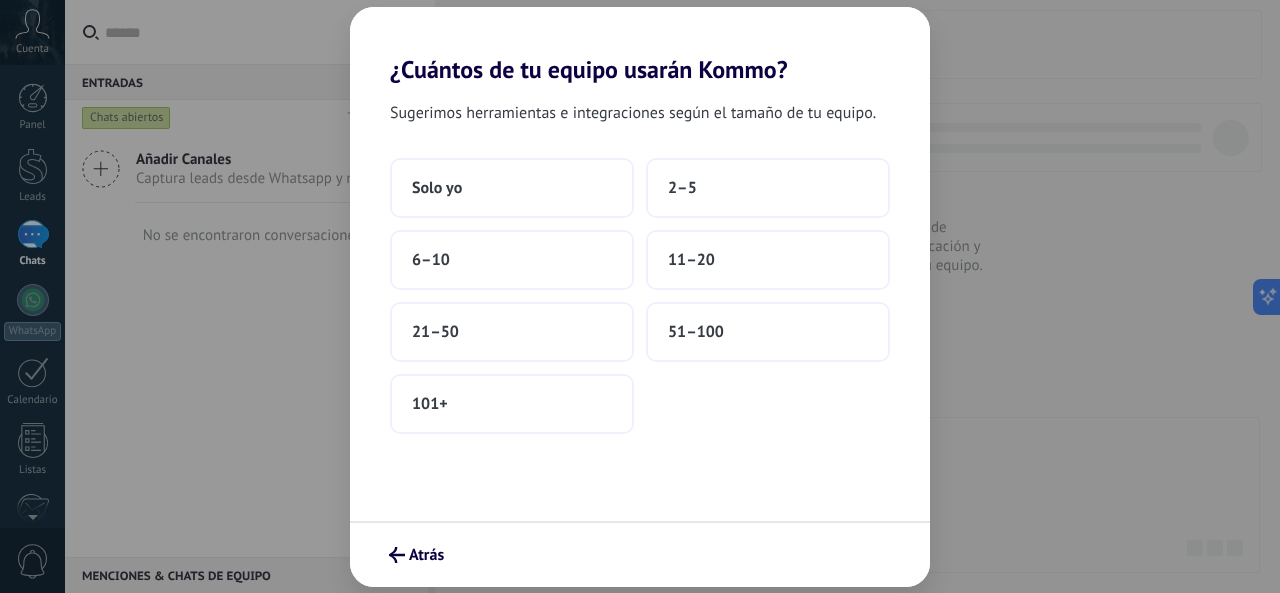click on "Solo yo" at bounding box center [512, 188] 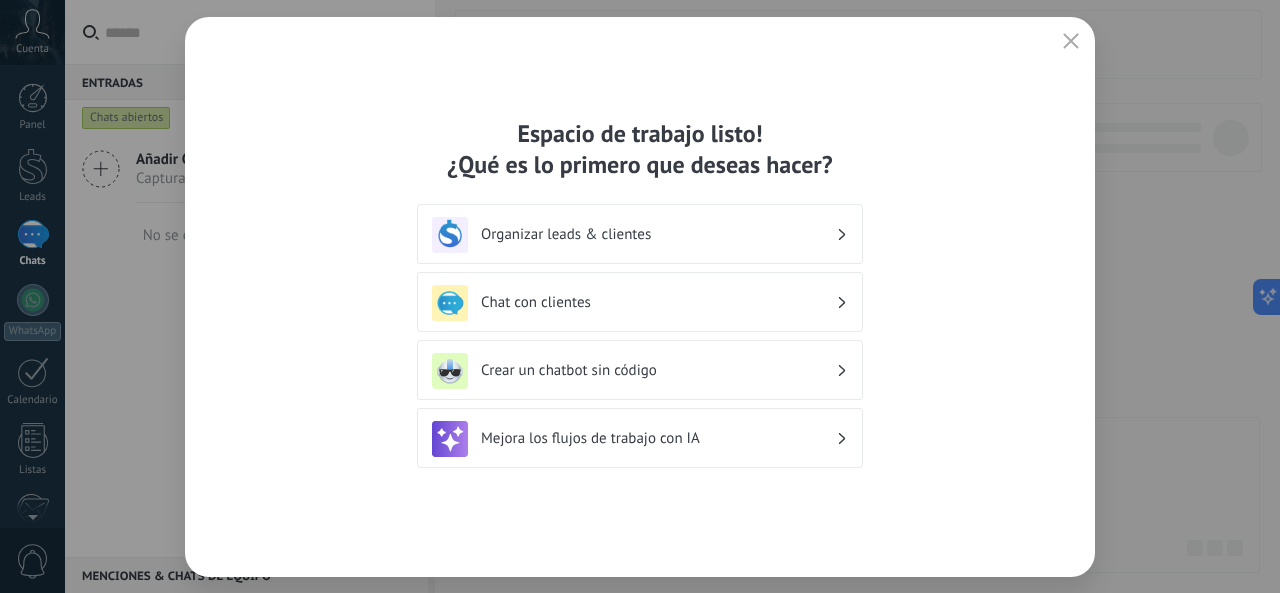 click 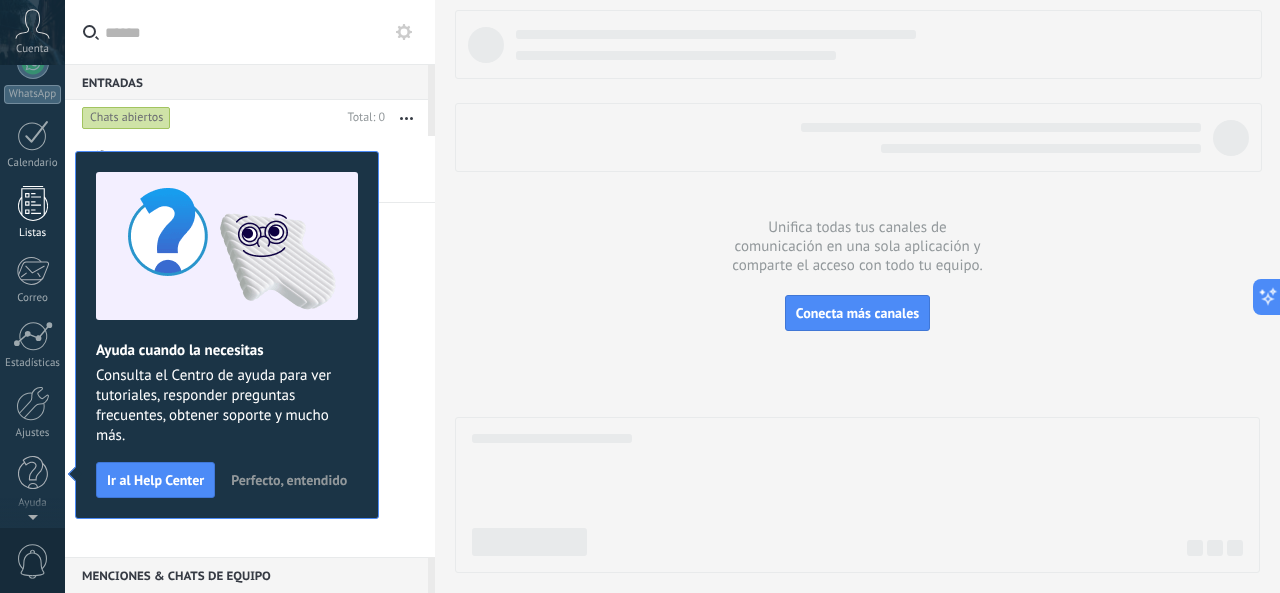 scroll, scrollTop: 0, scrollLeft: 0, axis: both 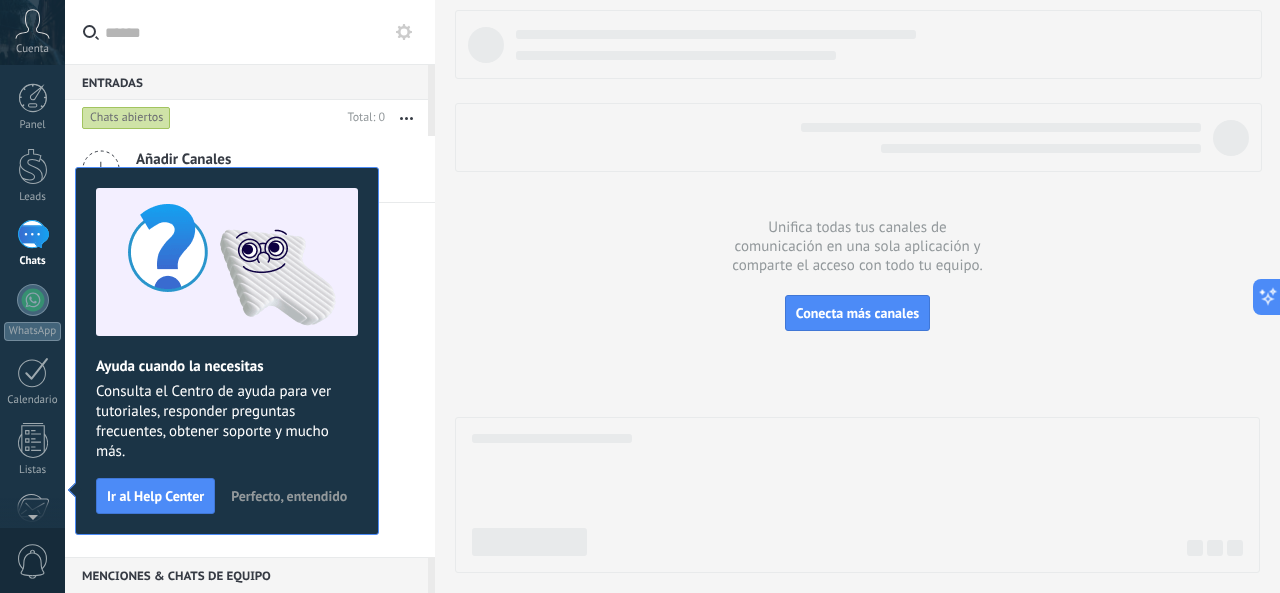 click on "Añadir Canales
Captura leads desde Whatsapp y más!" at bounding box center [250, 169] 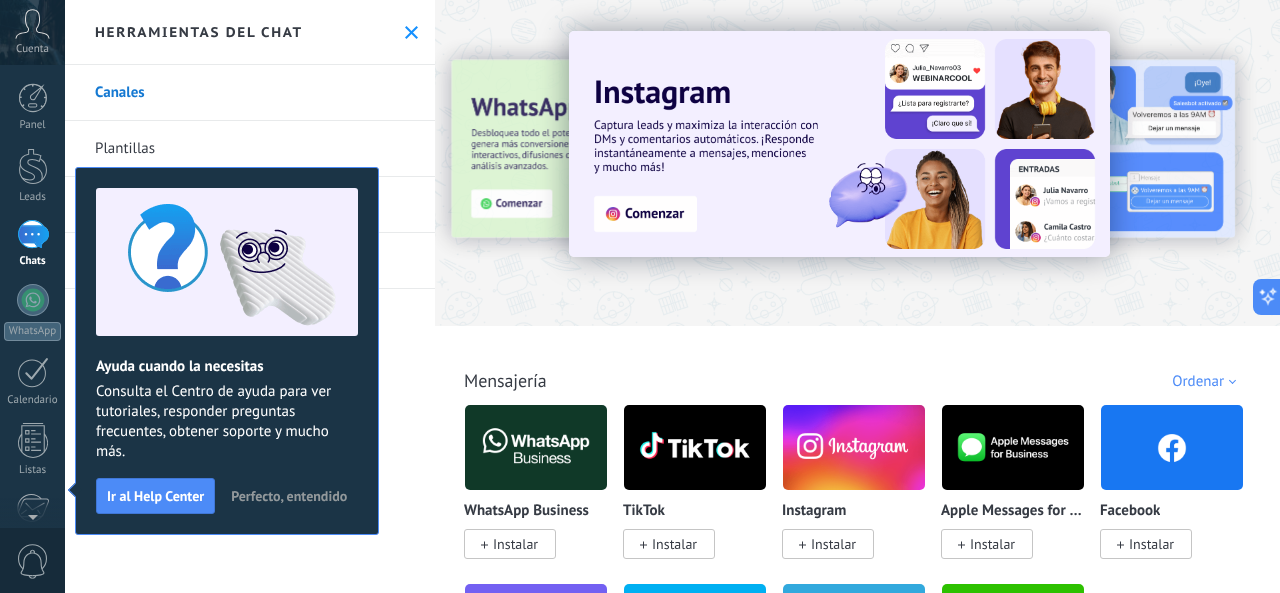 click at bounding box center [411, 32] 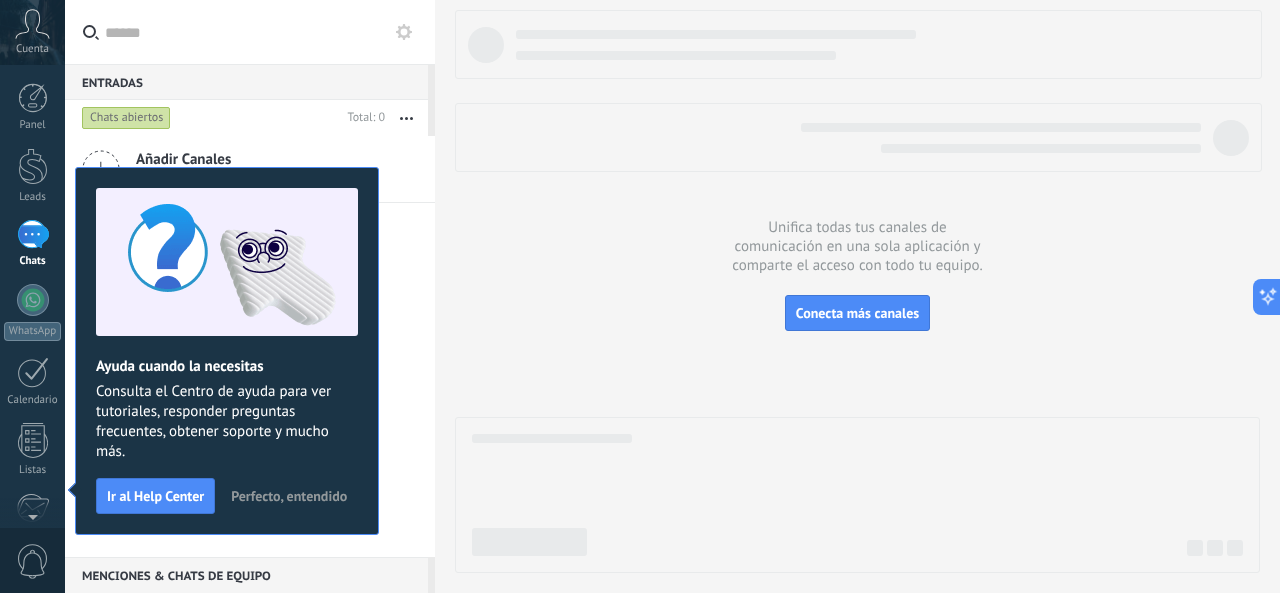 click on "Perfecto, entendido" at bounding box center (289, 496) 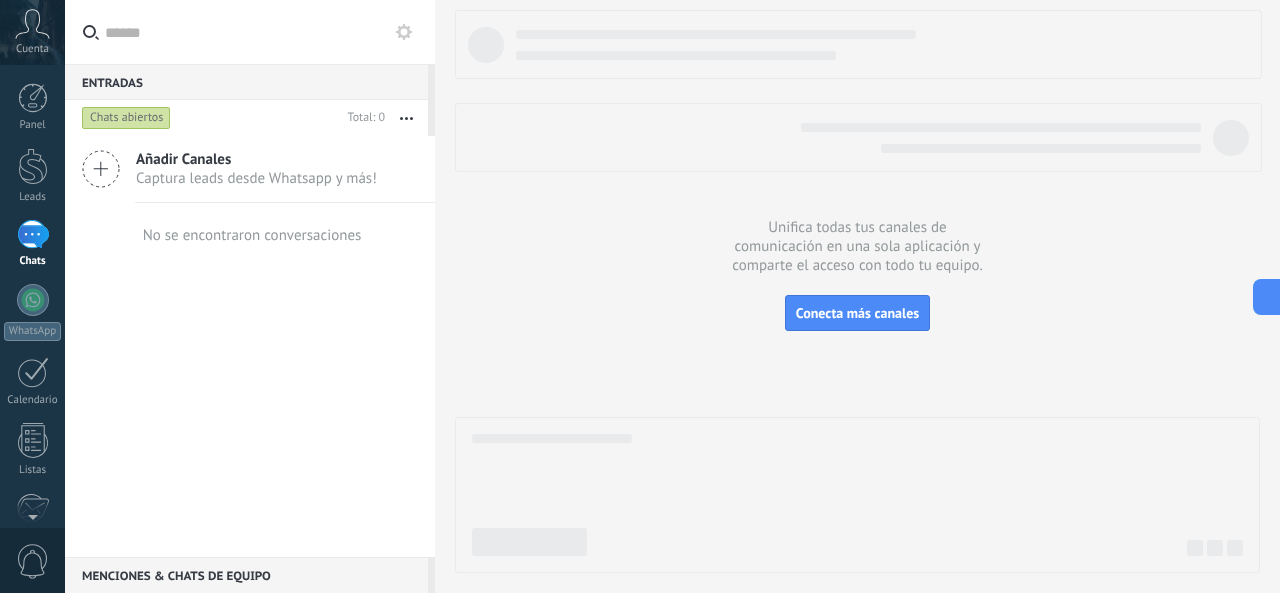click at bounding box center [33, 234] 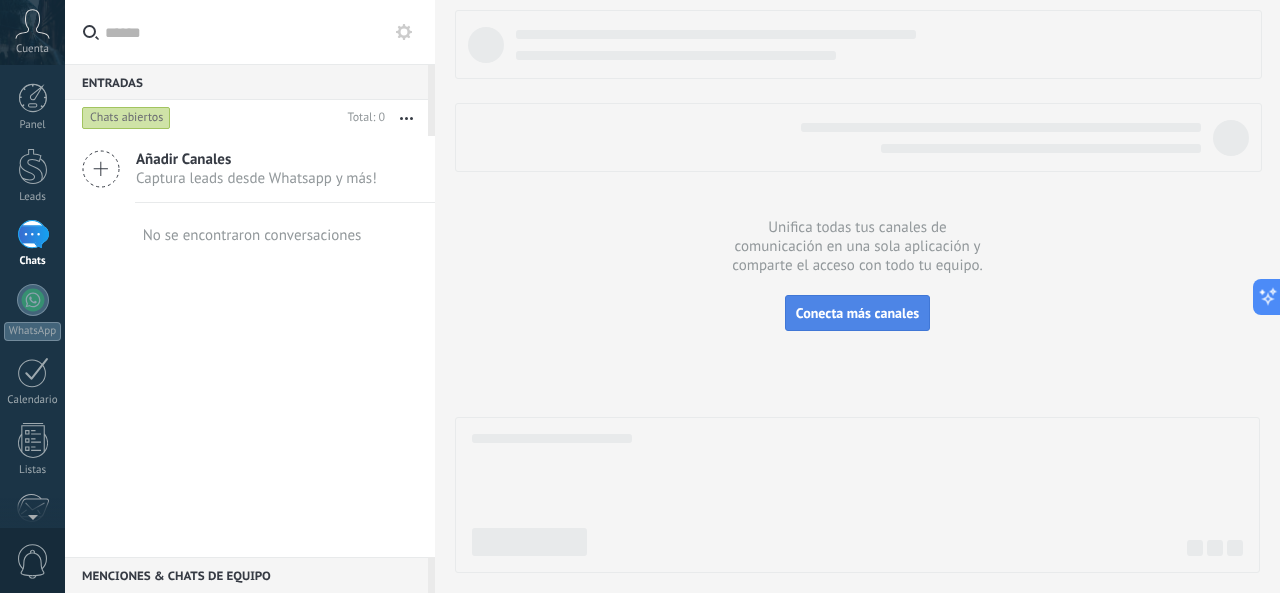 click on "Conecta más canales" at bounding box center (857, 313) 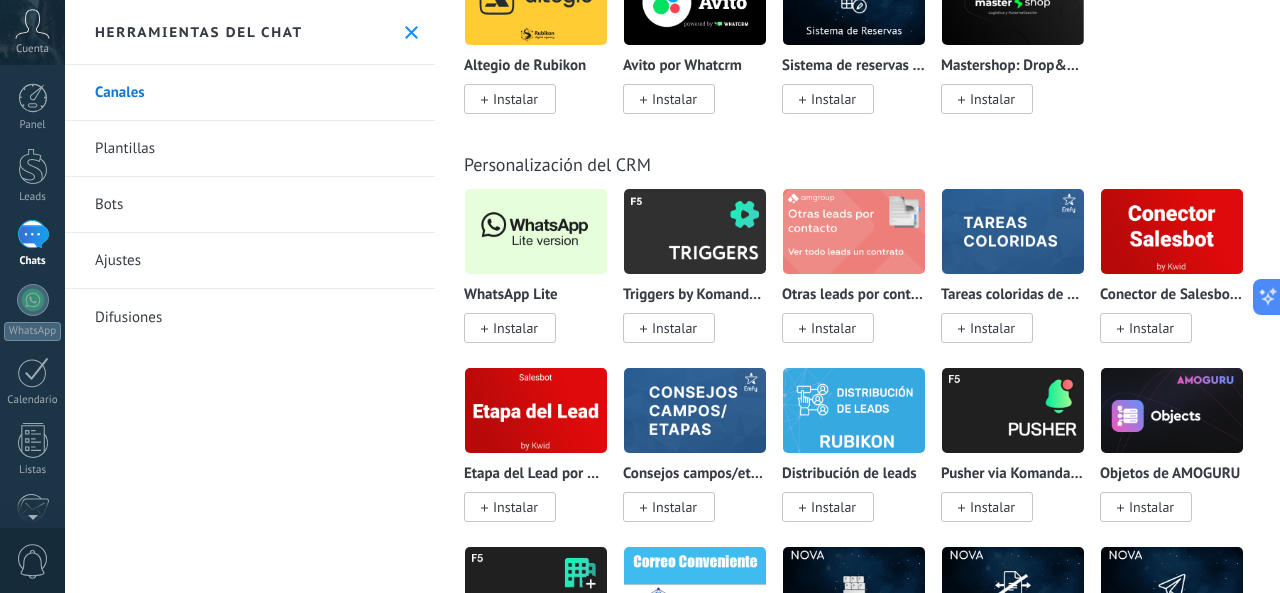 scroll, scrollTop: 4878, scrollLeft: 0, axis: vertical 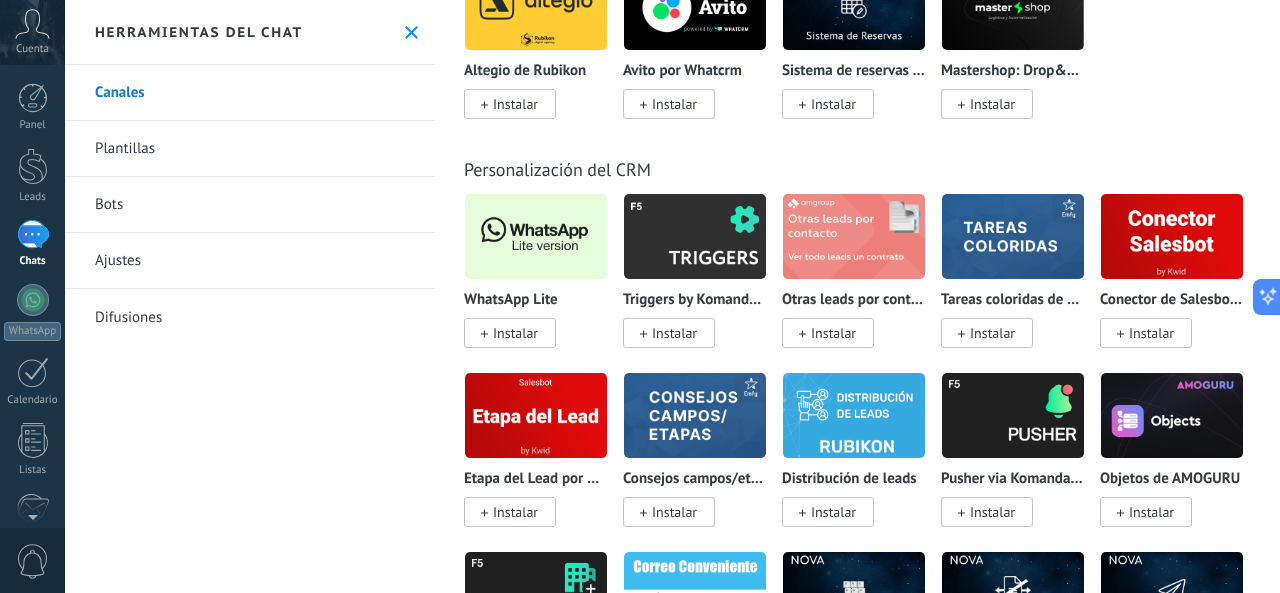click on "Instalar" at bounding box center (515, 333) 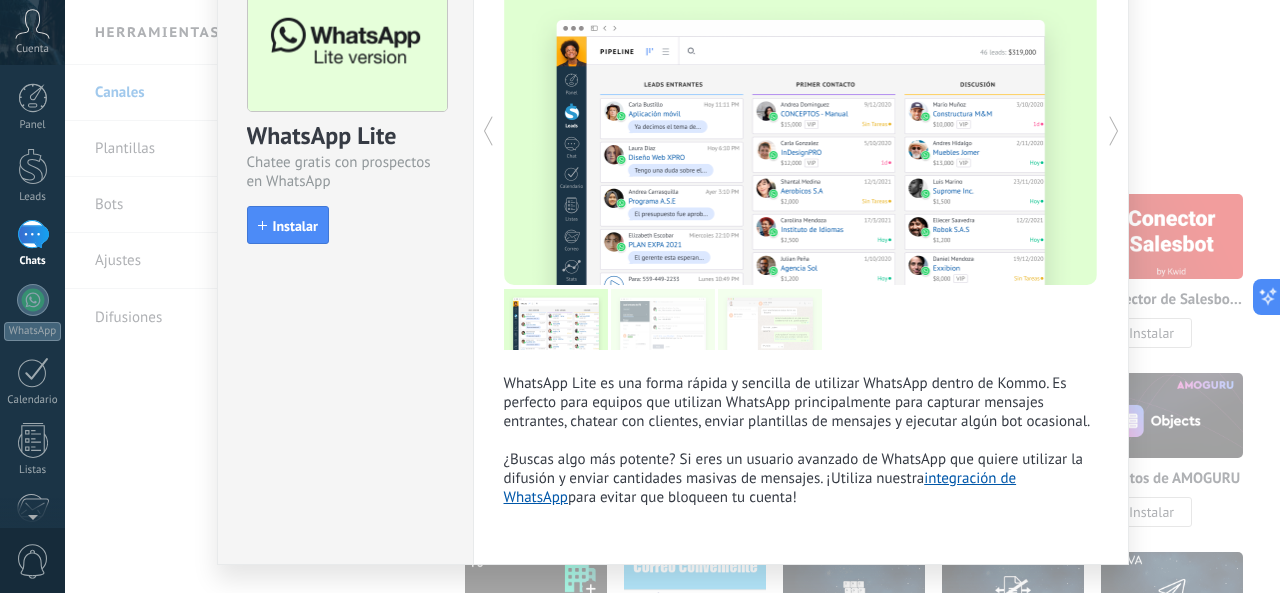scroll, scrollTop: 172, scrollLeft: 0, axis: vertical 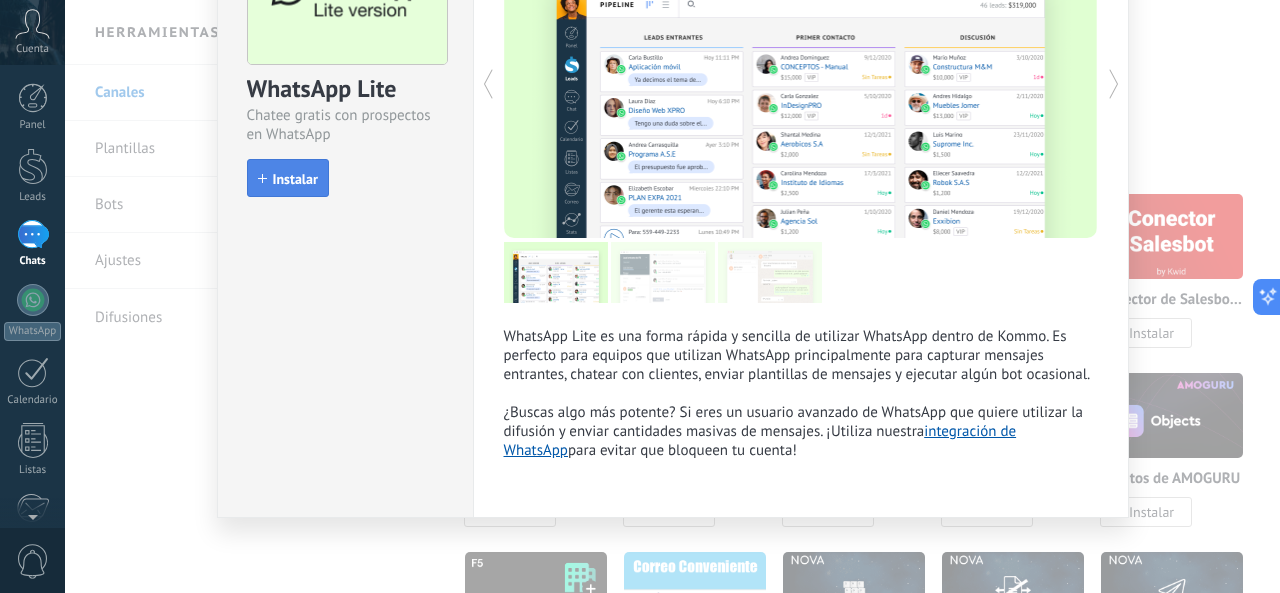 click on "Instalar" at bounding box center (295, 179) 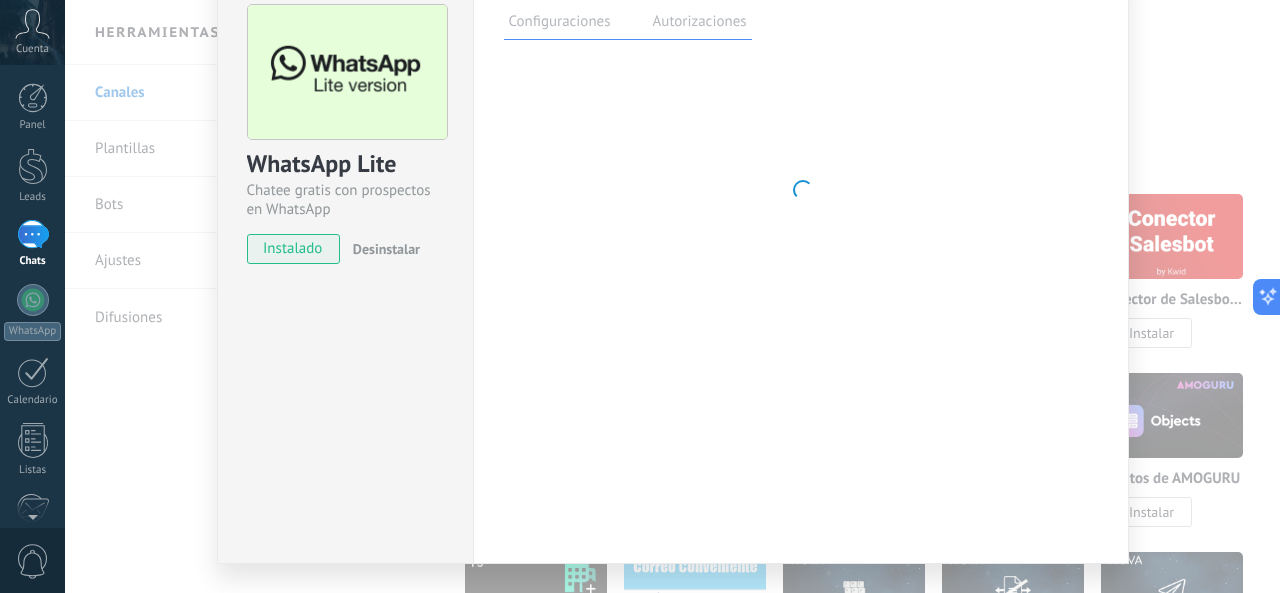 scroll, scrollTop: 28, scrollLeft: 0, axis: vertical 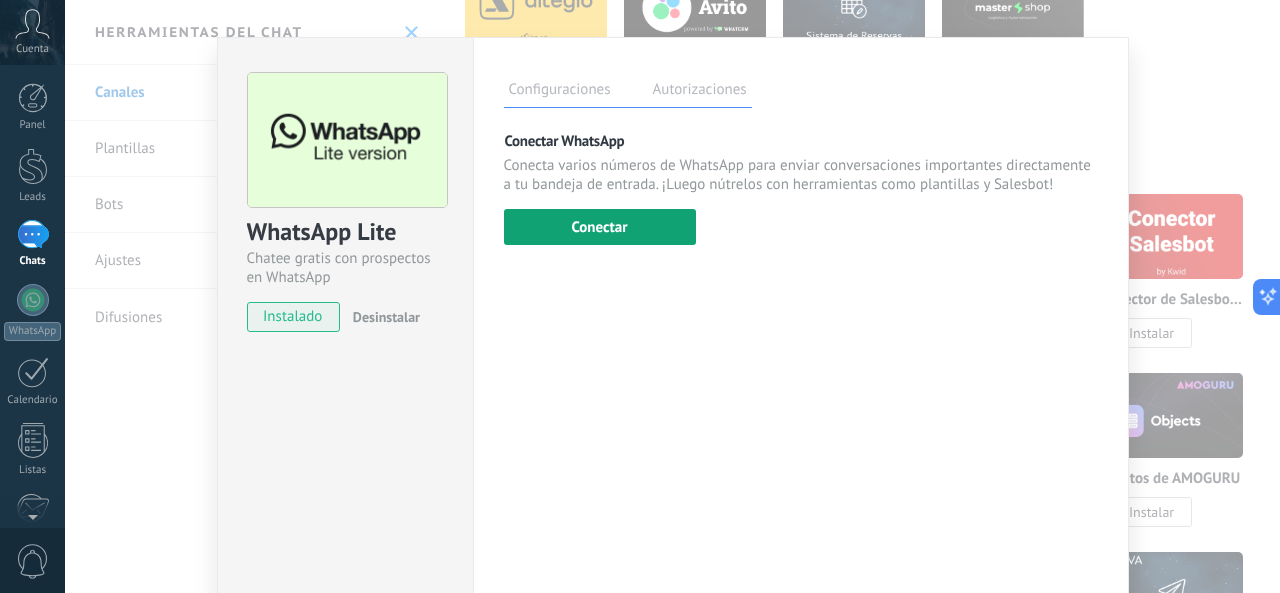 click on "Conectar" at bounding box center (600, 227) 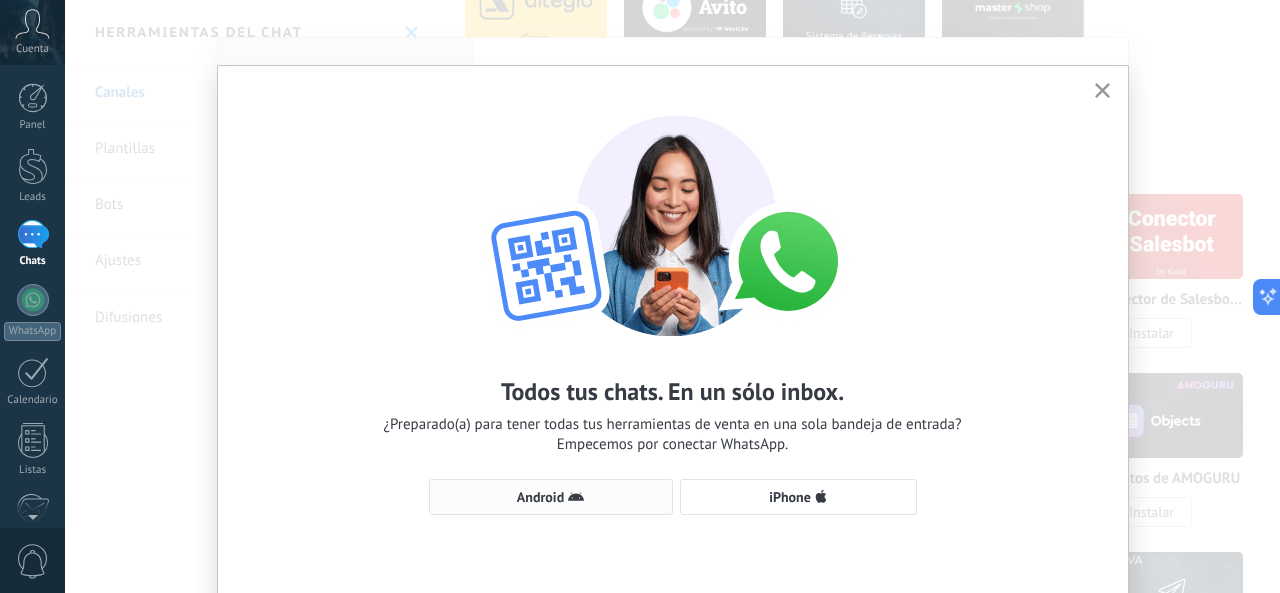 click on "Android" at bounding box center [551, 497] 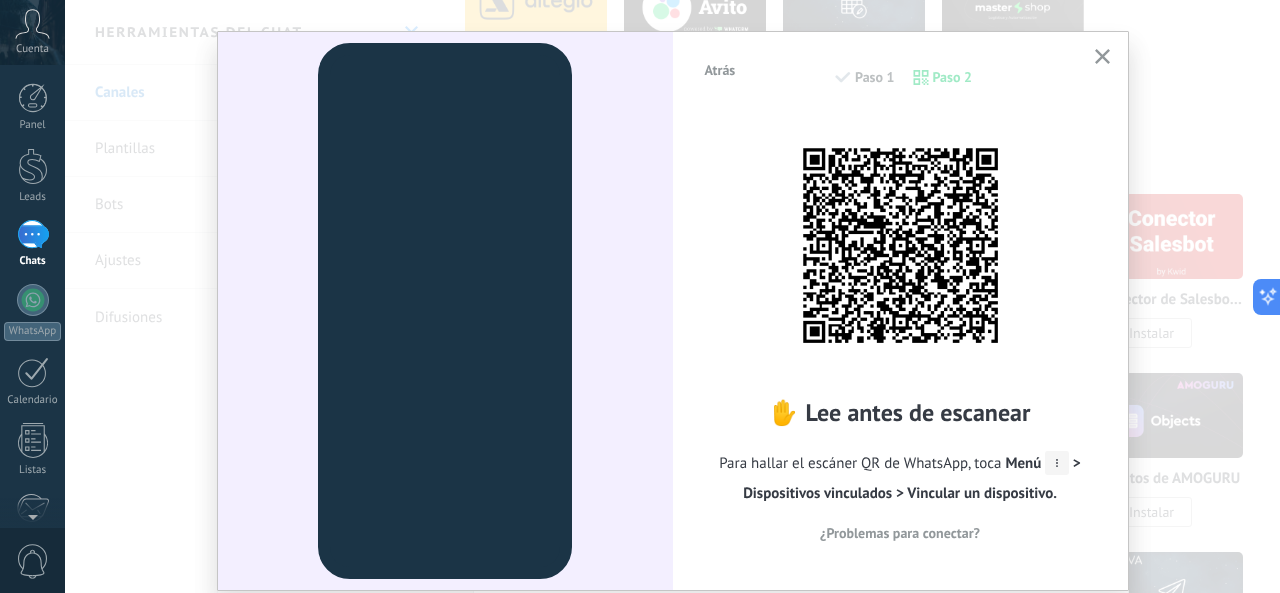 scroll, scrollTop: 32, scrollLeft: 0, axis: vertical 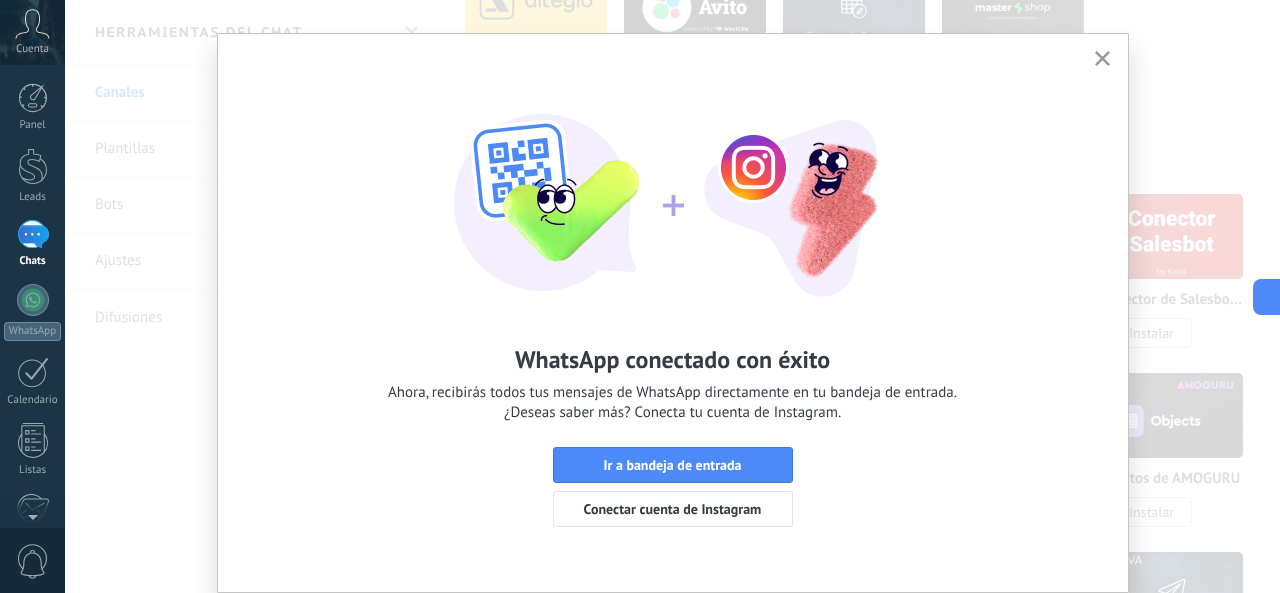 click 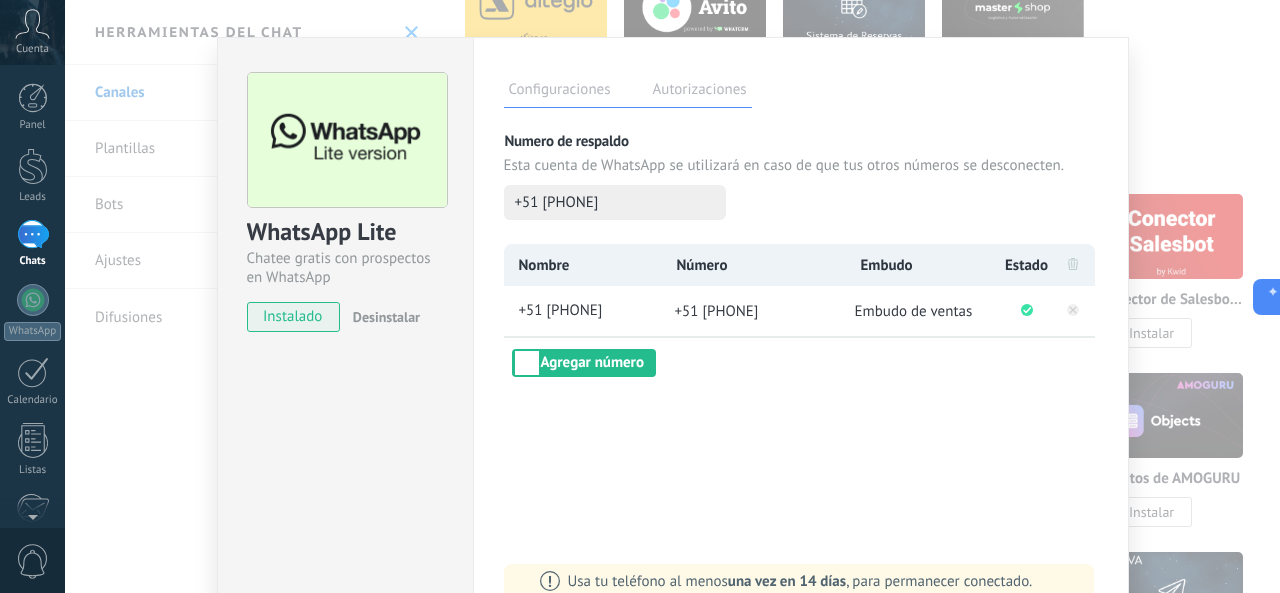 scroll, scrollTop: 0, scrollLeft: 0, axis: both 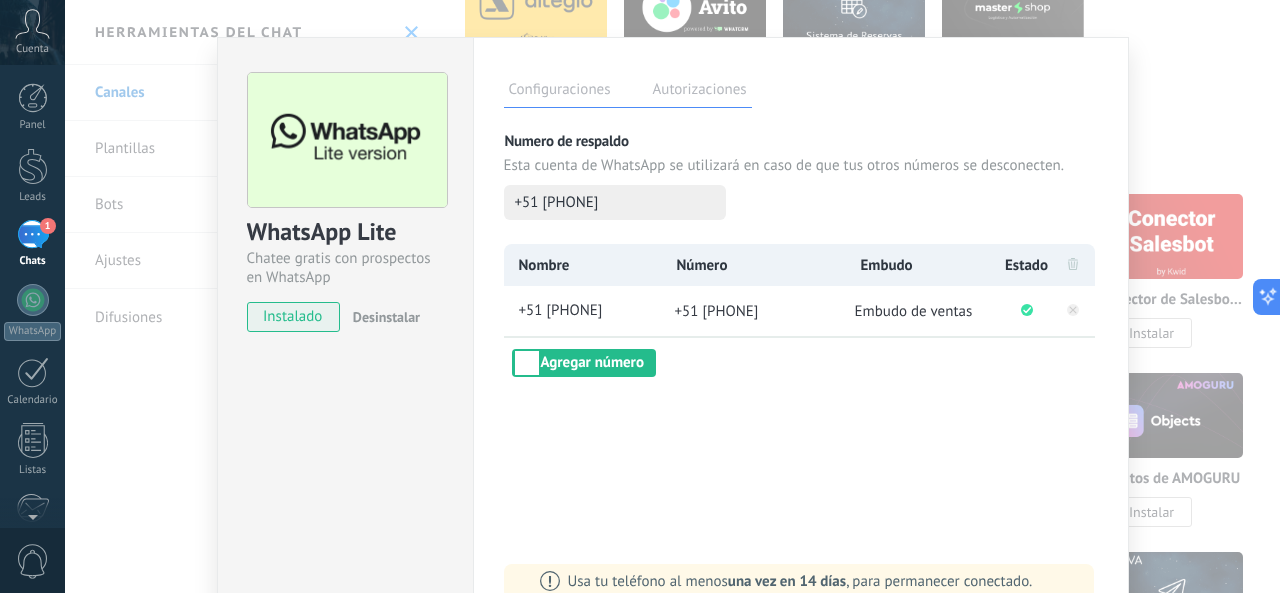 click on "WhatsApp Lite Chatee gratis con prospectos en WhatsApp instalado Desinstalar Configuraciones Autorizaciones Esta pestaña registra a los usuarios que han concedido acceso a las integración a esta cuenta. Si deseas remover la posibilidad que un usuario pueda enviar solicitudes a la cuenta en nombre de esta integración, puedes revocar el acceso. Si el acceso a todos los usuarios es revocado, la integración dejará de funcionar. Esta aplicacion está instalada, pero nadie le ha dado acceso aun. Más de 2 mil millones de personas utilizan activamente WhatsApp para conectarse con amigos, familiares y empresas. Esta integración agrega el chat más popular a tu arsenal de comunicación: captura automáticamente leads desde los mensajes entrantes, comparte el acceso al chat con todo tu equipo y potencia todo con las herramientas integradas de Kommo, como el botón de compromiso y Salesbot. más _:  Guardar Numero de respaldo Esta cuenta de WhatsApp se utilizará en caso de que tus otros números se desconecten." at bounding box center (672, 296) 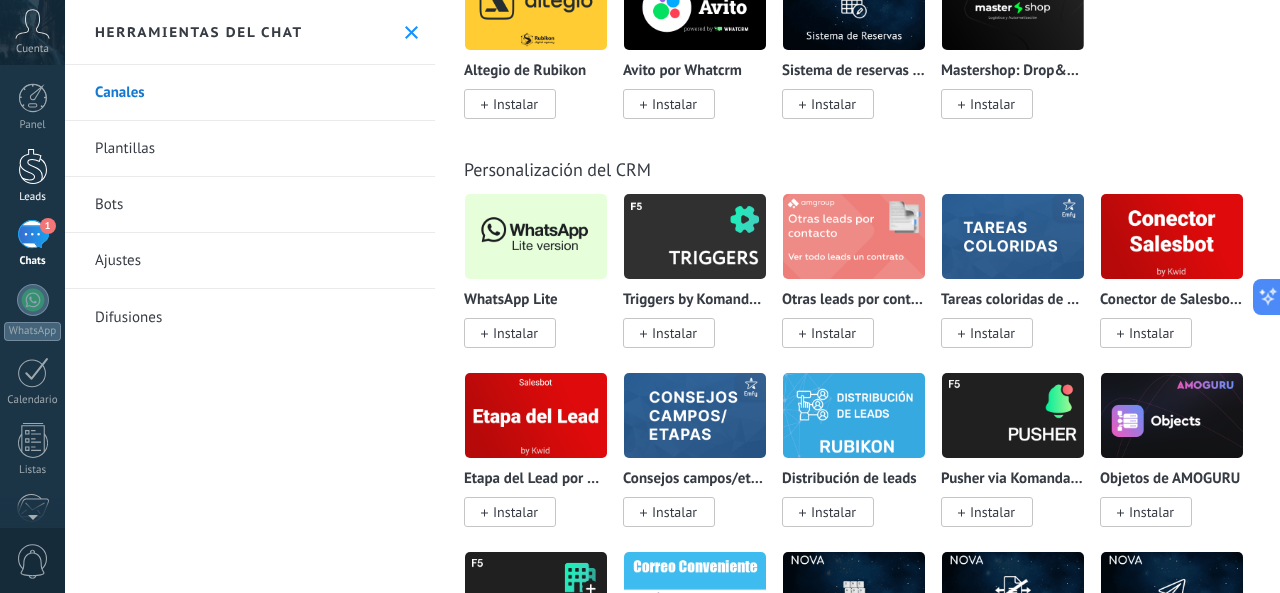 click at bounding box center [33, 166] 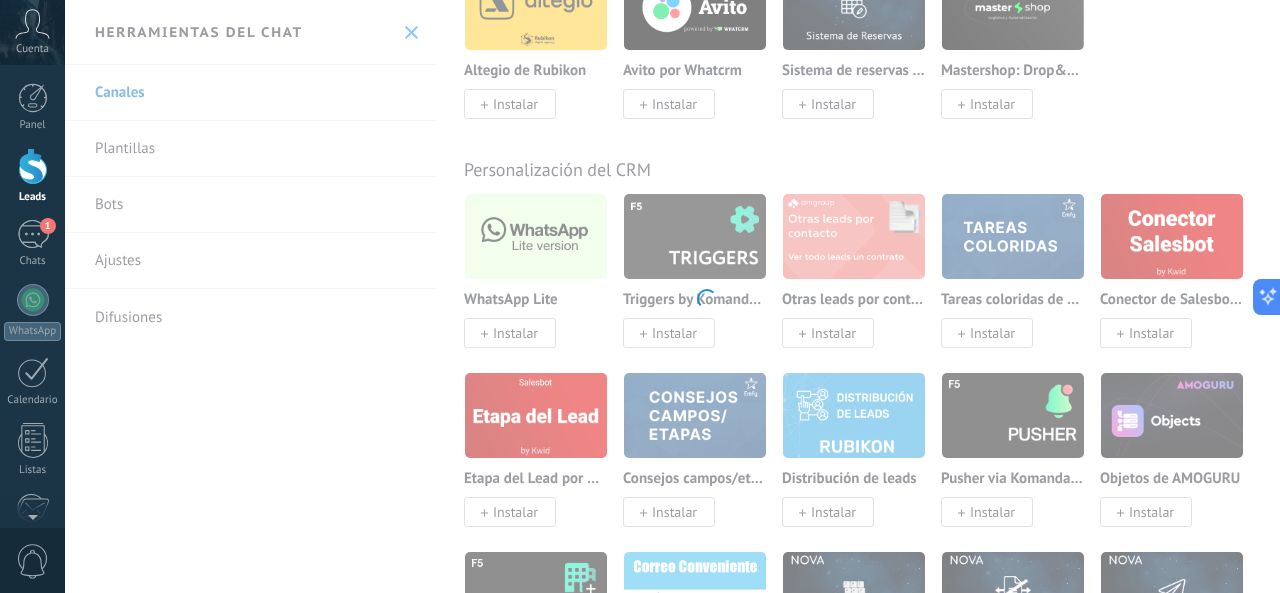 click at bounding box center [33, 166] 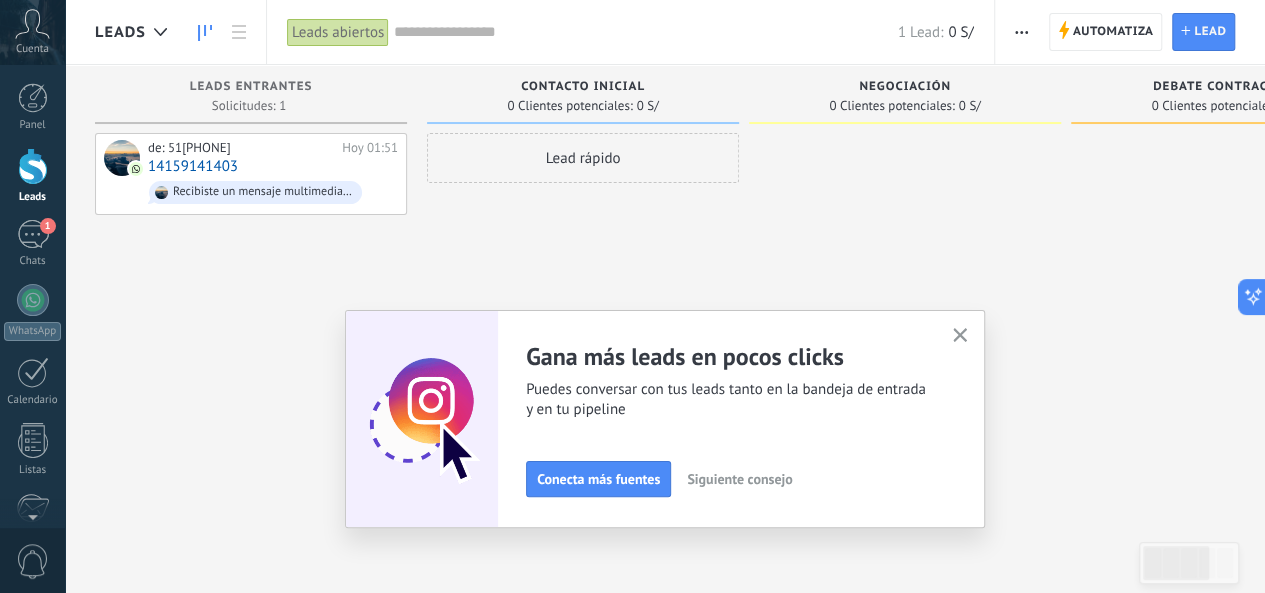 click 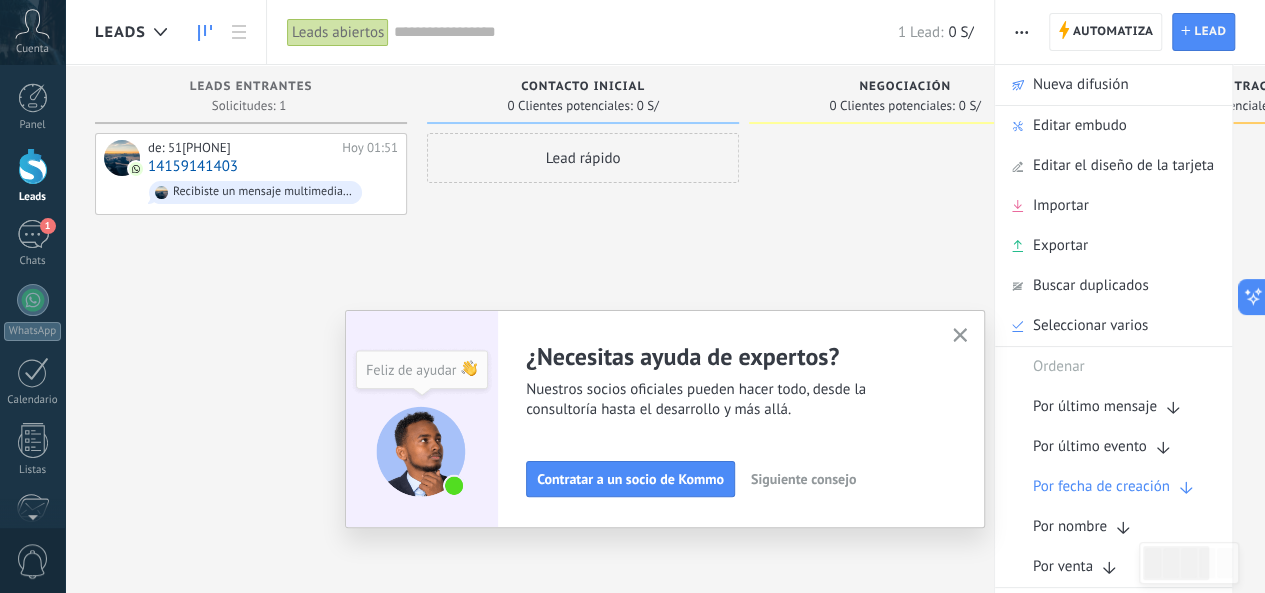 click at bounding box center (646, 32) 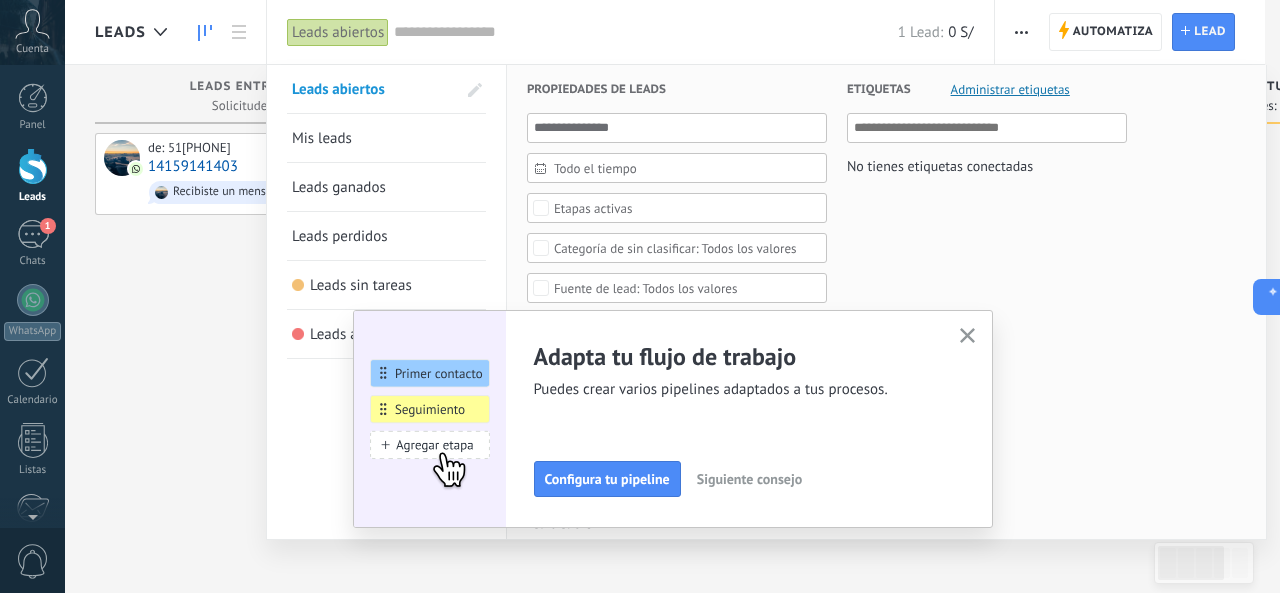 click at bounding box center (33, 166) 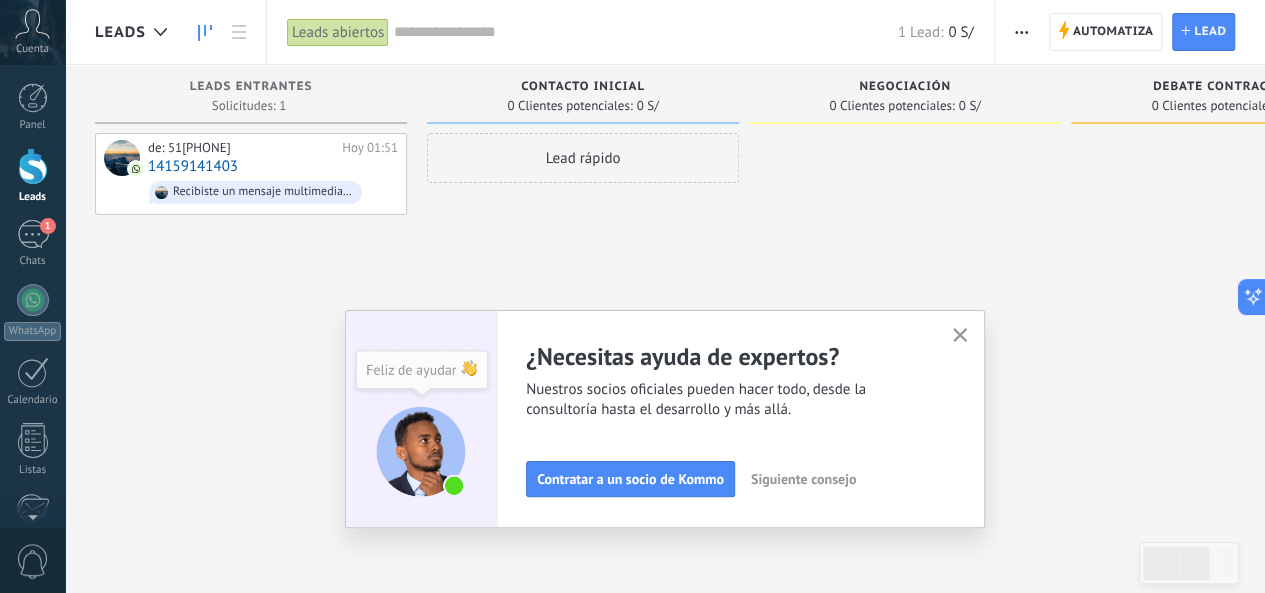 click at bounding box center (1021, 32) 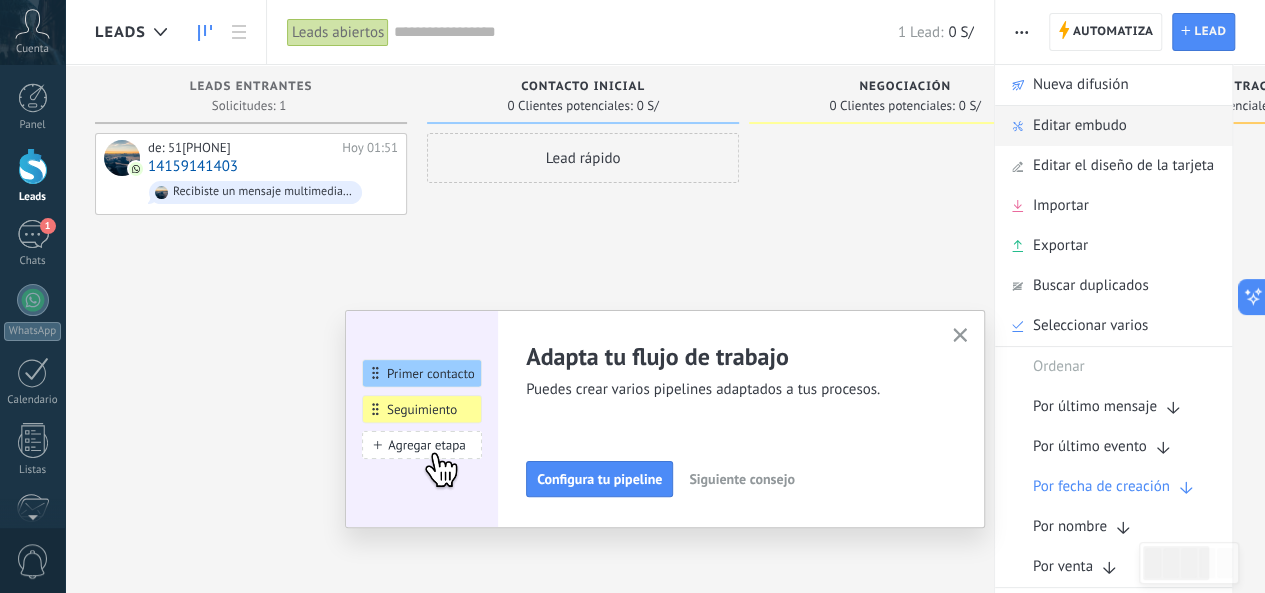 click on "Editar embudo" at bounding box center [1080, 126] 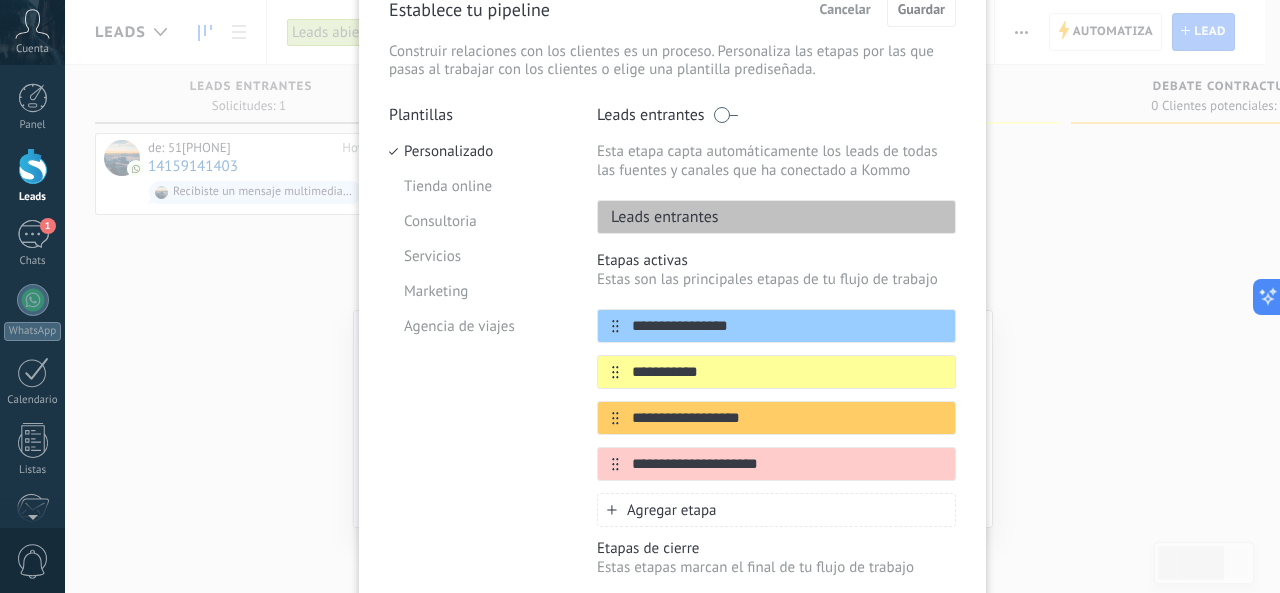 scroll, scrollTop: 107, scrollLeft: 0, axis: vertical 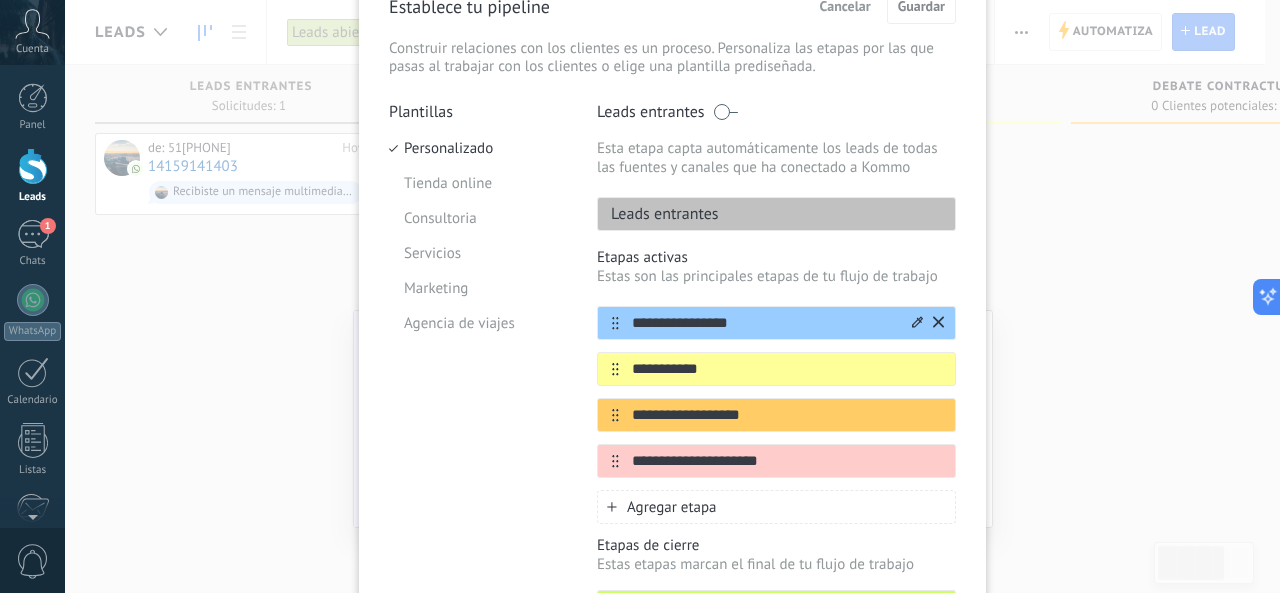 click on "**********" at bounding box center (764, 323) 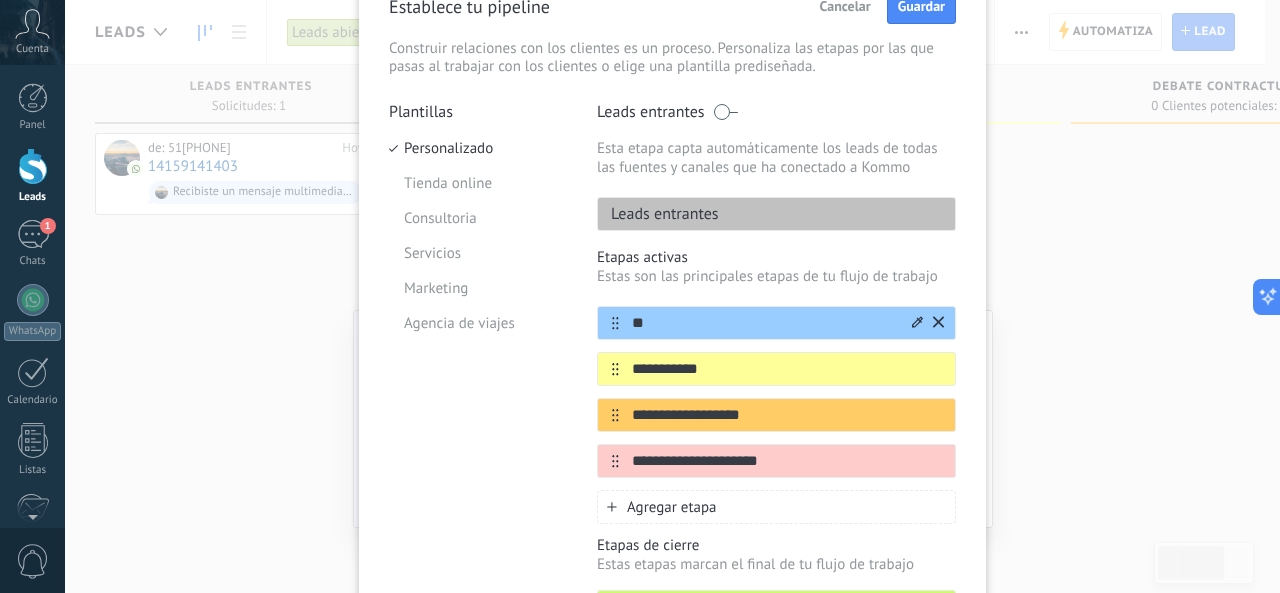 type on "*" 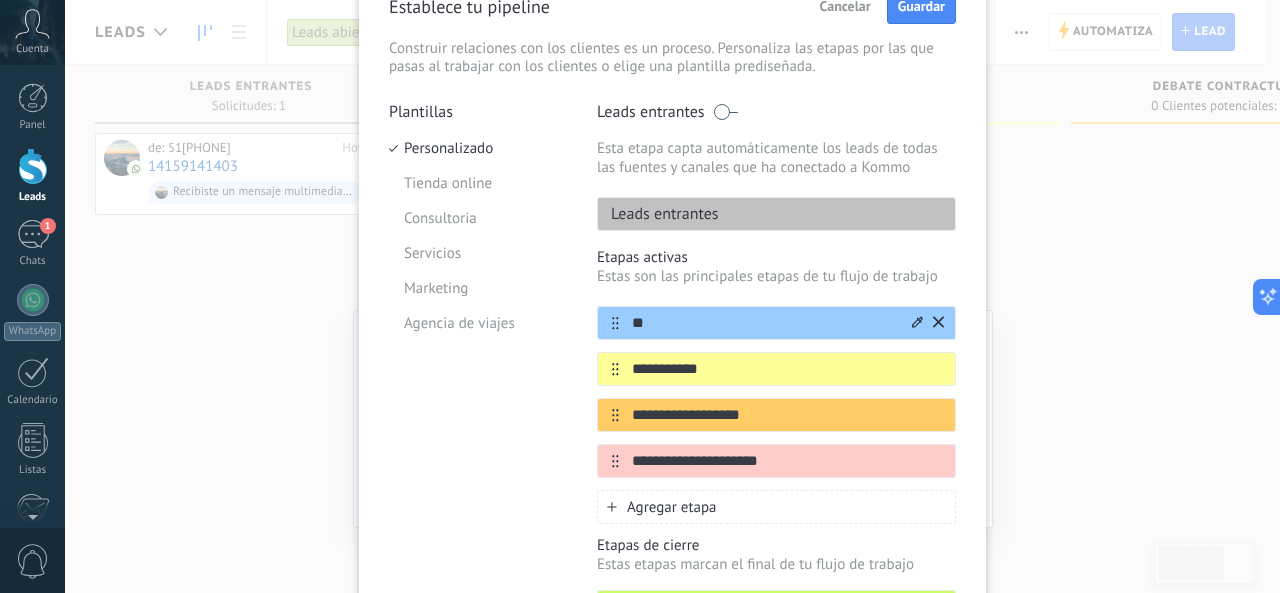 type on "*" 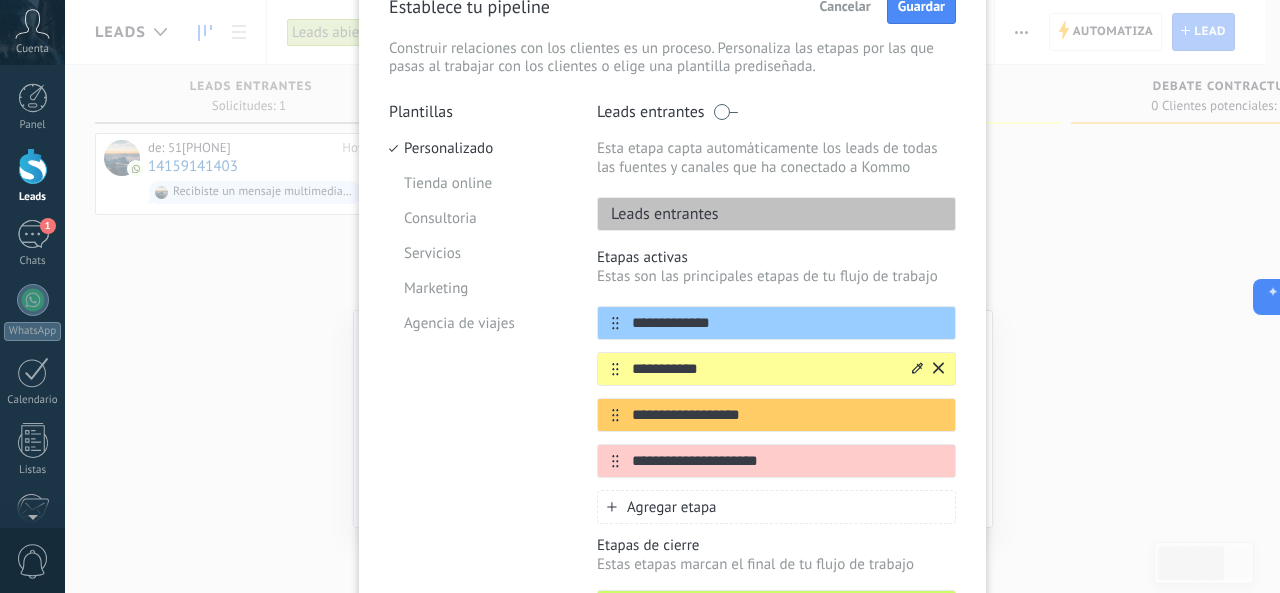 type on "**********" 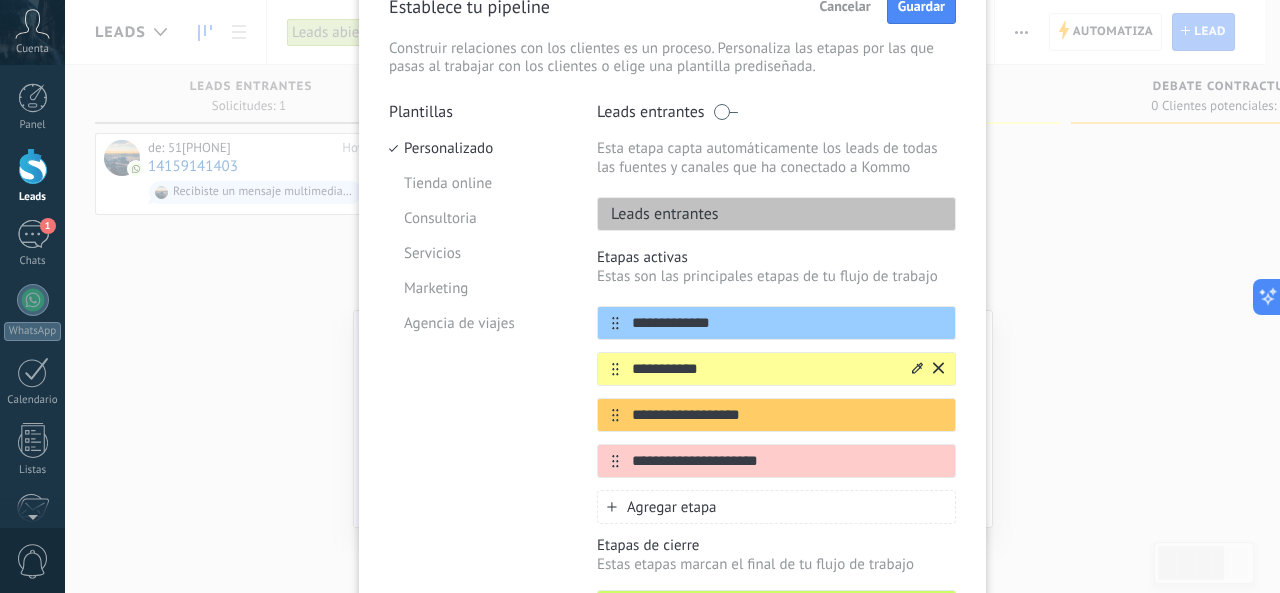 click on "**********" at bounding box center (764, 369) 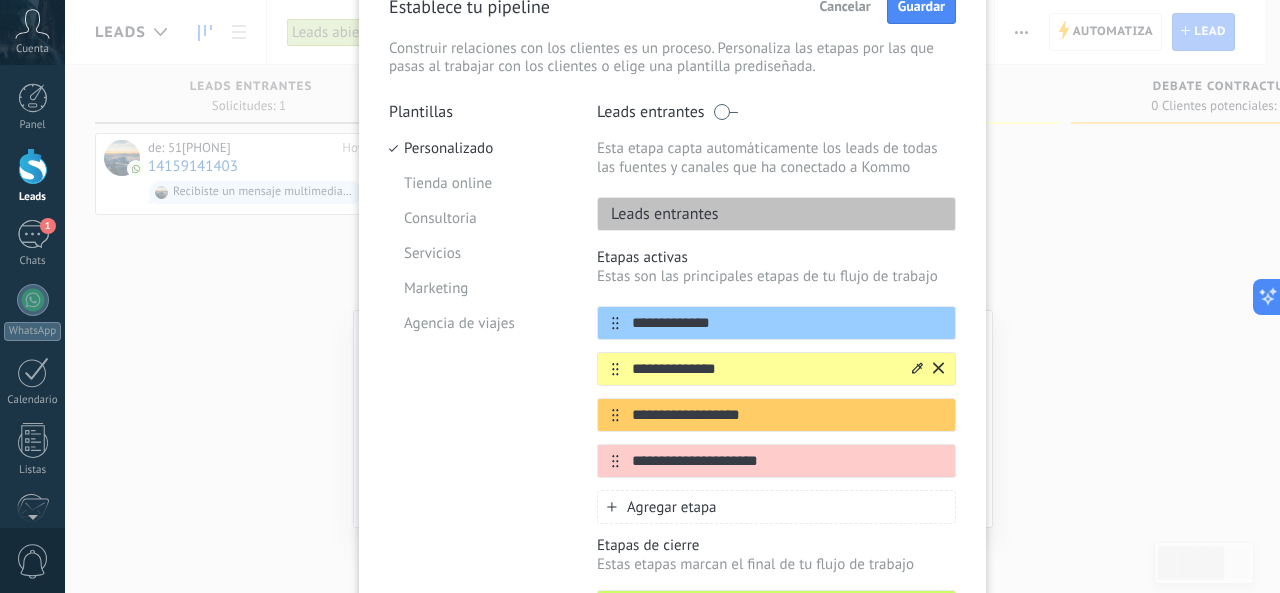 click on "**********" at bounding box center (764, 369) 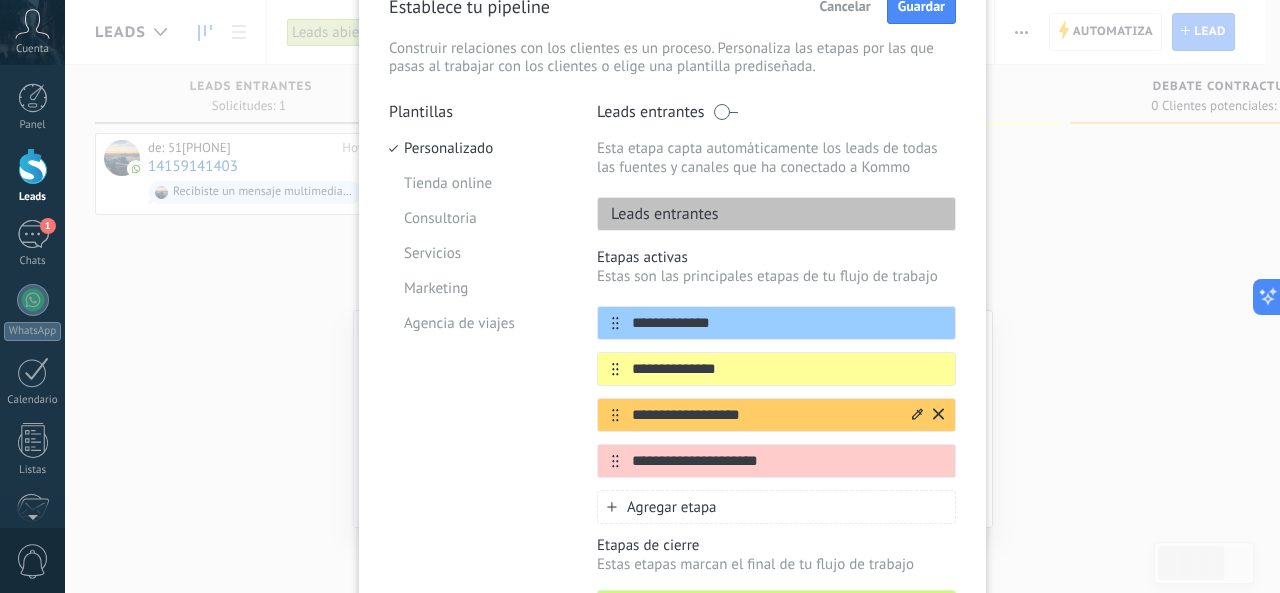 type on "**********" 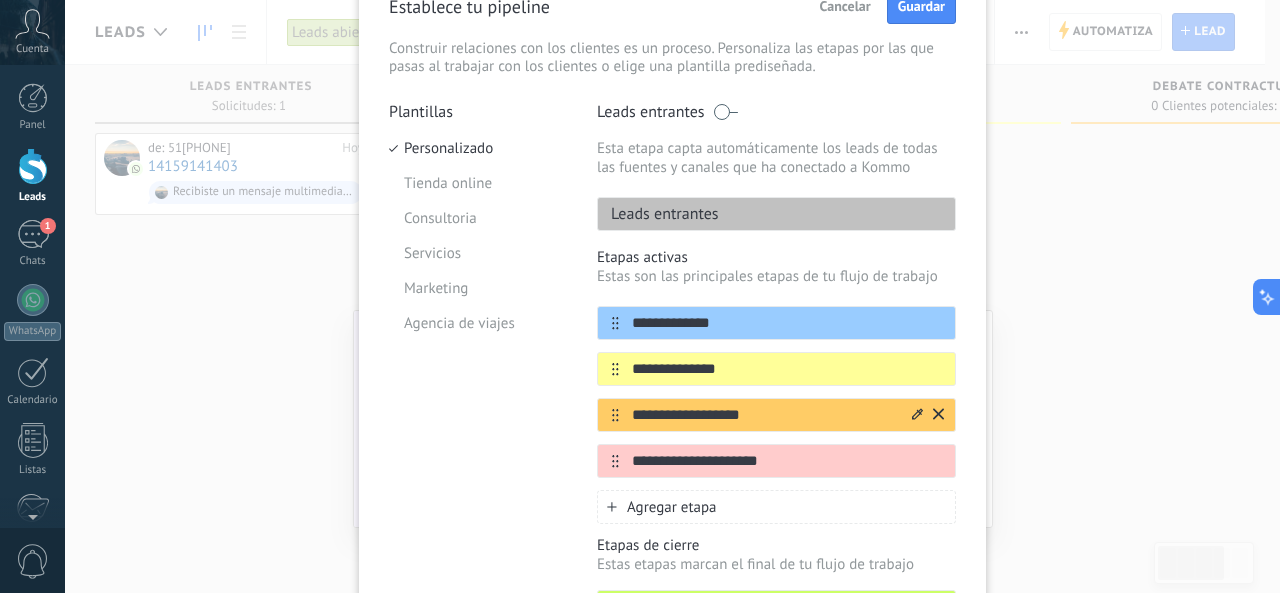 click on "**********" at bounding box center [764, 415] 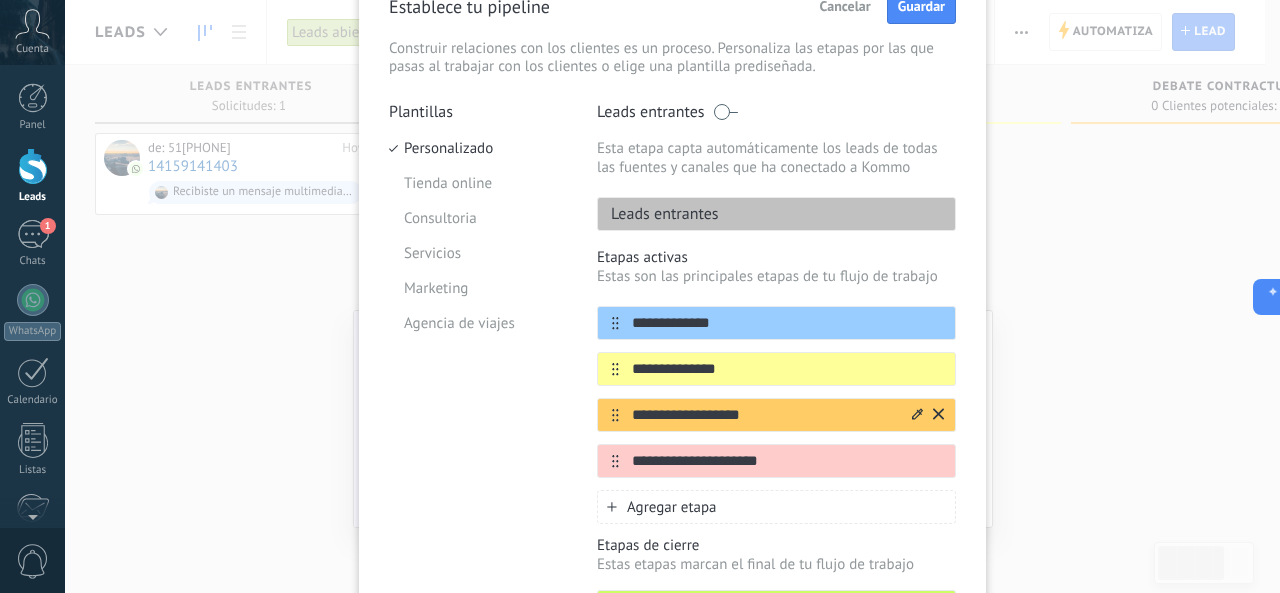 click on "**********" at bounding box center (764, 415) 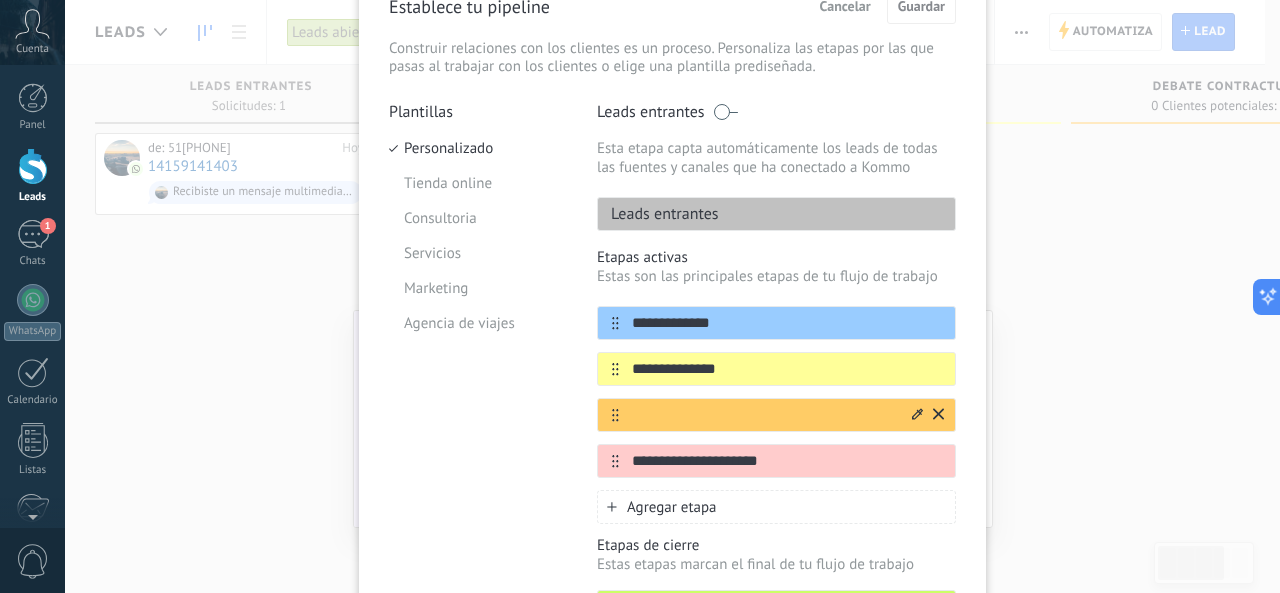 paste on "**********" 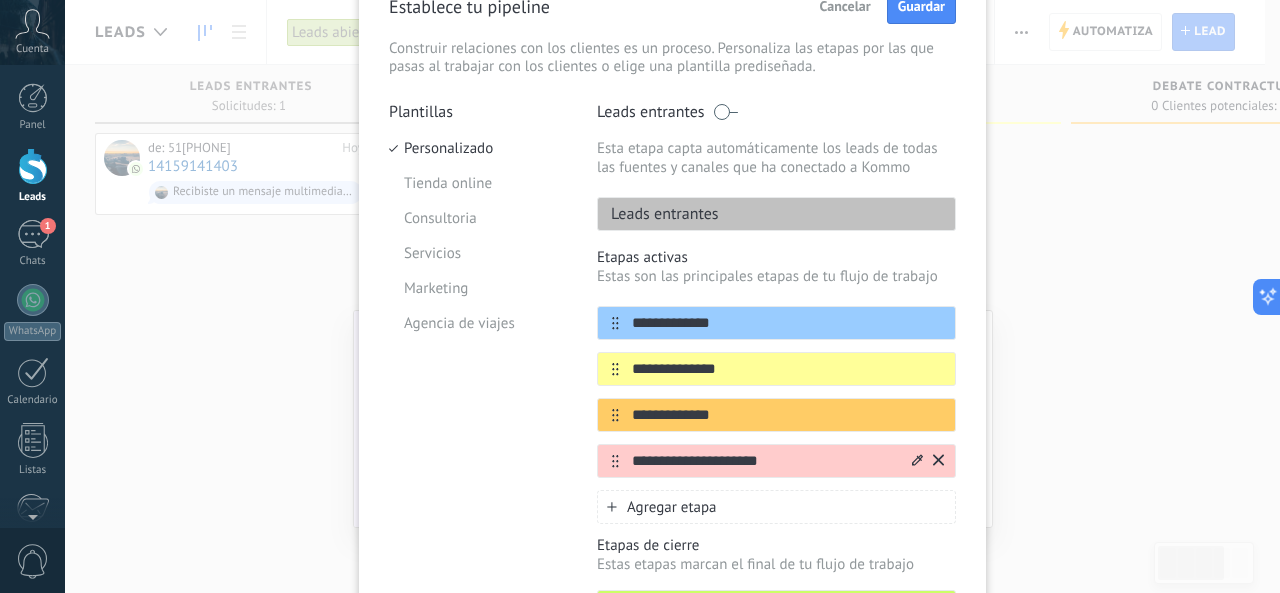 type on "**********" 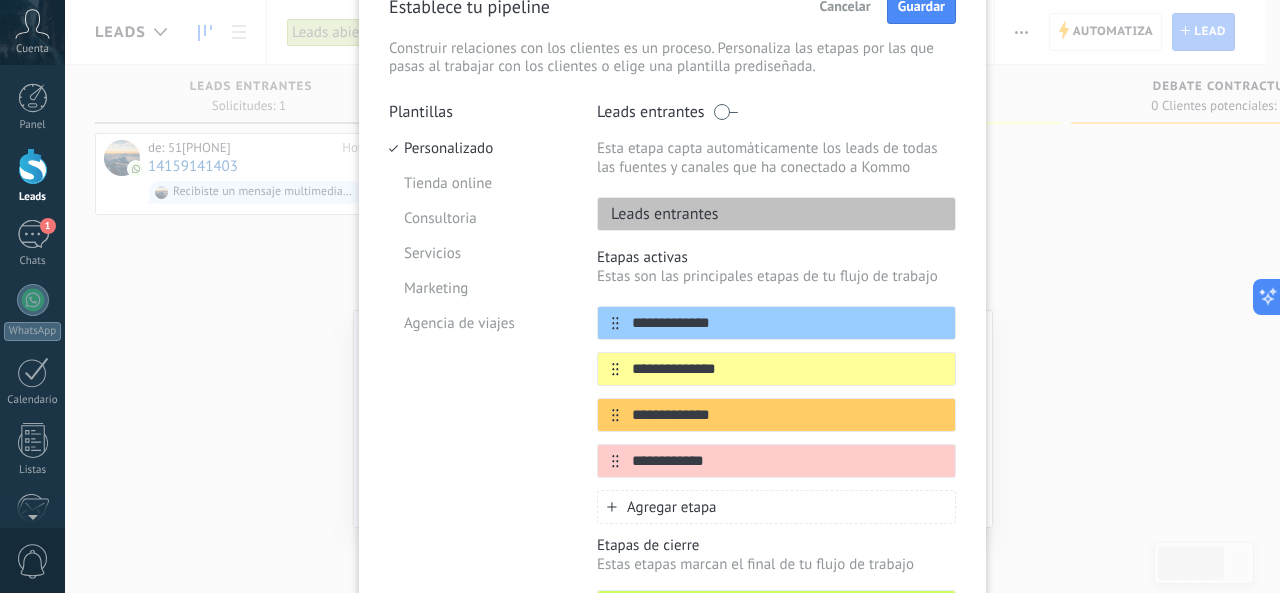 type on "**********" 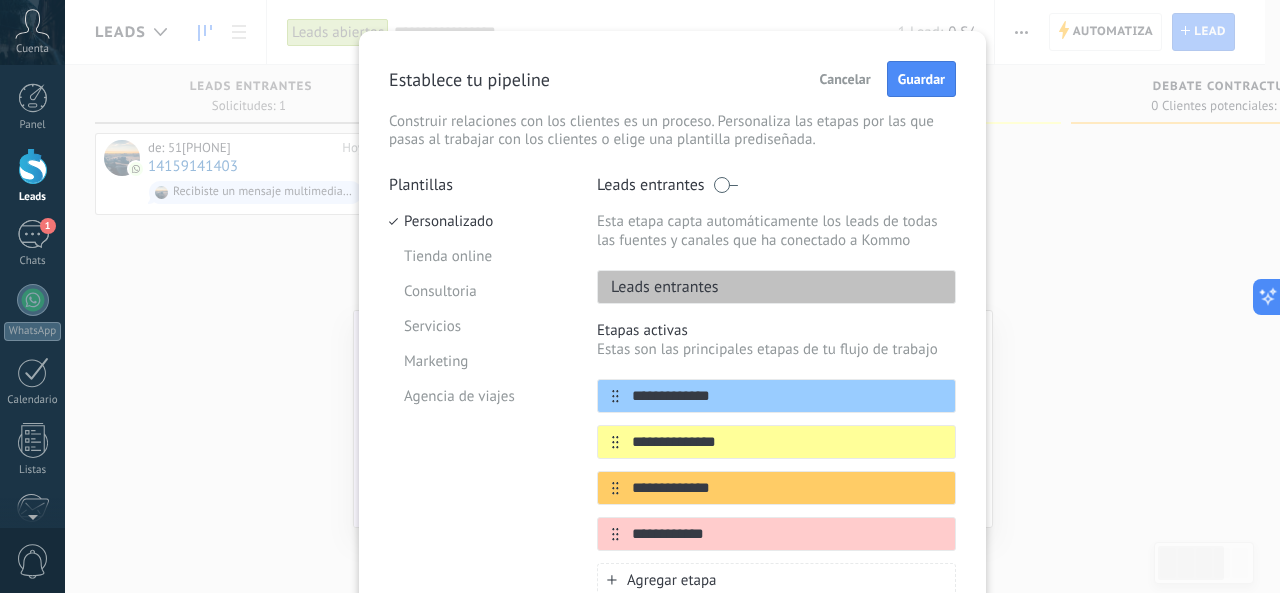 scroll, scrollTop: 1, scrollLeft: 0, axis: vertical 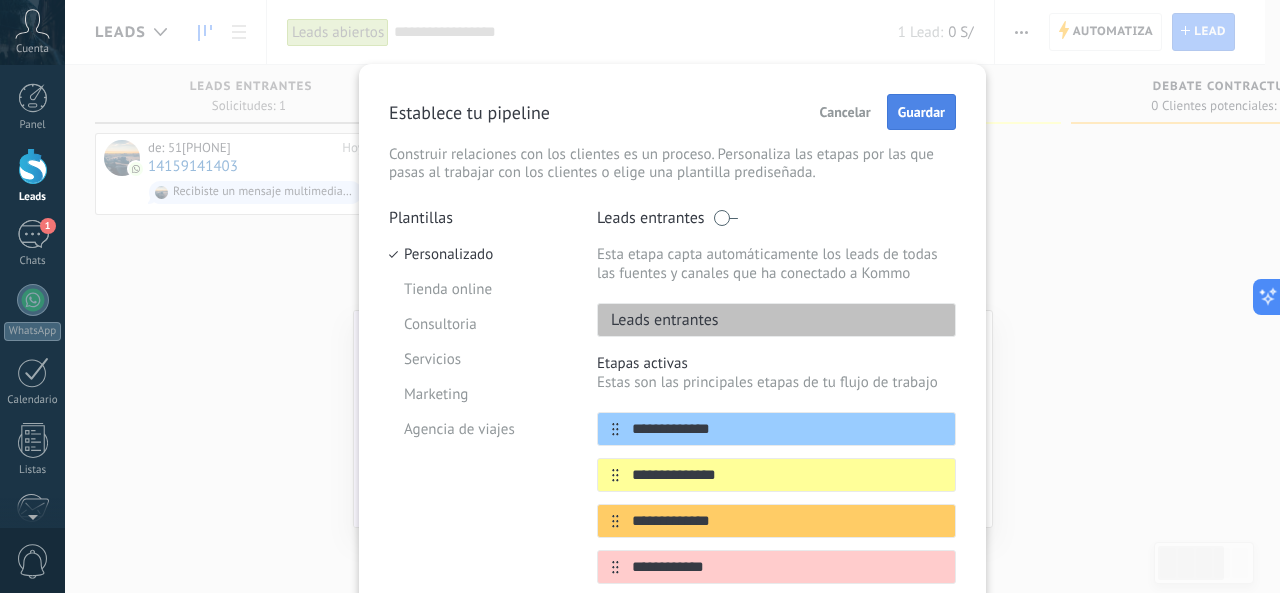 click on "Guardar" at bounding box center (921, 112) 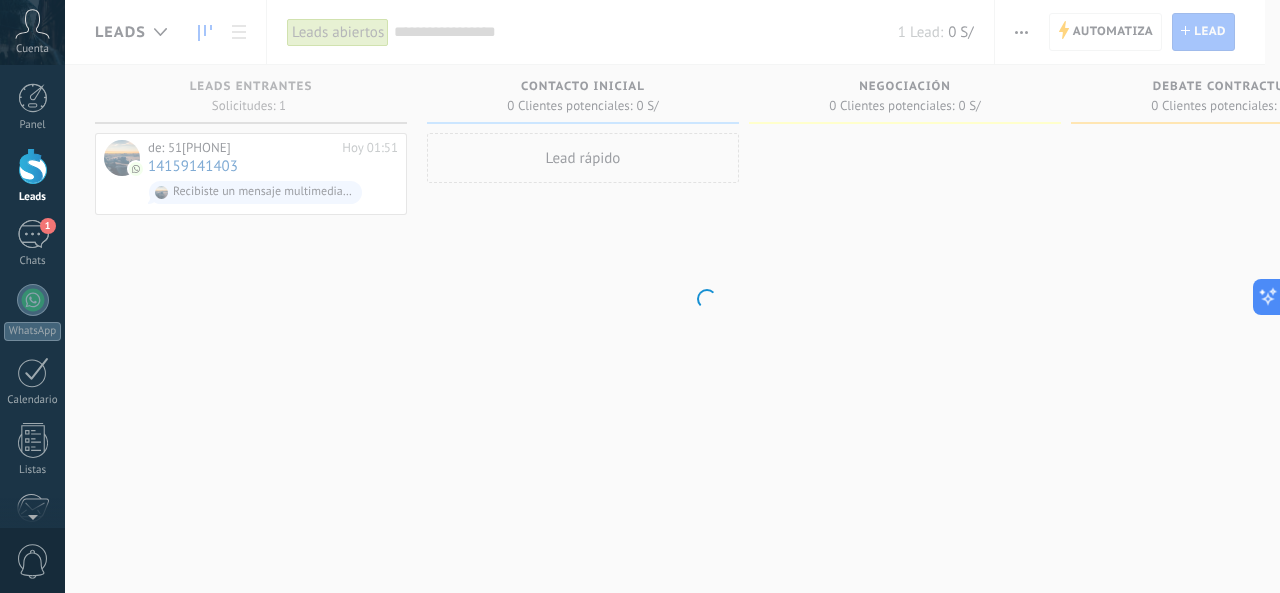 scroll, scrollTop: 0, scrollLeft: 0, axis: both 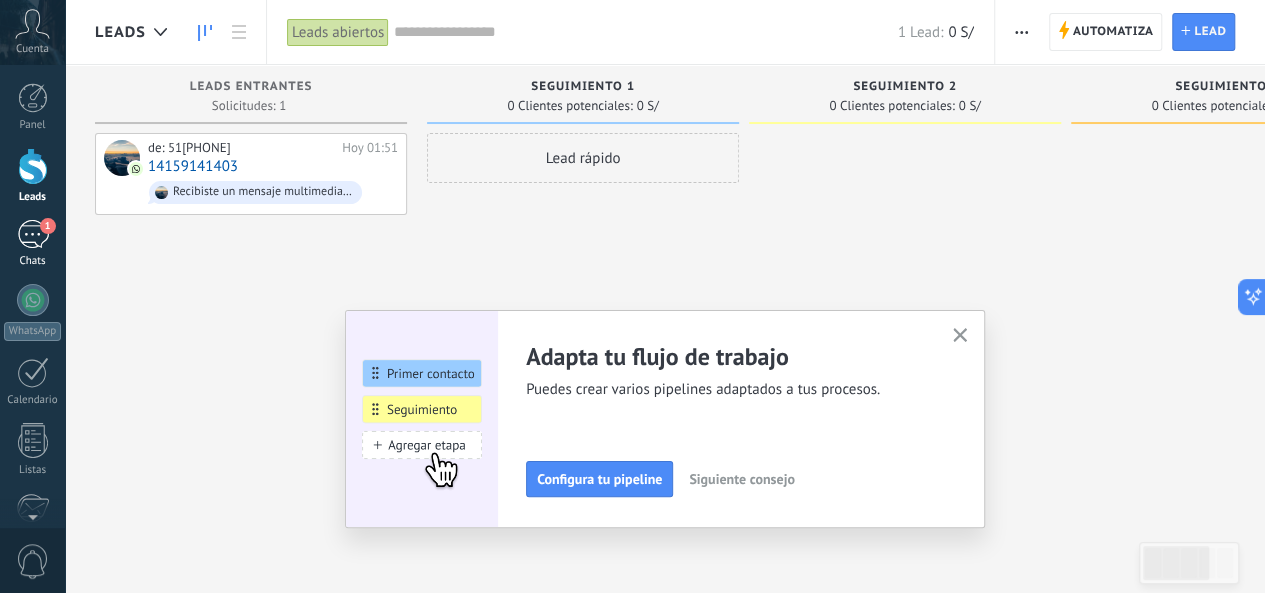 click on "1" at bounding box center [33, 234] 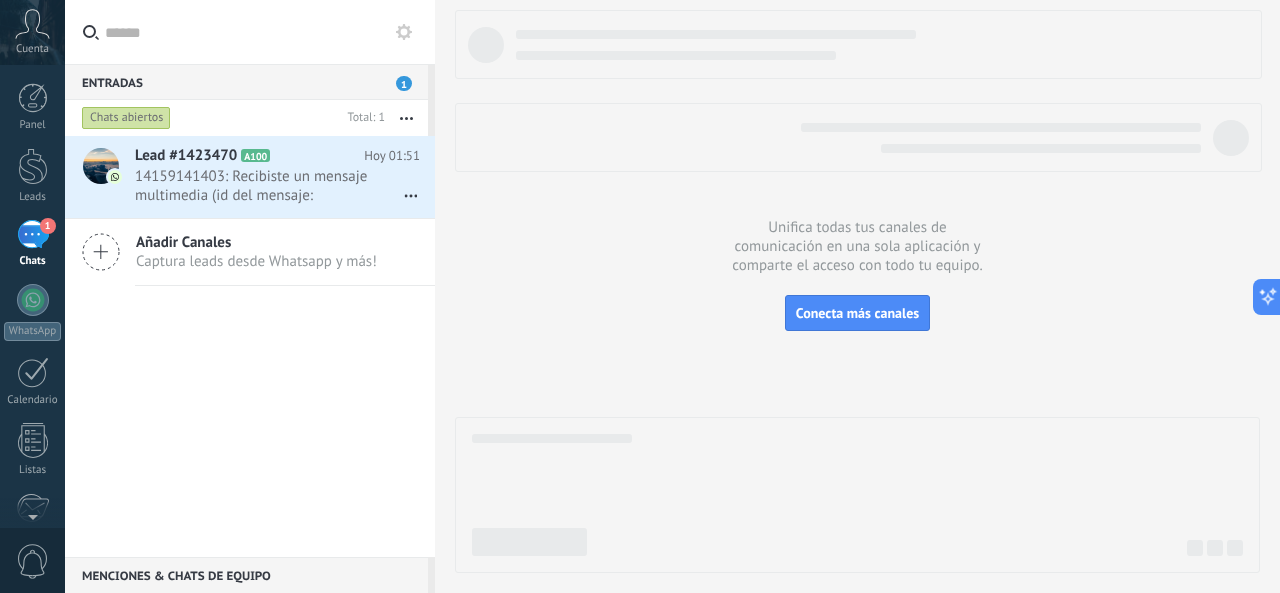click 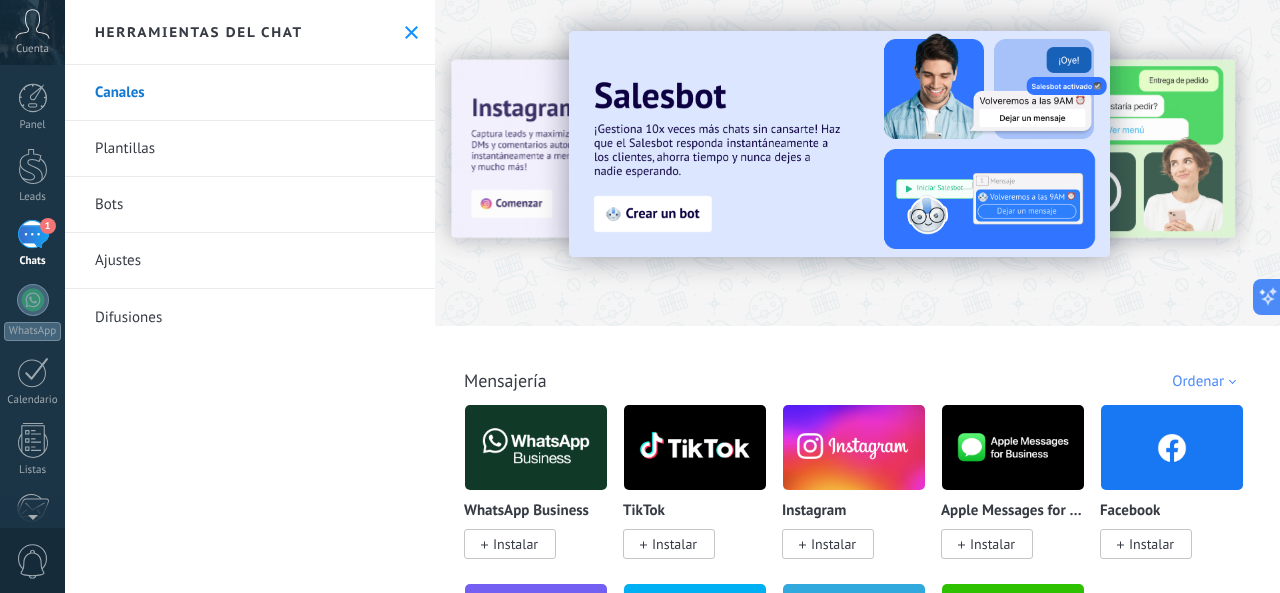 click on "Bots" at bounding box center [250, 205] 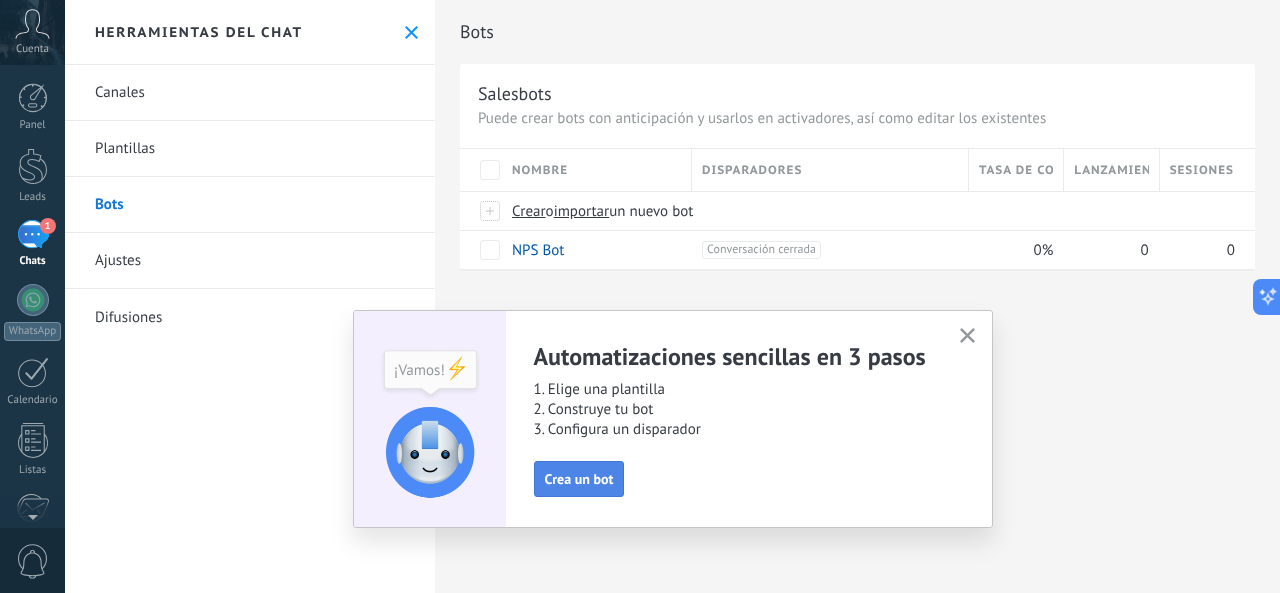 click on "Crea un bot" at bounding box center [579, 479] 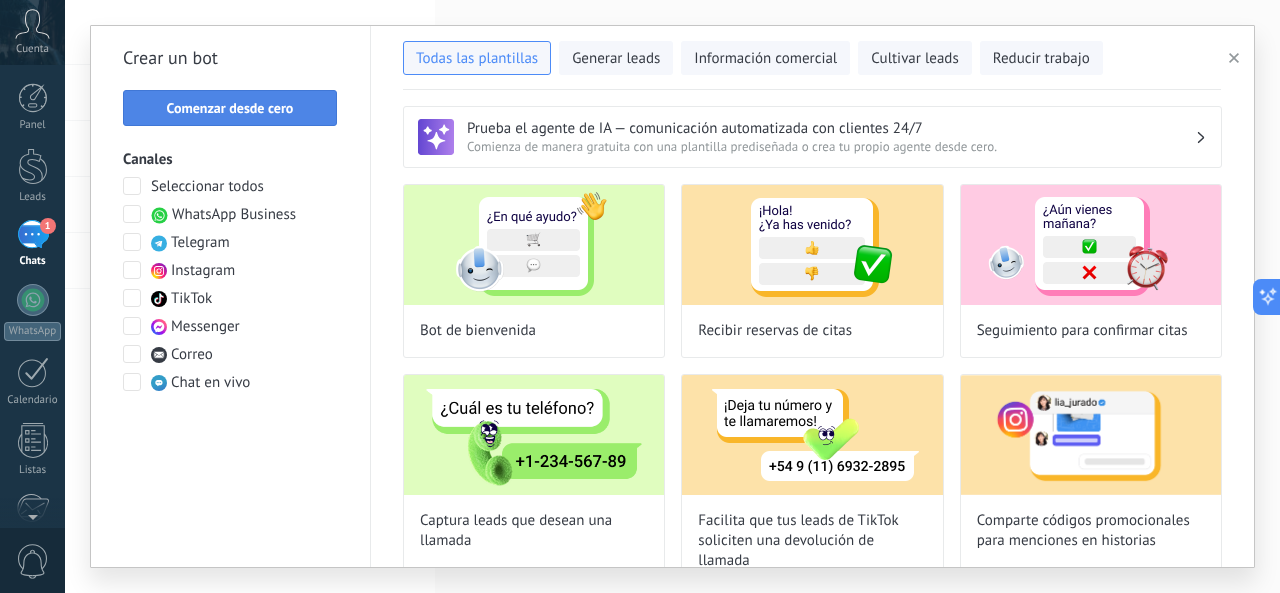 click on "Comenzar desde cero" at bounding box center [230, 108] 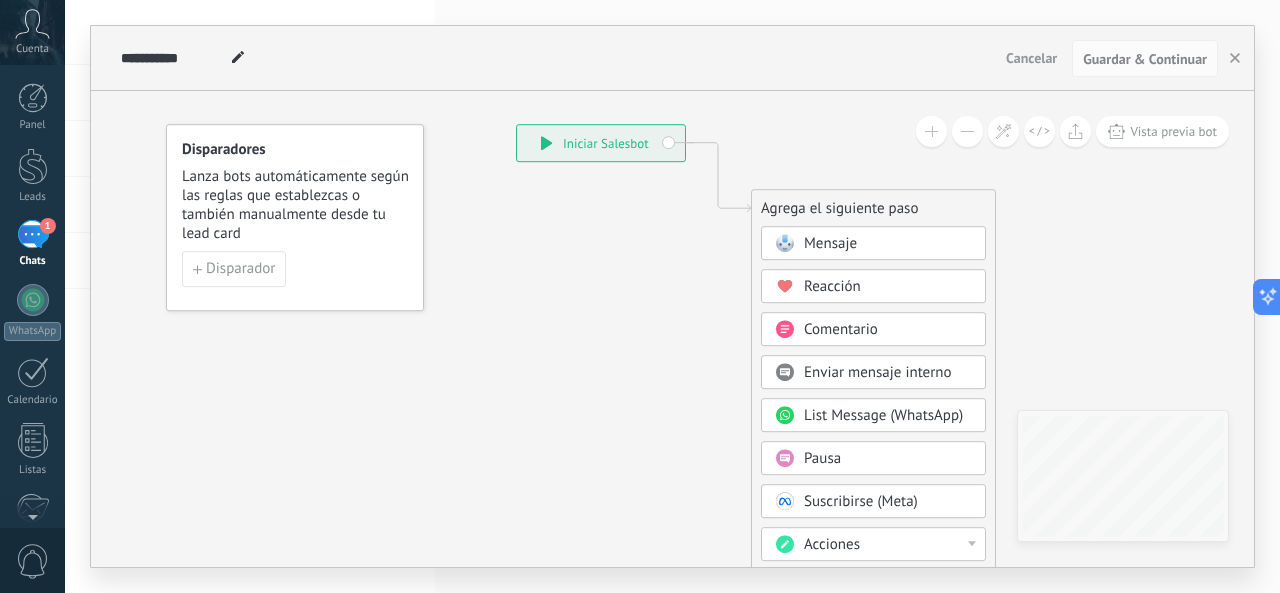 click 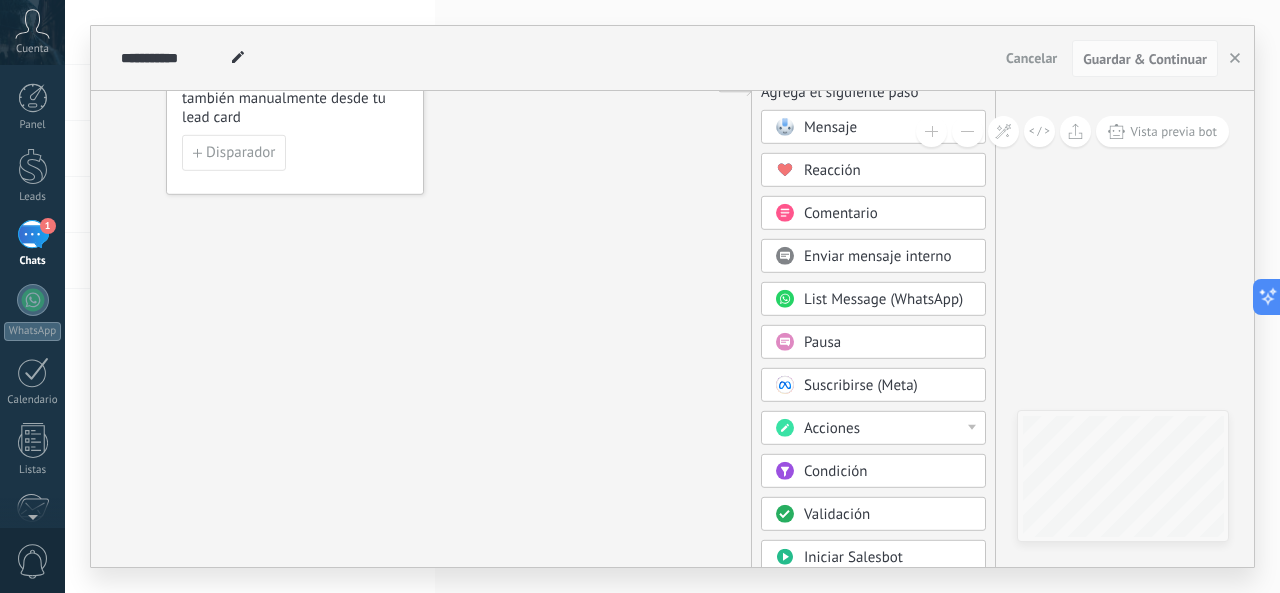 click on "Pausa" at bounding box center [822, 342] 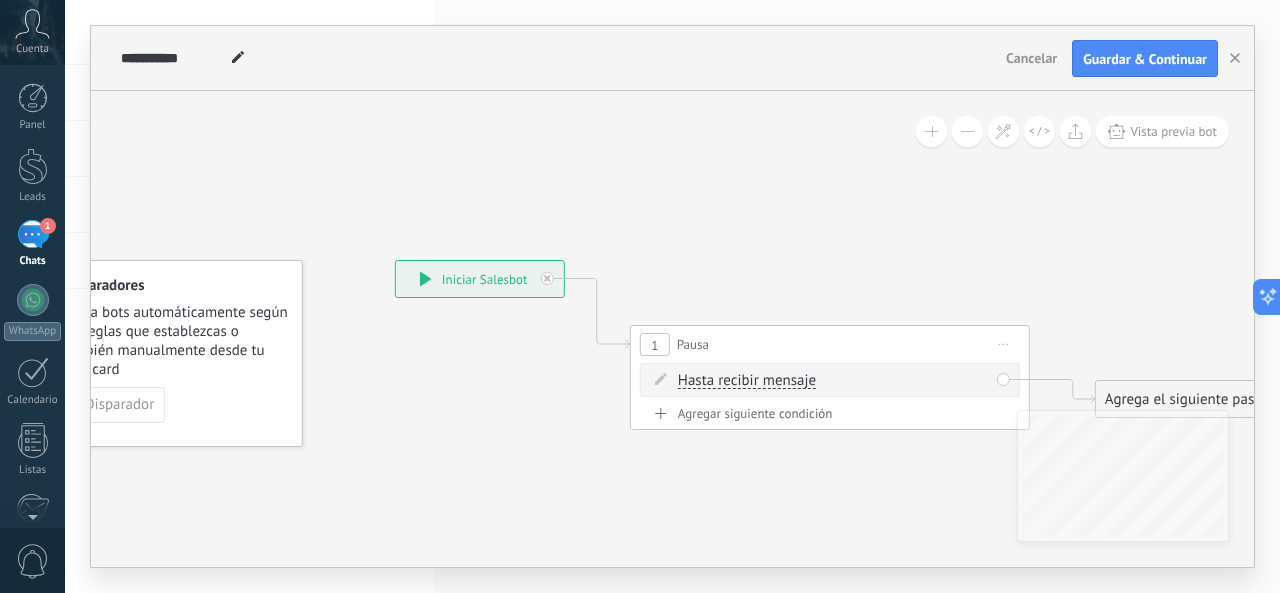 click on "Iniciar vista previa aquí
Cambiar nombre
Duplicar
Borrar" at bounding box center [1004, 344] 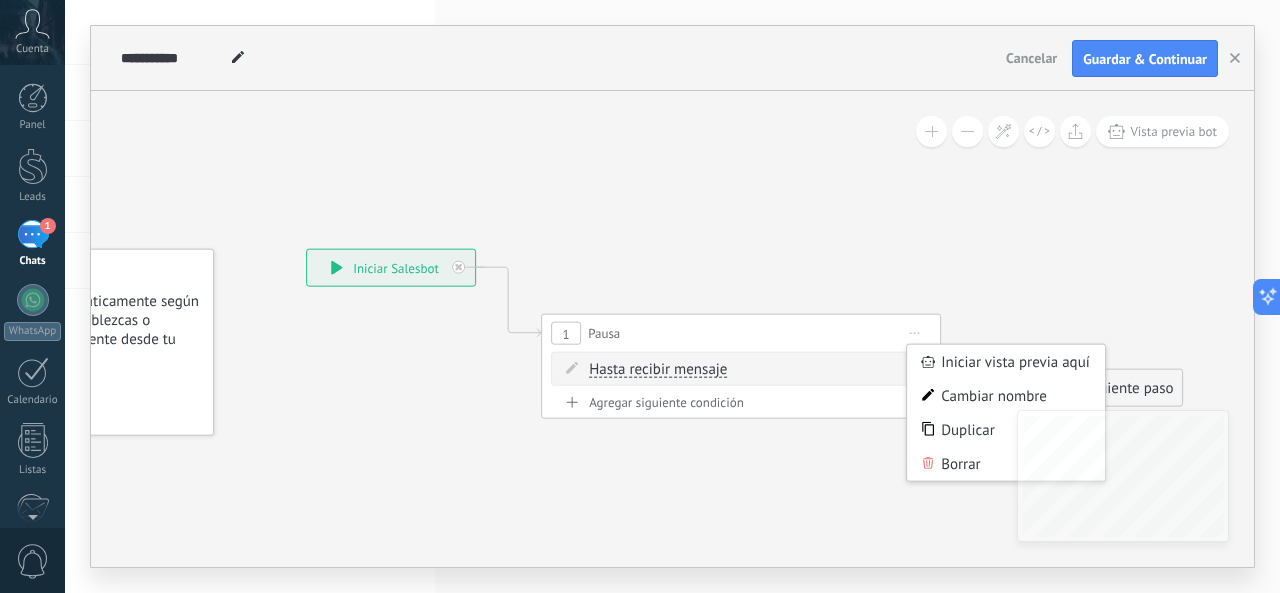 drag, startPoint x: 833, startPoint y: 492, endPoint x: 744, endPoint y: 481, distance: 89.6772 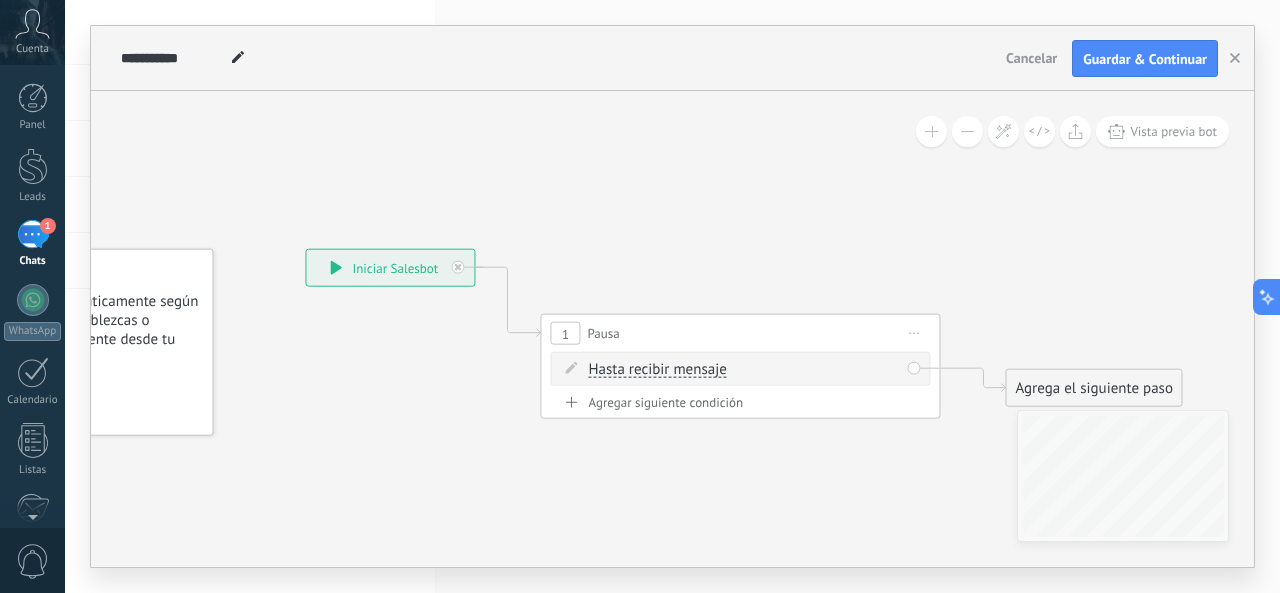 click 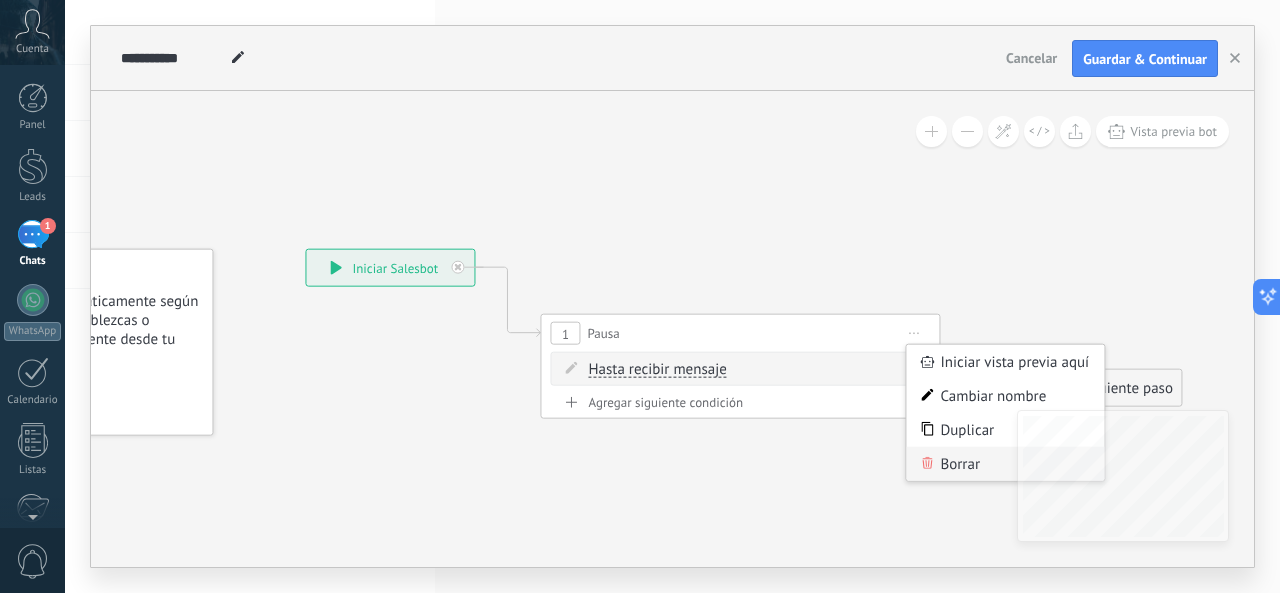 click on "Borrar" at bounding box center [1005, 464] 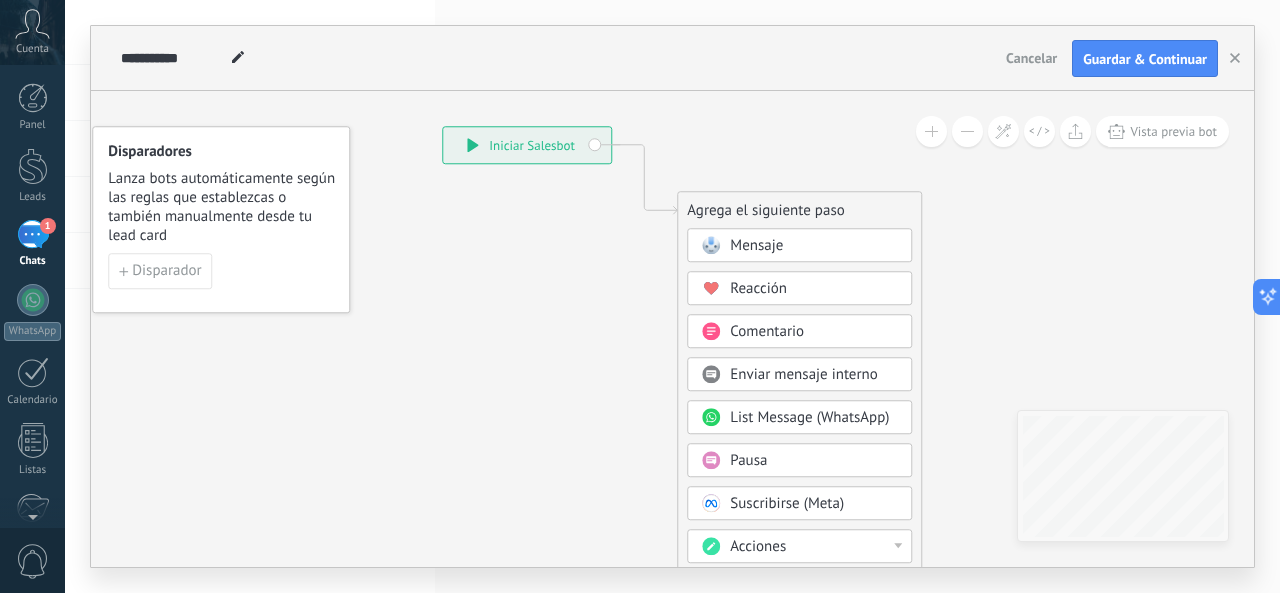 click on "Pausa" at bounding box center [748, 461] 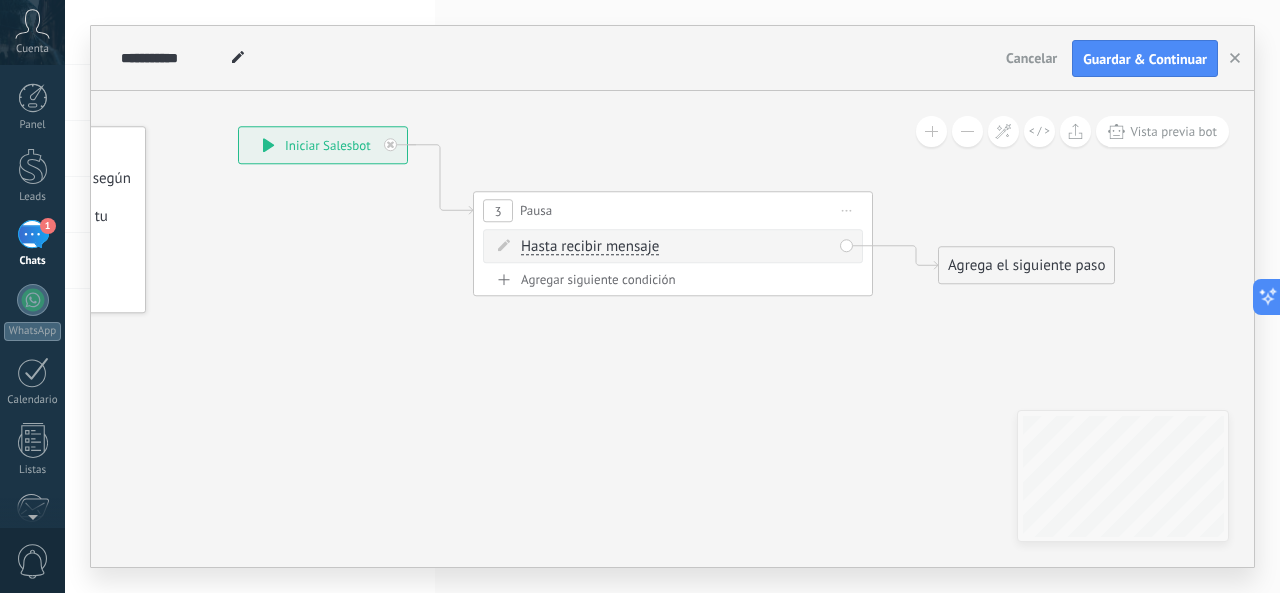 click on "Agregar siguiente condición" at bounding box center [673, 280] 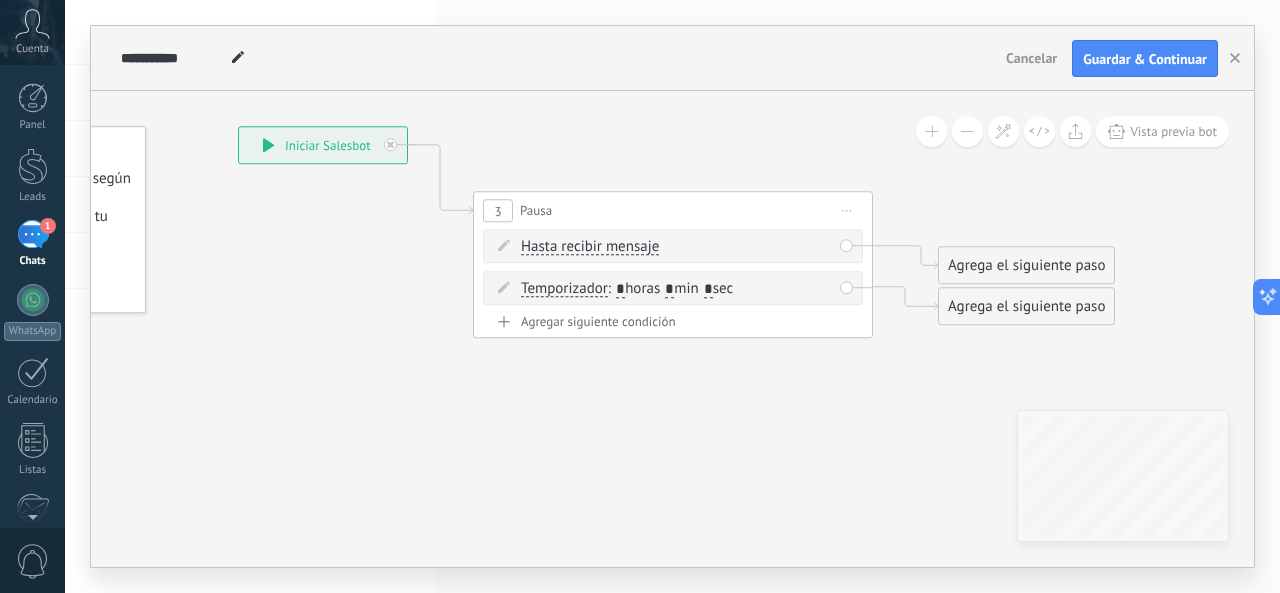click on "Iniciar vista previa aquí
Cambiar nombre
Duplicar
Borrar" at bounding box center (847, 211) 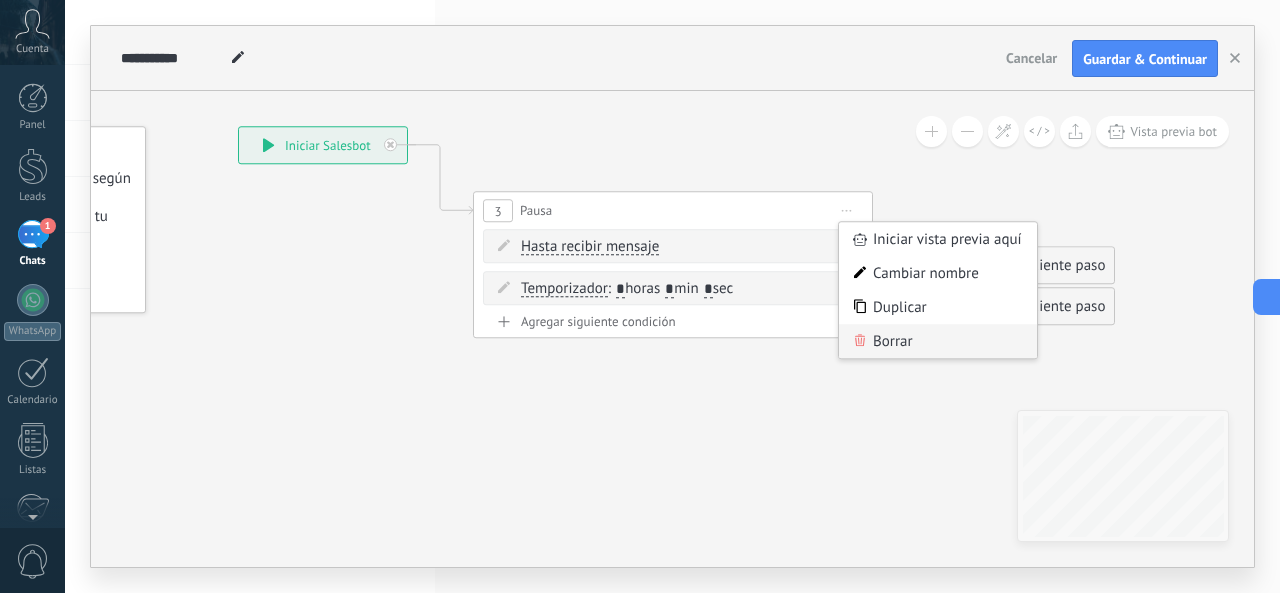 click on "Borrar" at bounding box center (938, 342) 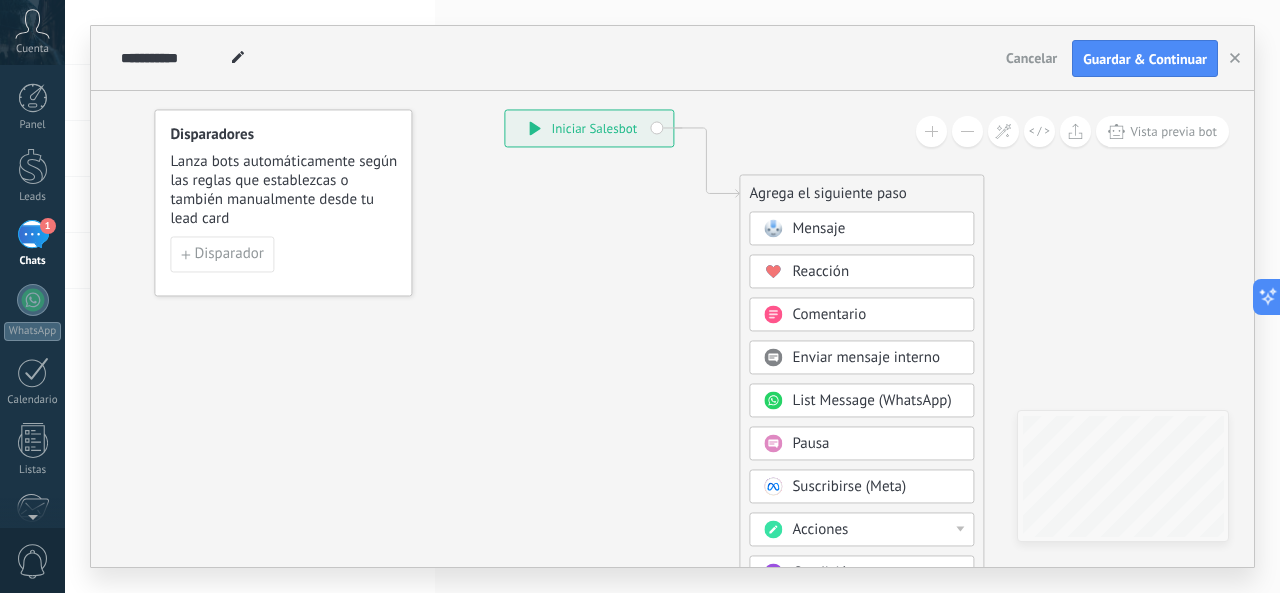 click on "Pausa" at bounding box center [810, 444] 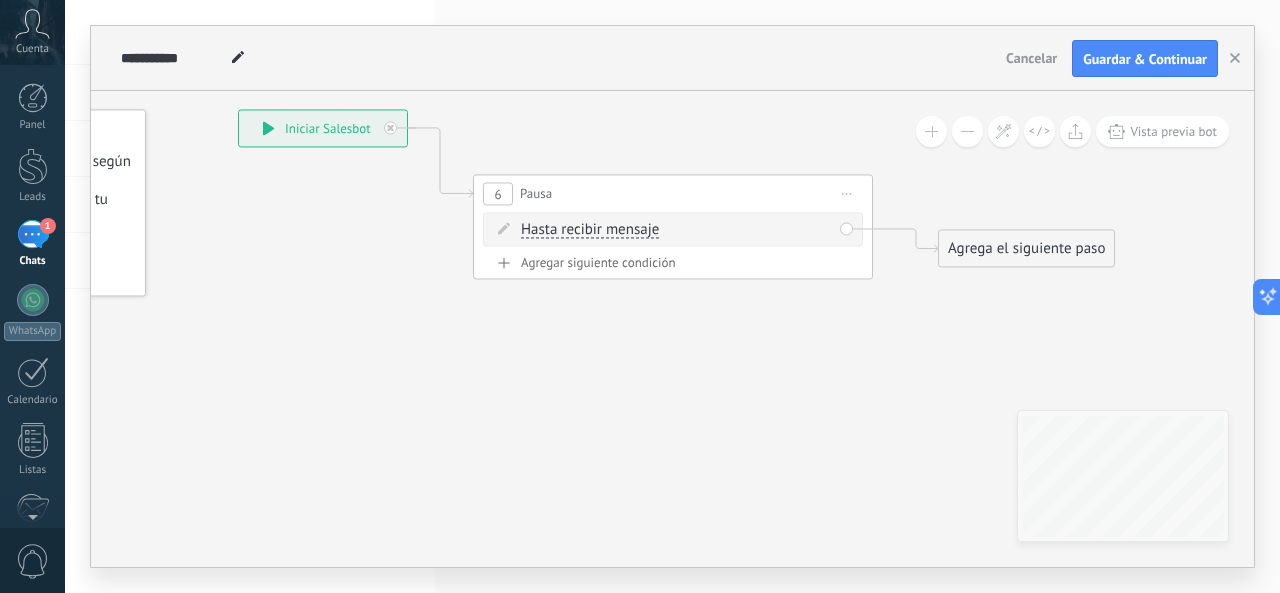 click on "Agregar siguiente condición" at bounding box center [673, 263] 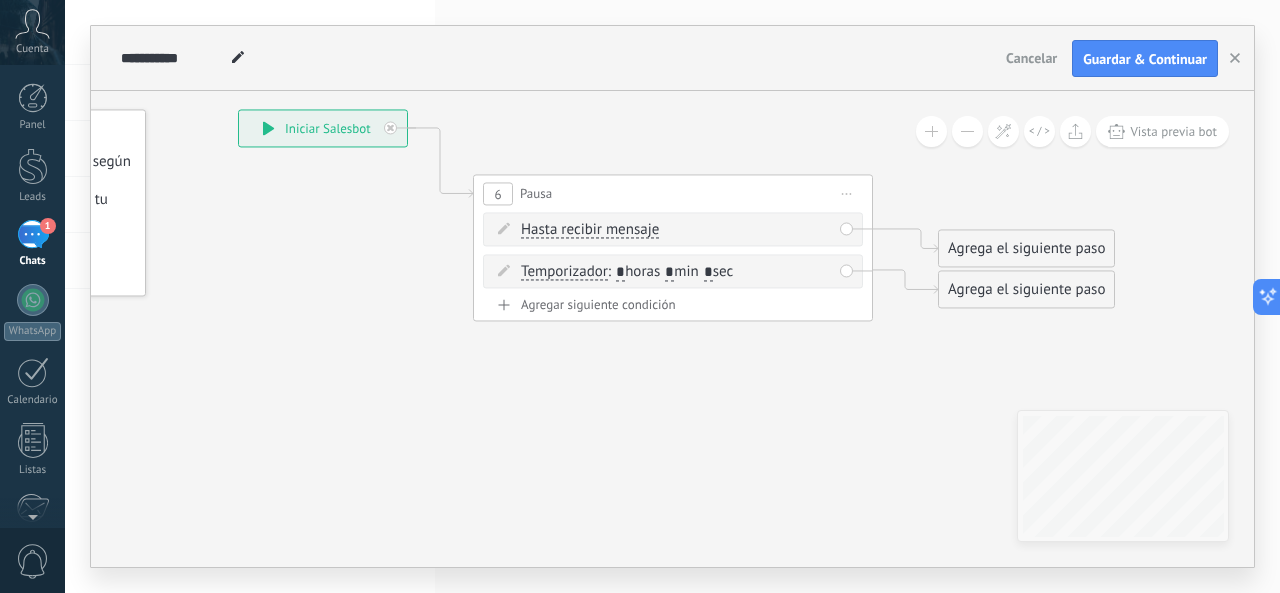drag, startPoint x: 727, startPoint y: 267, endPoint x: 642, endPoint y: 401, distance: 158.68523 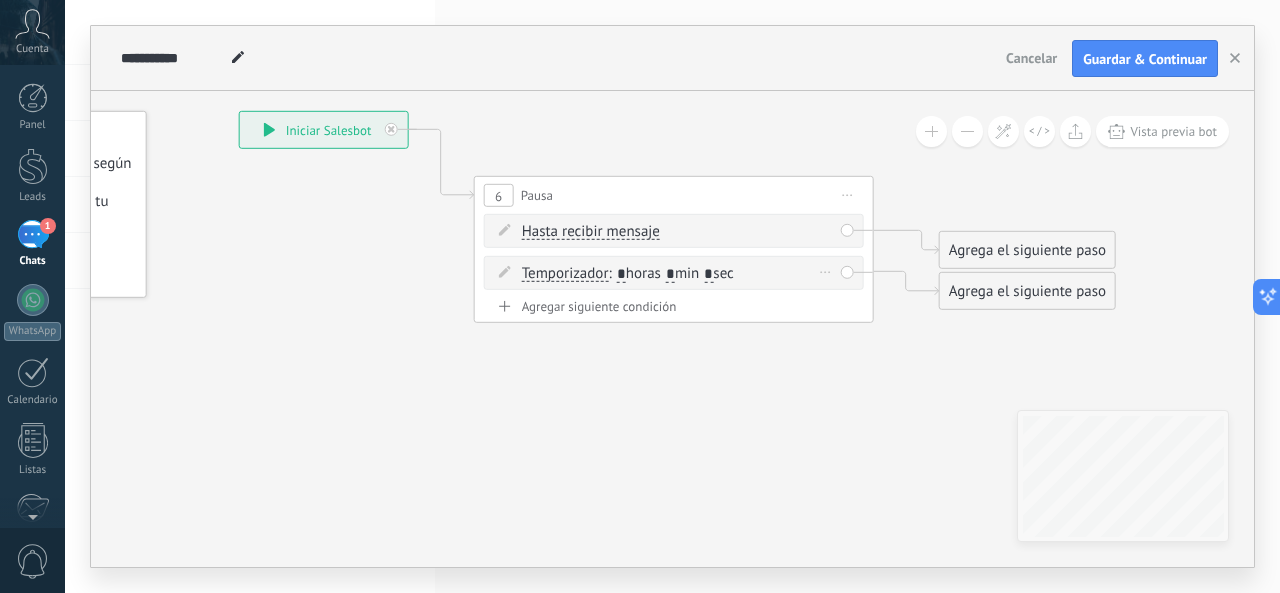 click on "*" at bounding box center [708, 275] 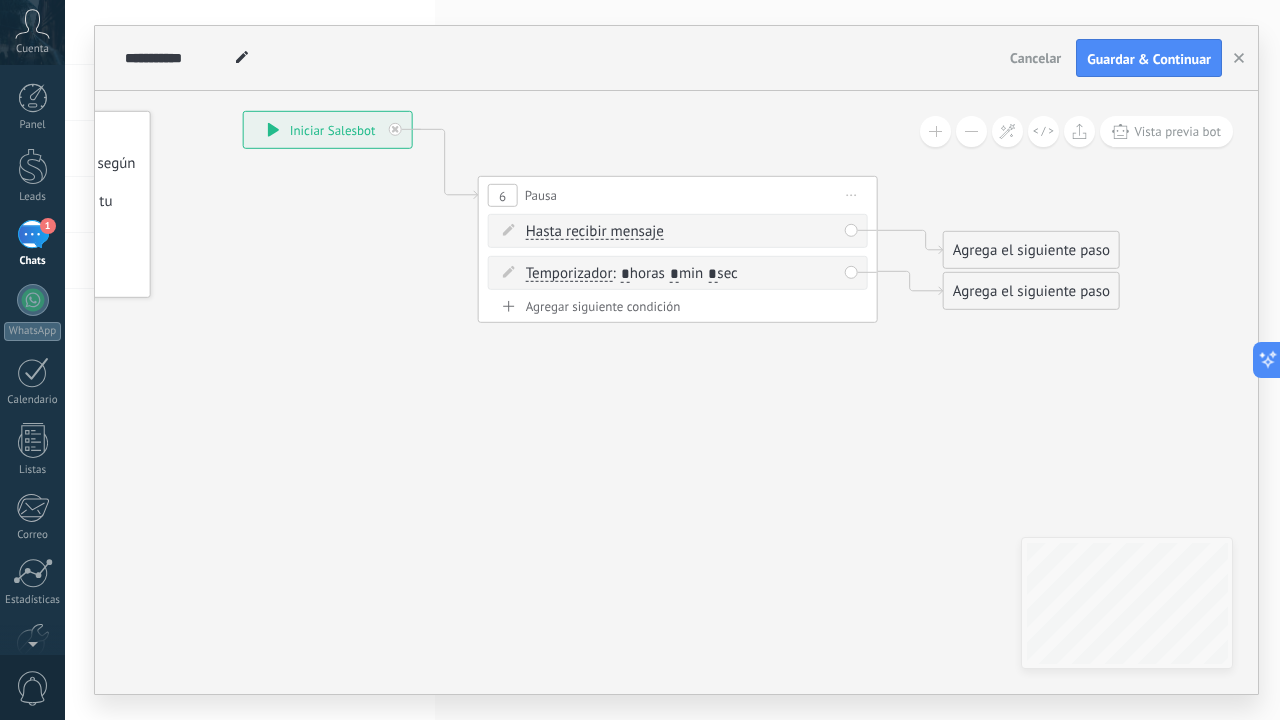 type on "*" 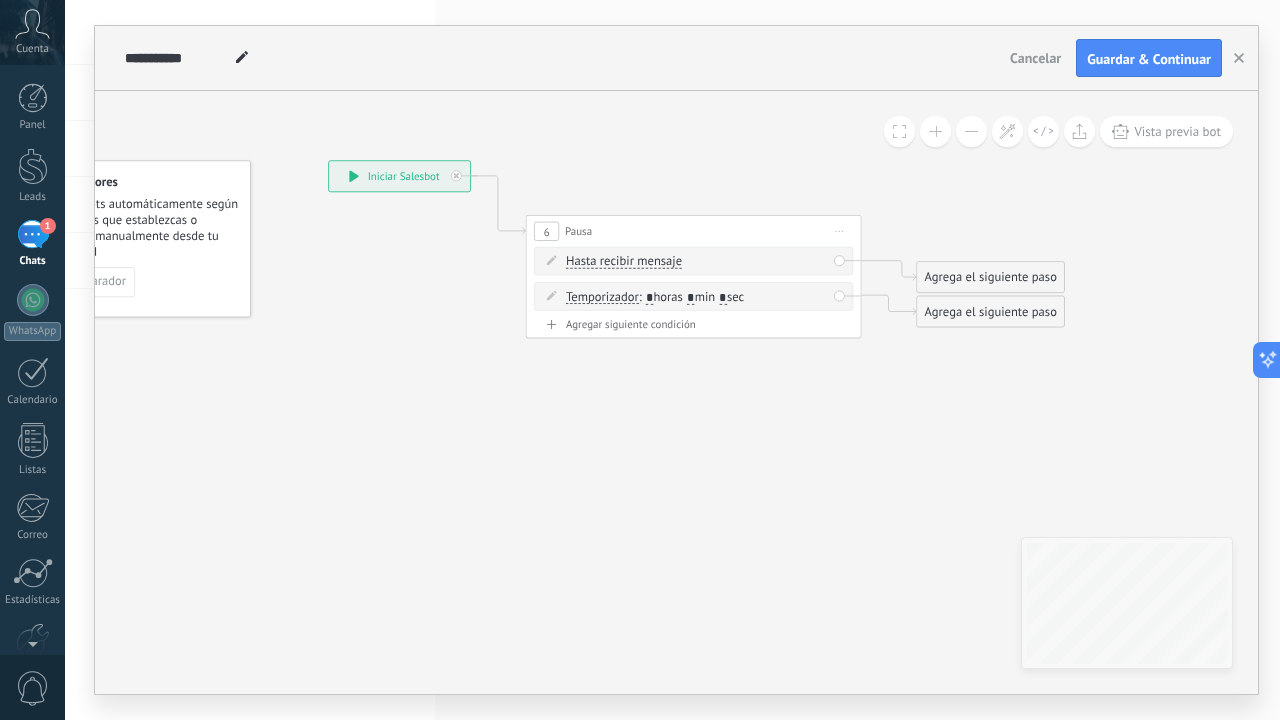 click 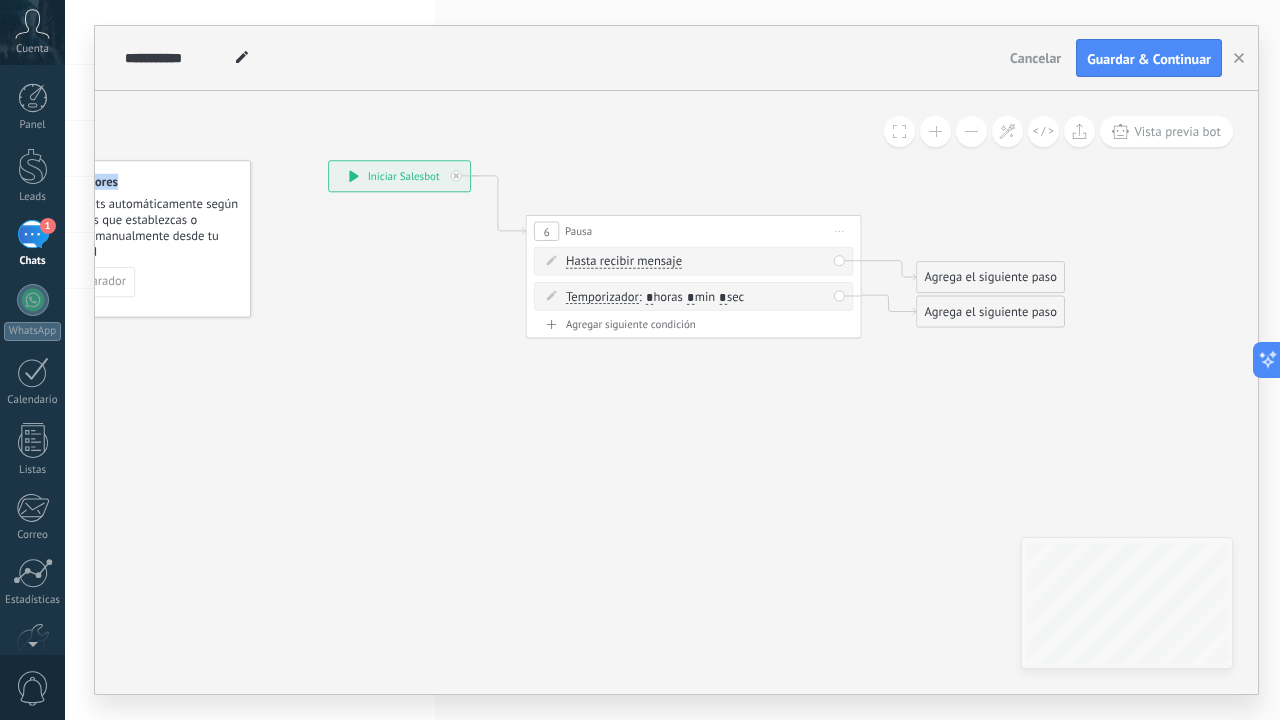 click 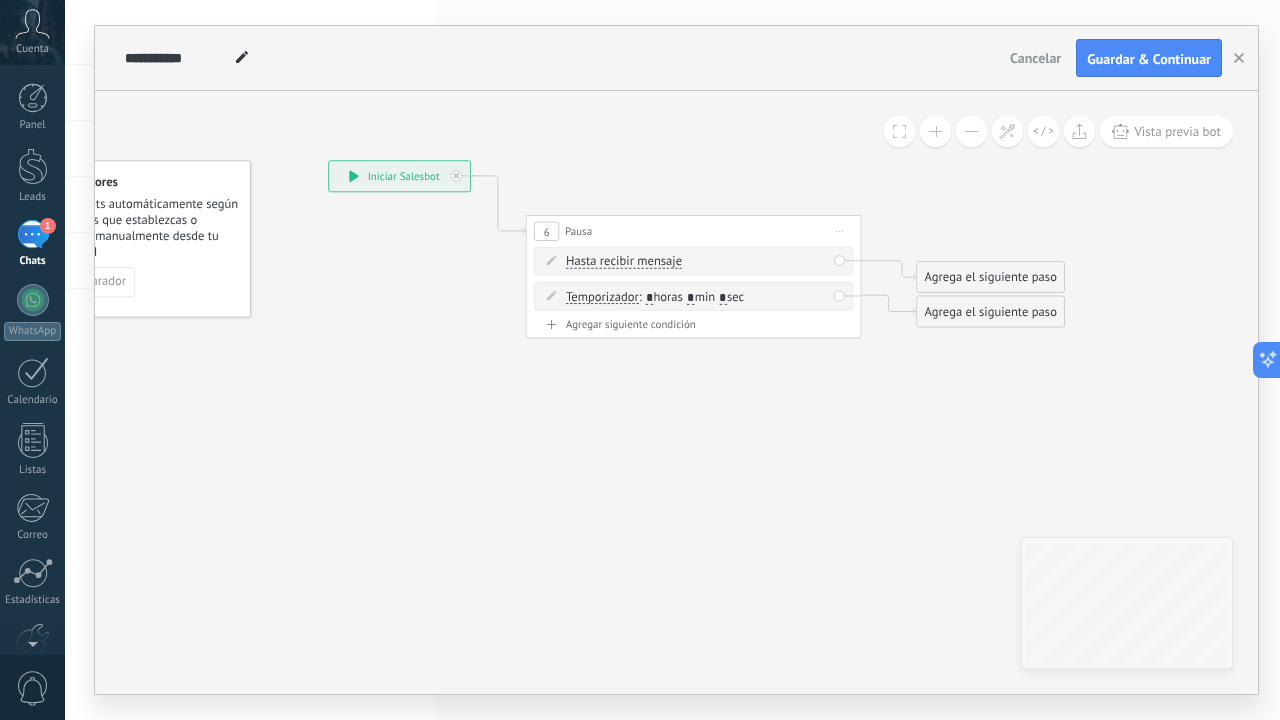 click 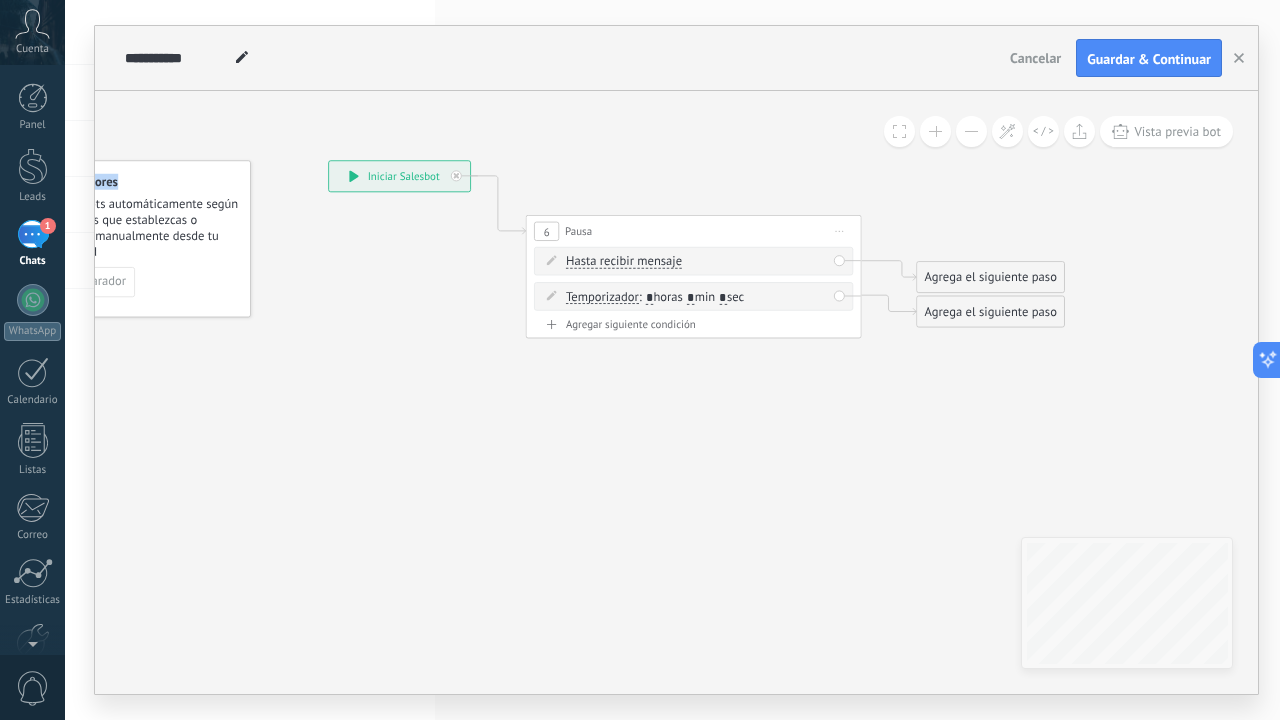 click 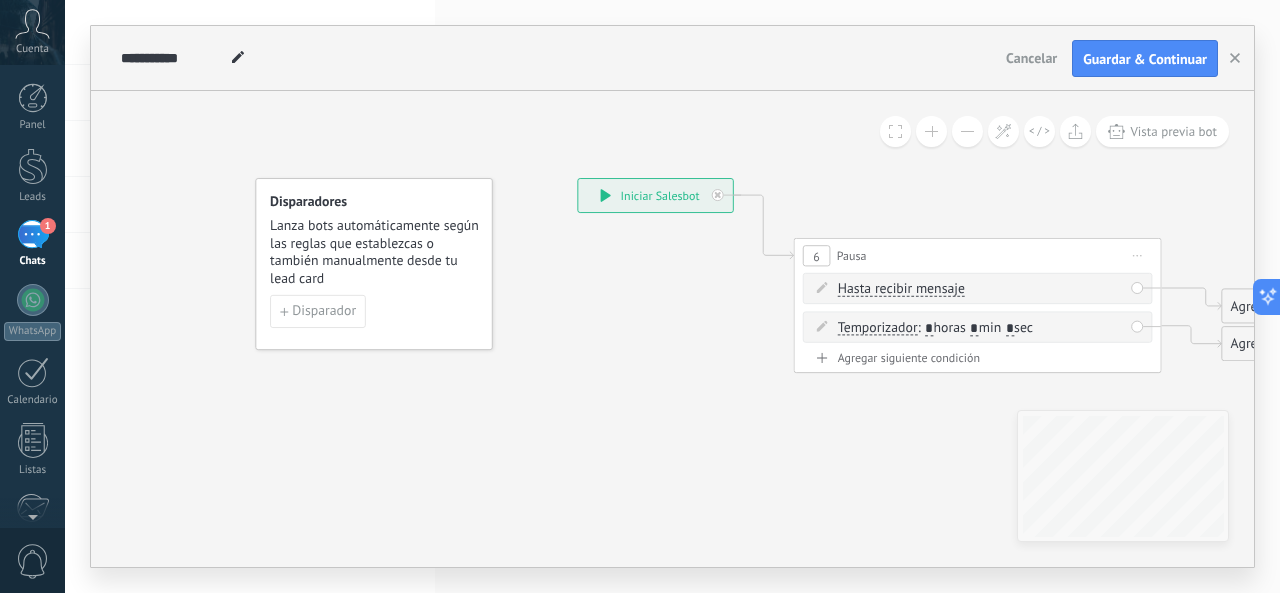 drag, startPoint x: 600, startPoint y: 367, endPoint x: 629, endPoint y: 407, distance: 49.40648 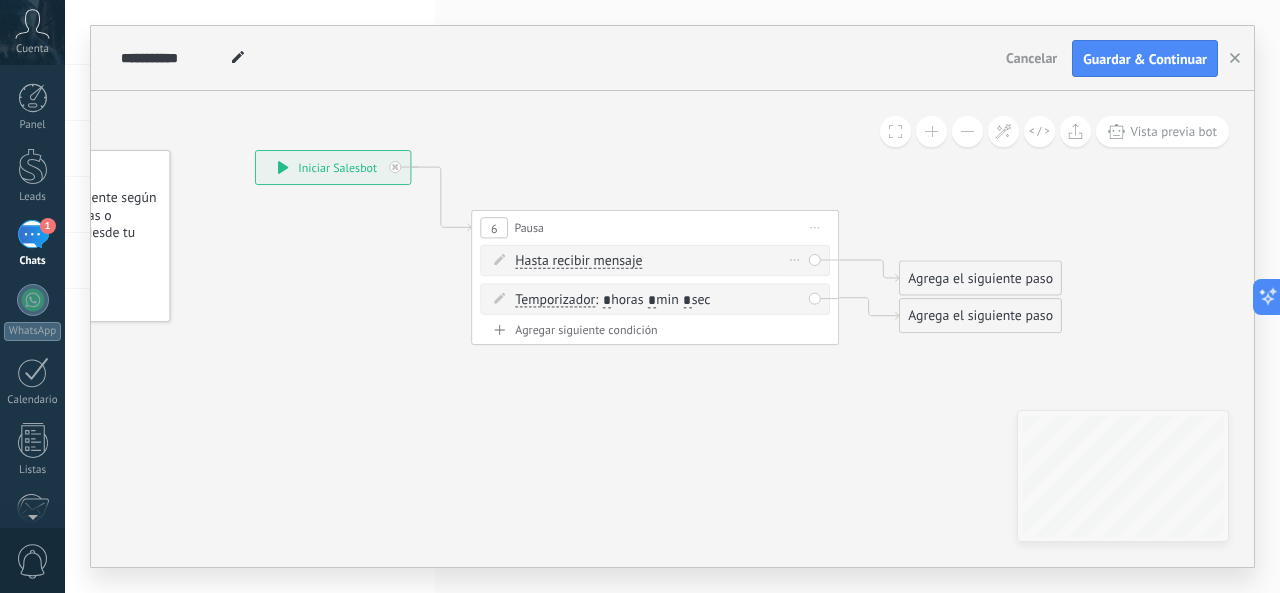 click on "Borrar" at bounding box center (795, 260) 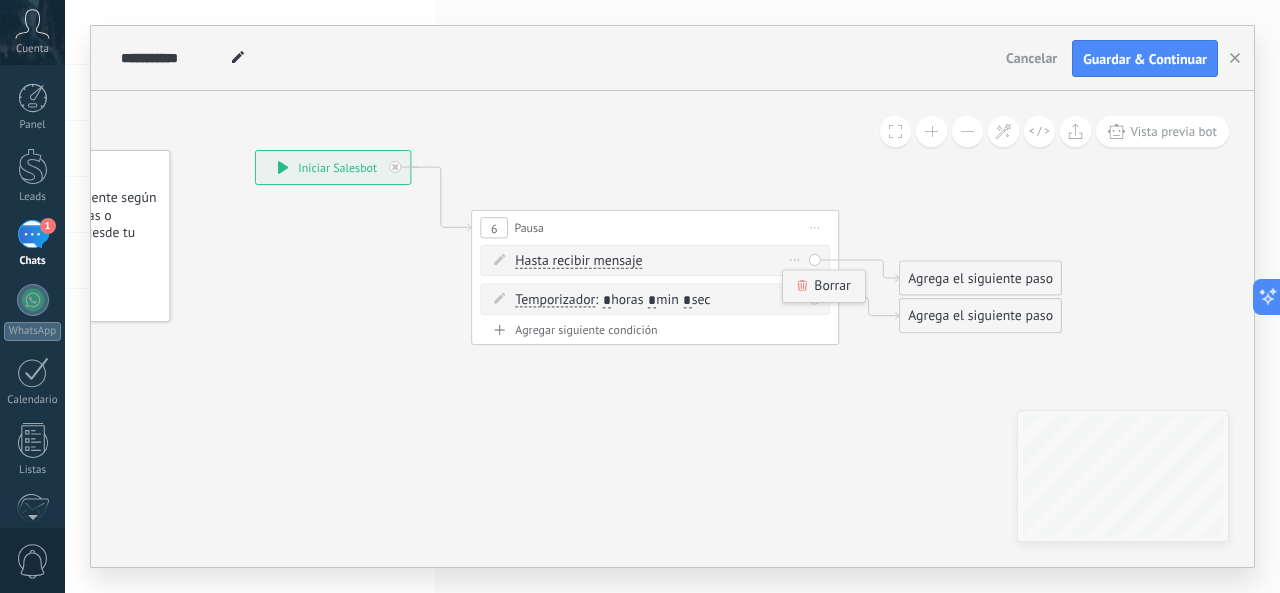 click on "Borrar" at bounding box center [823, 286] 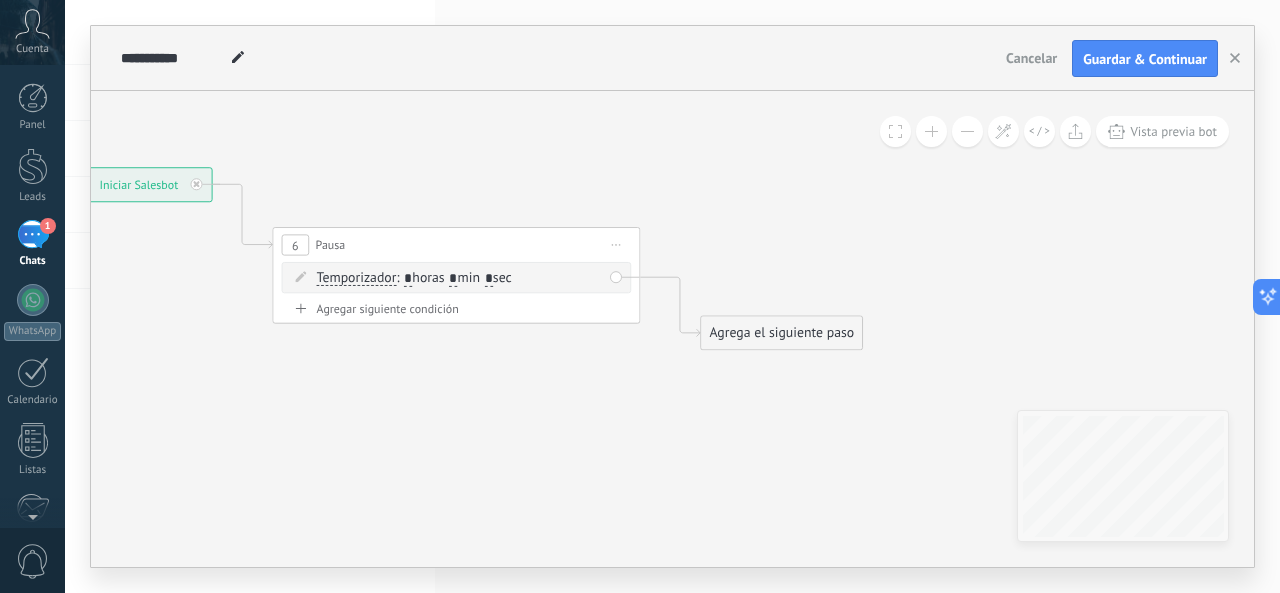 click on "Agrega el siguiente paso" at bounding box center (781, 333) 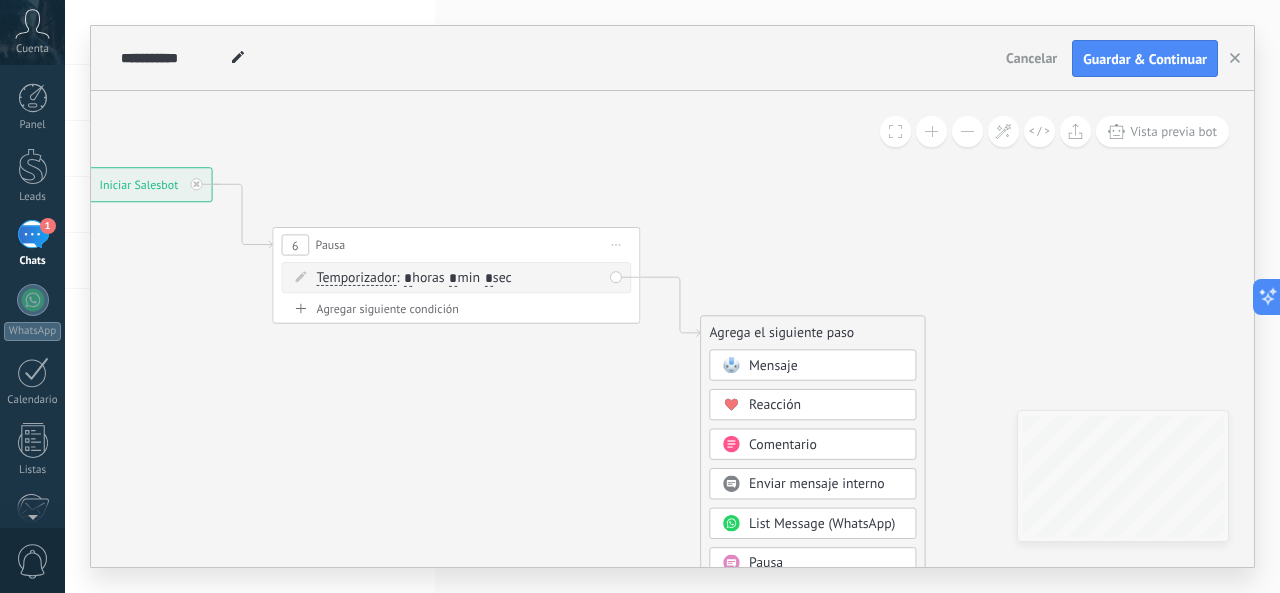 click on "Mensaje" at bounding box center (773, 365) 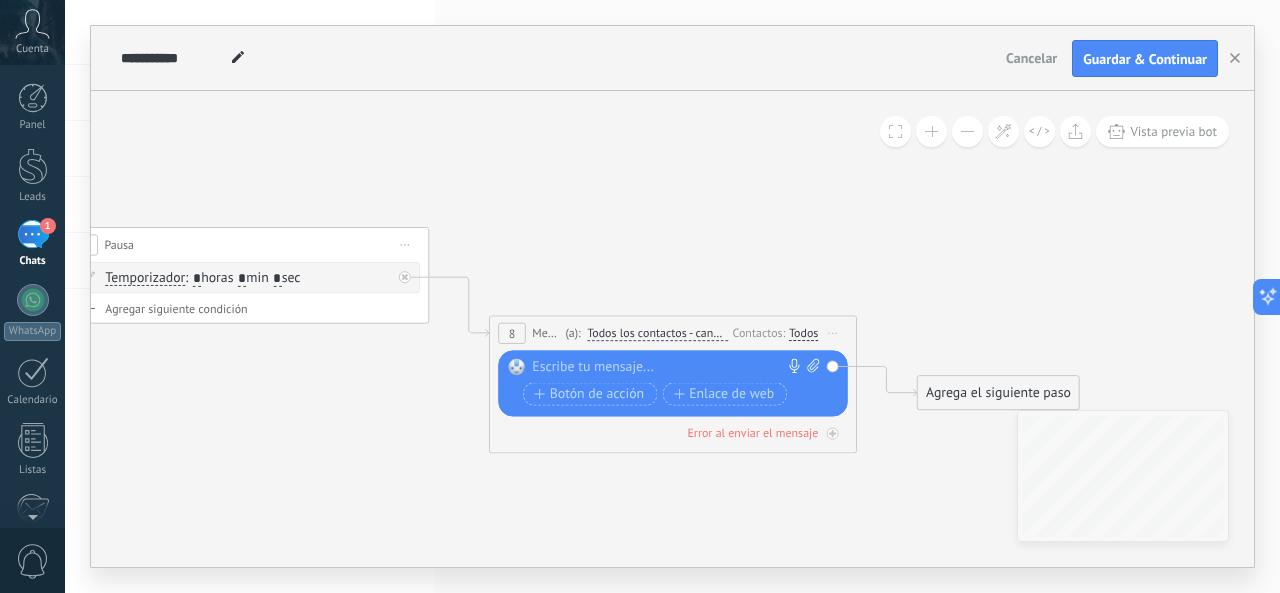 click at bounding box center [668, 368] 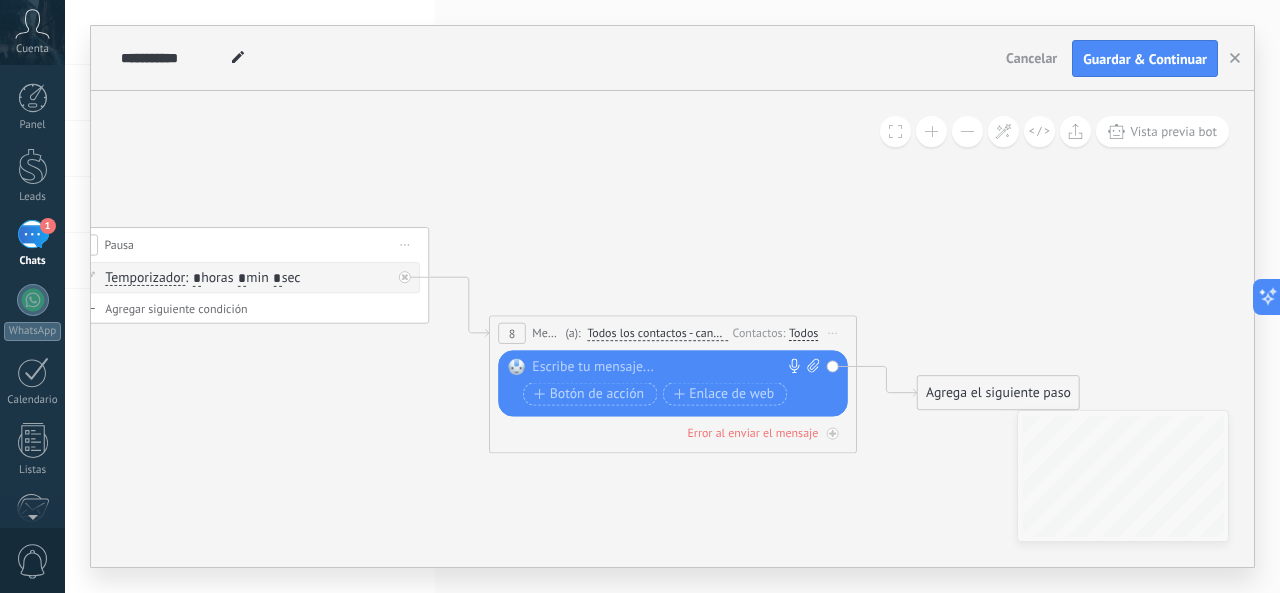 click at bounding box center (668, 368) 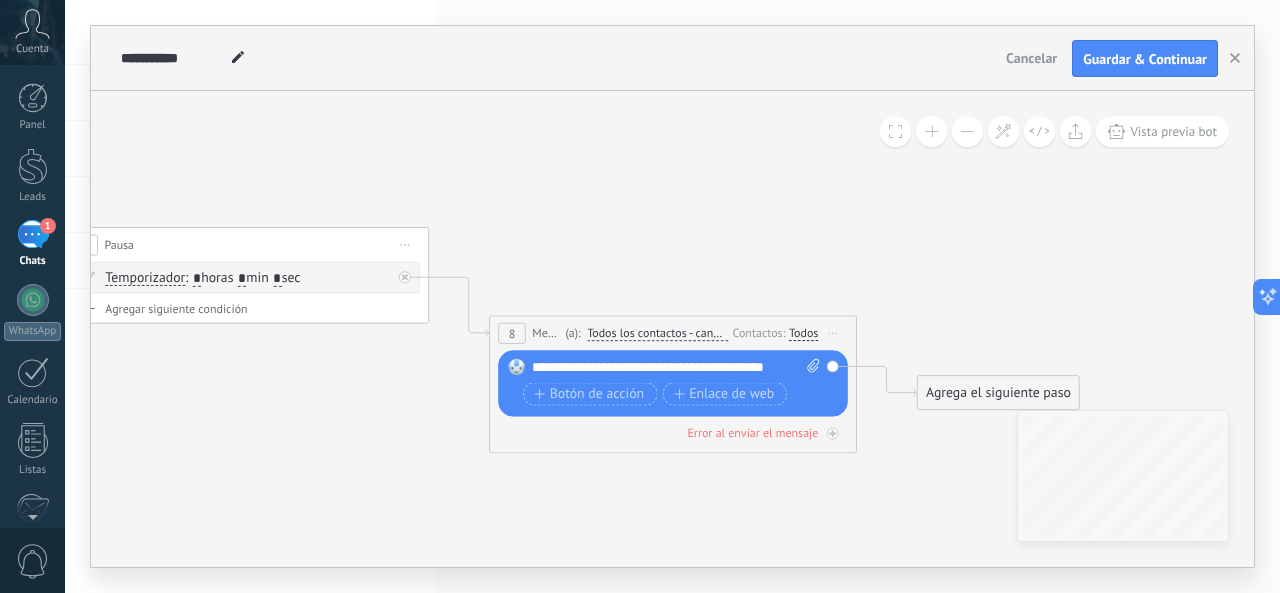 click 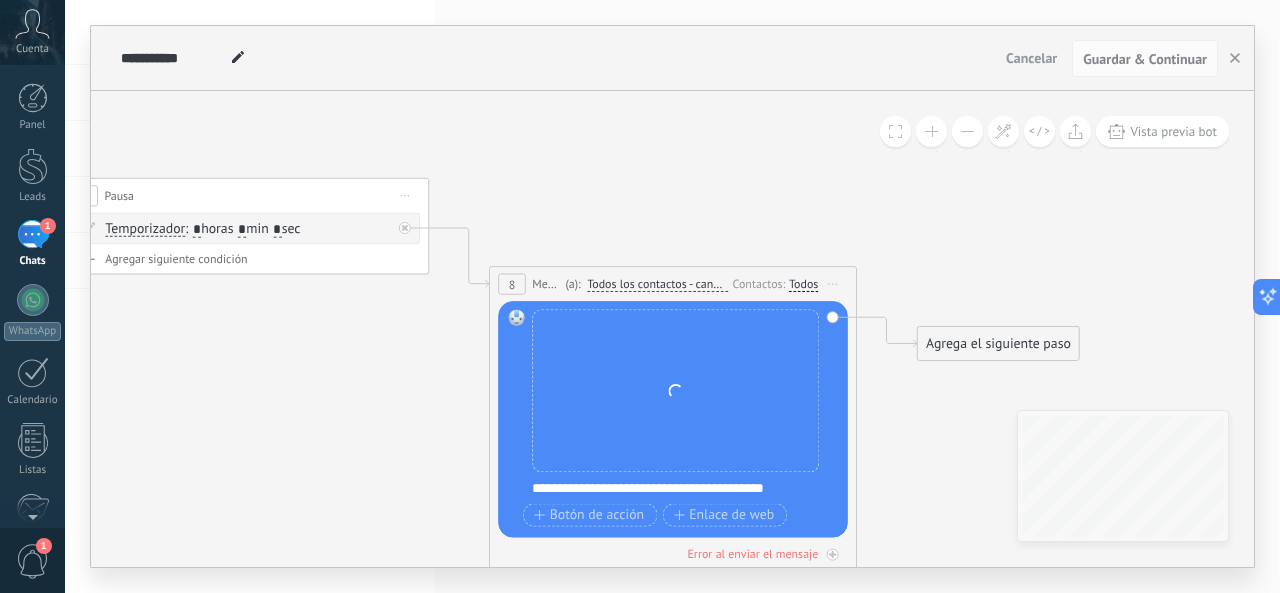 click on "**********" at bounding box center [685, 489] 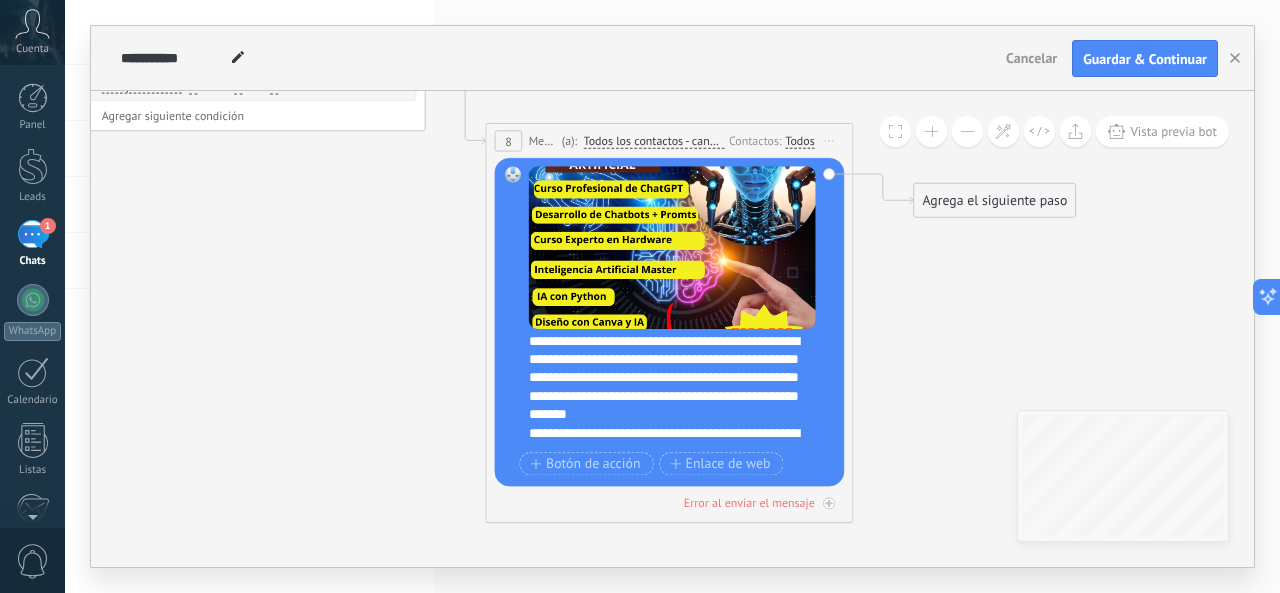 scroll, scrollTop: 320, scrollLeft: 0, axis: vertical 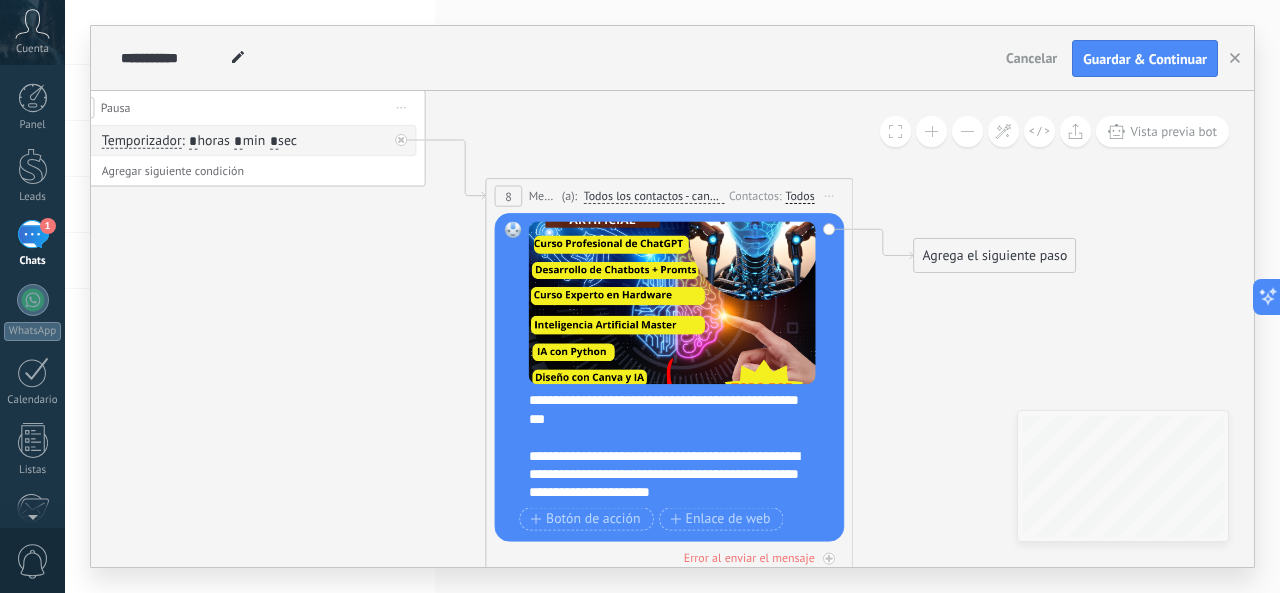 click on "Agrega el siguiente paso" at bounding box center [994, 256] 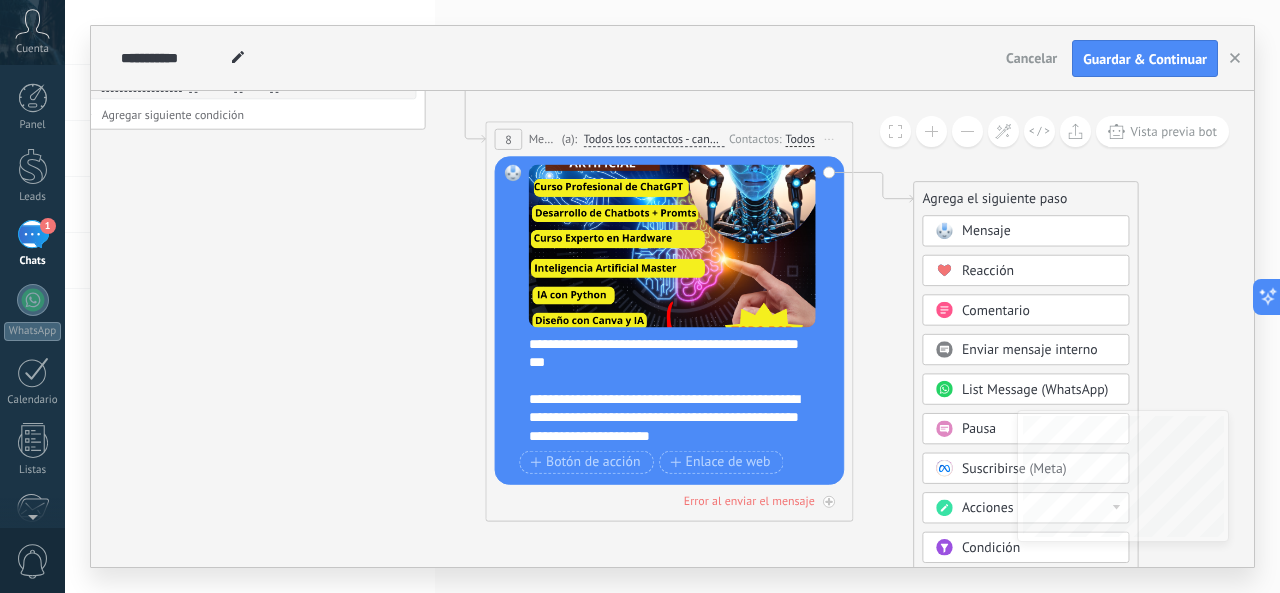 click on "Pausa" at bounding box center [979, 429] 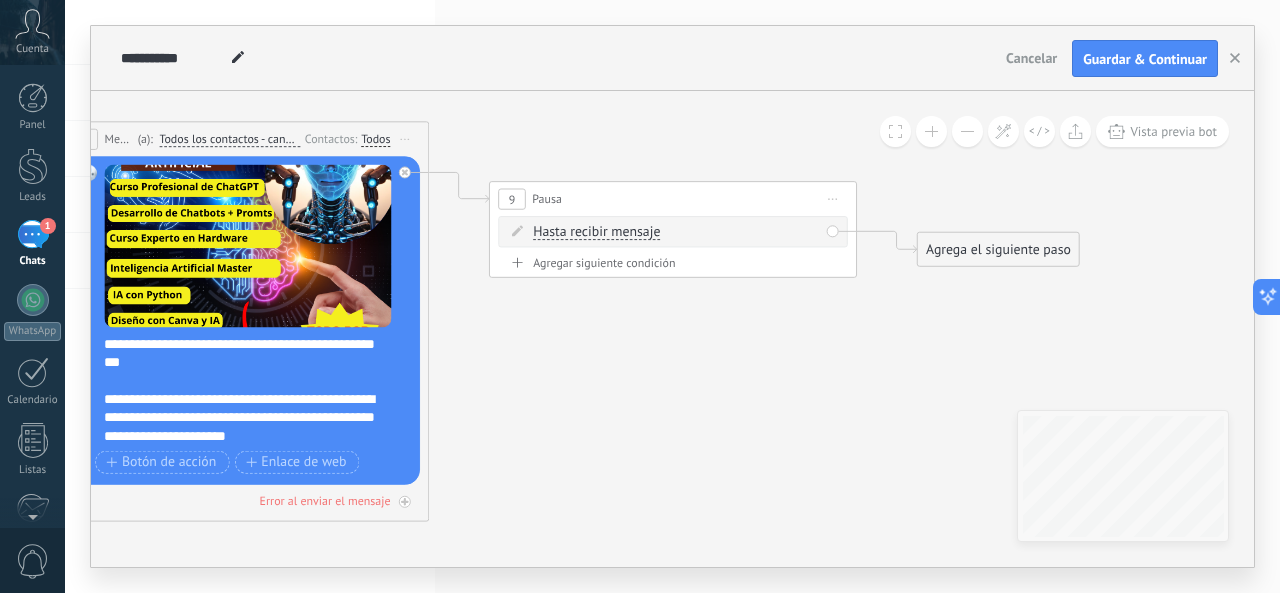 click on "Agregar siguiente condición" at bounding box center (673, 263) 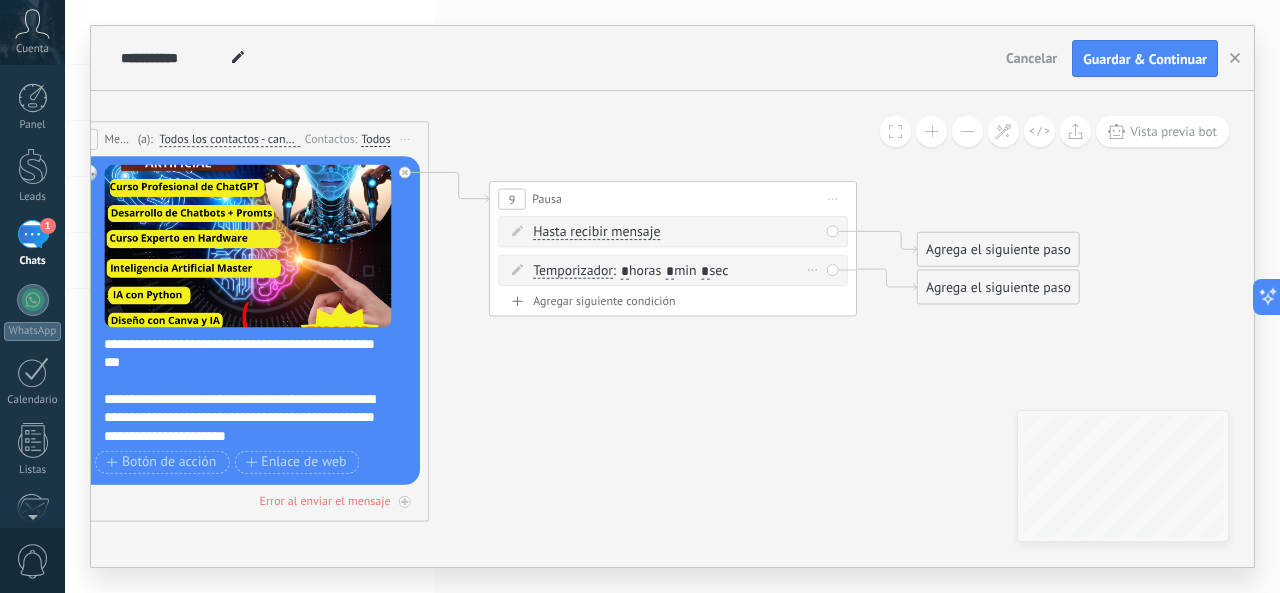click on "*" at bounding box center (670, 272) 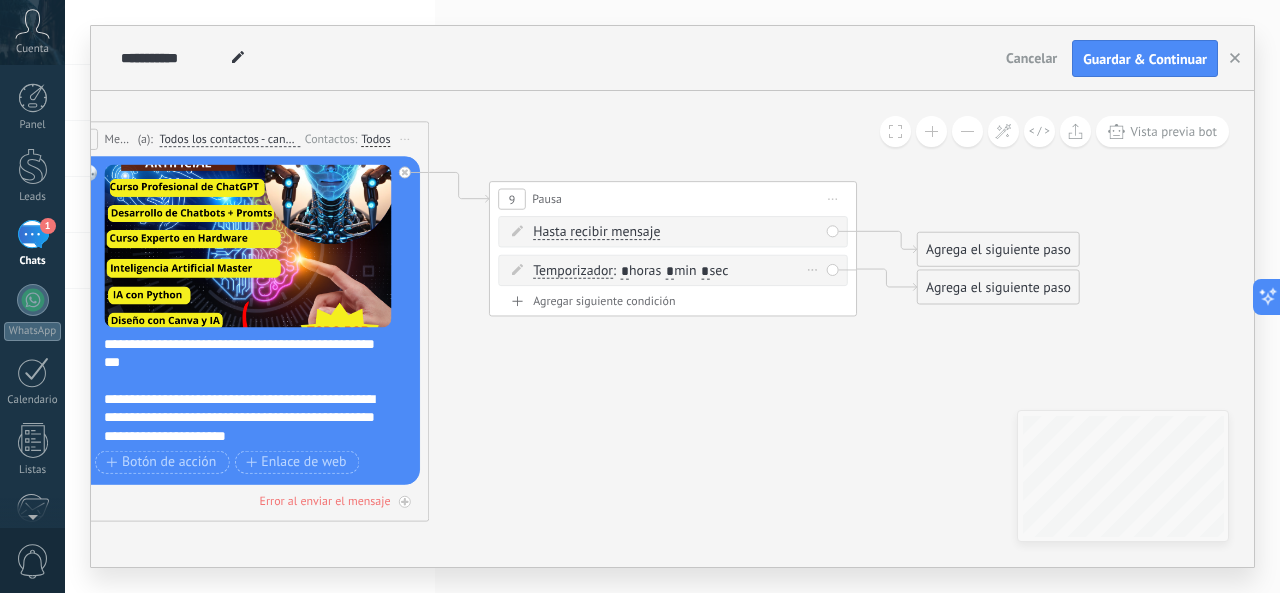 type on "*" 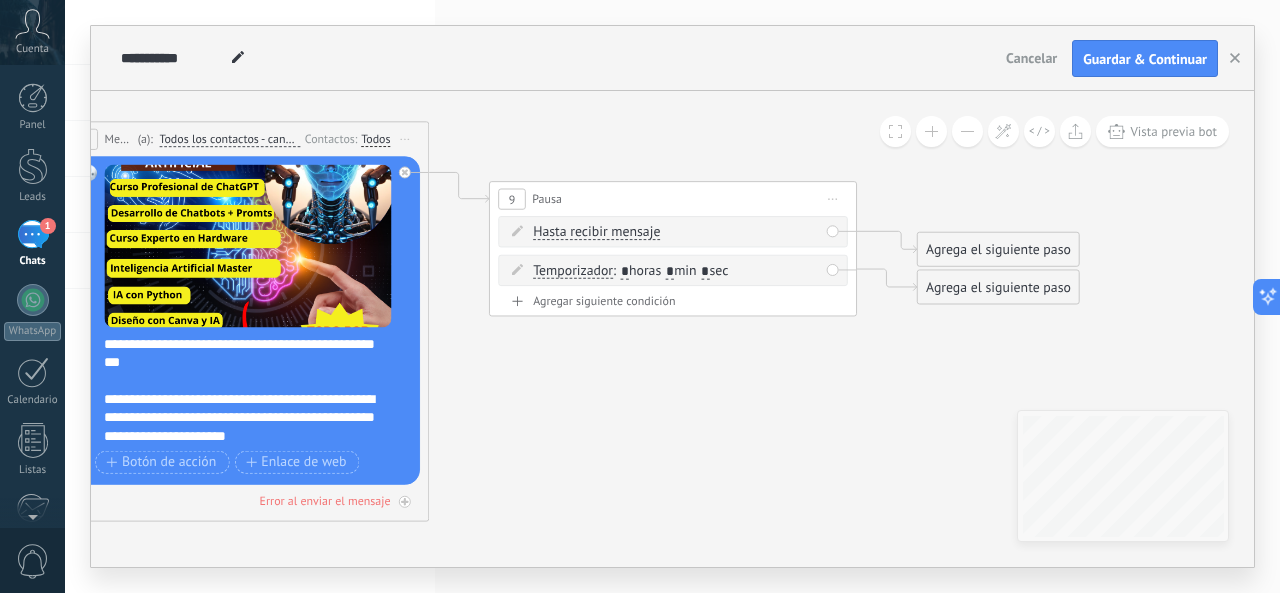type on "*" 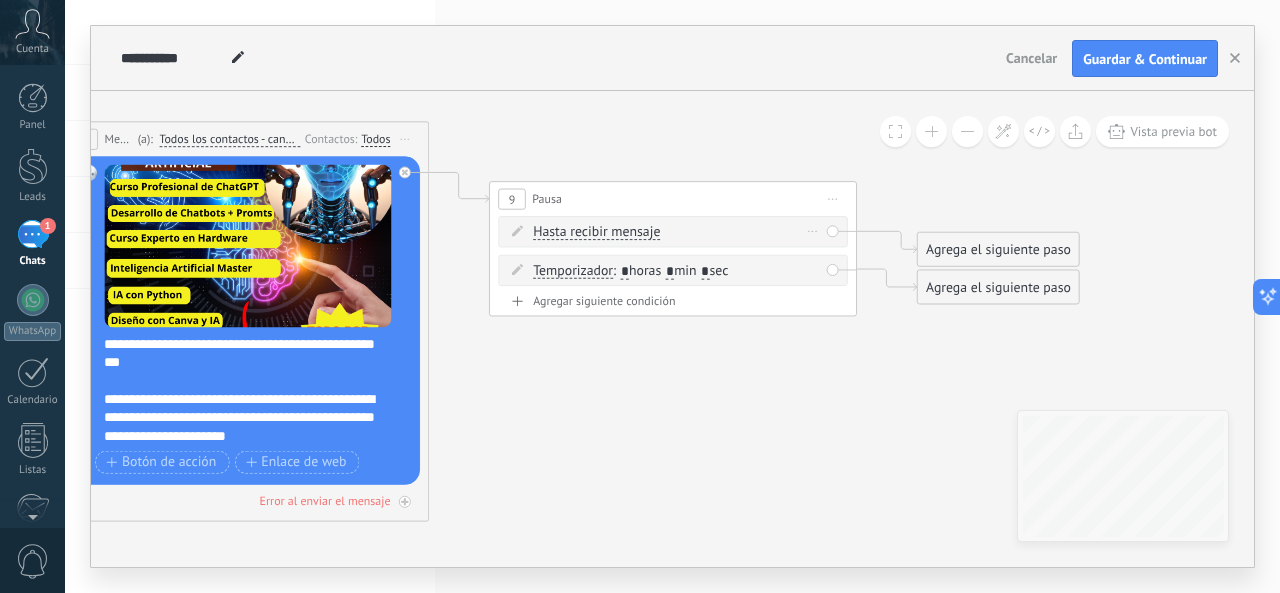 click on "Borrar" at bounding box center (813, 231) 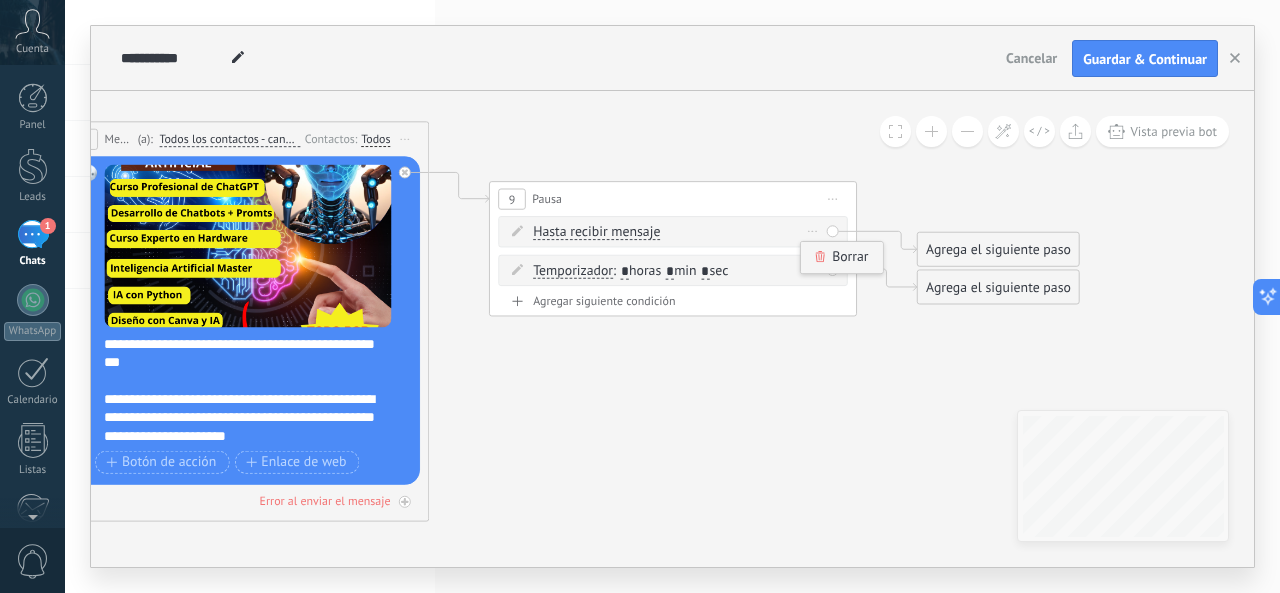 click on "Borrar" at bounding box center (841, 257) 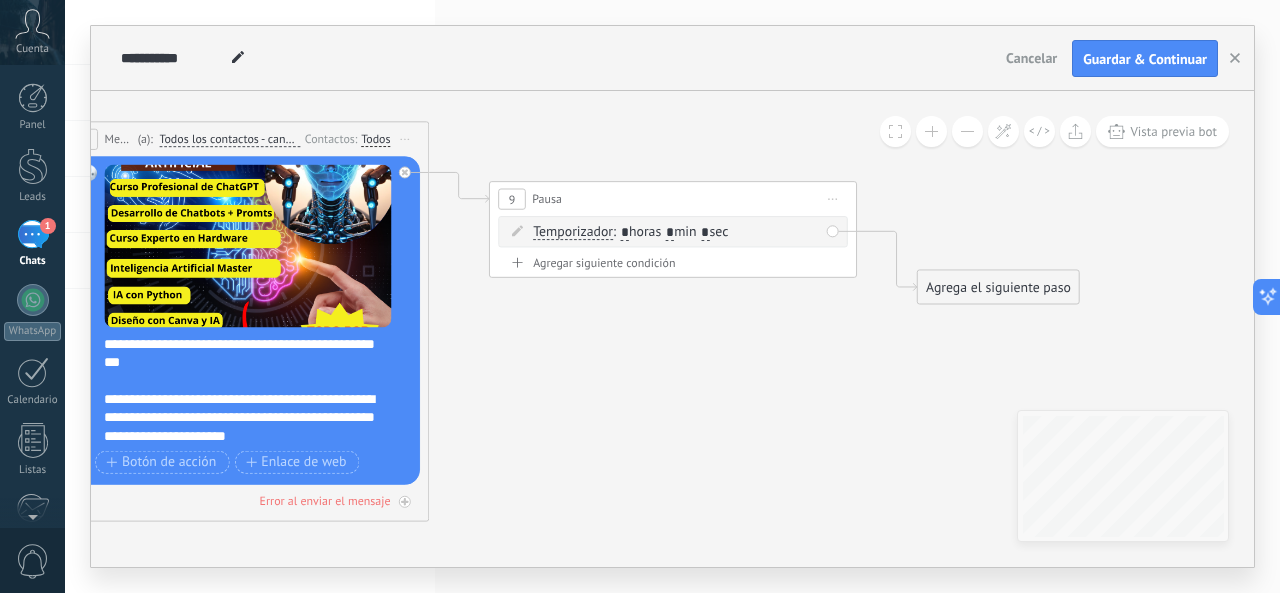 click on "Agrega el siguiente paso" at bounding box center [998, 288] 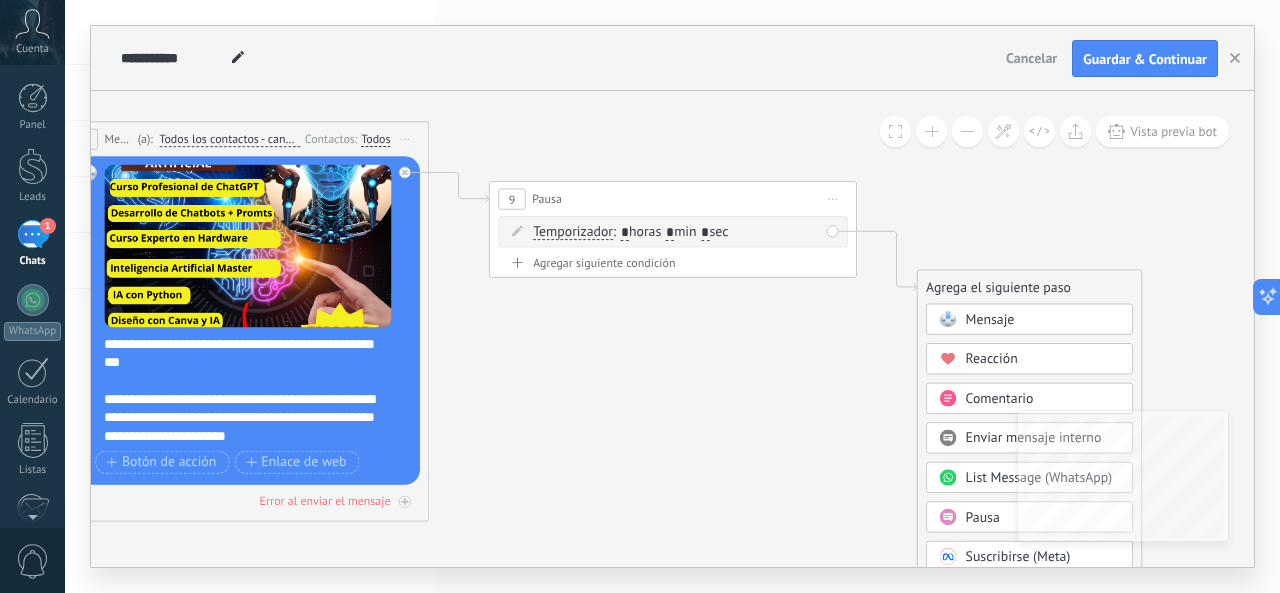 click on "Mensaje" at bounding box center [990, 319] 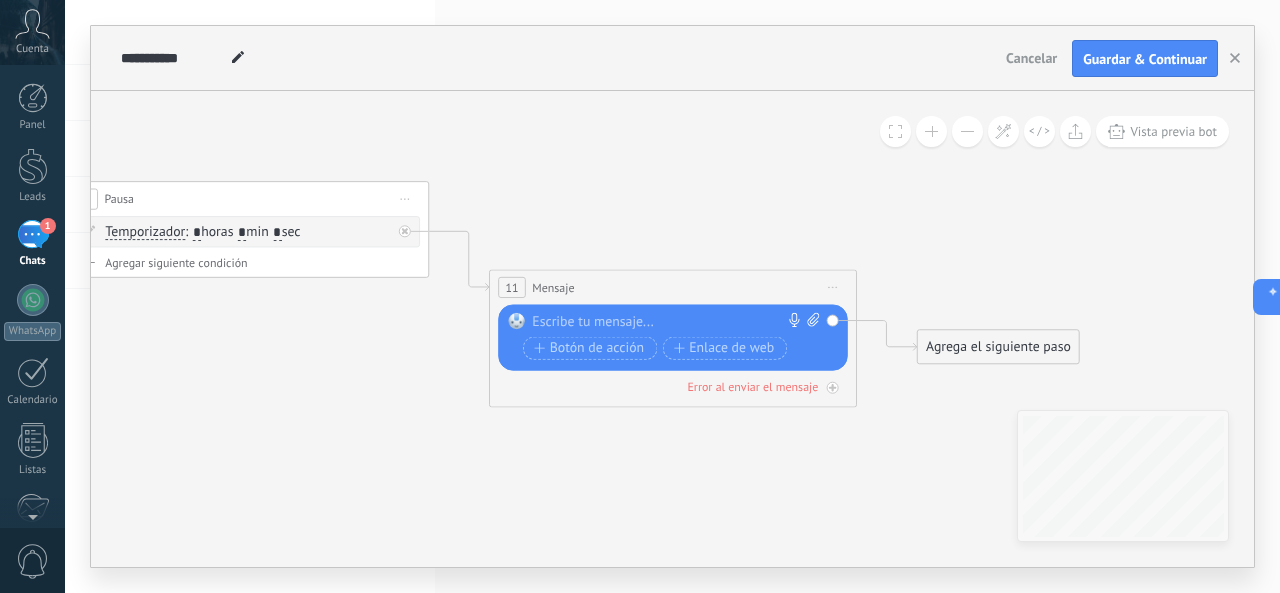 click at bounding box center [668, 322] 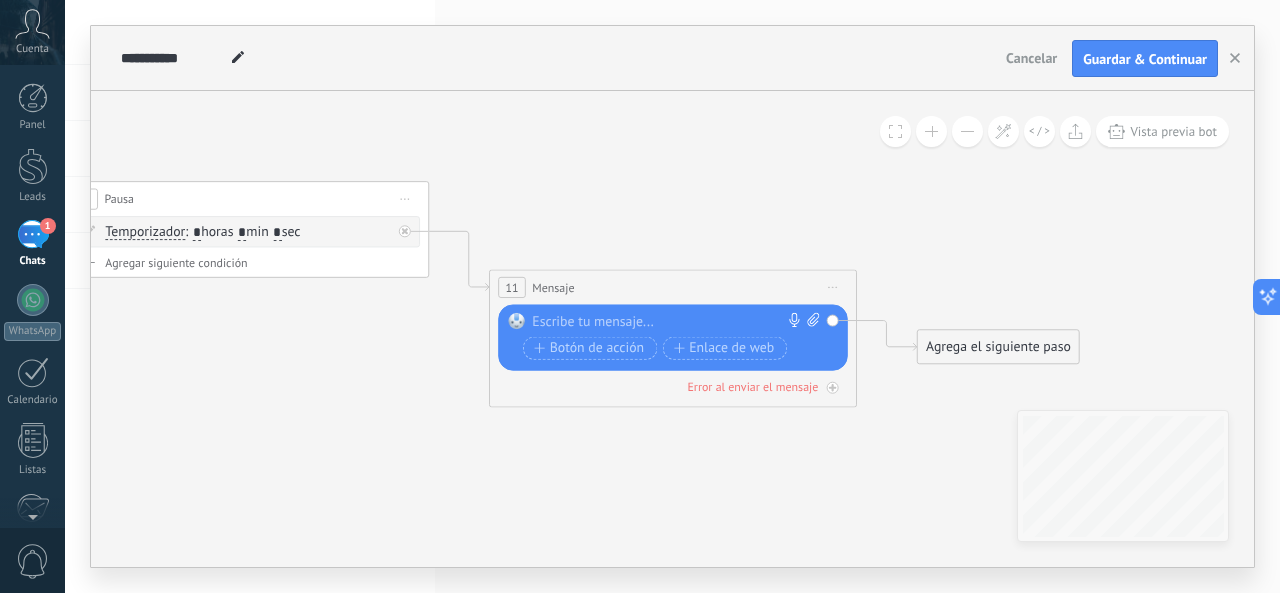 paste 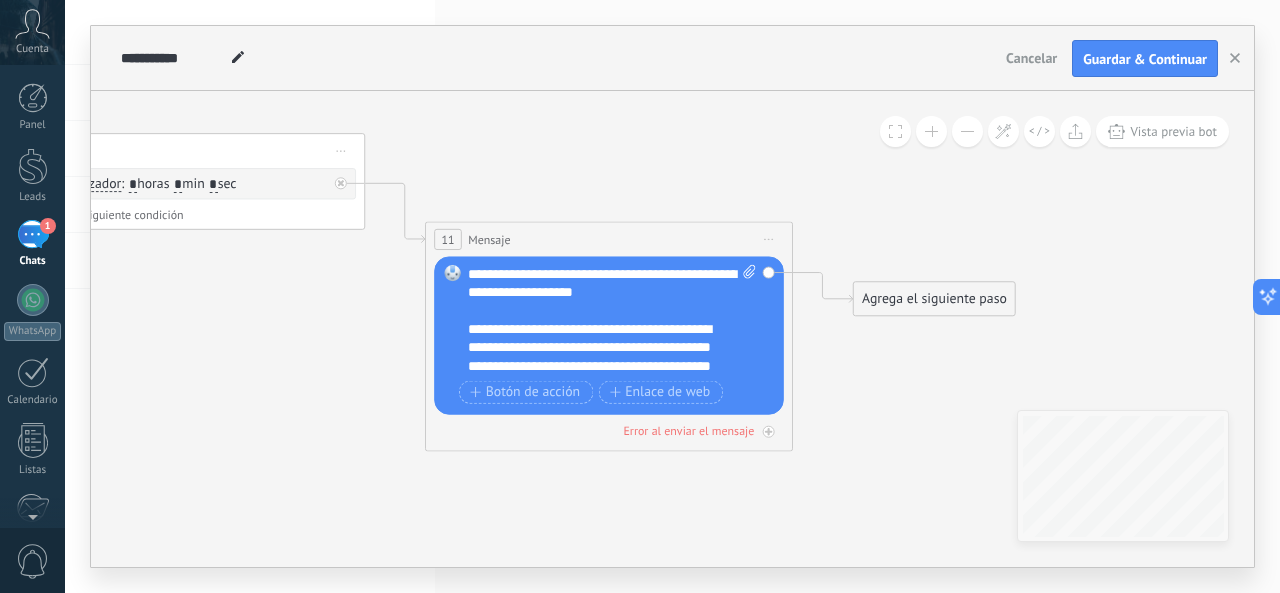 click on "Agrega el siguiente paso" at bounding box center (934, 299) 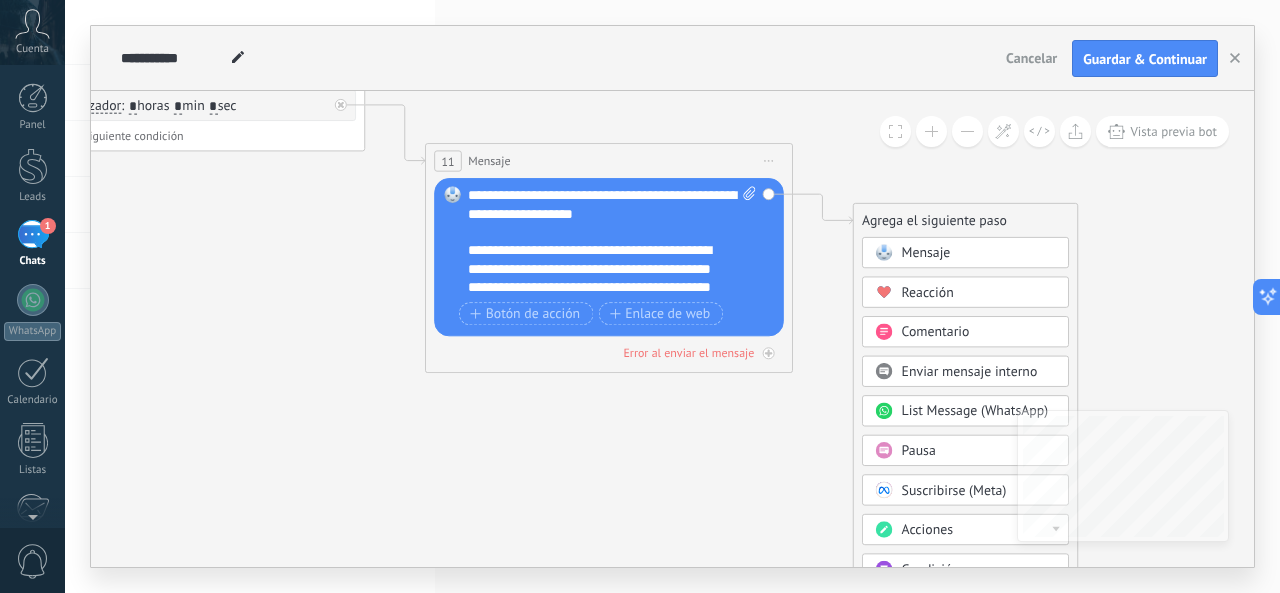 click on "Pausa" at bounding box center [919, 450] 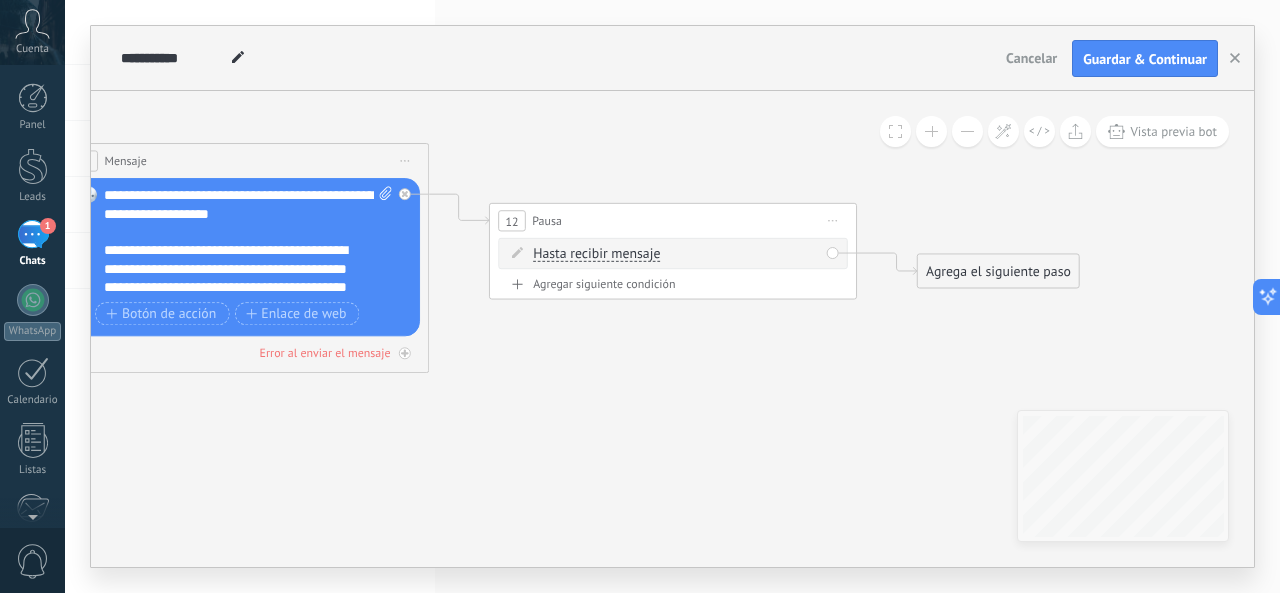 click on "Agregar siguiente condición" at bounding box center (673, 285) 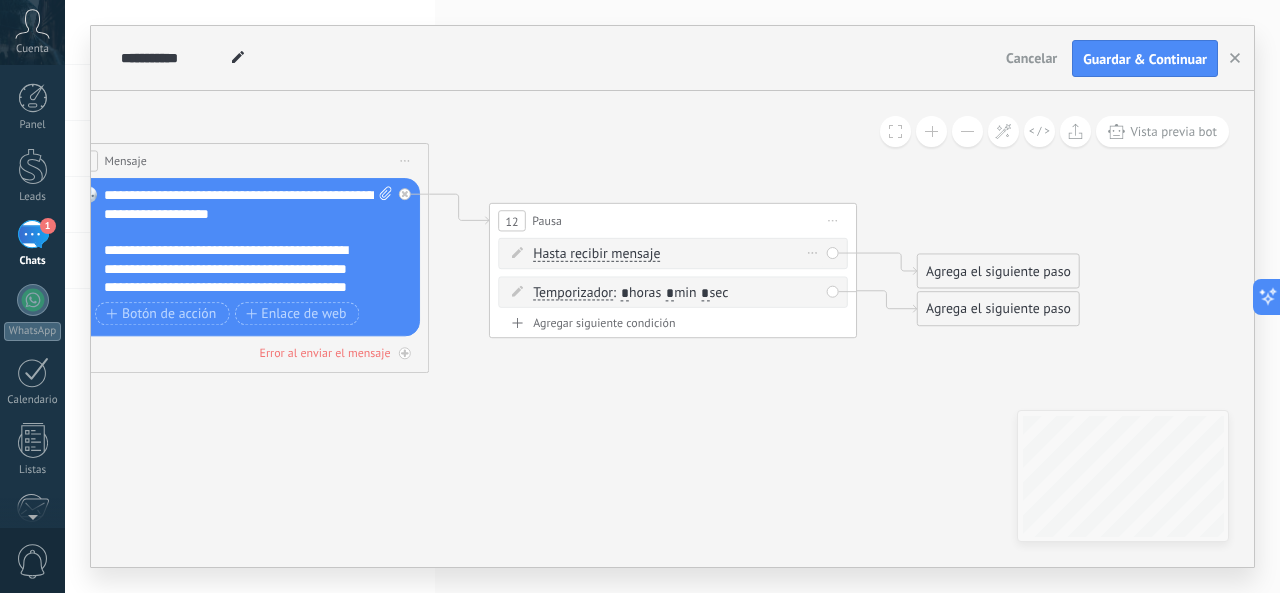 click on "Borrar" at bounding box center [813, 253] 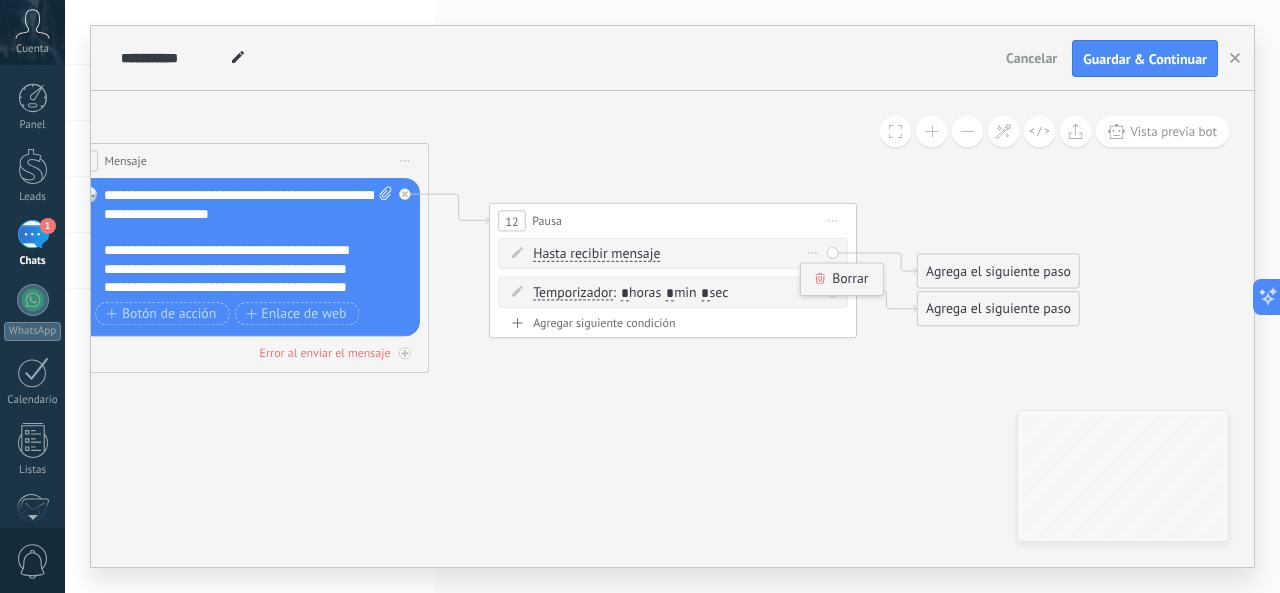 click on "Borrar" at bounding box center [841, 279] 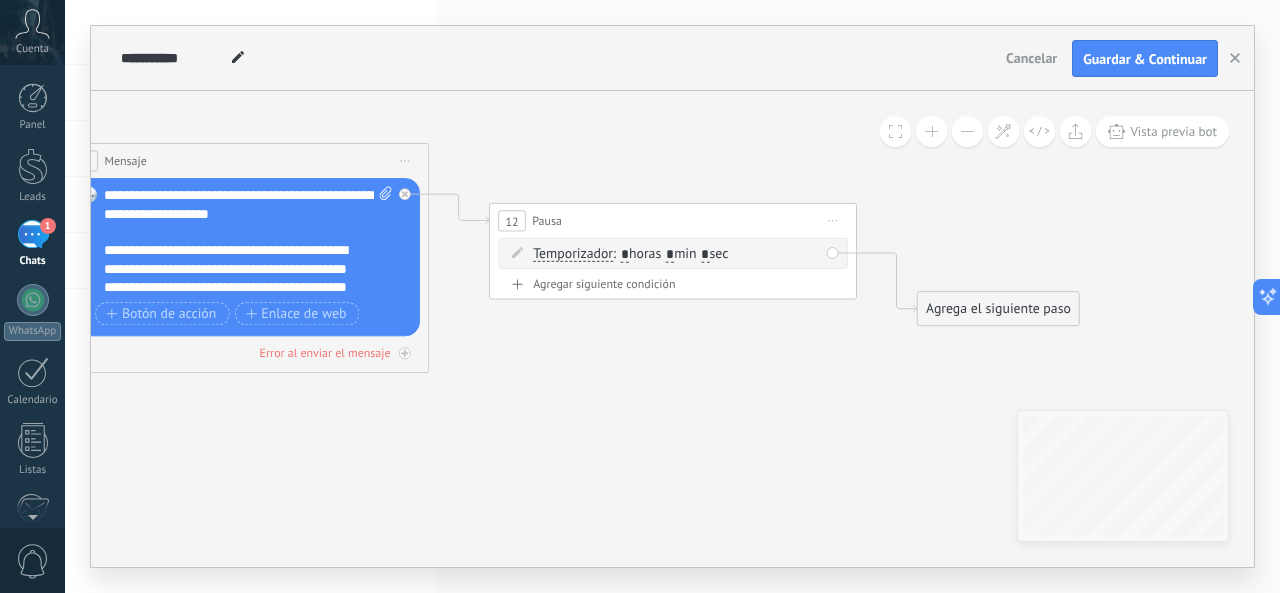 click on "Agregar siguiente condición" at bounding box center [673, 285] 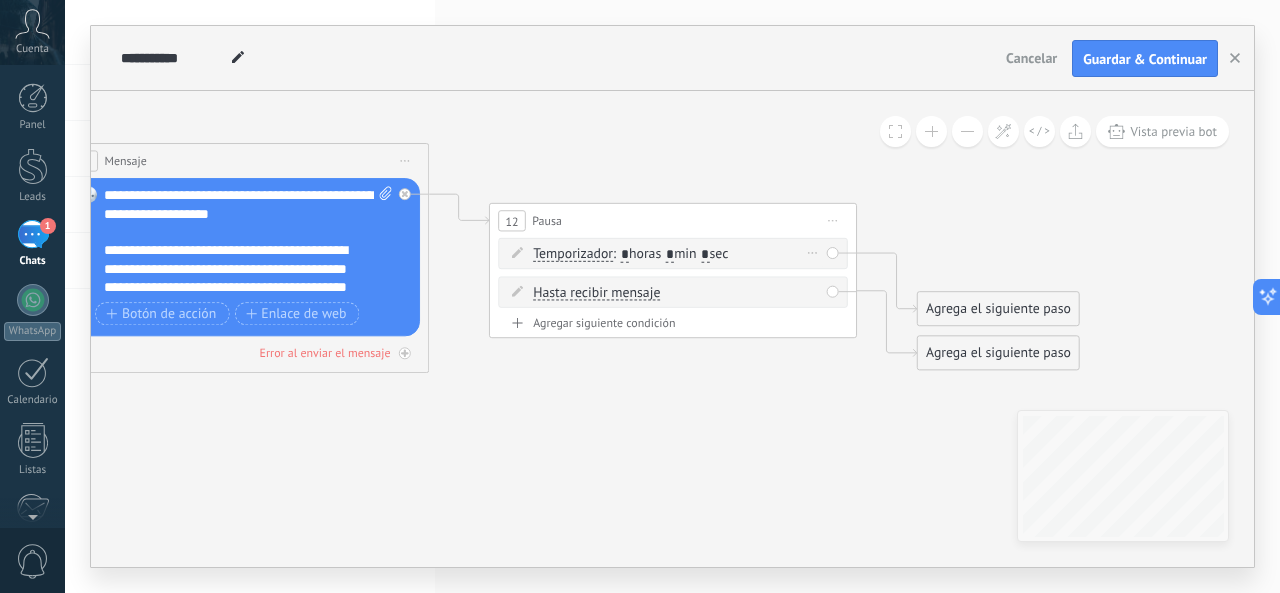 click on "*" at bounding box center (705, 255) 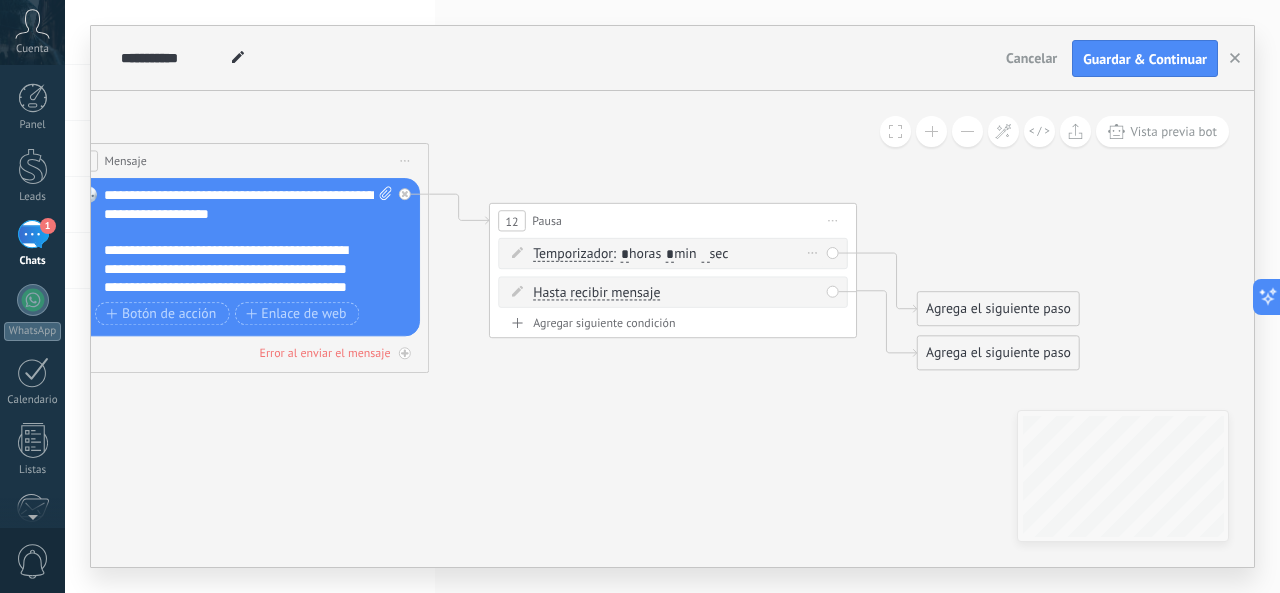 type 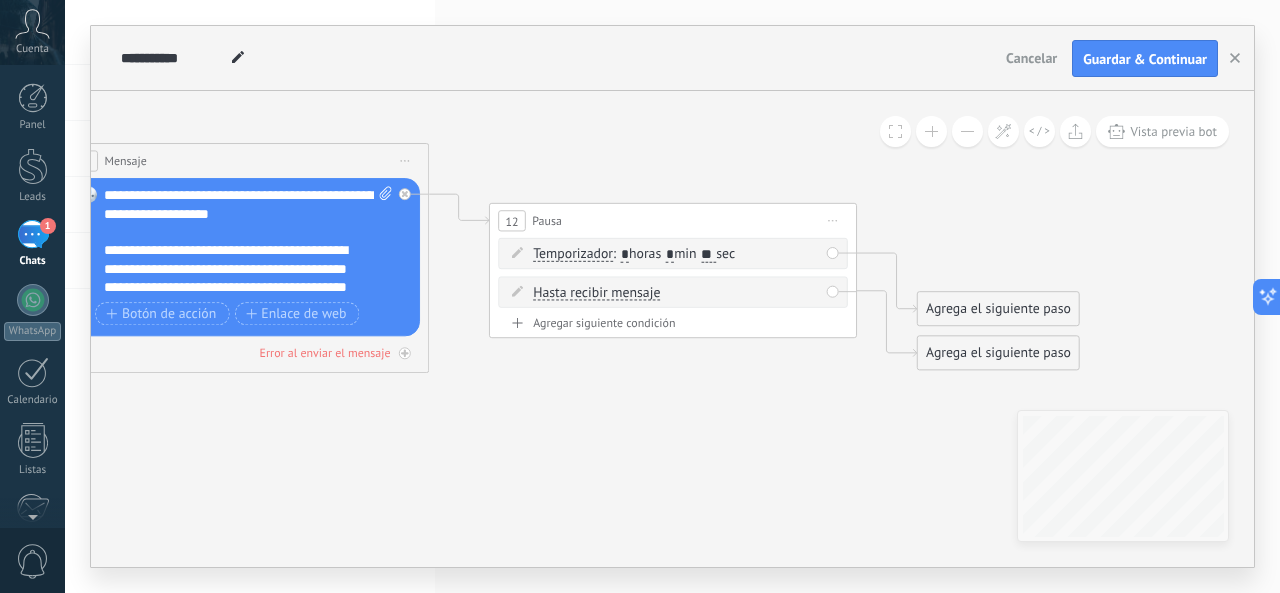 type on "**" 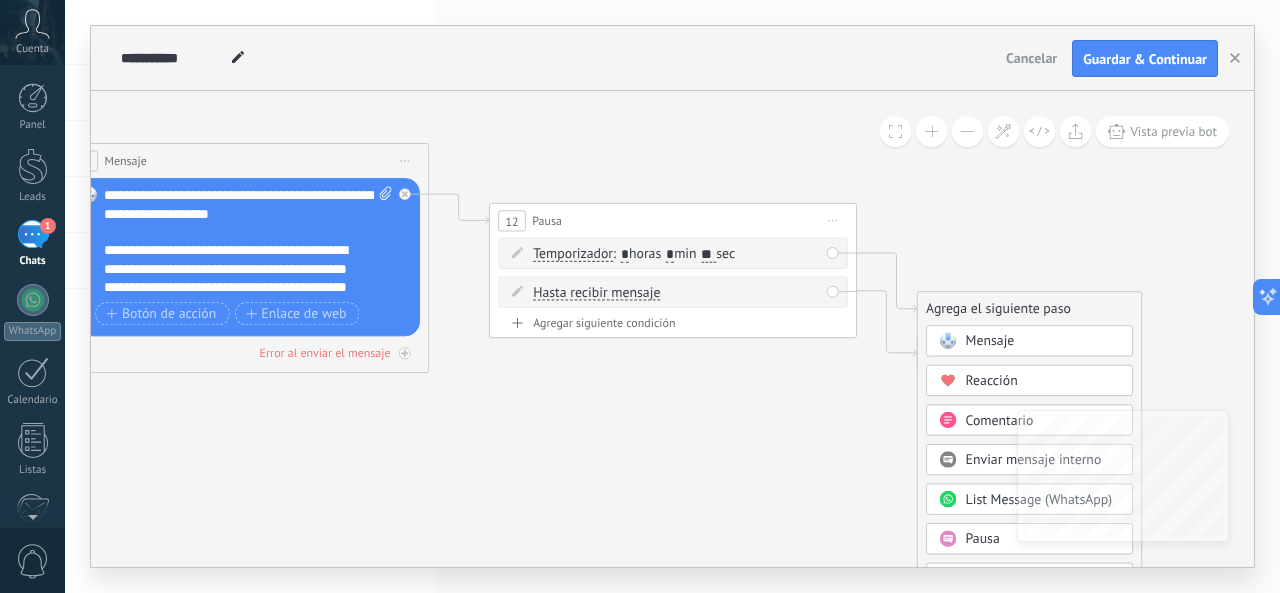 click on "Mensaje" at bounding box center [990, 341] 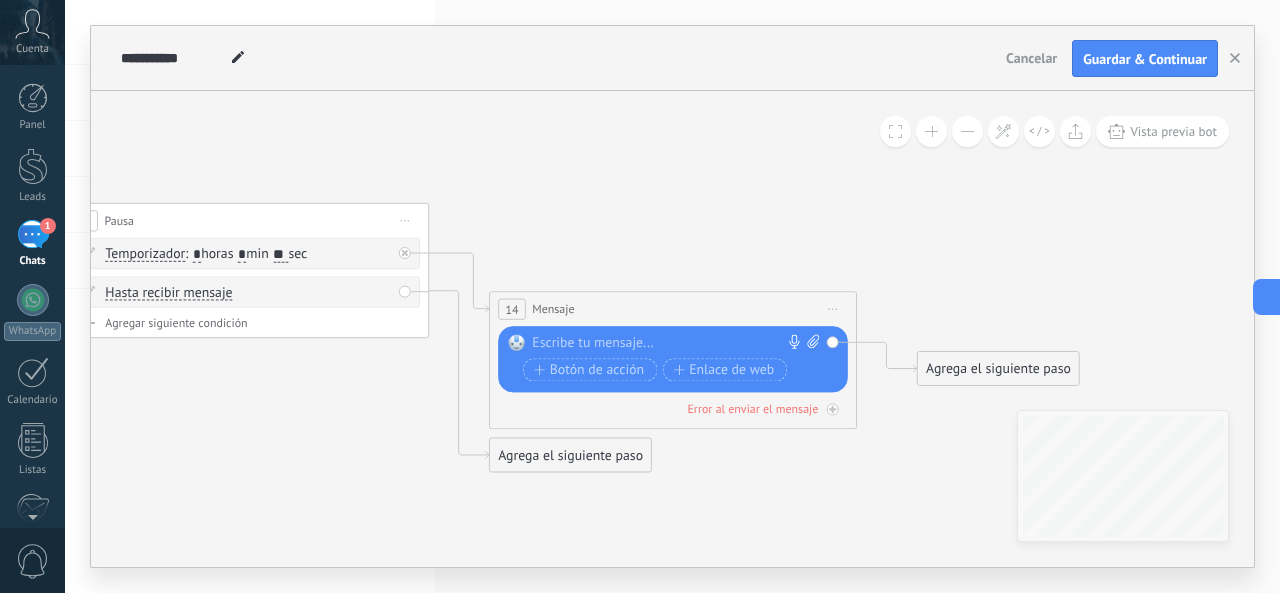 click at bounding box center (668, 344) 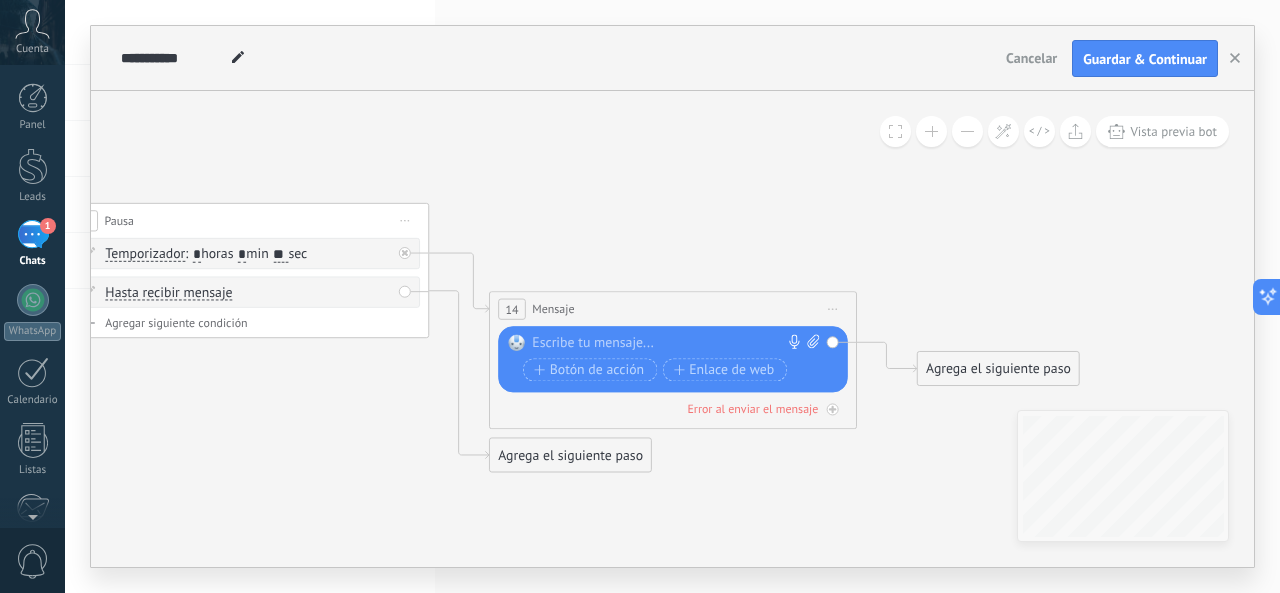 paste 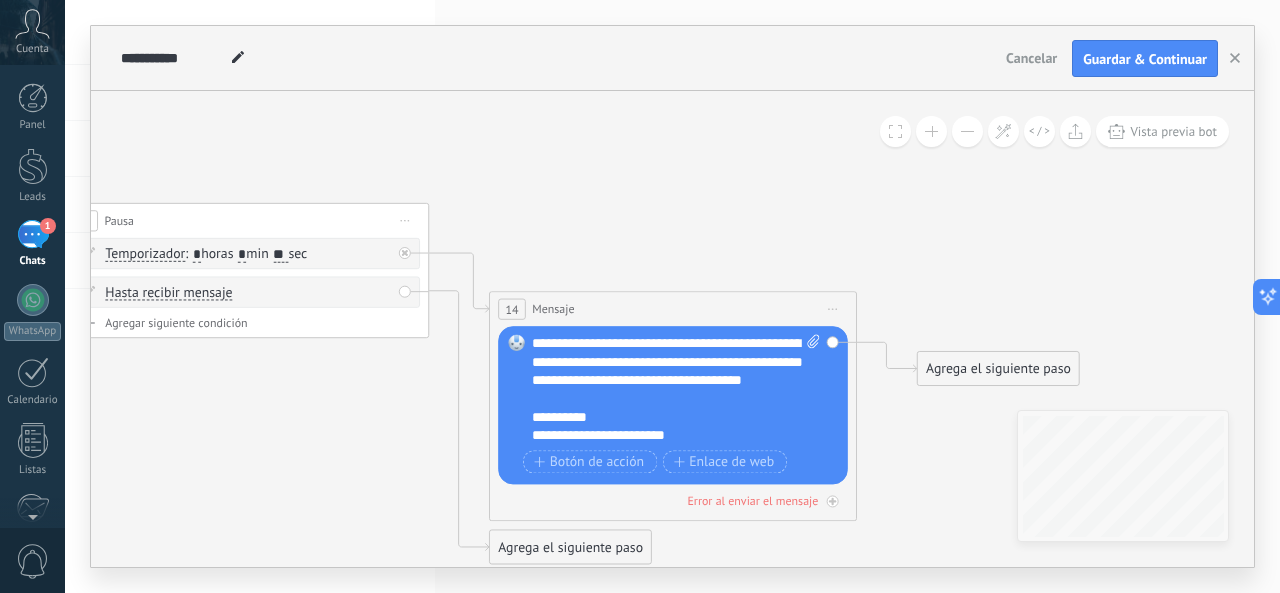 click on "**********" at bounding box center [676, 390] 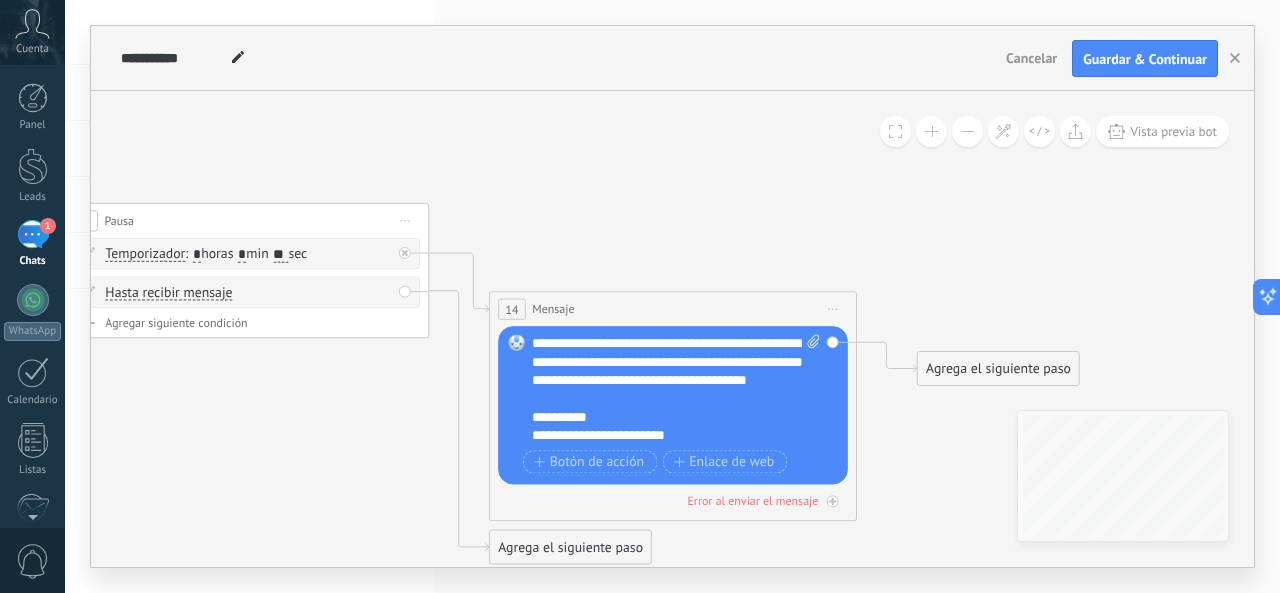 click on "**********" at bounding box center (676, 390) 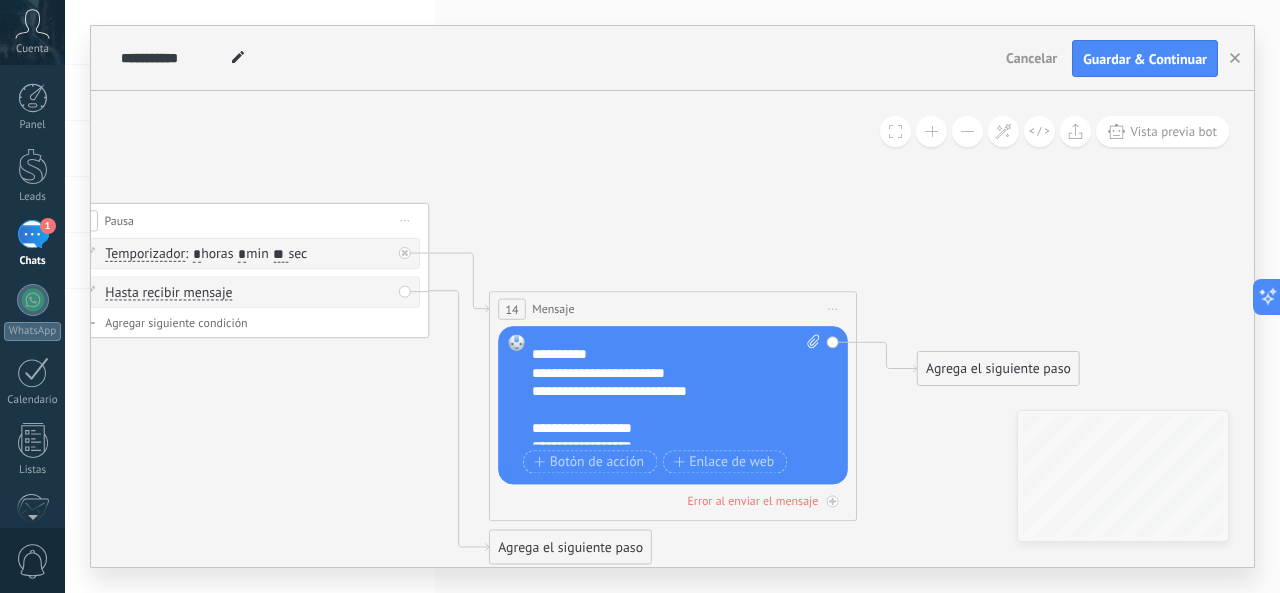 scroll, scrollTop: 0, scrollLeft: 0, axis: both 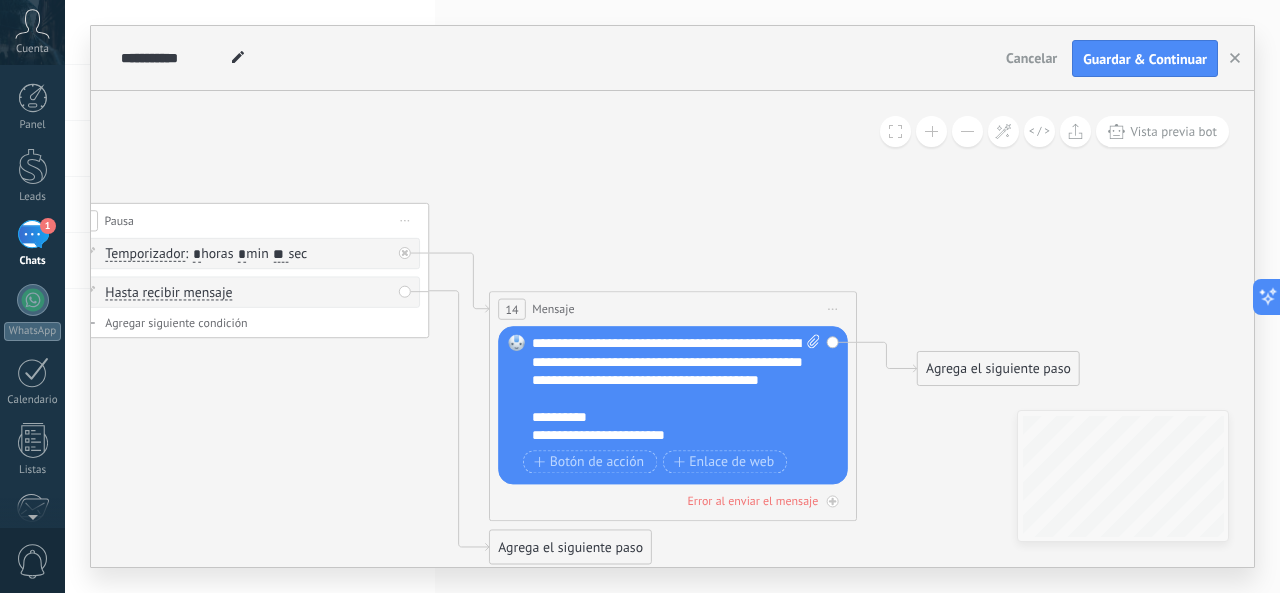click 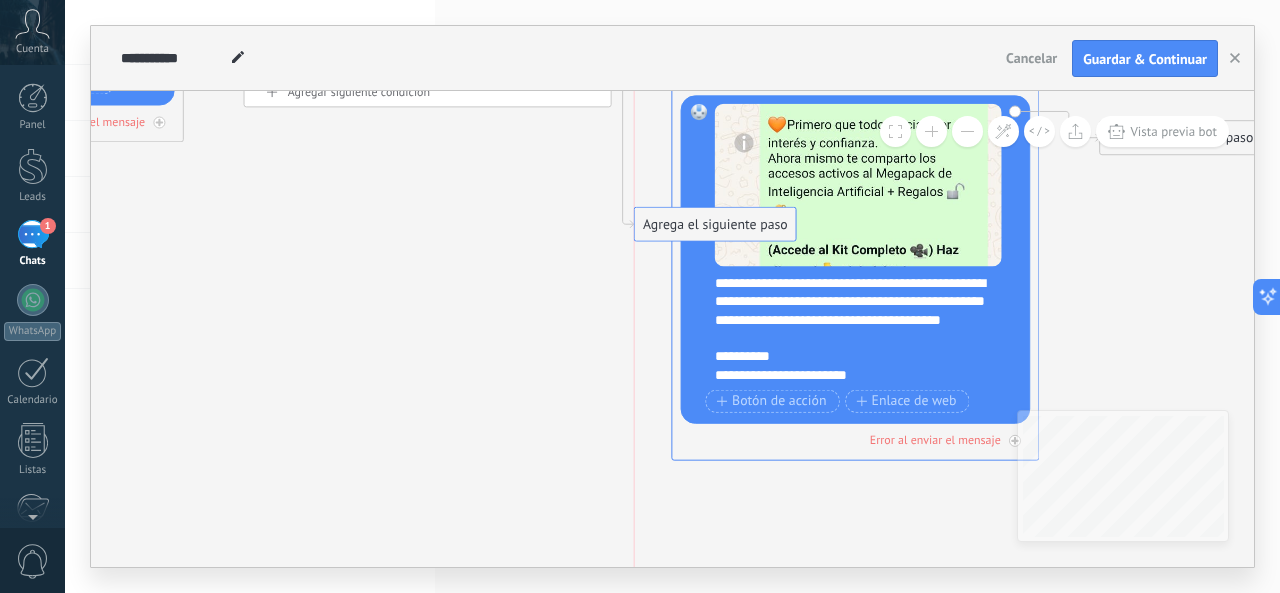 drag, startPoint x: 743, startPoint y: 489, endPoint x: 696, endPoint y: 228, distance: 265.19803 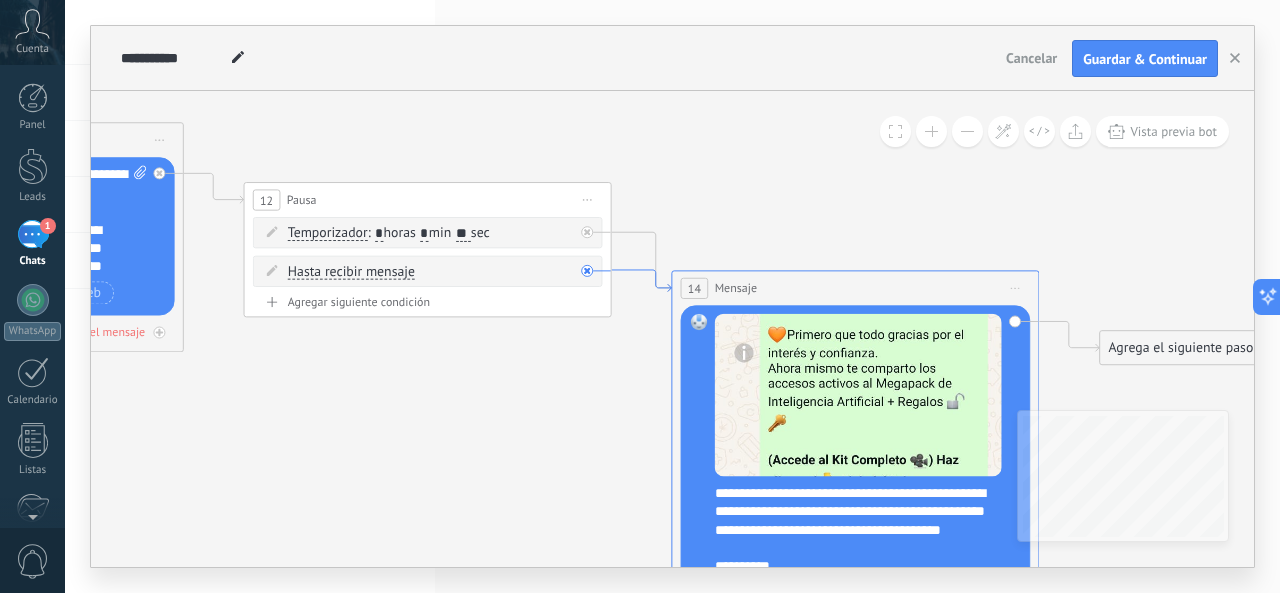 drag, startPoint x: 637, startPoint y: 230, endPoint x: 637, endPoint y: 276, distance: 46 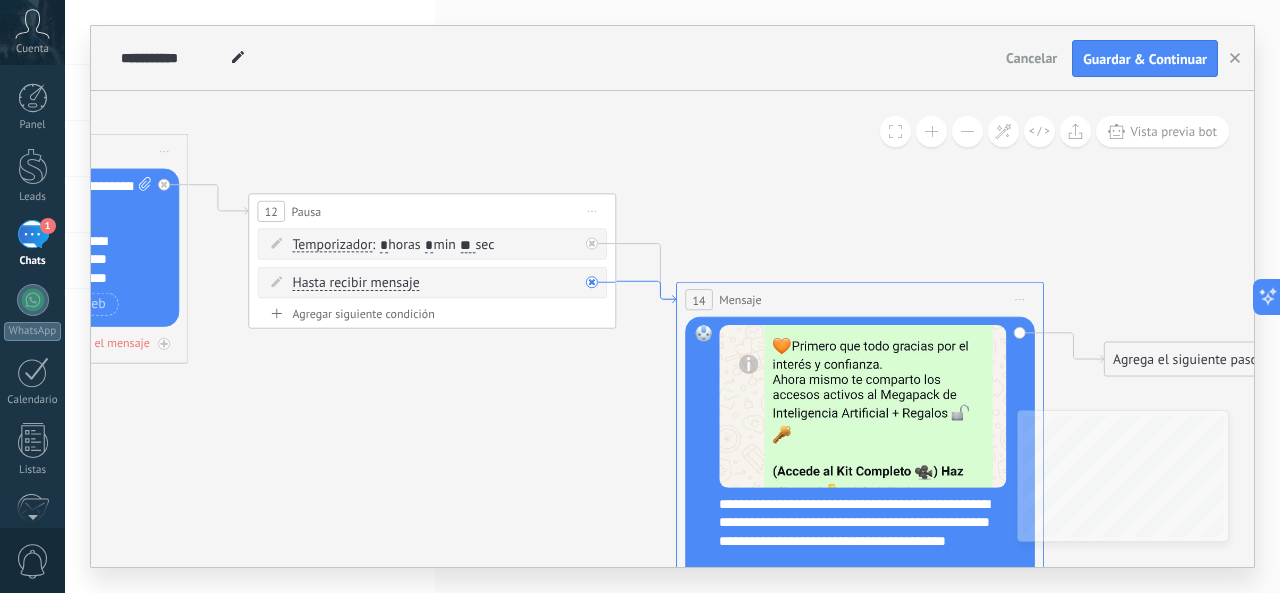 click 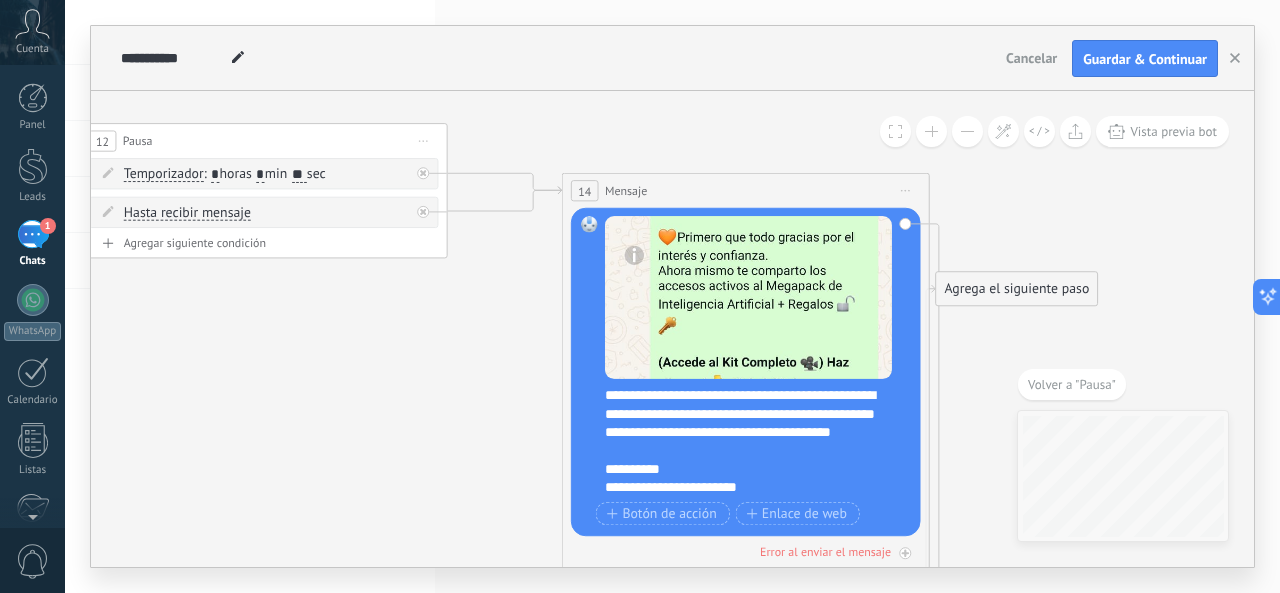 drag, startPoint x: 582, startPoint y: 215, endPoint x: 638, endPoint y: 175, distance: 68.8186 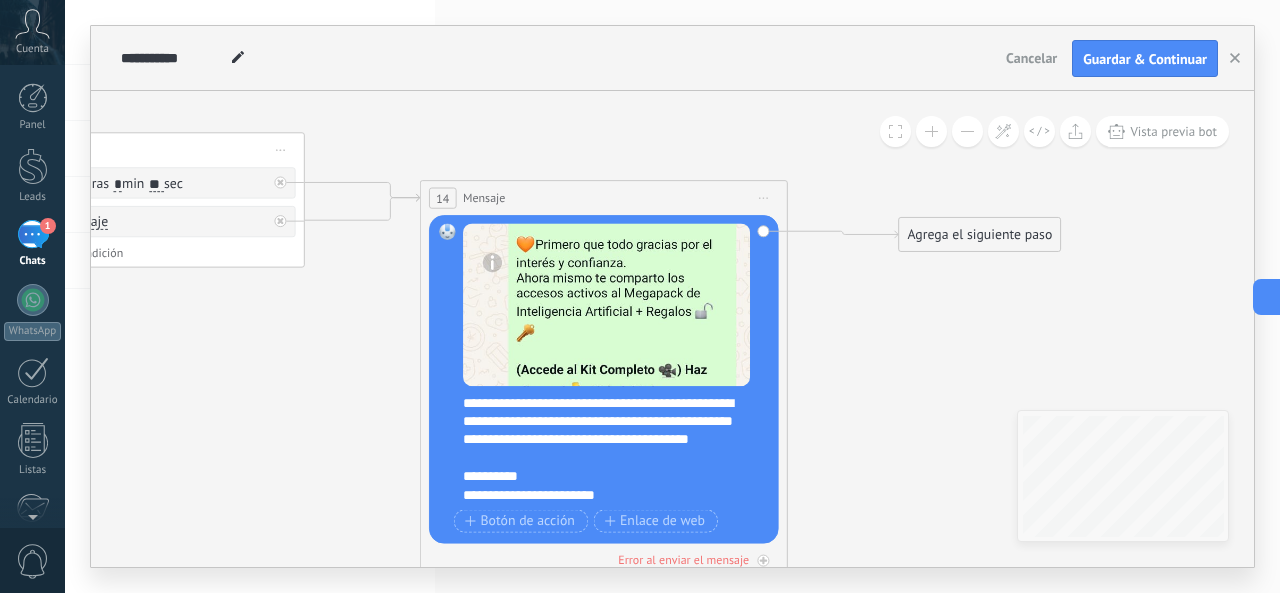 drag, startPoint x: 904, startPoint y: 289, endPoint x: 1010, endPoint y: 225, distance: 123.82246 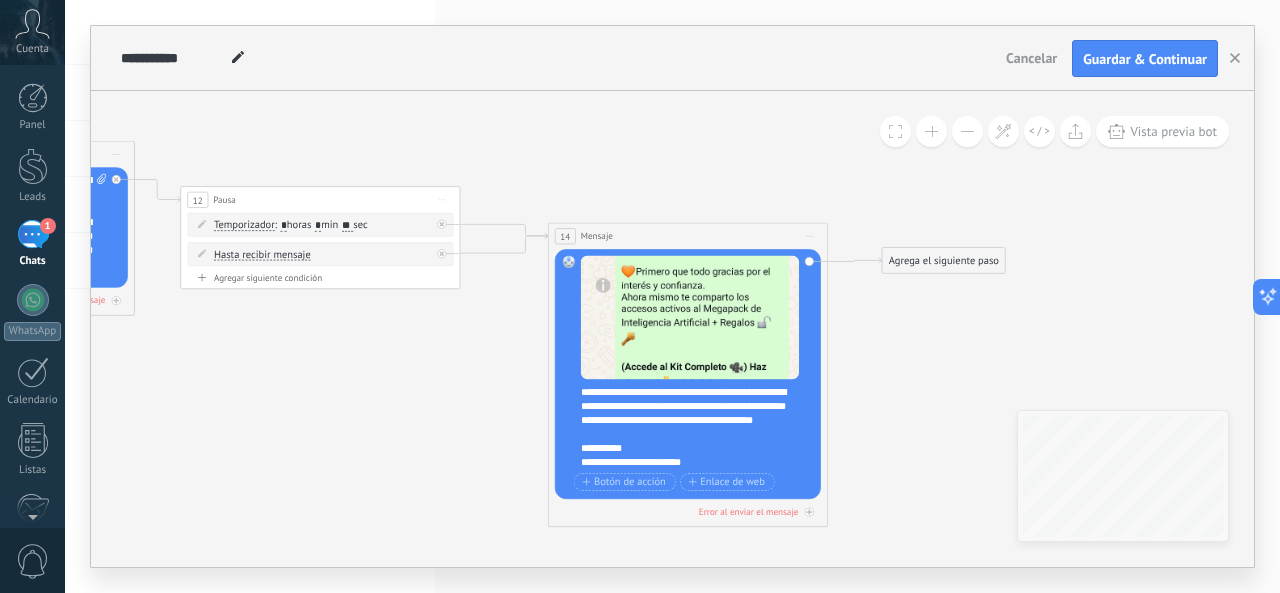 drag, startPoint x: 935, startPoint y: 261, endPoint x: 906, endPoint y: 257, distance: 29.274563 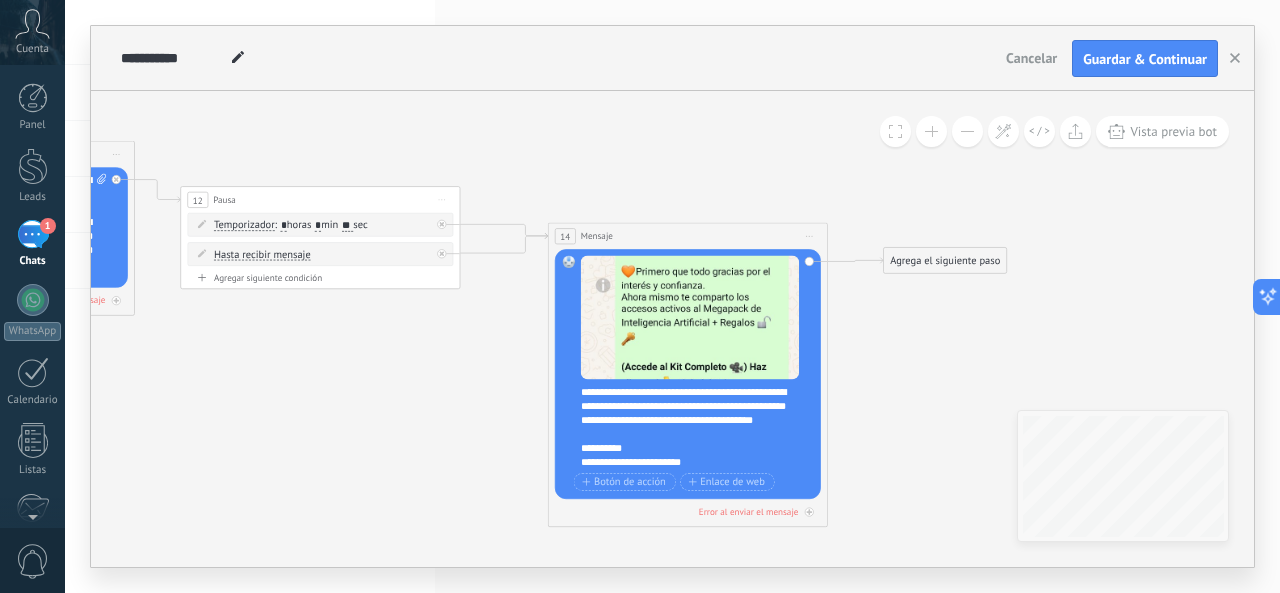 click on "Agrega el siguiente paso" at bounding box center [945, 261] 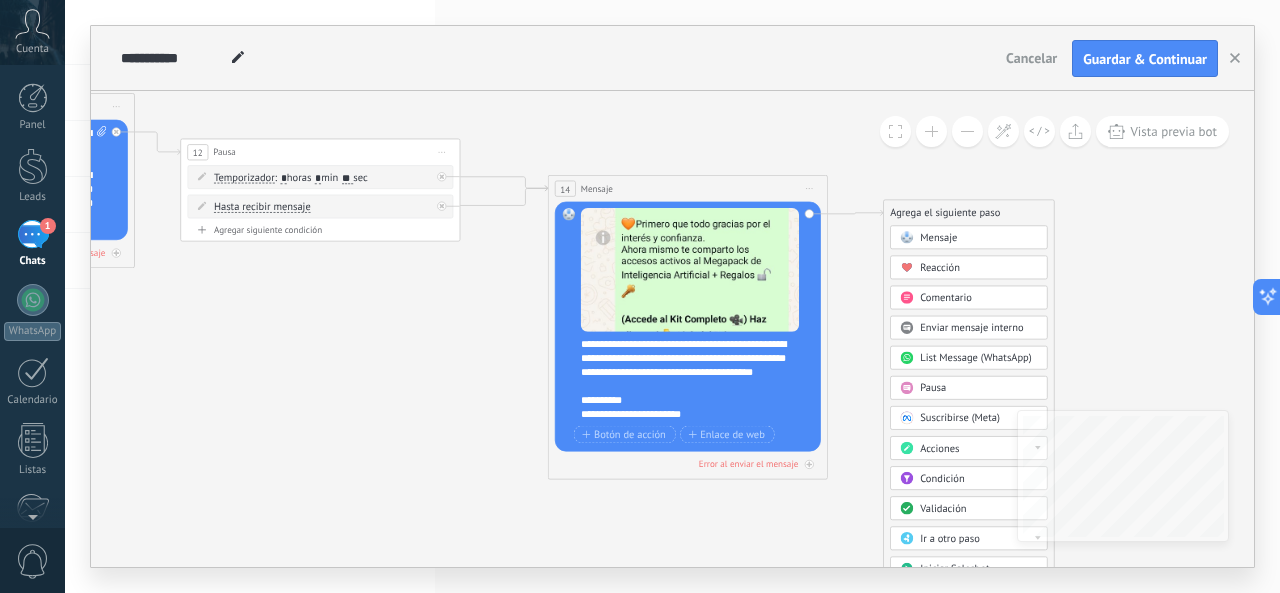 click on "Acciones" at bounding box center (939, 448) 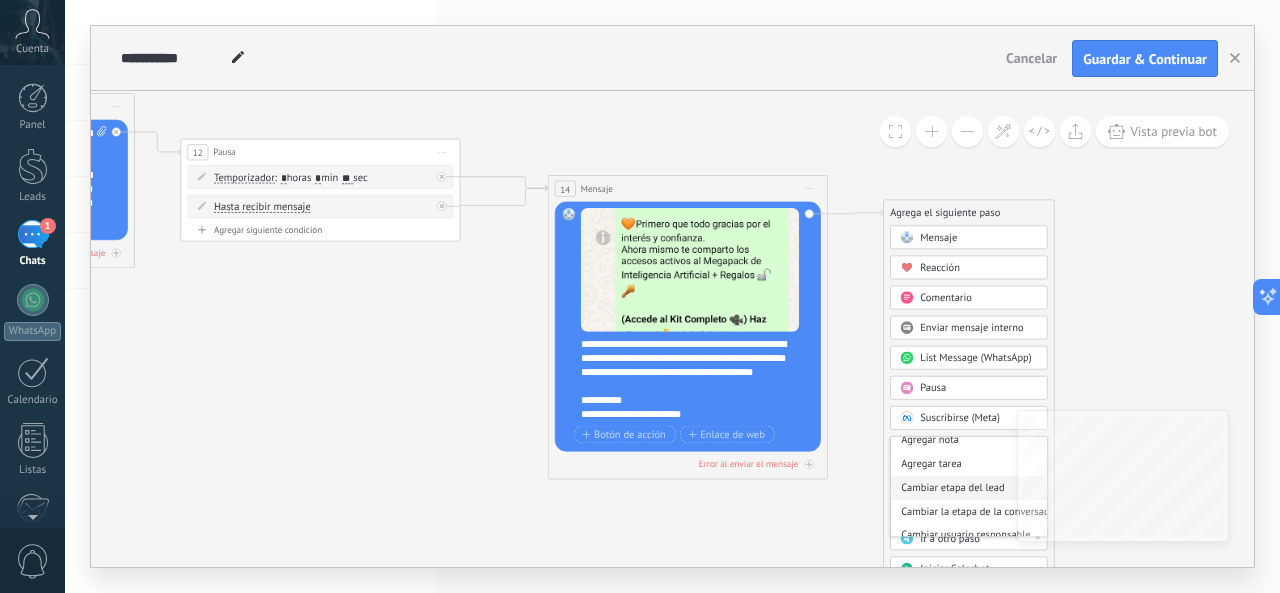 scroll, scrollTop: 45, scrollLeft: 0, axis: vertical 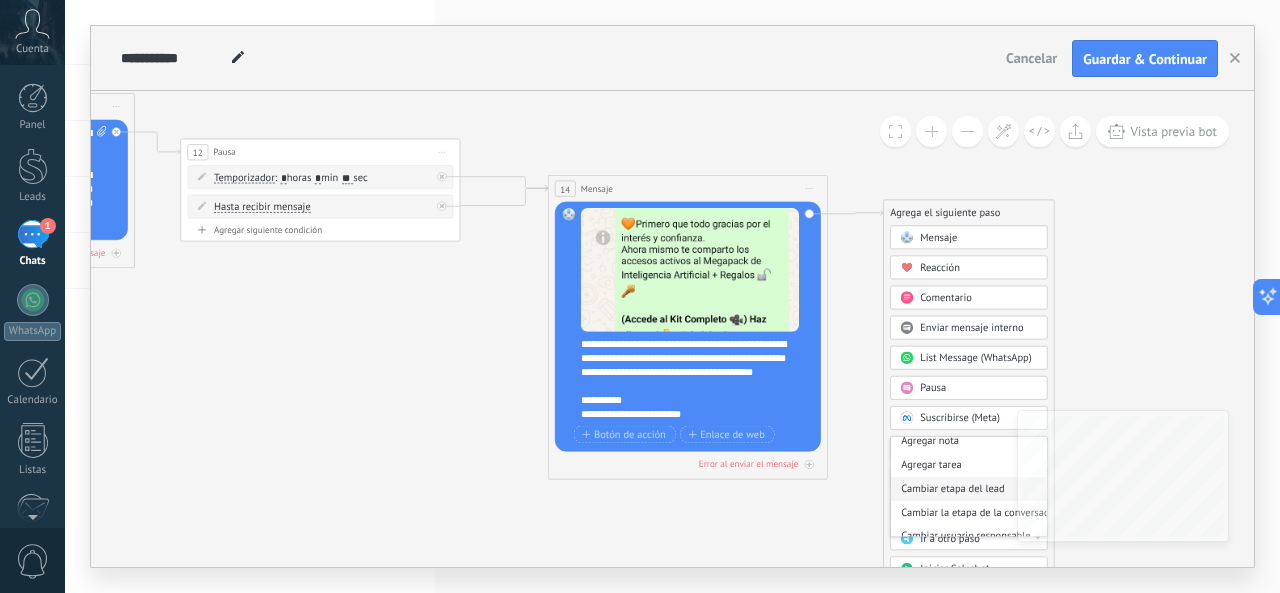 click on "Cambiar etapa del lead" at bounding box center (969, 489) 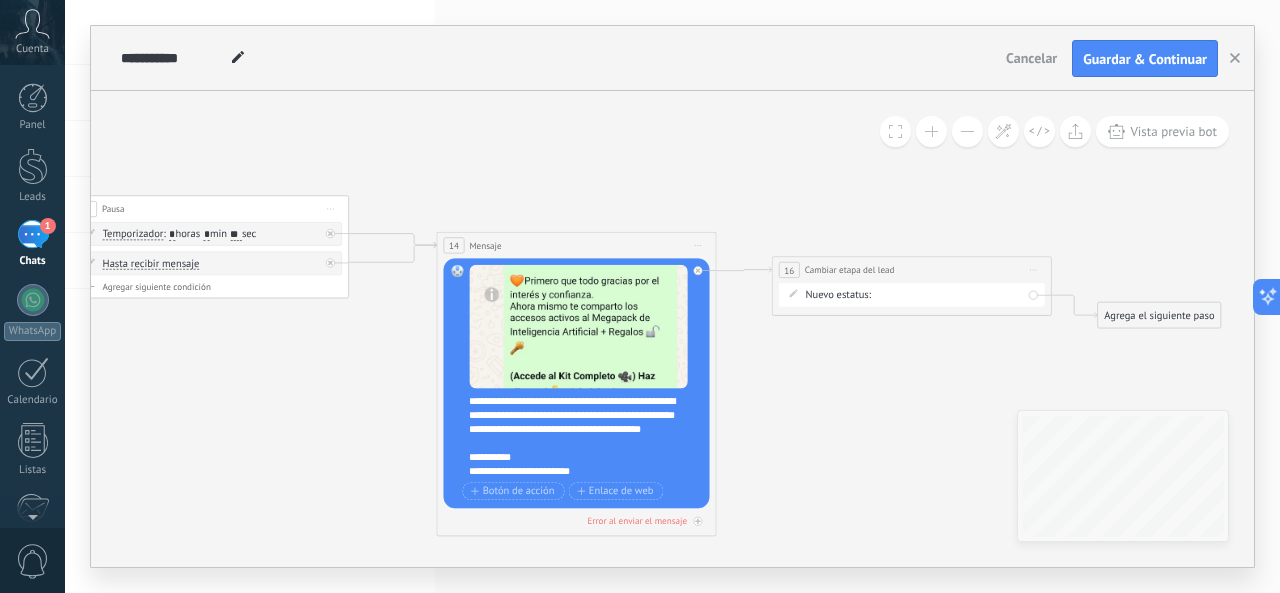 click on "Cambiar etapa del lead" at bounding box center (850, 270) 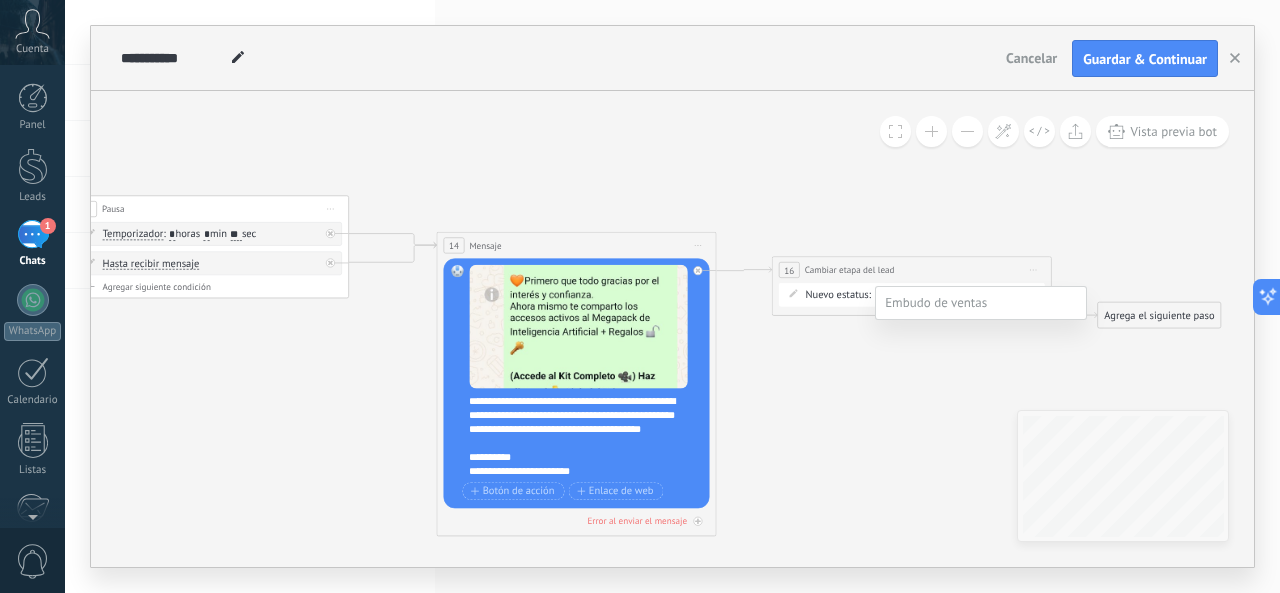 click on "Seguimiento 1" at bounding box center [0, 0] 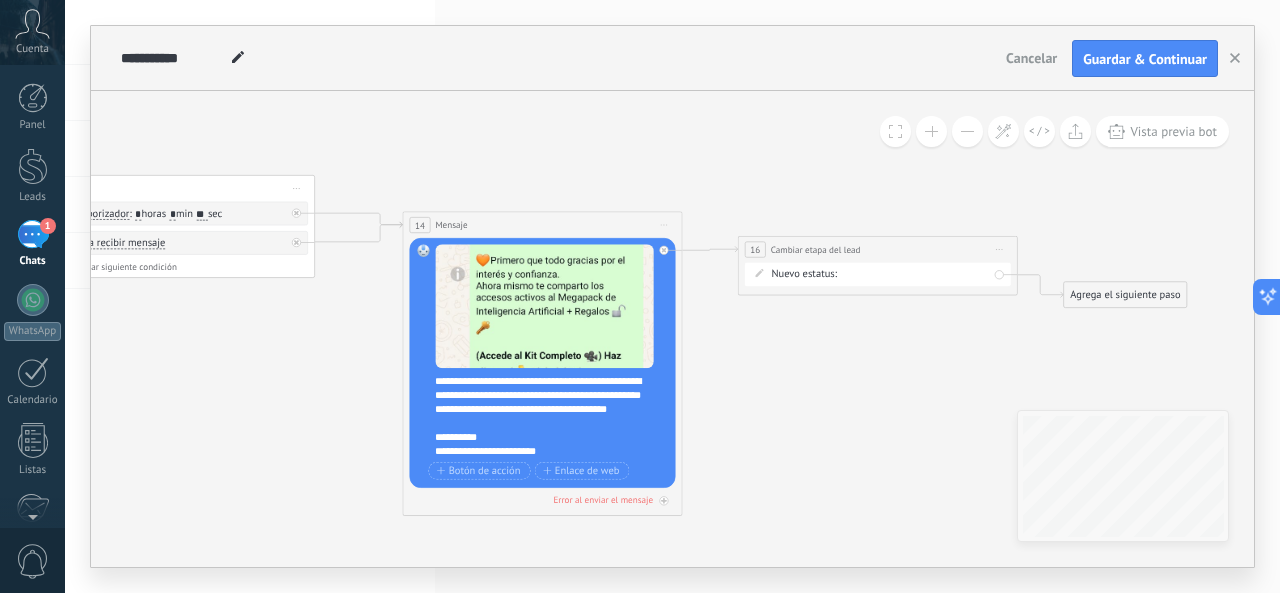 click on "Iniciar vista previa aquí
Cambiar nombre
Duplicar
Borrar" at bounding box center [999, 250] 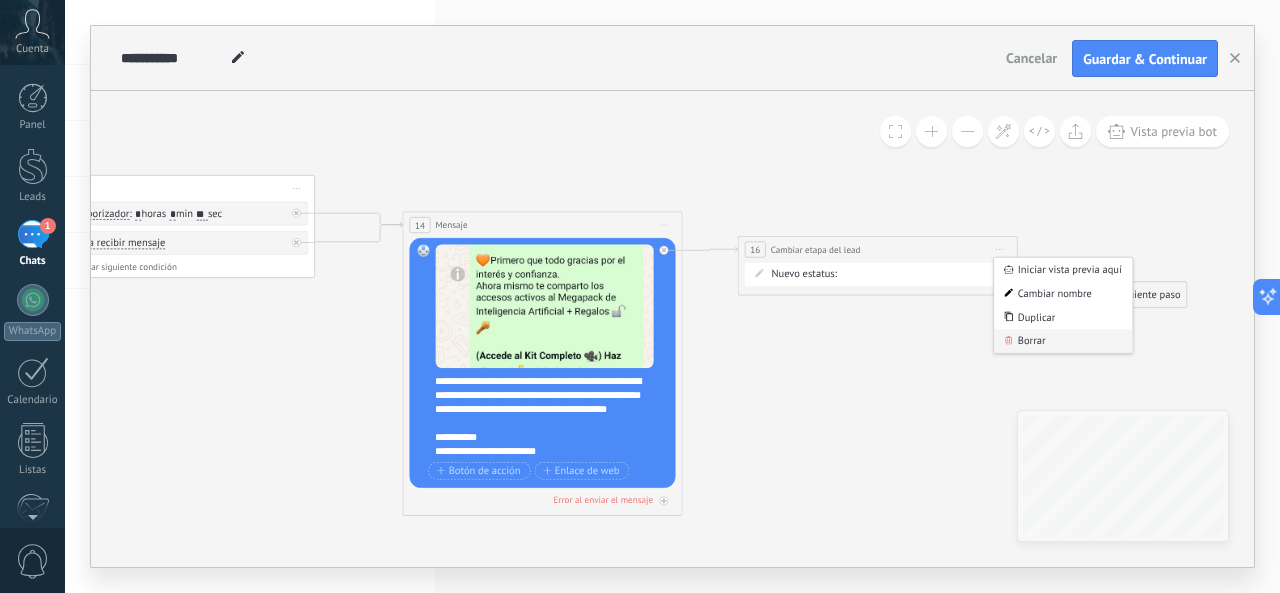click on "Borrar" at bounding box center [1063, 341] 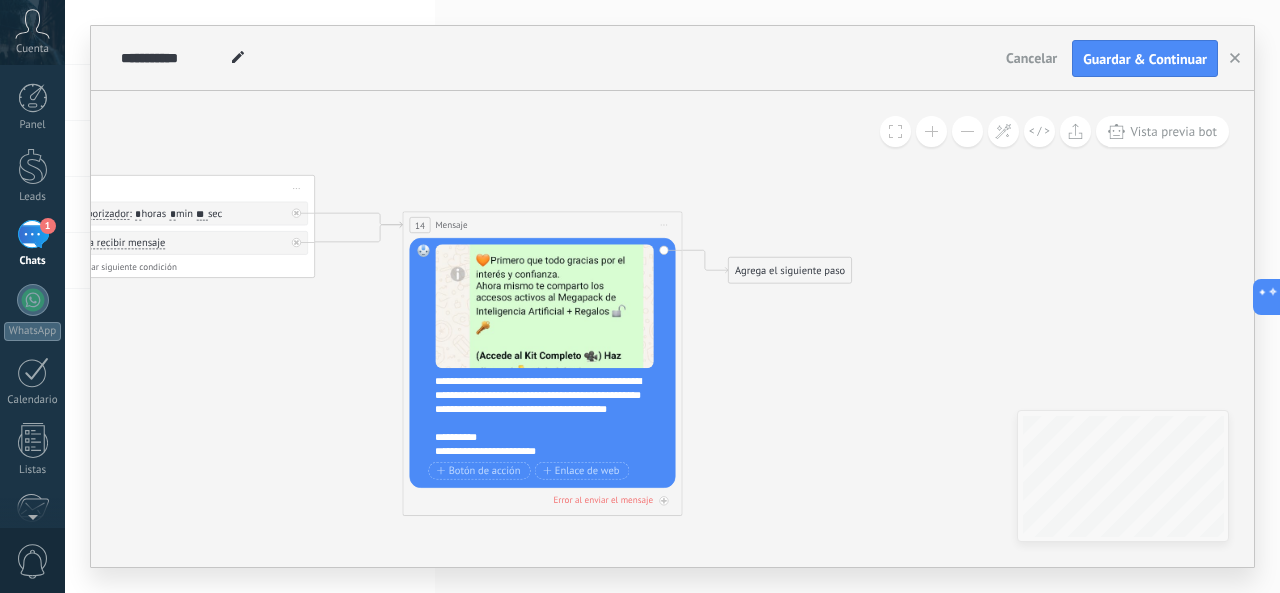 click on "Agrega el siguiente paso" at bounding box center (790, 270) 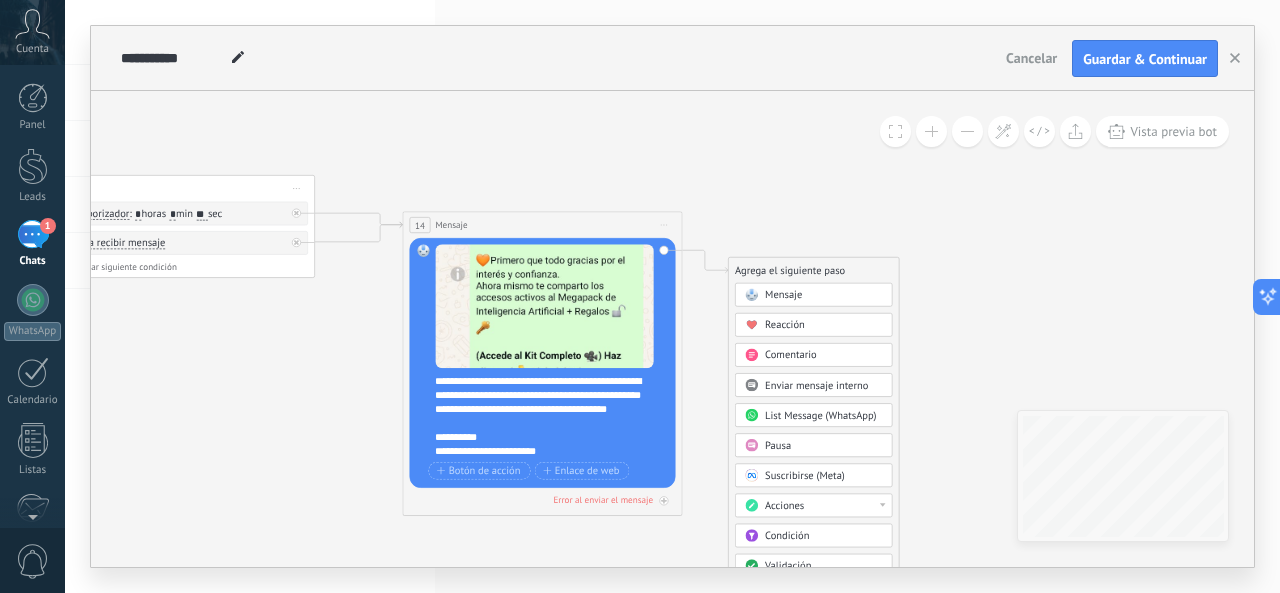click on "Pausa" at bounding box center [778, 445] 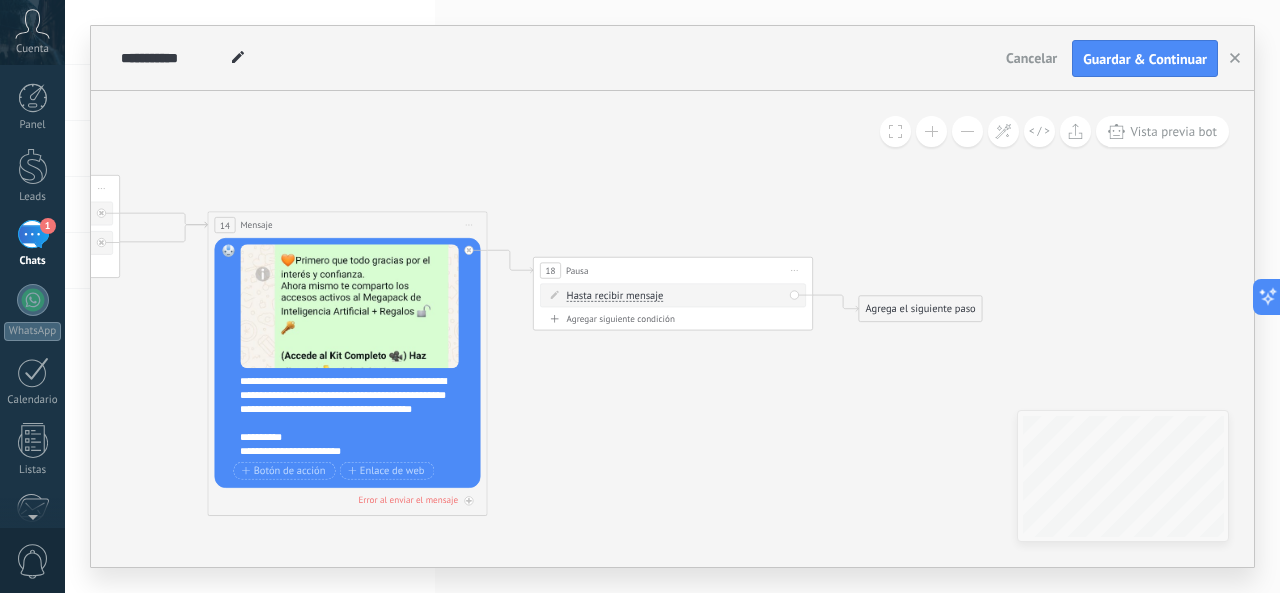 click on "Agregar siguiente condición" at bounding box center [673, 319] 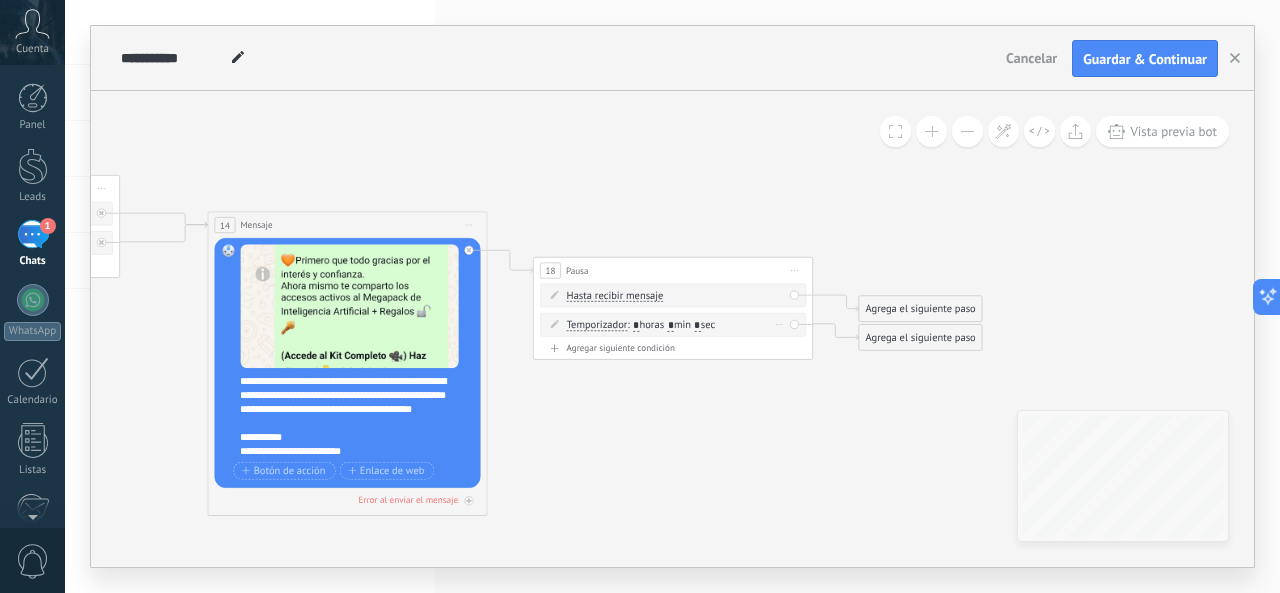 click on "*" at bounding box center [636, 326] 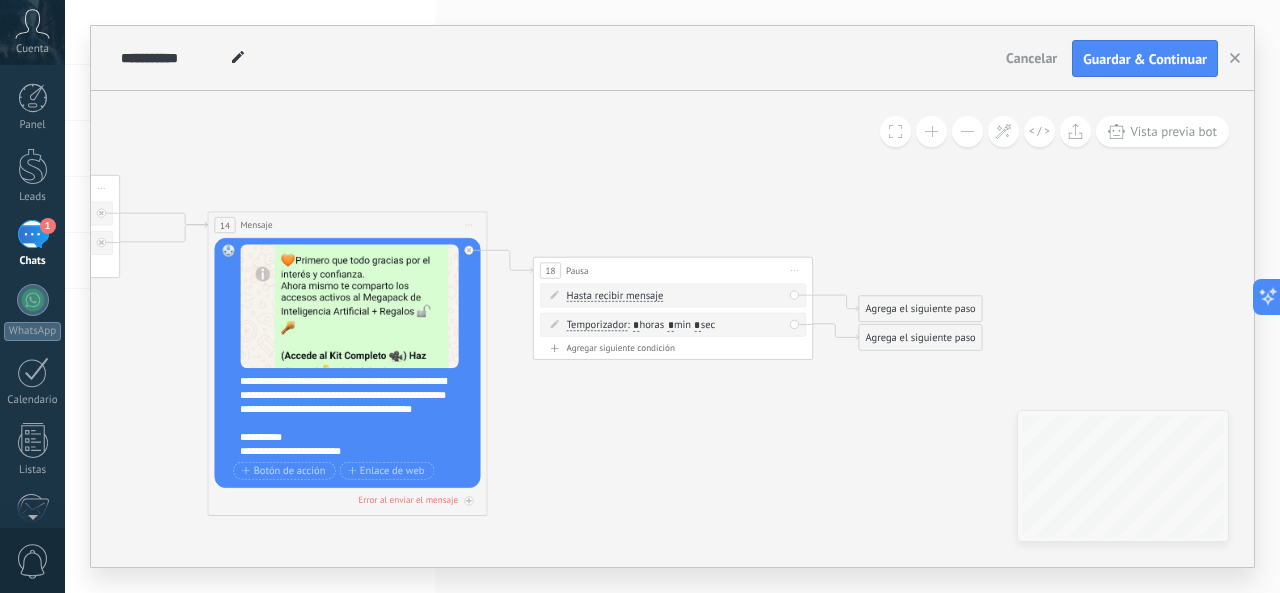type on "*" 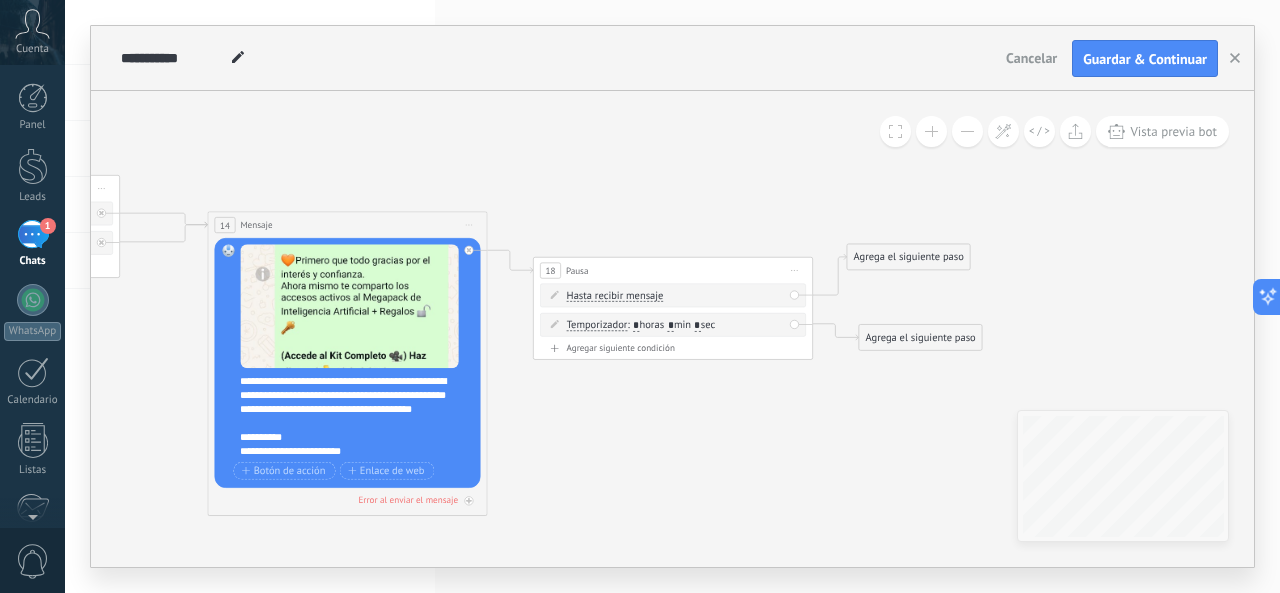 drag, startPoint x: 916, startPoint y: 302, endPoint x: 894, endPoint y: 217, distance: 87.80091 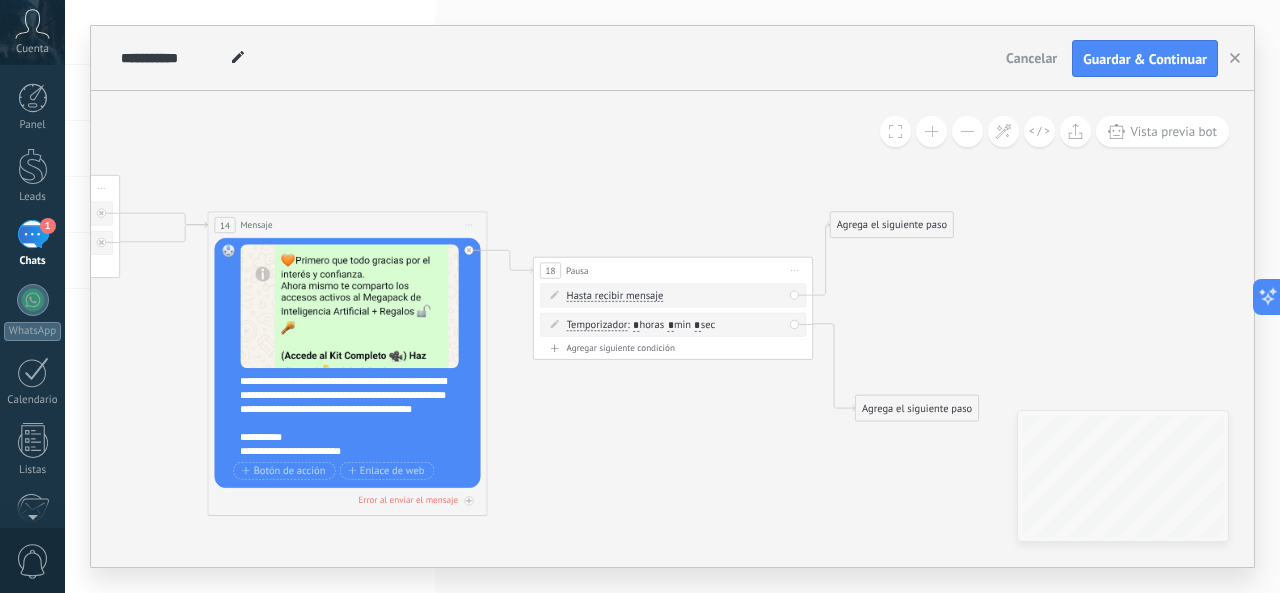 drag, startPoint x: 934, startPoint y: 341, endPoint x: 928, endPoint y: 425, distance: 84.21401 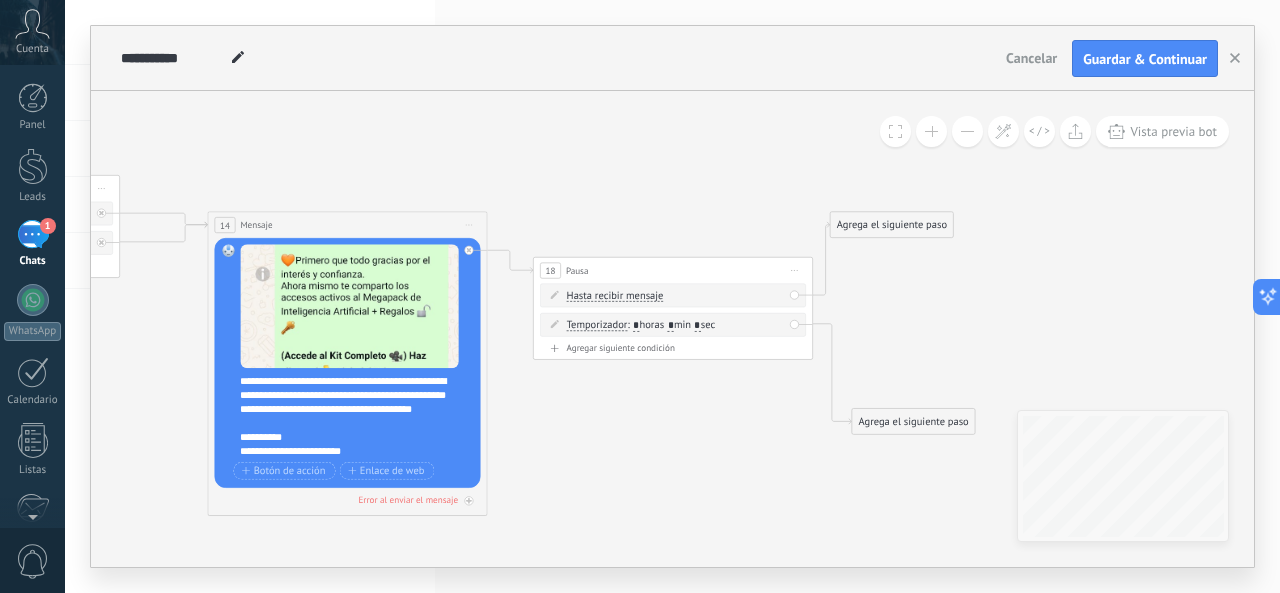 drag, startPoint x: 895, startPoint y: 231, endPoint x: 925, endPoint y: 225, distance: 30.594116 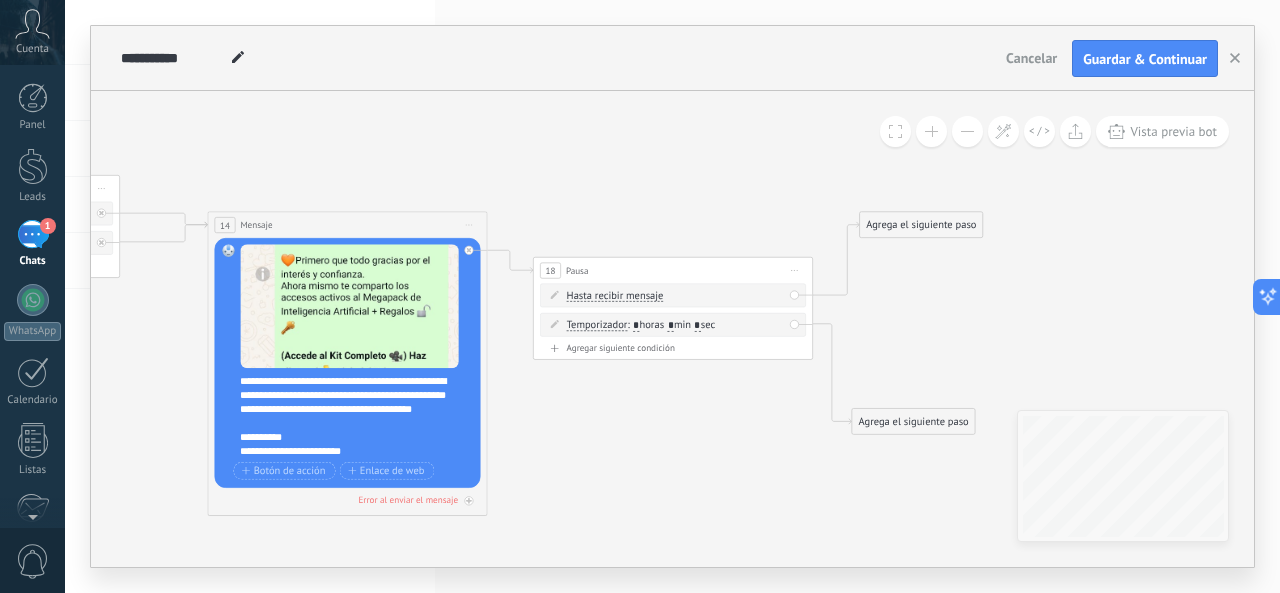 click on "Agrega el siguiente paso" at bounding box center (913, 422) 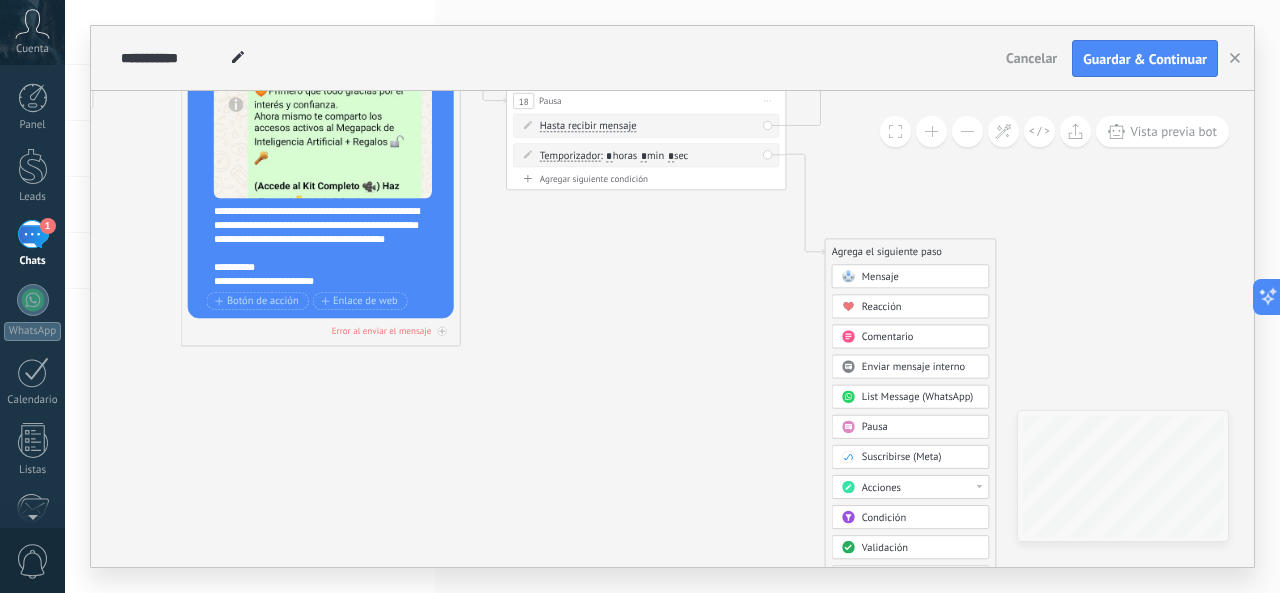click on "Acciones" at bounding box center [881, 487] 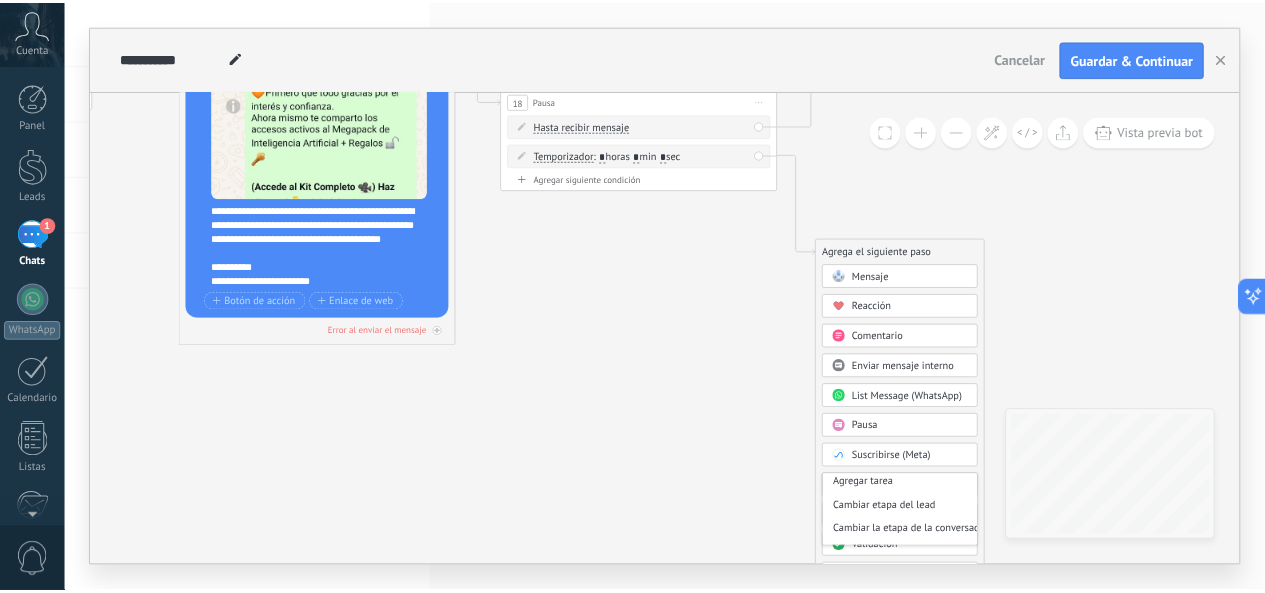 scroll, scrollTop: 75, scrollLeft: 0, axis: vertical 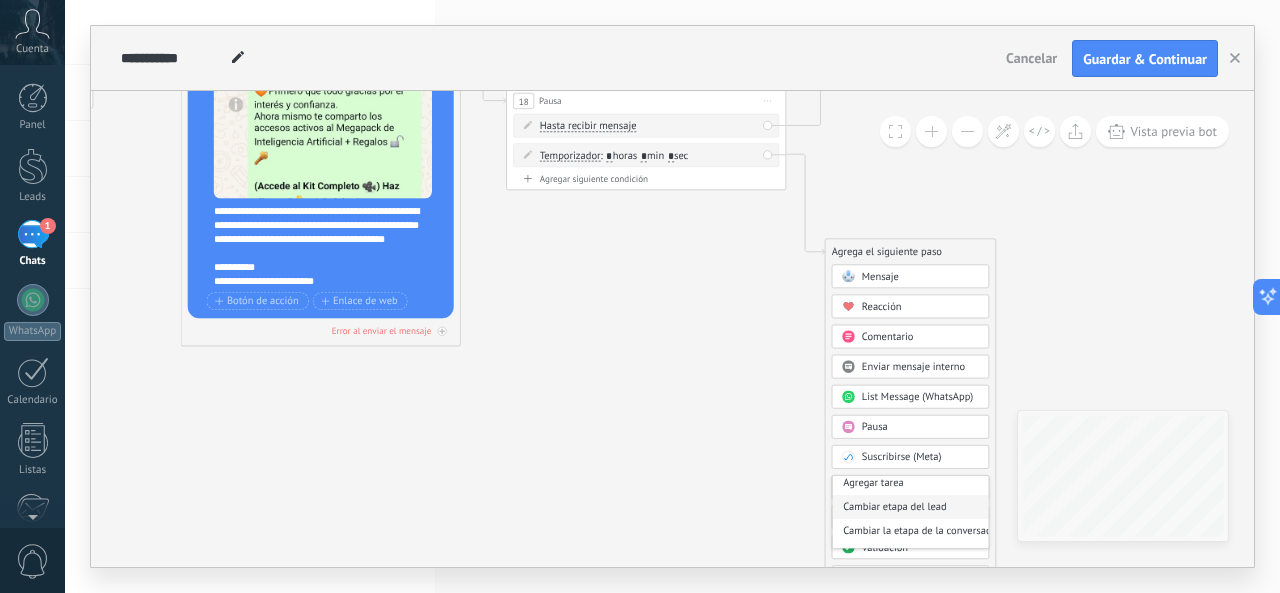click on "Cambiar etapa del lead" at bounding box center [910, 507] 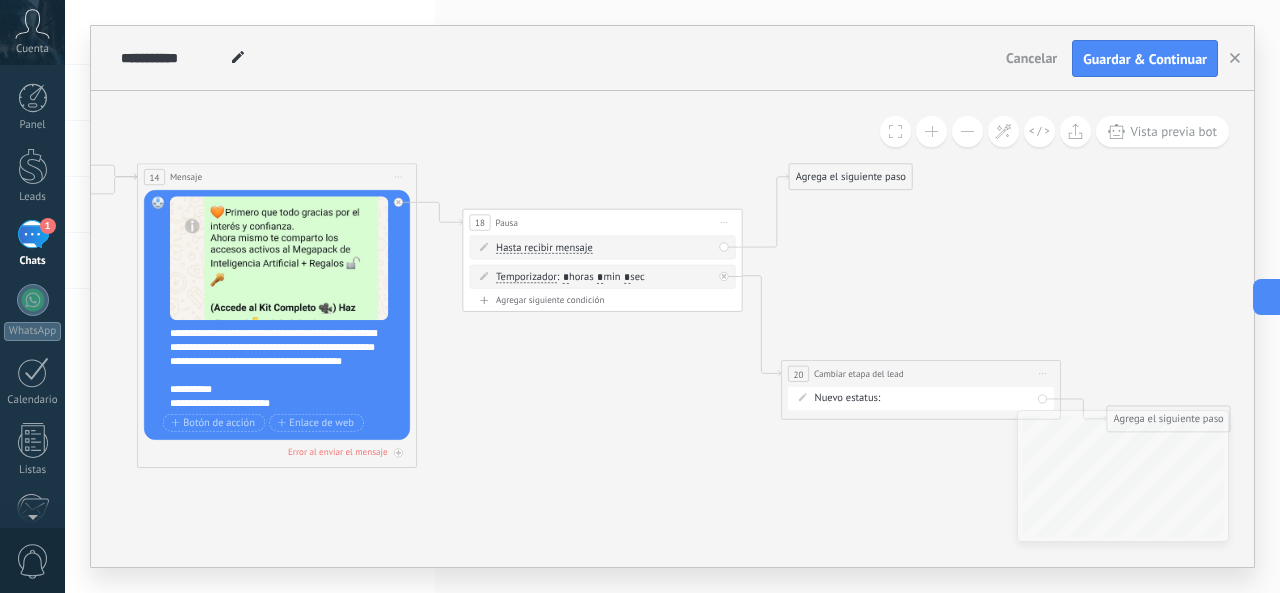 click on "Agrega el siguiente paso" at bounding box center [850, 177] 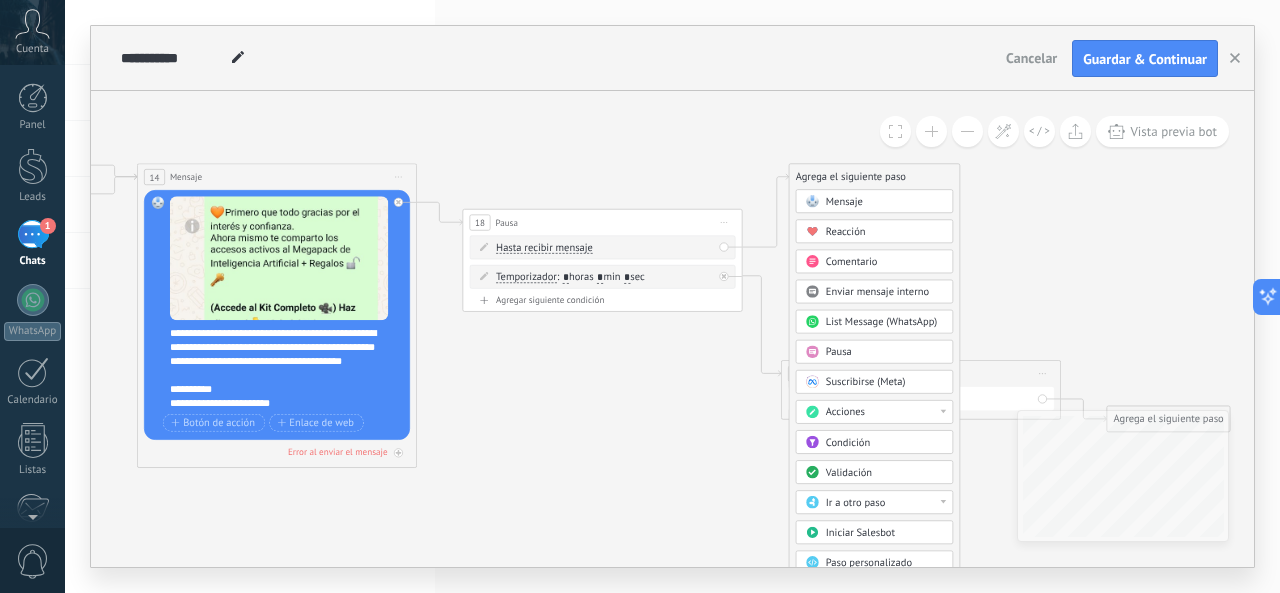 click on "Acciones" at bounding box center (845, 412) 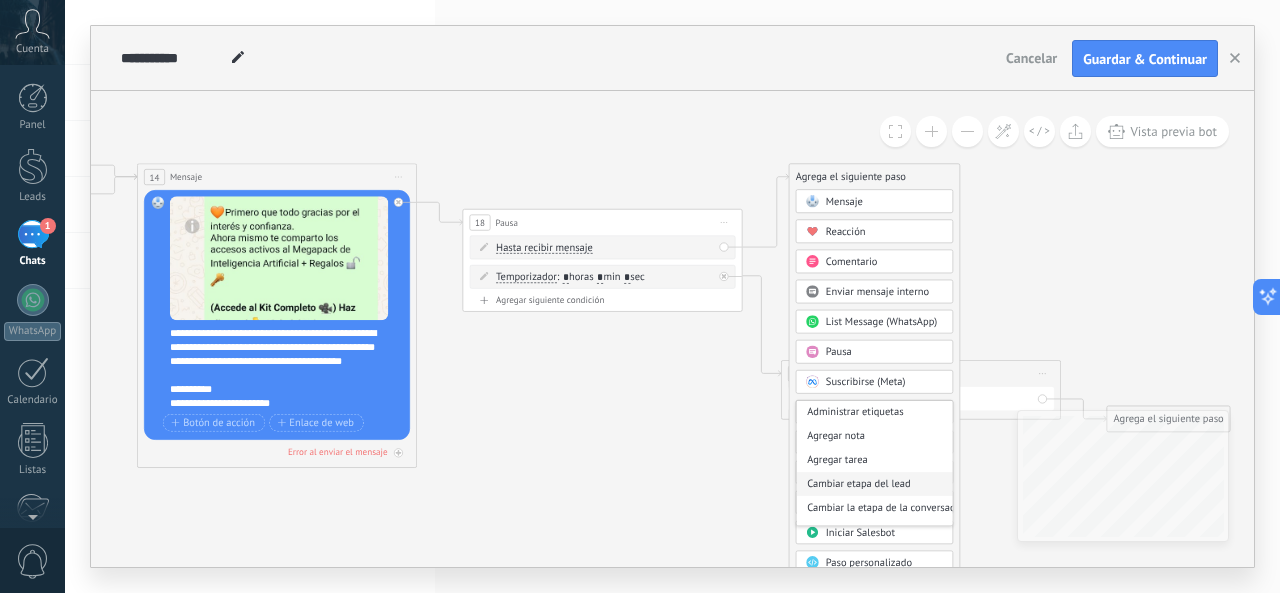 click on "Cambiar etapa del lead" at bounding box center (874, 484) 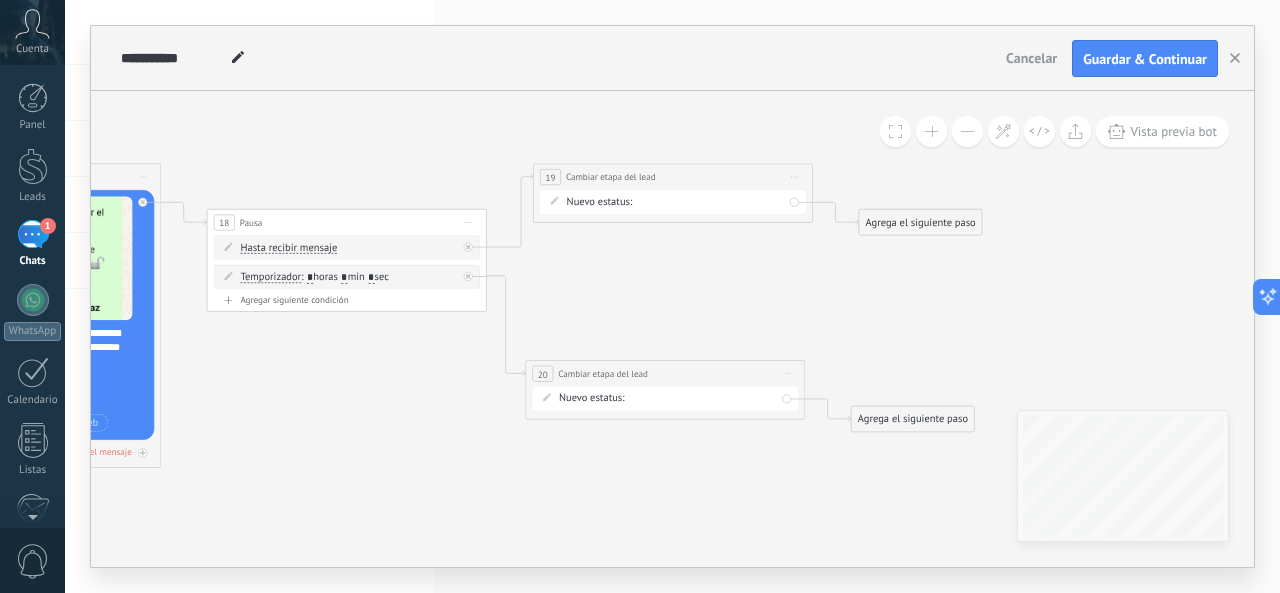 click on "Seguimiento 1 Seguimiento 2  Seguimiento 3 Estado Final Logrado con éxito Venta Perdido" at bounding box center (0, 0) 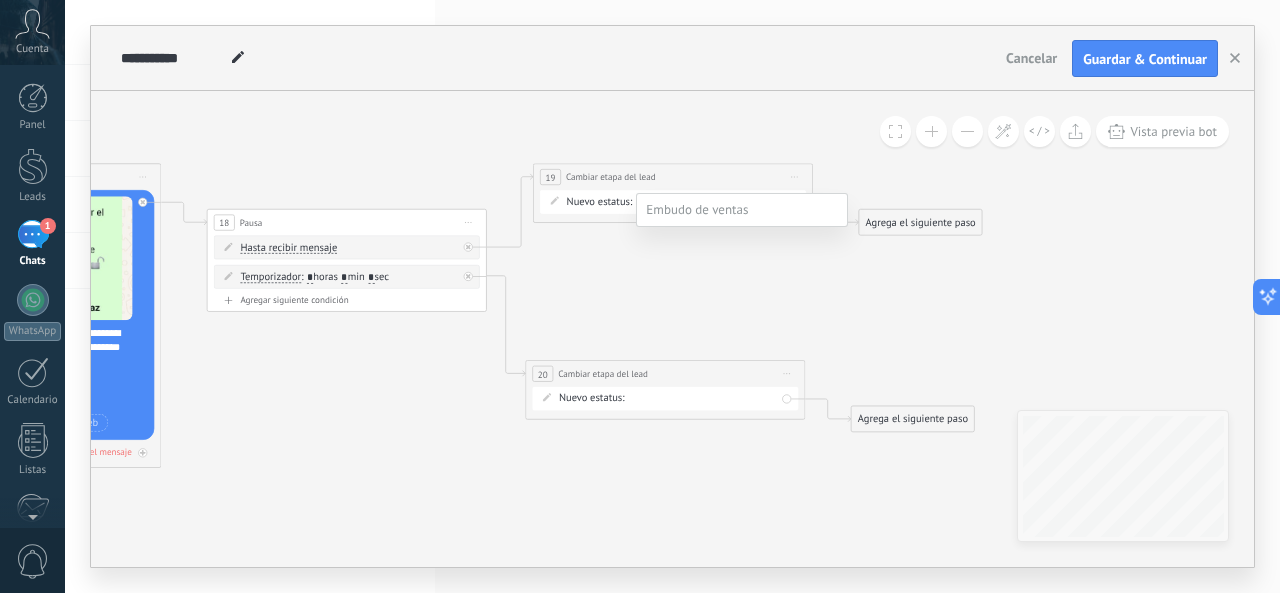 click on "Estado Final" at bounding box center [0, 0] 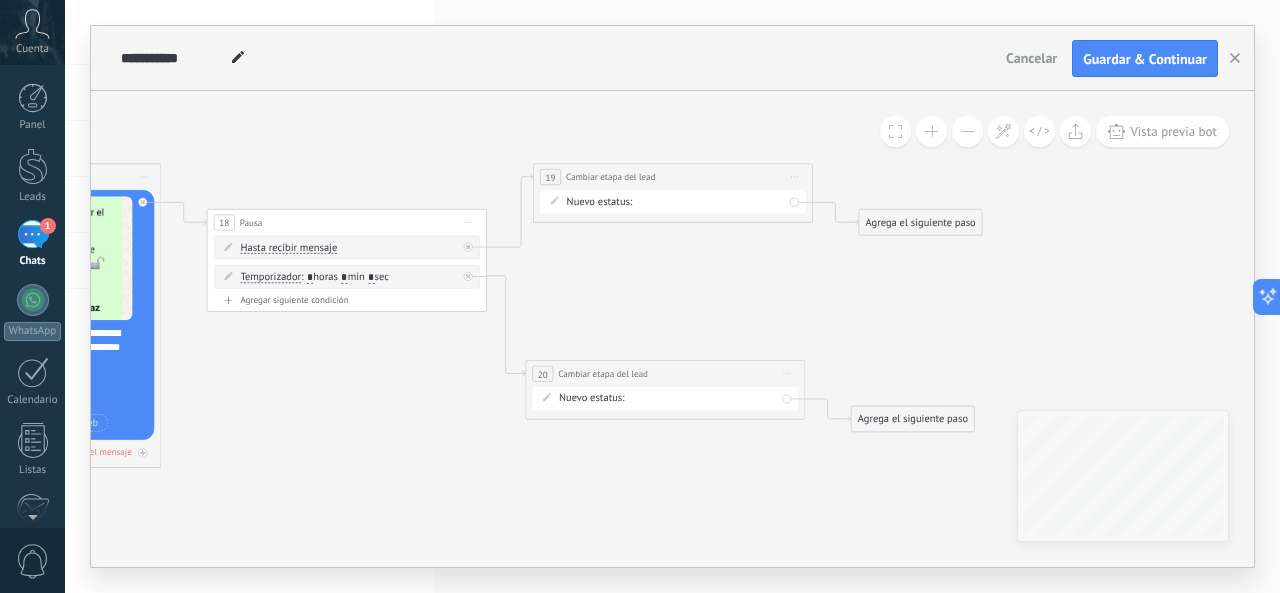 click on "Agrega el siguiente paso" at bounding box center (920, 222) 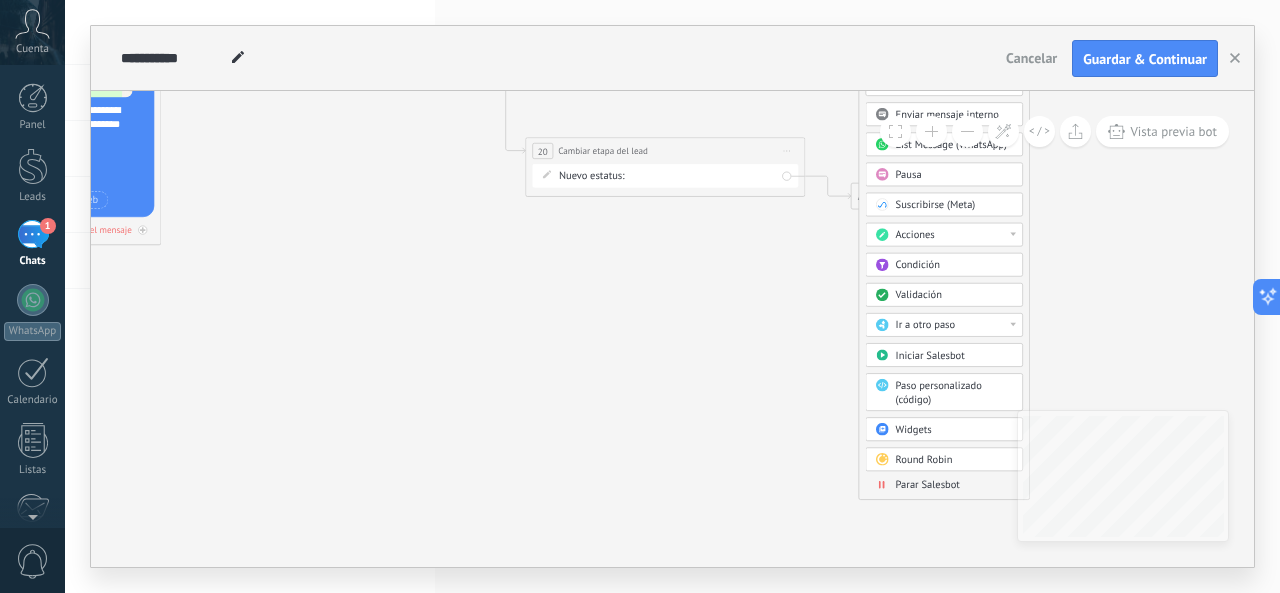 click on "Parar Salesbot" at bounding box center (928, 485) 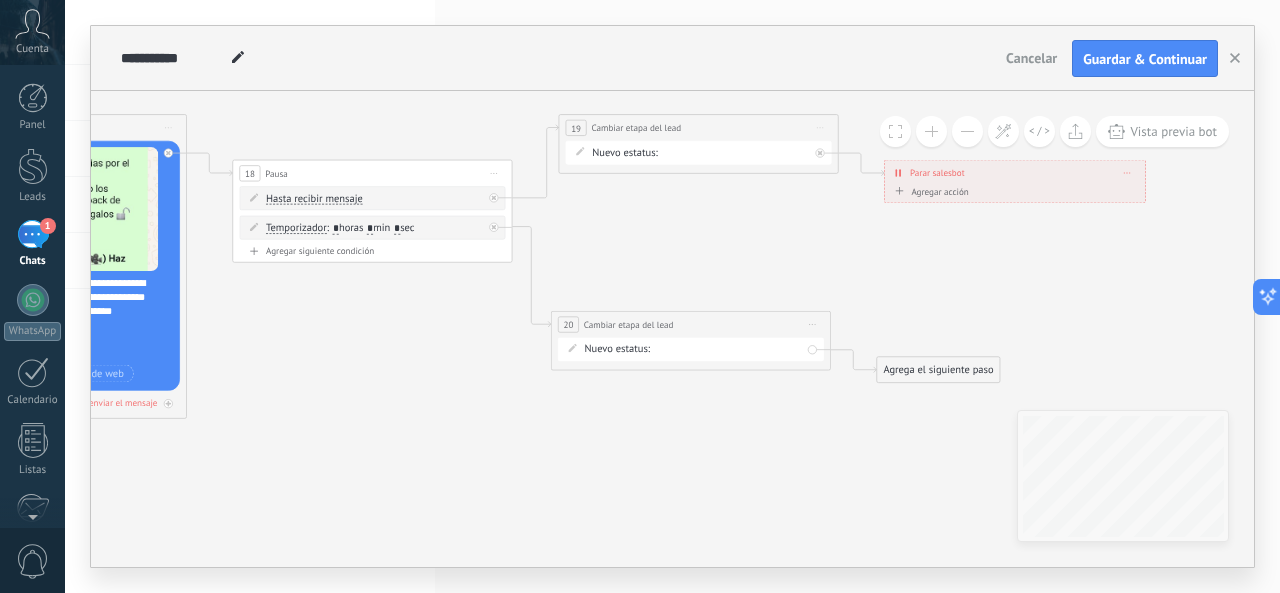 click on "Agrega el siguiente paso" at bounding box center (938, 370) 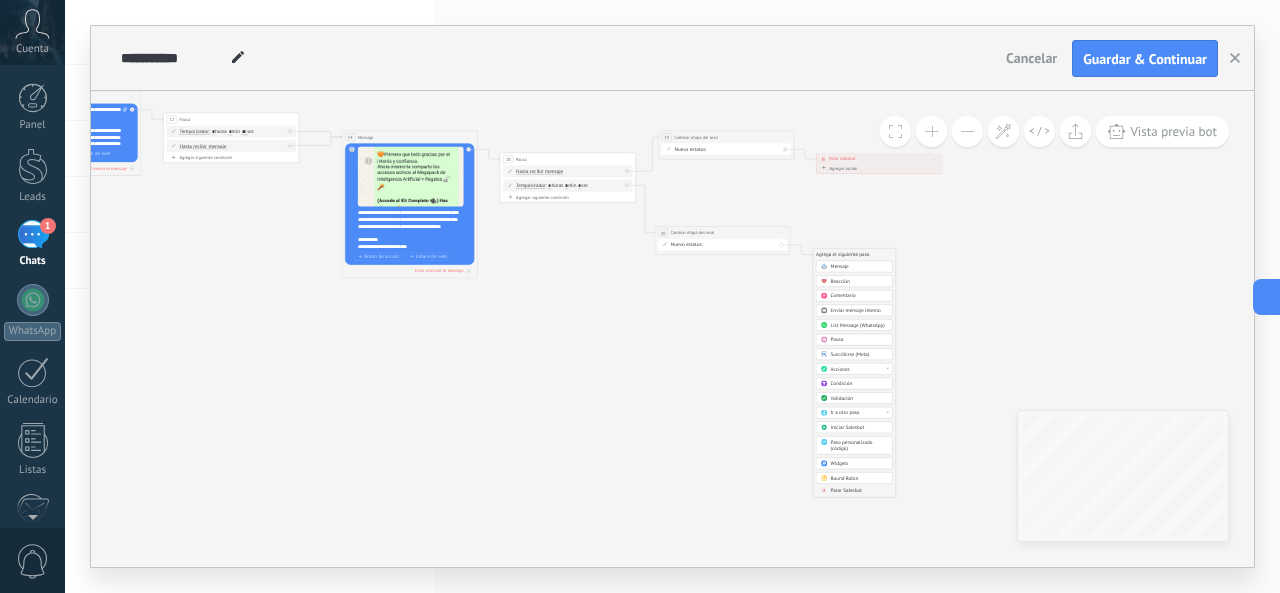 click on "Parar Salesbot" at bounding box center (846, 491) 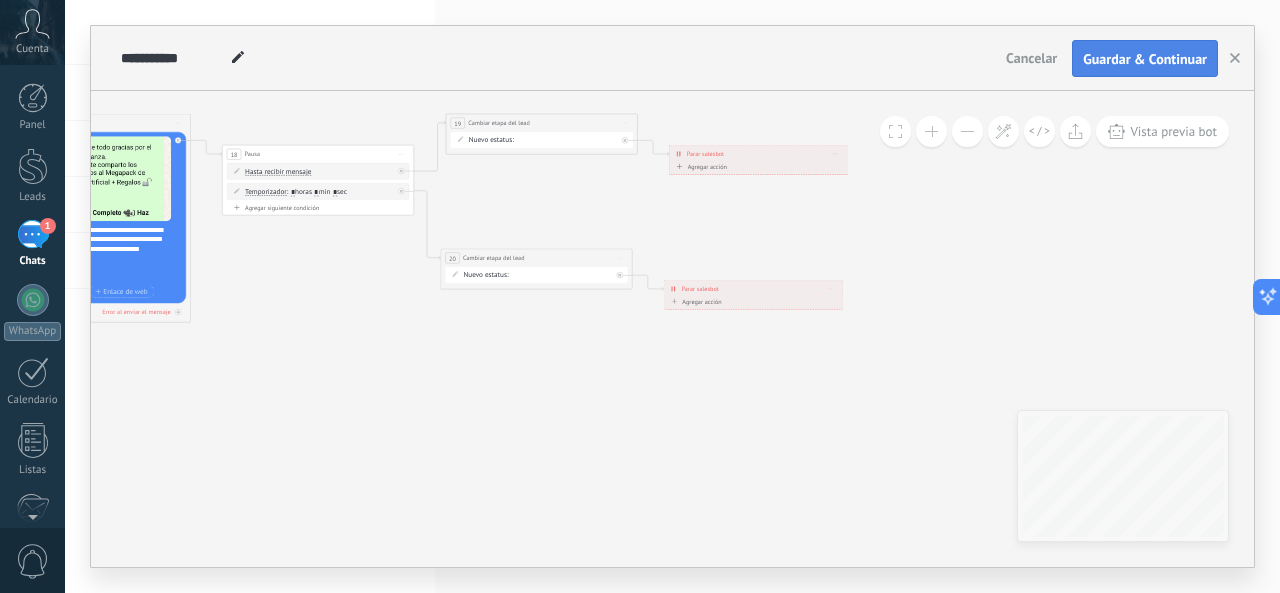 click on "Guardar & Continuar" at bounding box center [1145, 59] 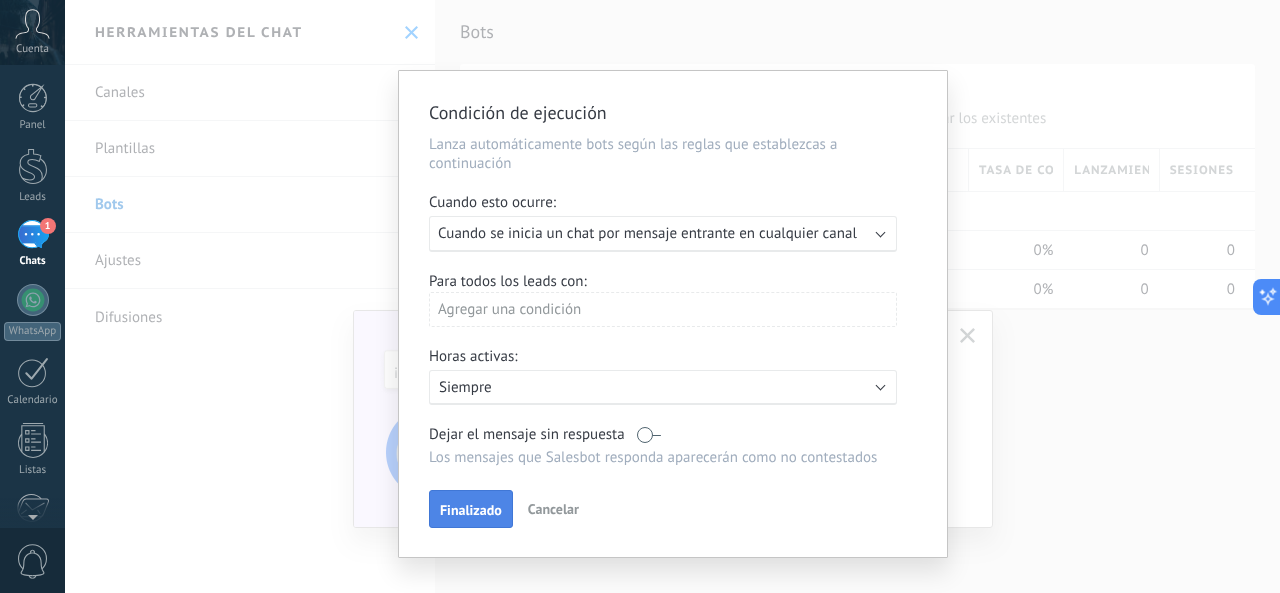click on "Finalizado" at bounding box center [471, 509] 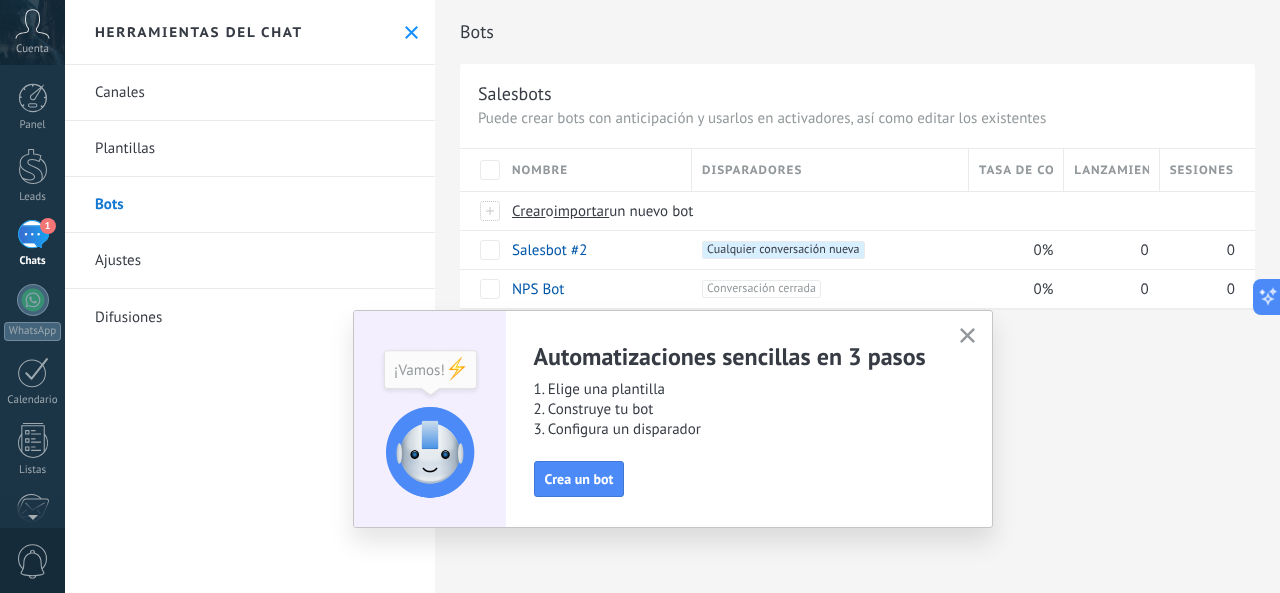 click 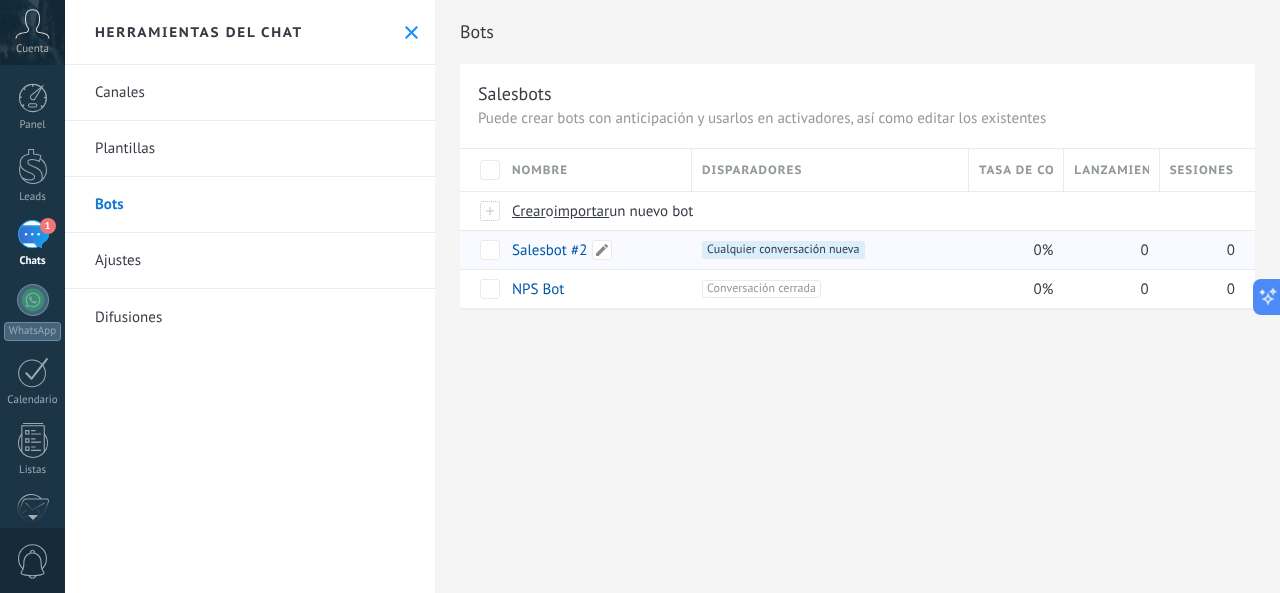 click on "Salesbot #2" at bounding box center (549, 250) 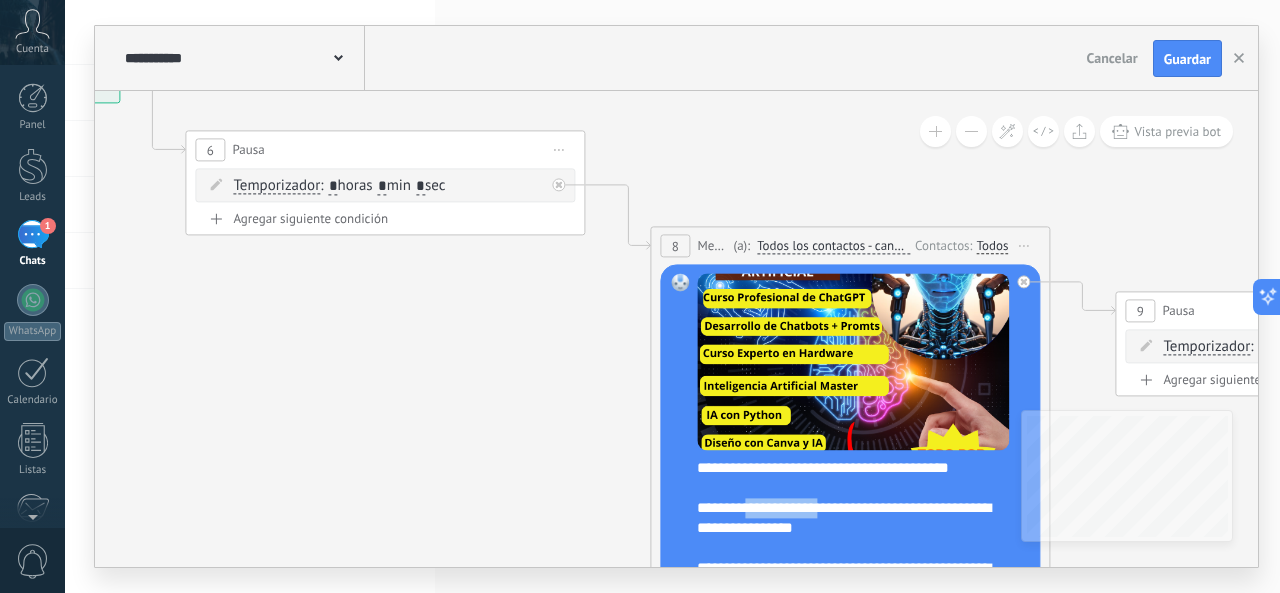 drag, startPoint x: 759, startPoint y: 499, endPoint x: 840, endPoint y: 508, distance: 81.49847 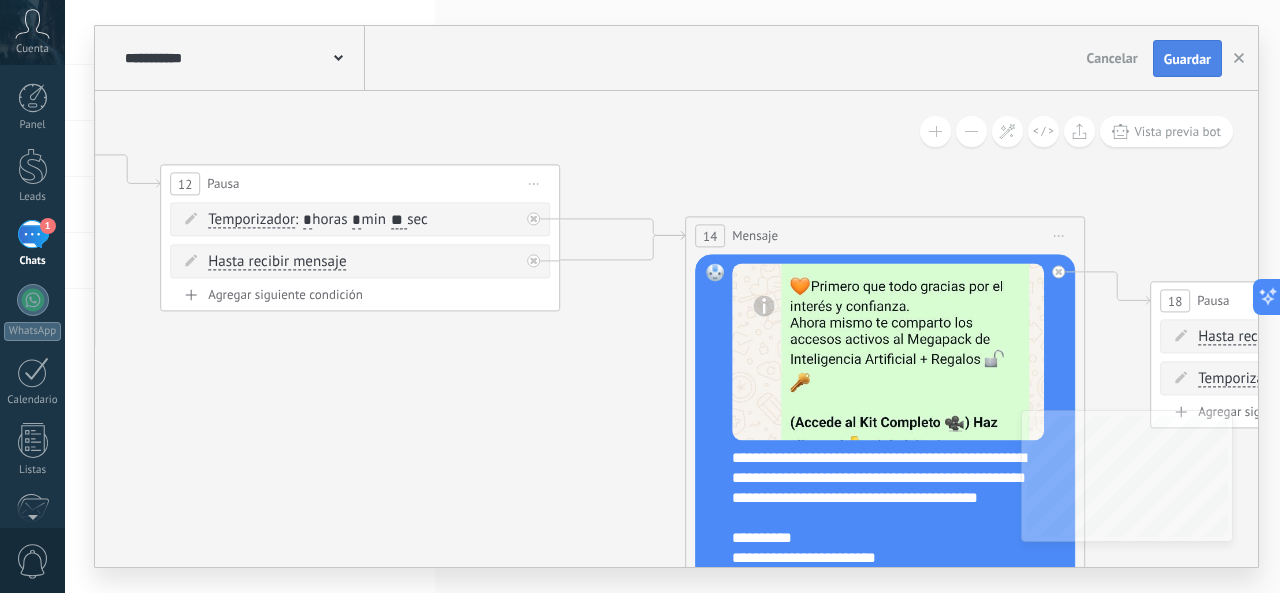 click on "Guardar" at bounding box center [1187, 59] 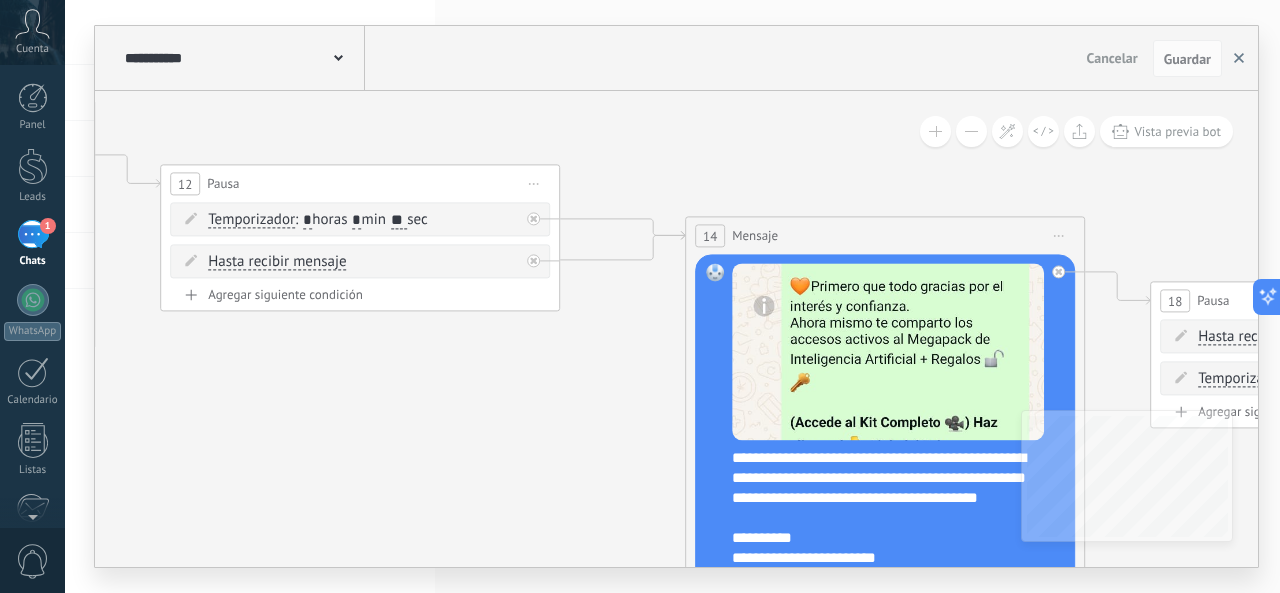 click at bounding box center (1239, 59) 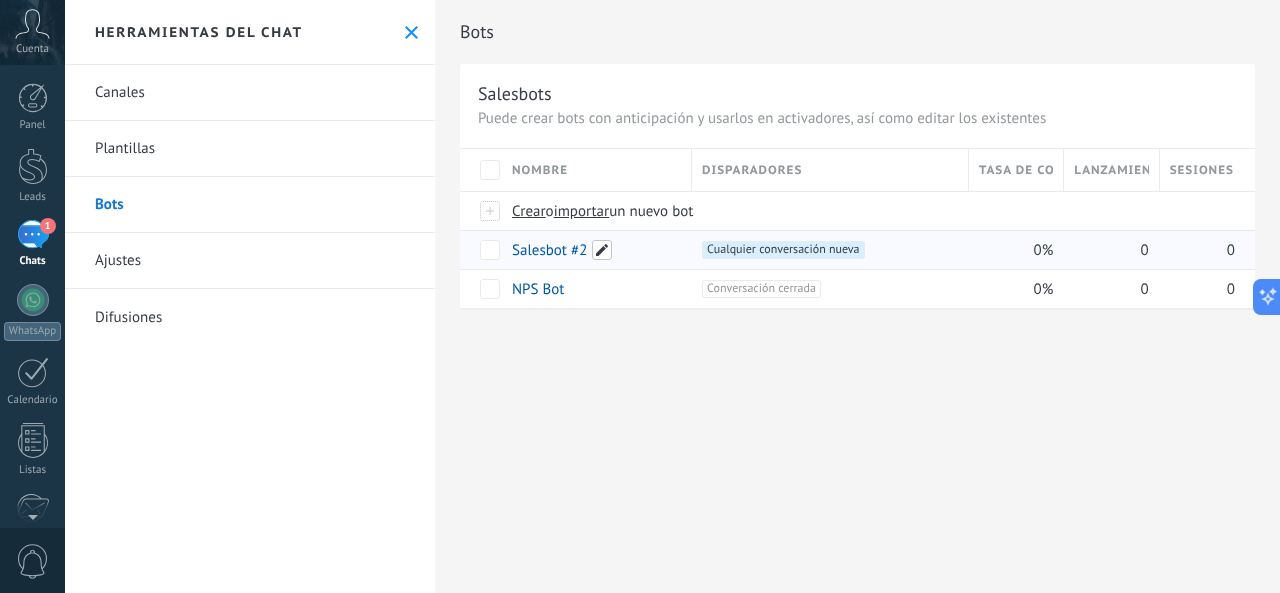 click at bounding box center (602, 250) 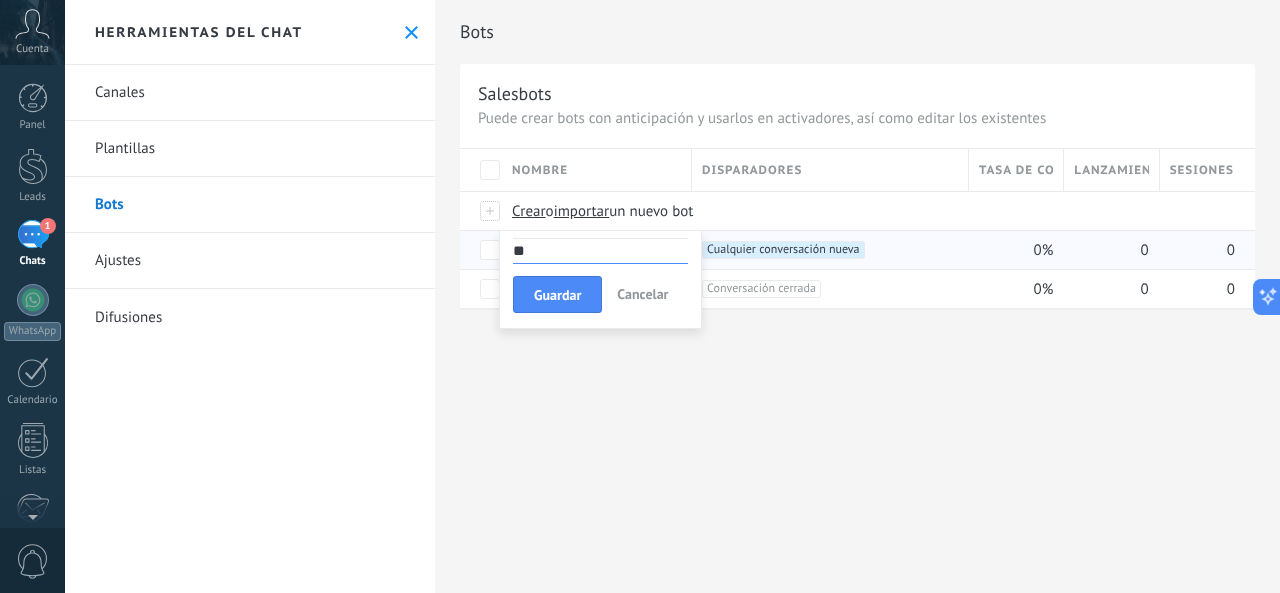 type on "*" 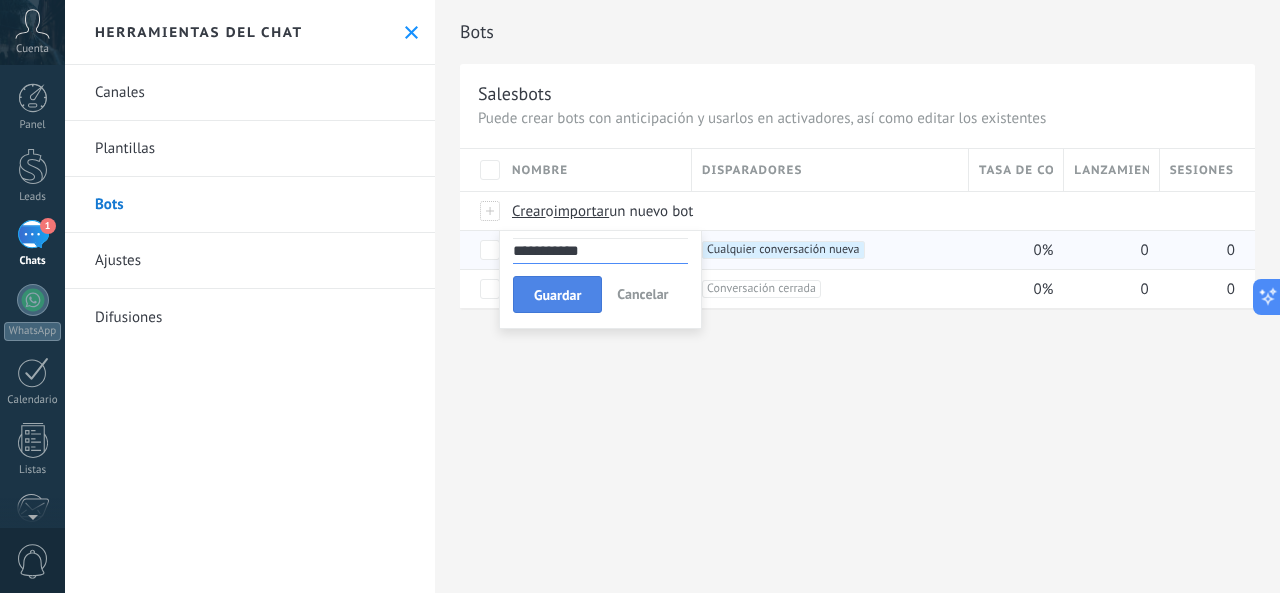 type on "**********" 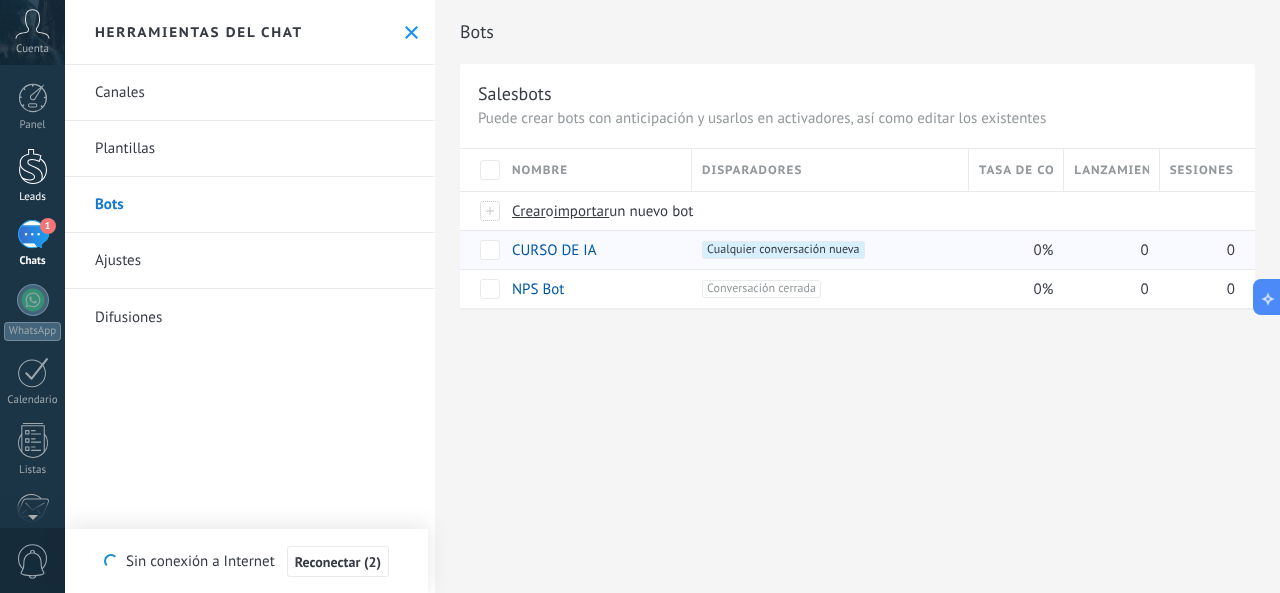 drag, startPoint x: 44, startPoint y: 170, endPoint x: 29, endPoint y: 175, distance: 15.811388 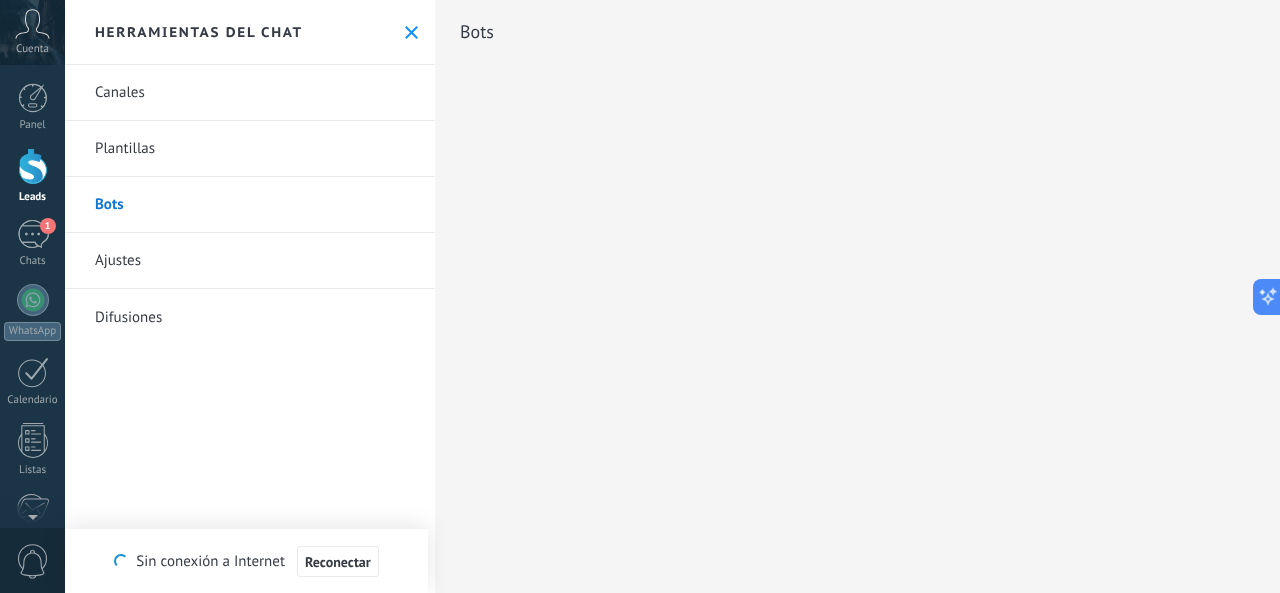 click at bounding box center [33, 166] 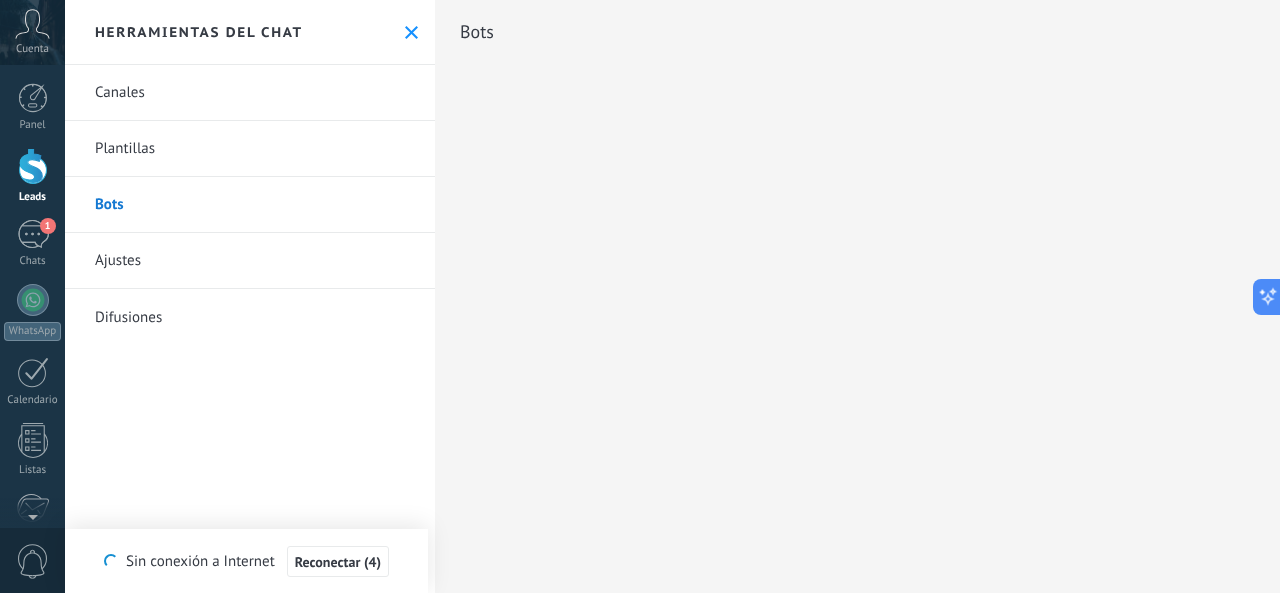 drag, startPoint x: 38, startPoint y: 181, endPoint x: 14, endPoint y: 162, distance: 30.610456 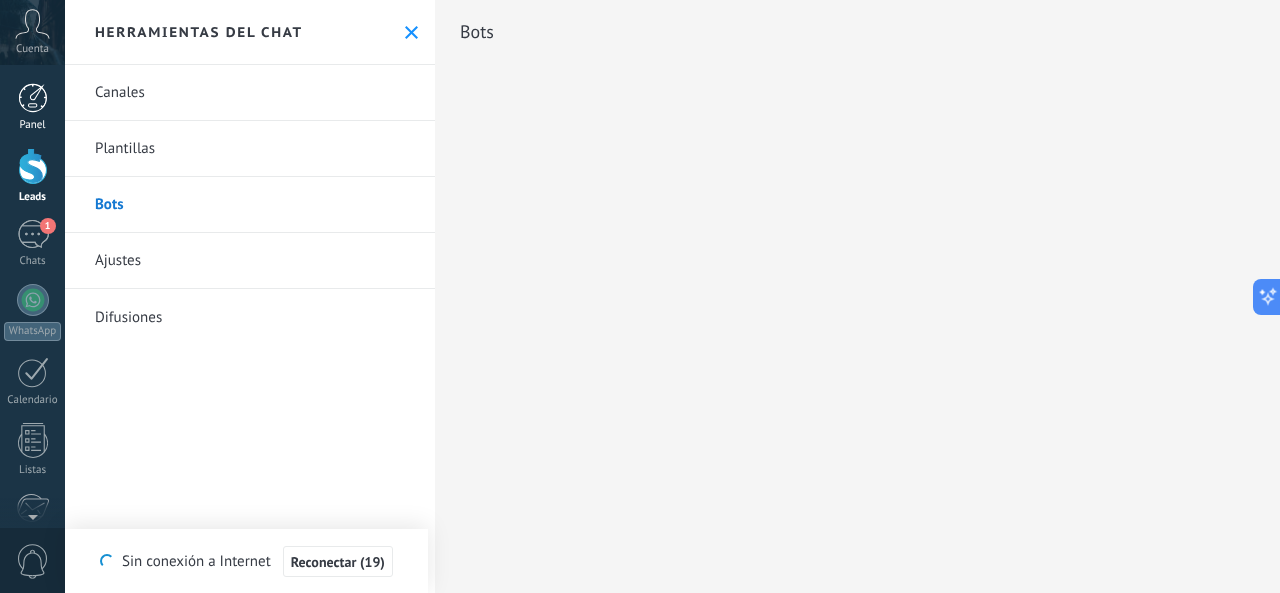 drag, startPoint x: 14, startPoint y: 162, endPoint x: 9, endPoint y: 119, distance: 43.289722 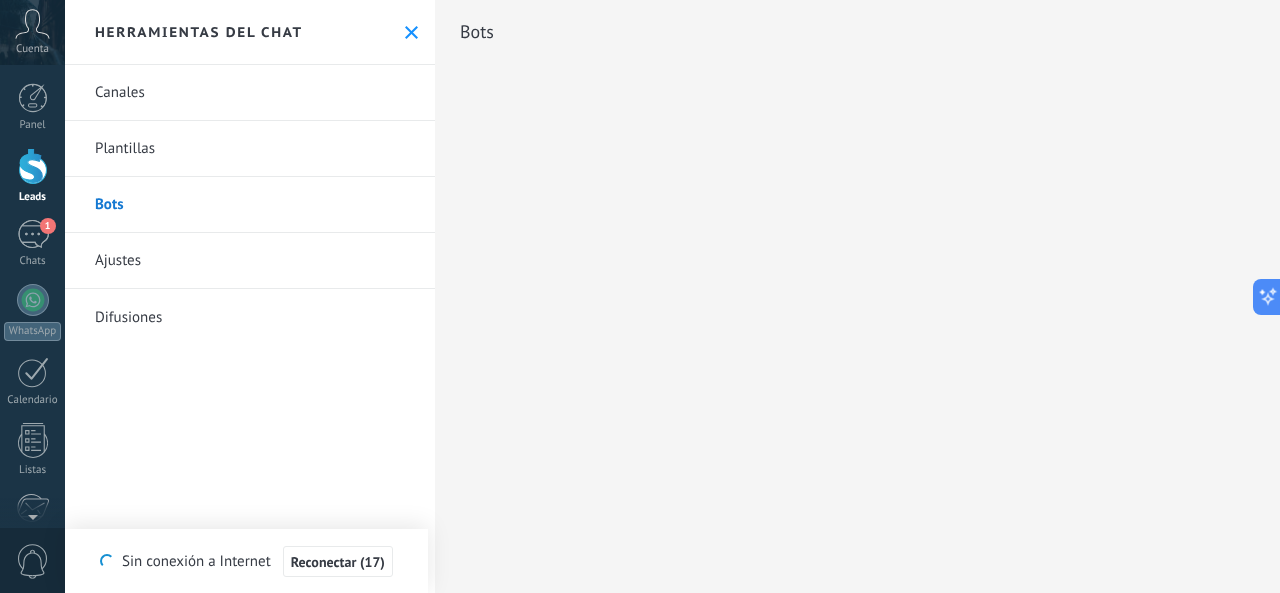 drag, startPoint x: 9, startPoint y: 119, endPoint x: 326, endPoint y: 369, distance: 403.71896 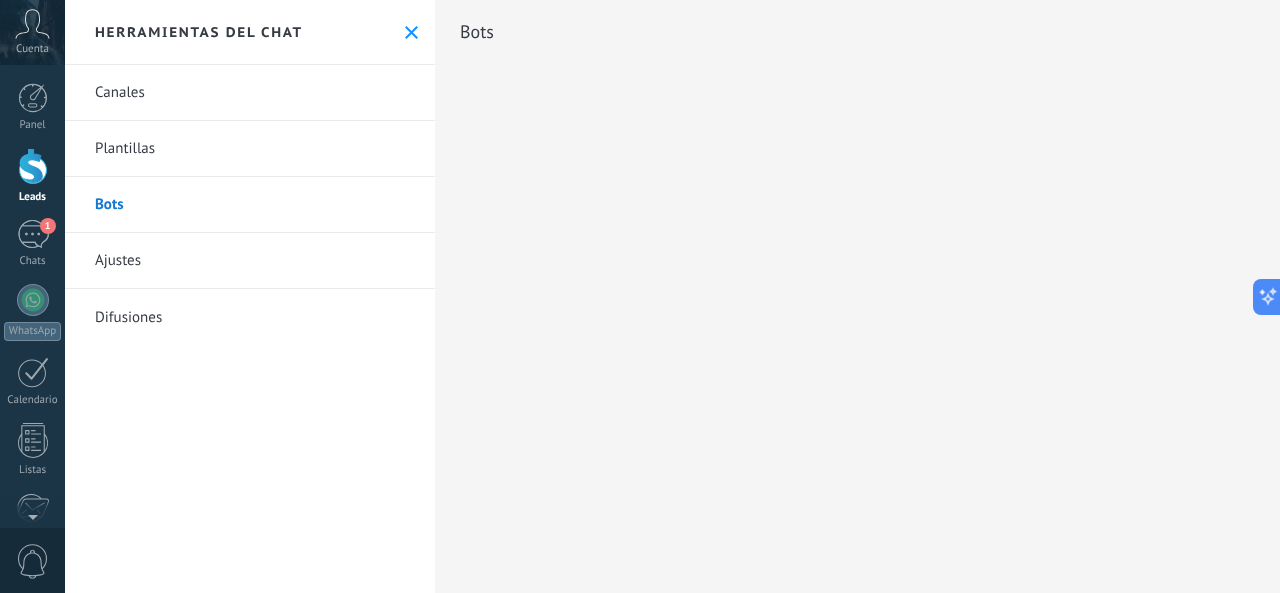 click at bounding box center (33, 166) 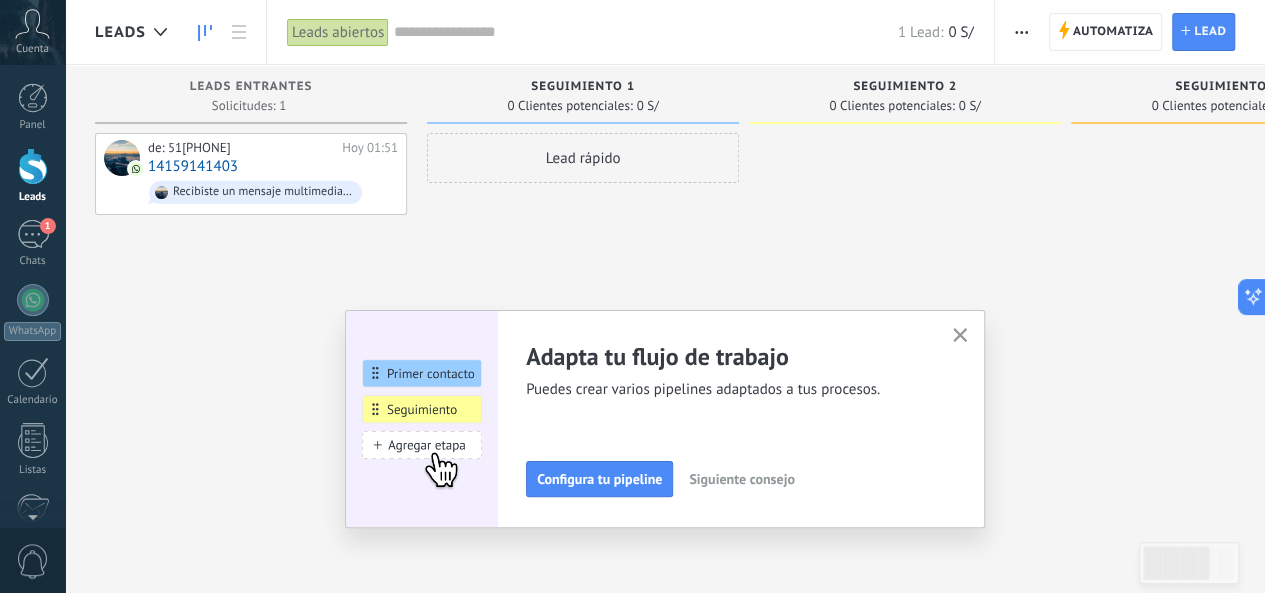 click at bounding box center [33, 166] 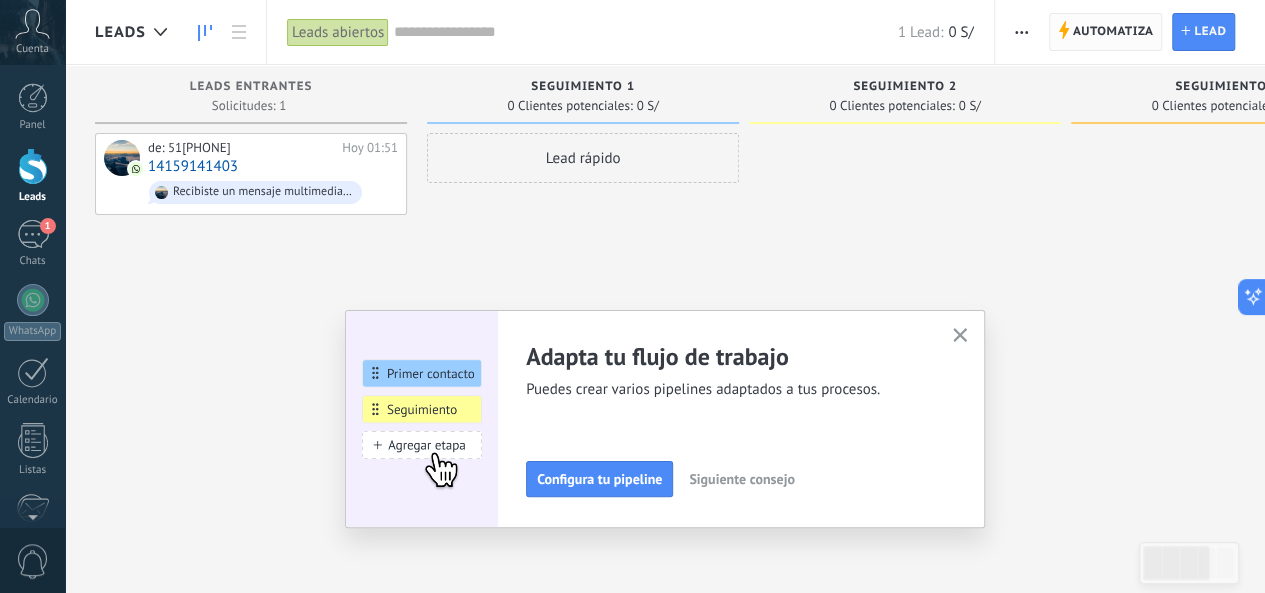 click on "Automatiza" at bounding box center [1113, 32] 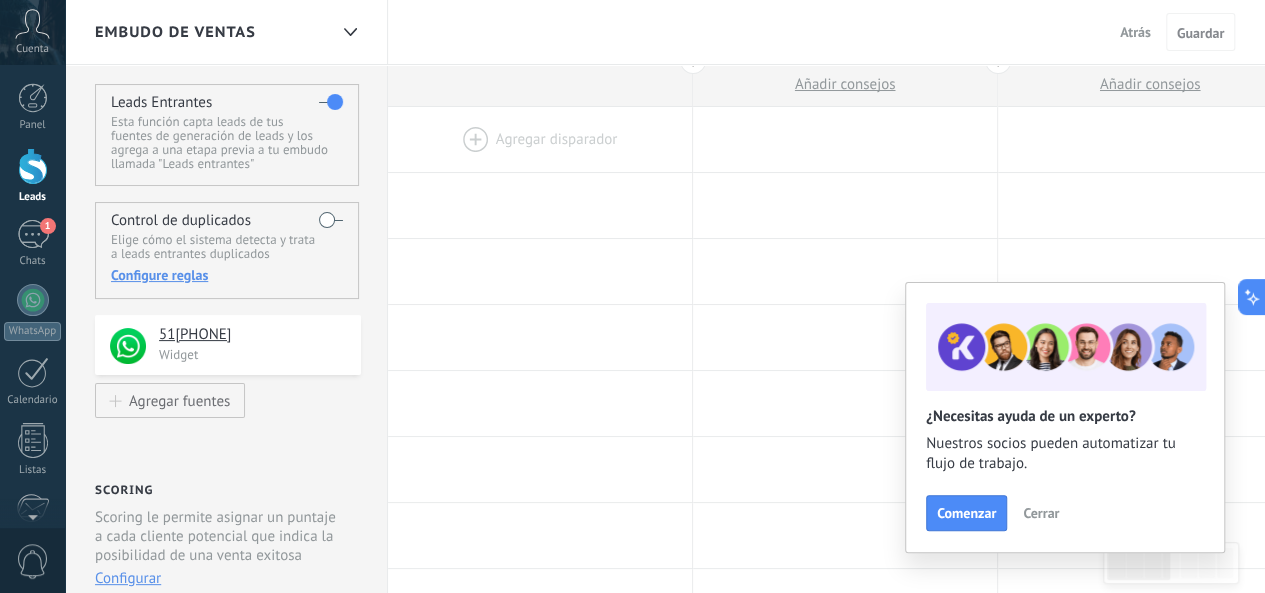 scroll, scrollTop: 0, scrollLeft: 0, axis: both 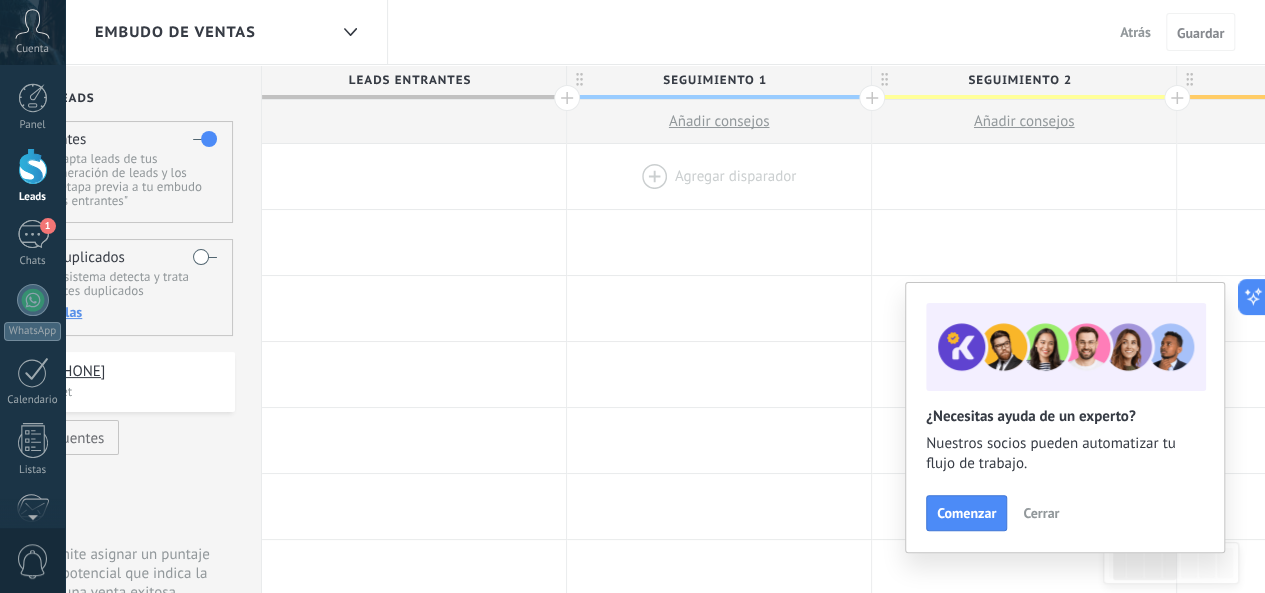 click at bounding box center (719, 176) 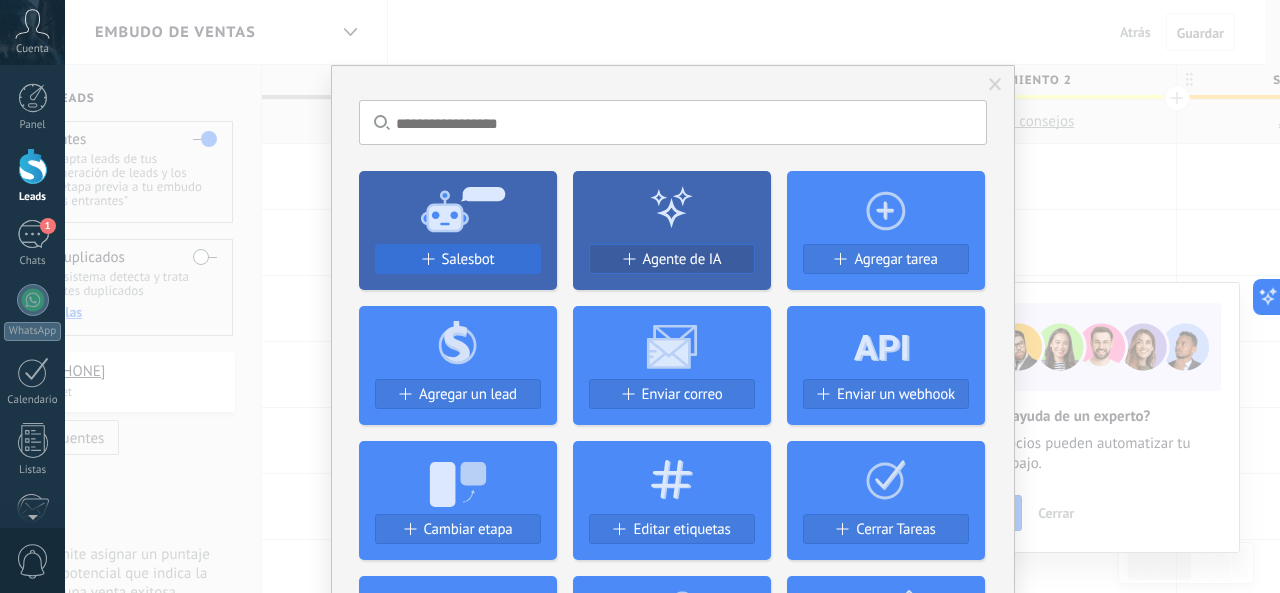 click on "Salesbot" at bounding box center (468, 259) 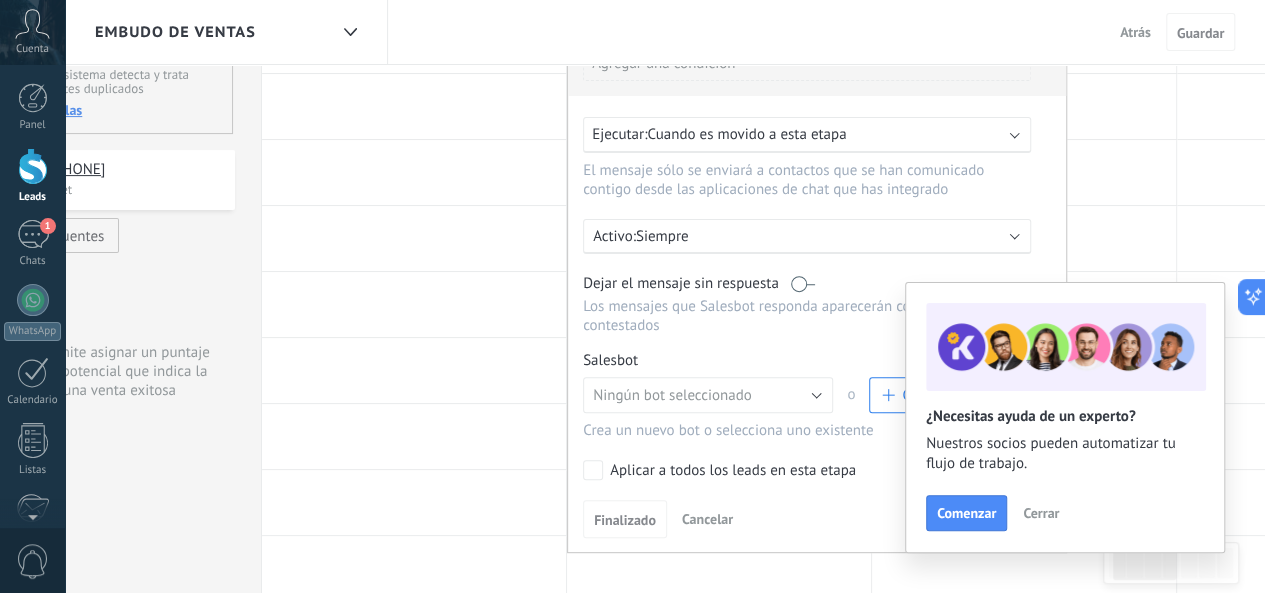 scroll, scrollTop: 229, scrollLeft: 0, axis: vertical 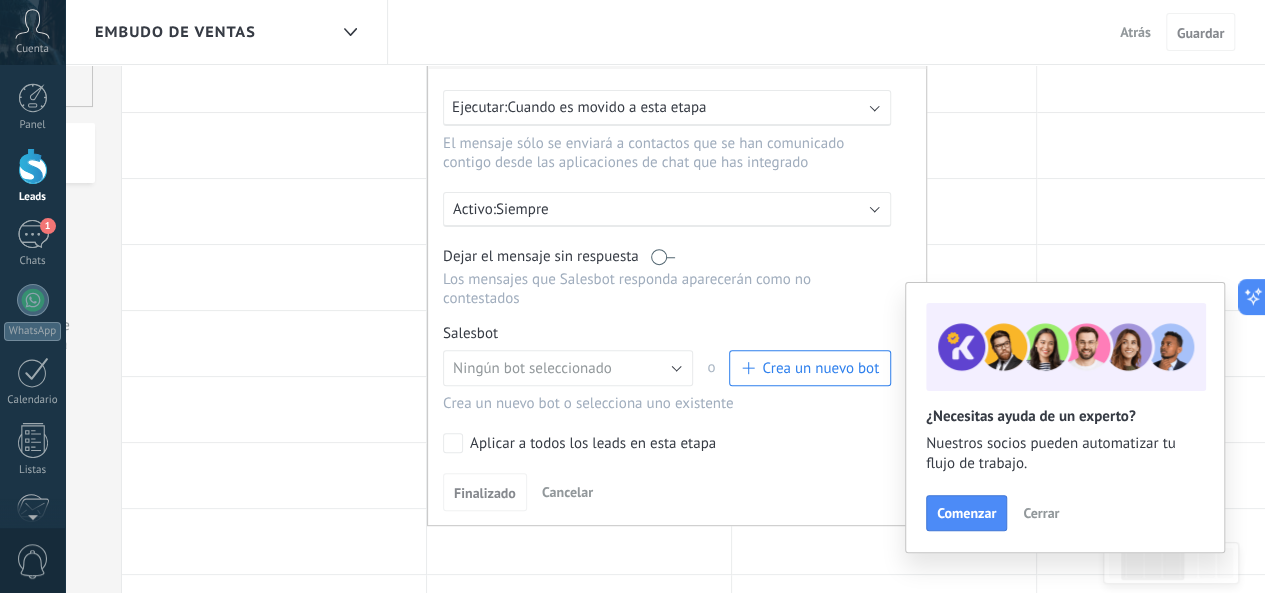 click on "Crea un nuevo bot" at bounding box center [820, 368] 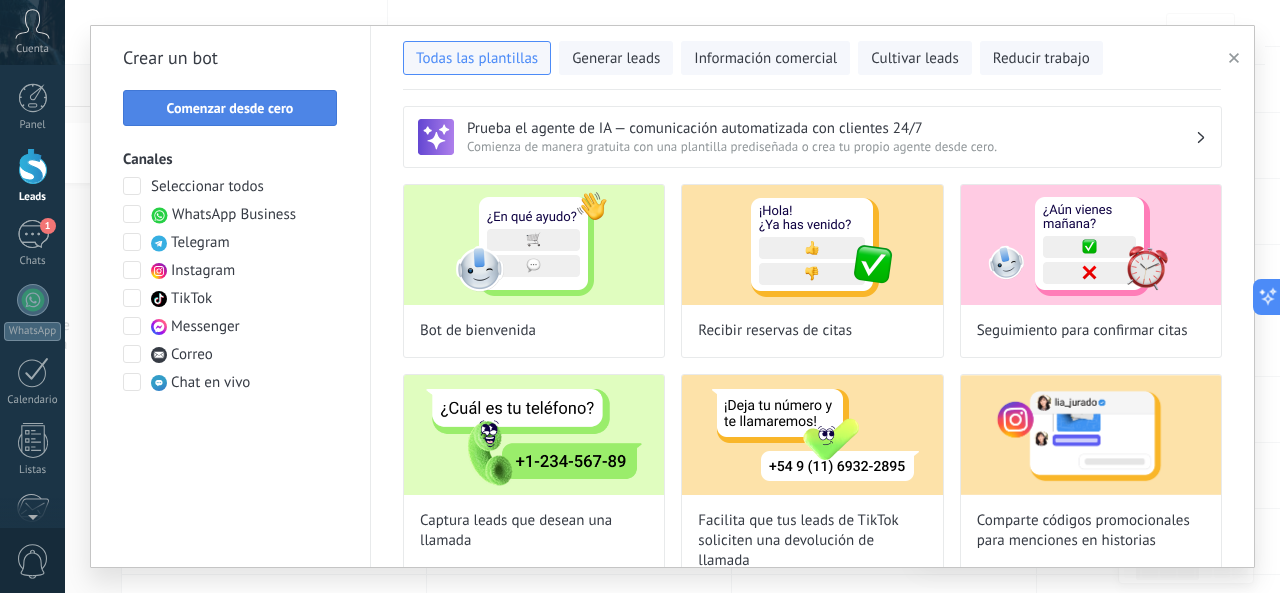 click on "Comenzar desde cero" at bounding box center [230, 108] 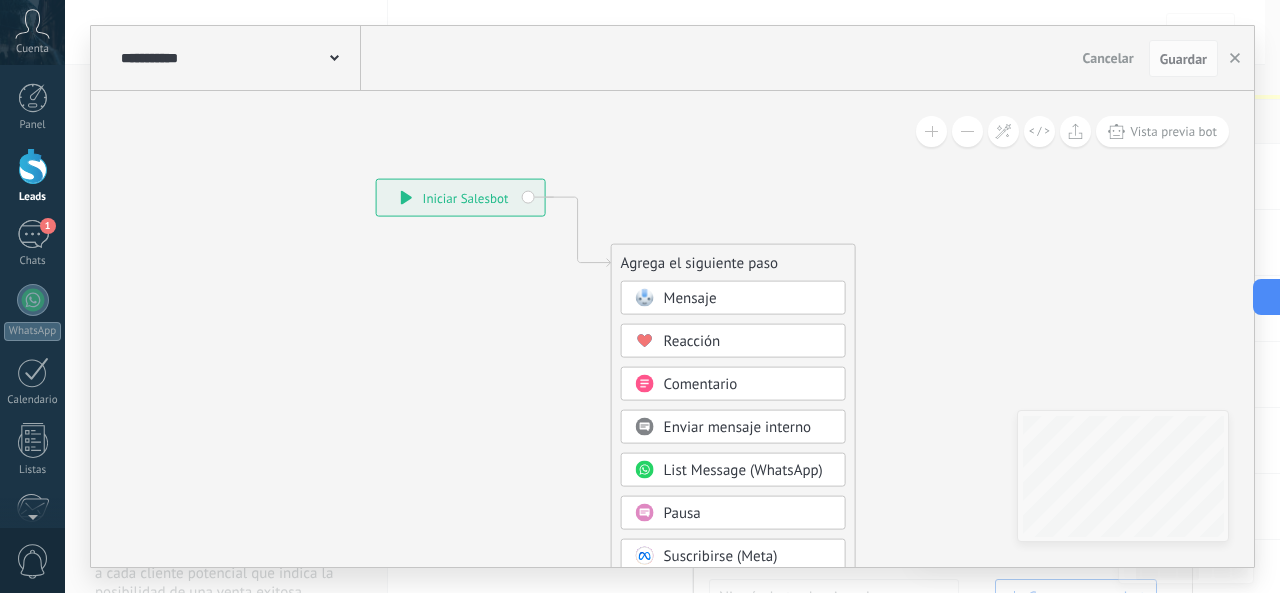 scroll, scrollTop: 229, scrollLeft: 0, axis: vertical 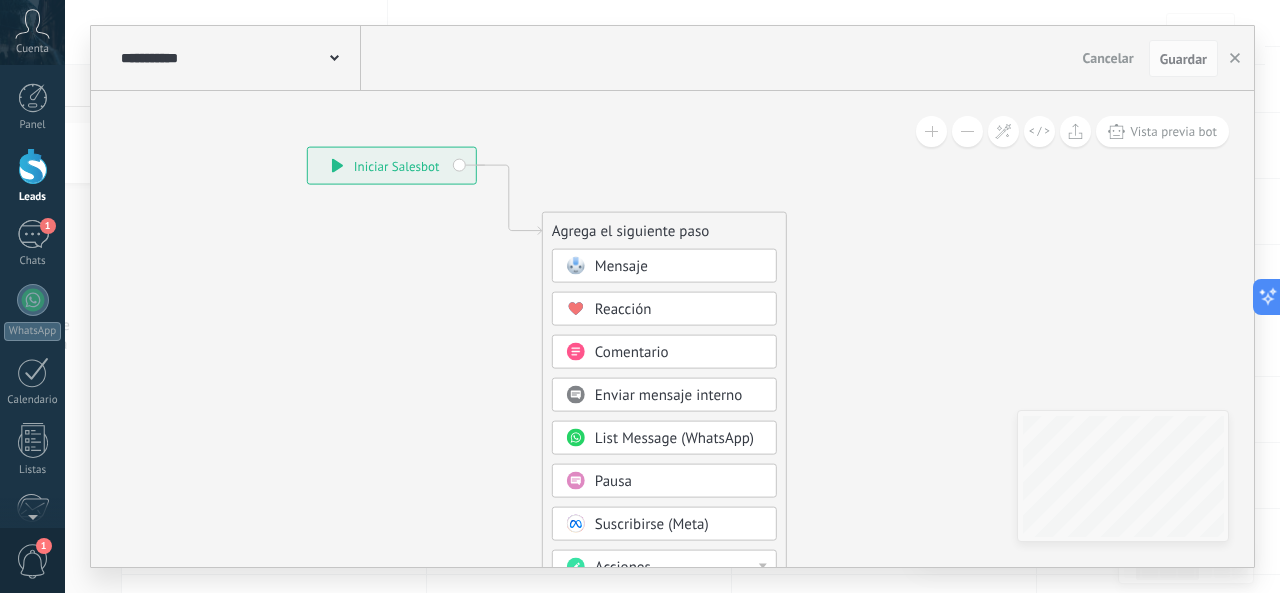 click on "Mensaje" at bounding box center [679, 267] 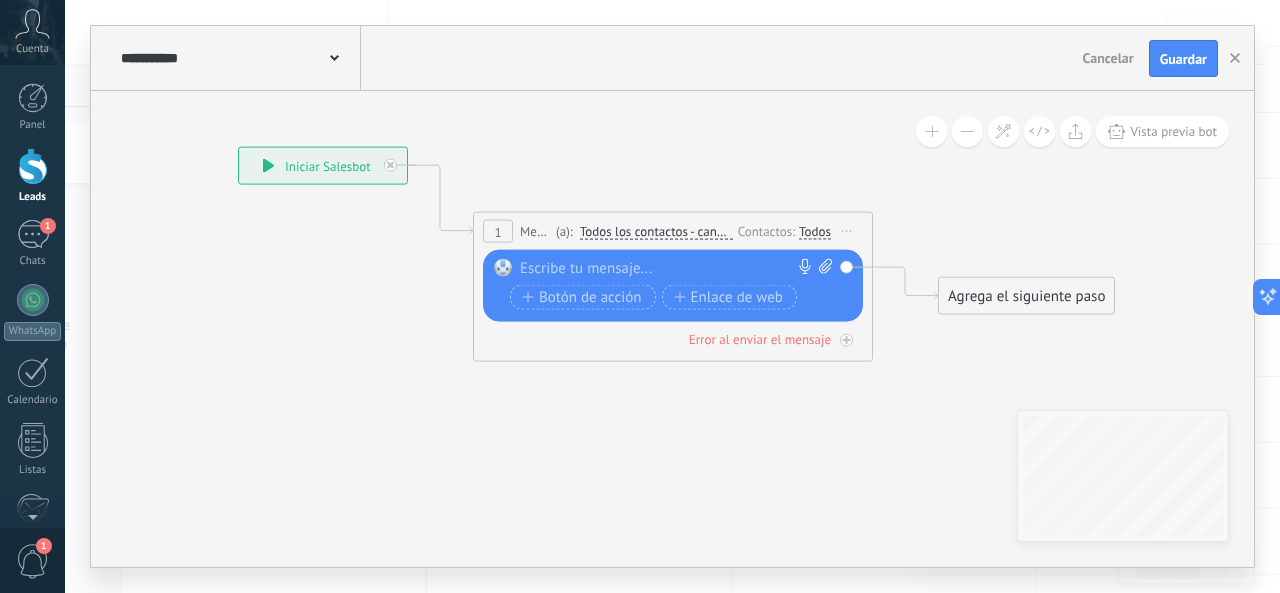 click at bounding box center [668, 269] 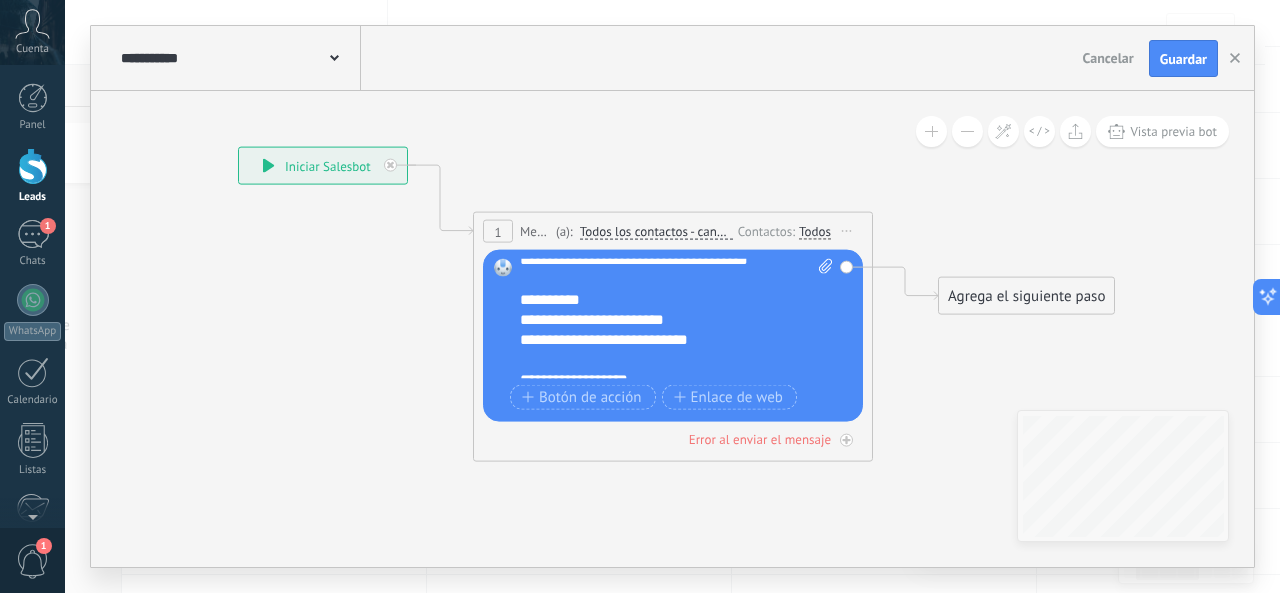 scroll, scrollTop: 48, scrollLeft: 0, axis: vertical 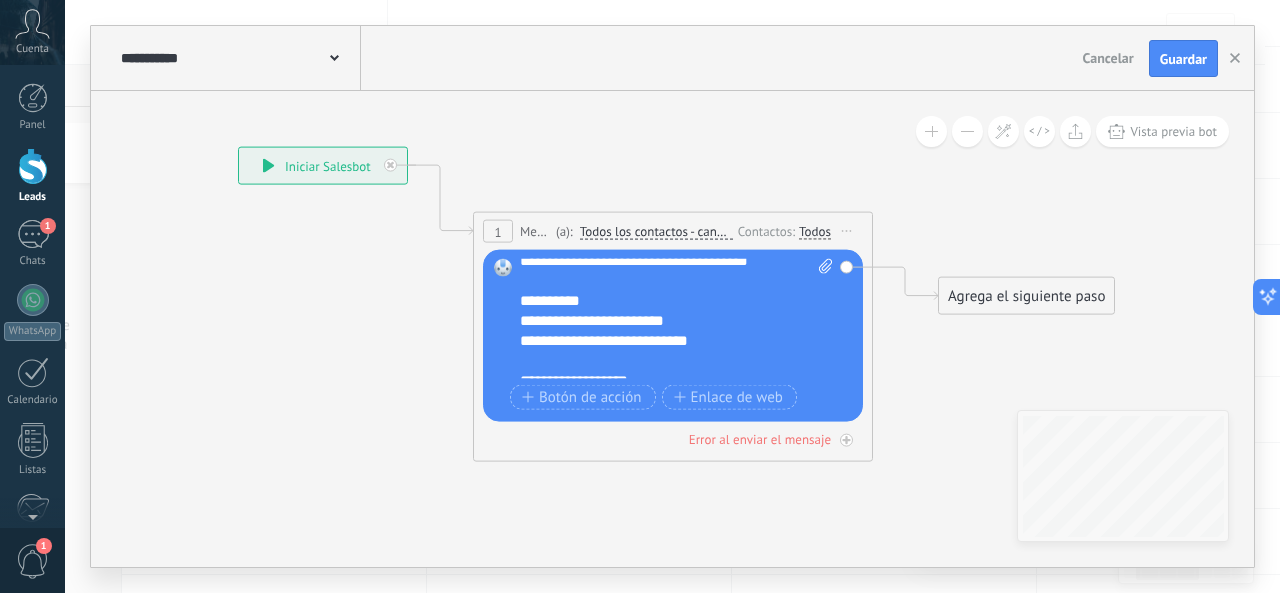 click 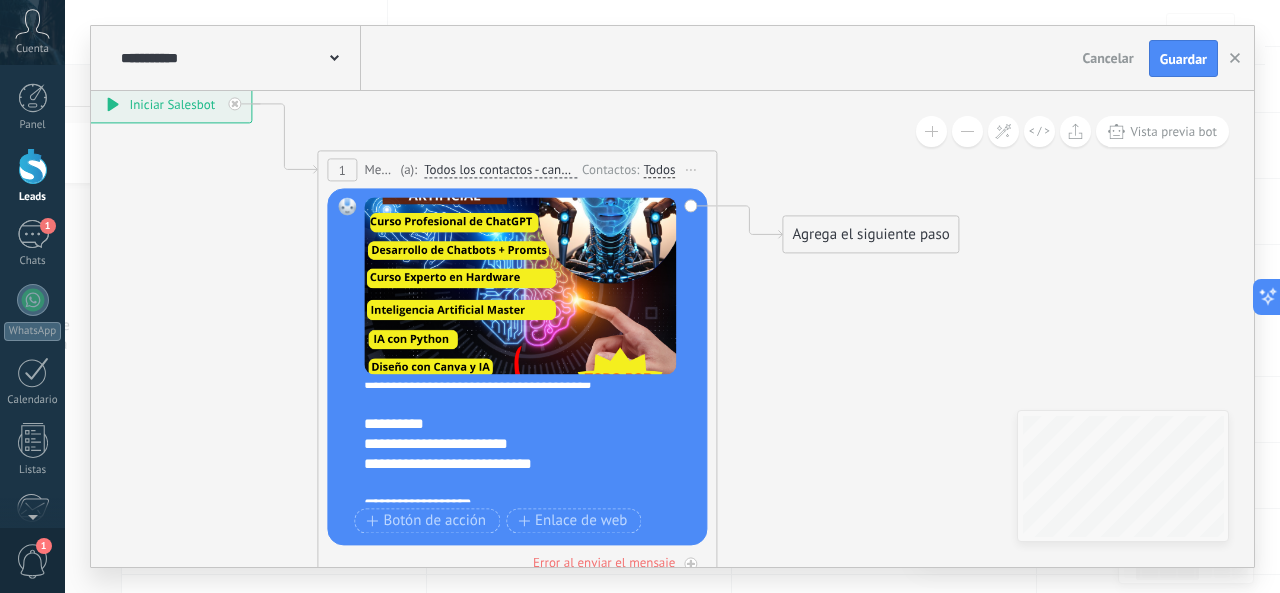 click on "Agrega el siguiente paso" at bounding box center [870, 235] 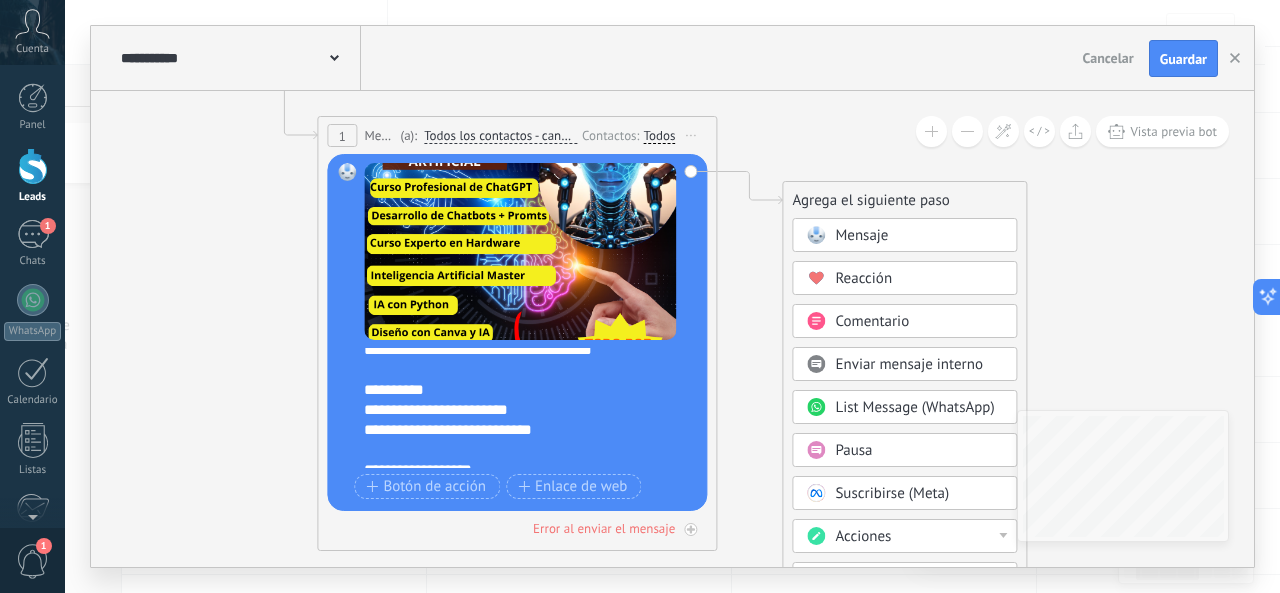 click on "Pausa" at bounding box center (853, 450) 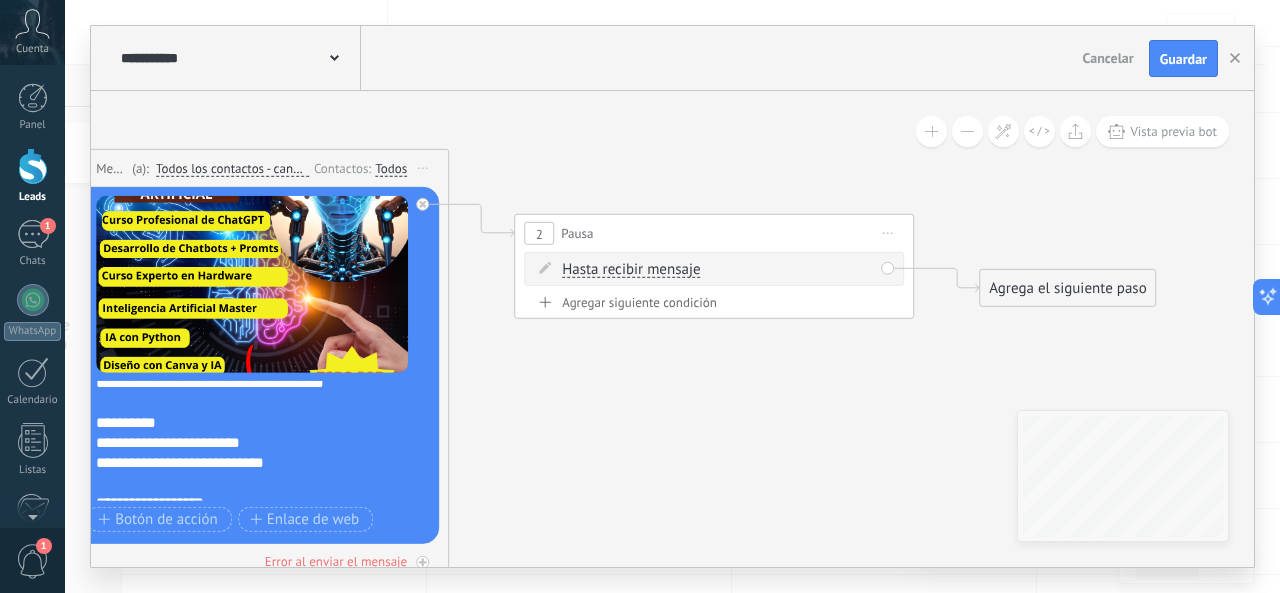 click on "Agregar siguiente condición" at bounding box center (714, 302) 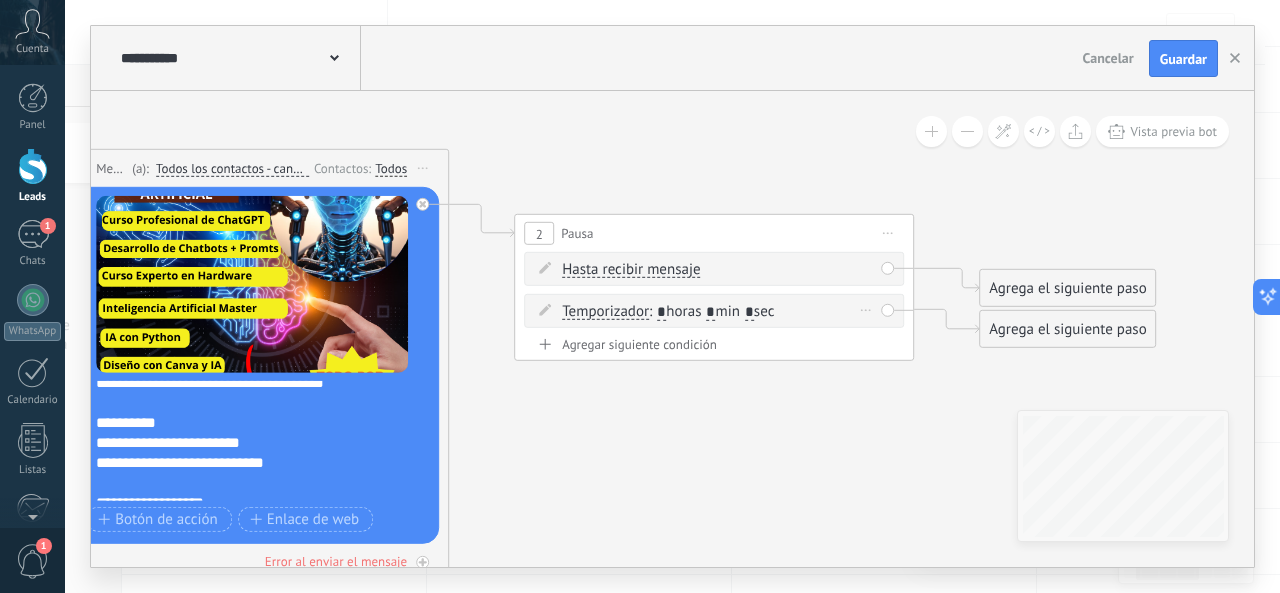 click on "*" at bounding box center (710, 313) 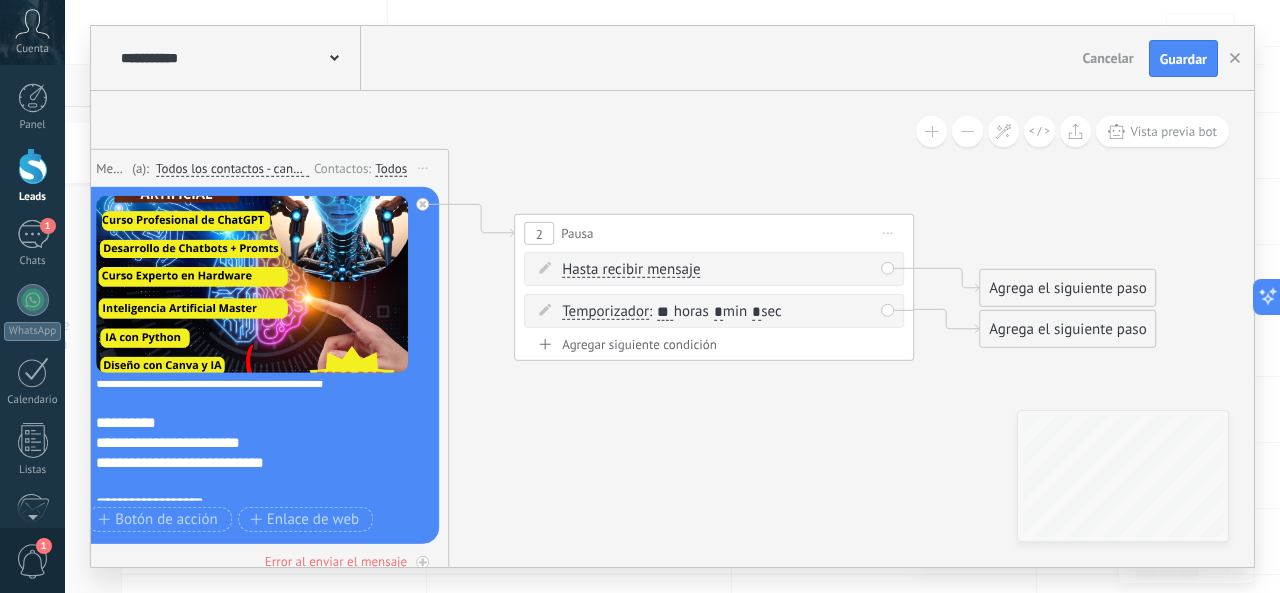 type on "**" 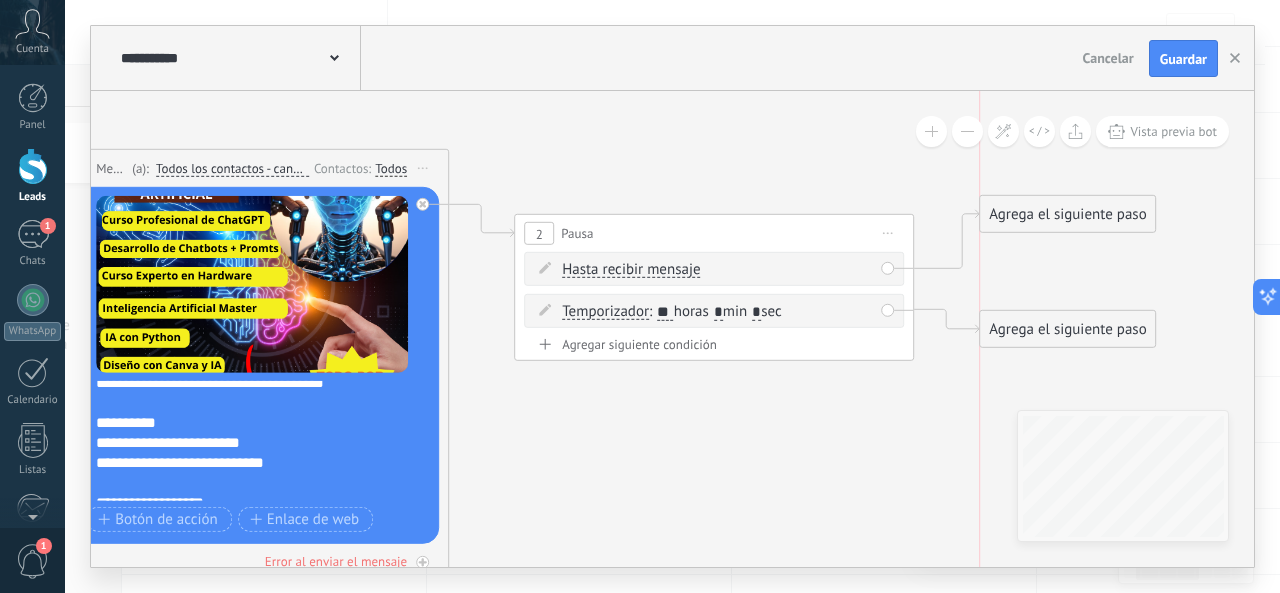 drag, startPoint x: 1006, startPoint y: 293, endPoint x: 1016, endPoint y: 219, distance: 74.672615 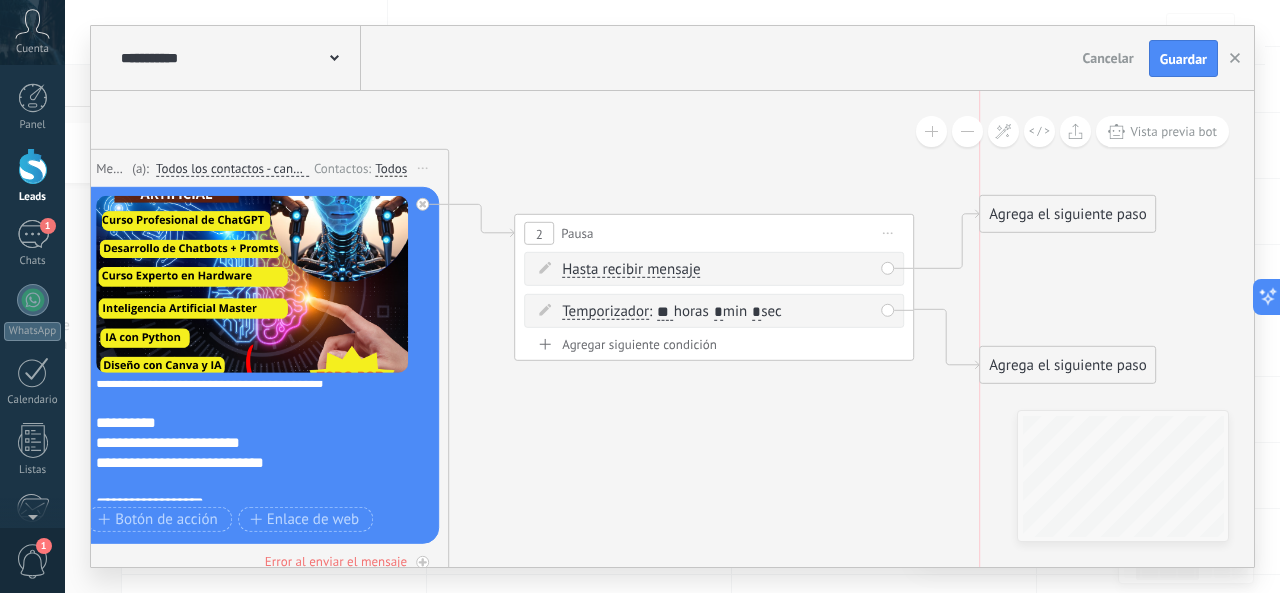 drag, startPoint x: 1035, startPoint y: 338, endPoint x: 1031, endPoint y: 387, distance: 49.162994 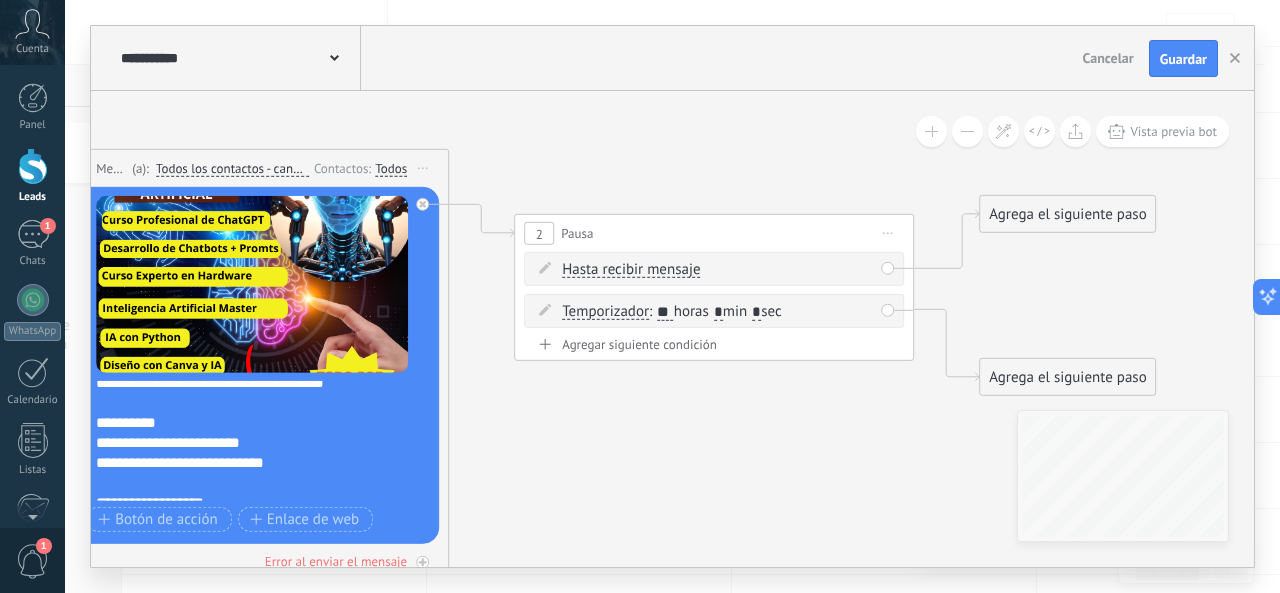 click on "Agrega el siguiente paso" at bounding box center [1067, 214] 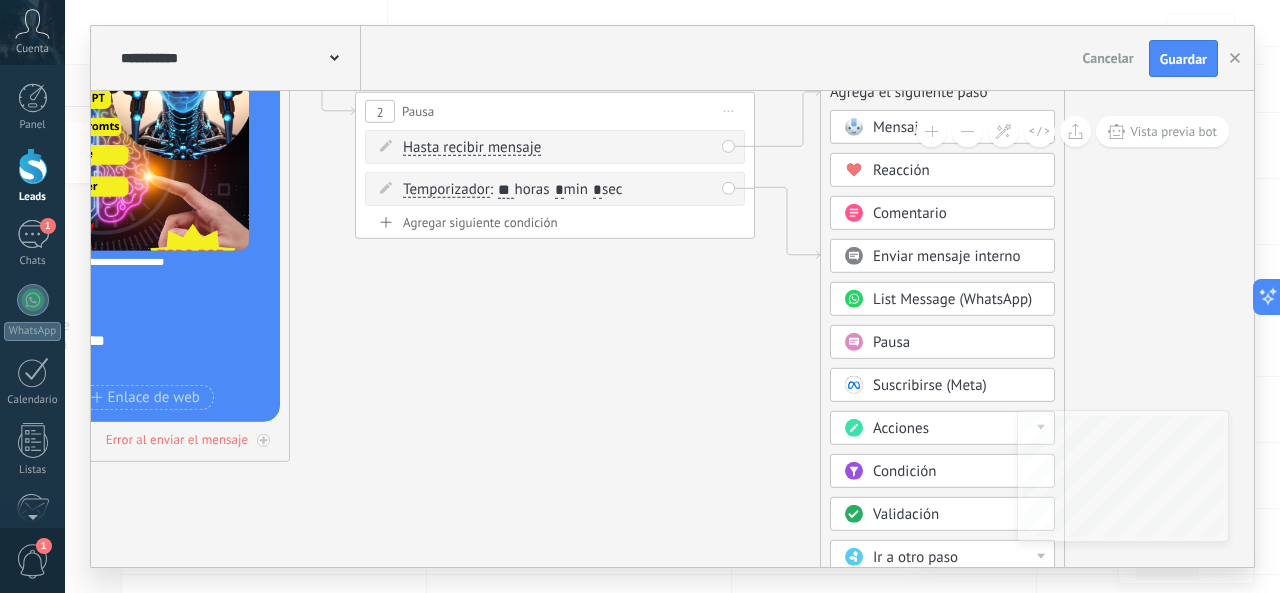 click on "Acciones" at bounding box center (901, 428) 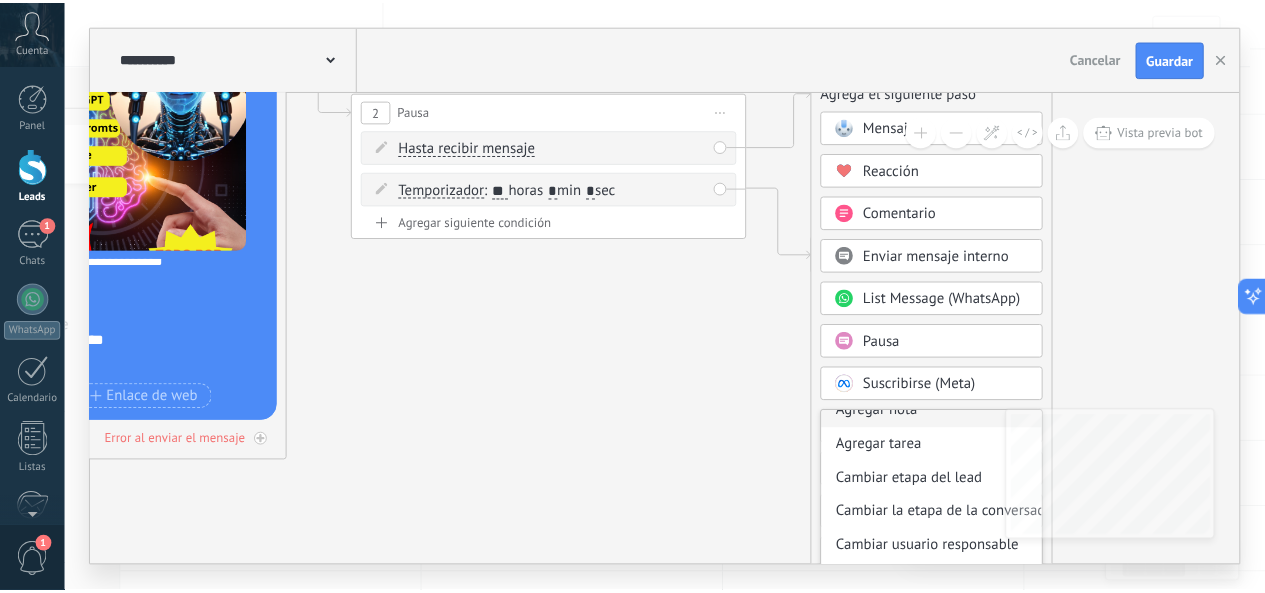 scroll, scrollTop: 52, scrollLeft: 0, axis: vertical 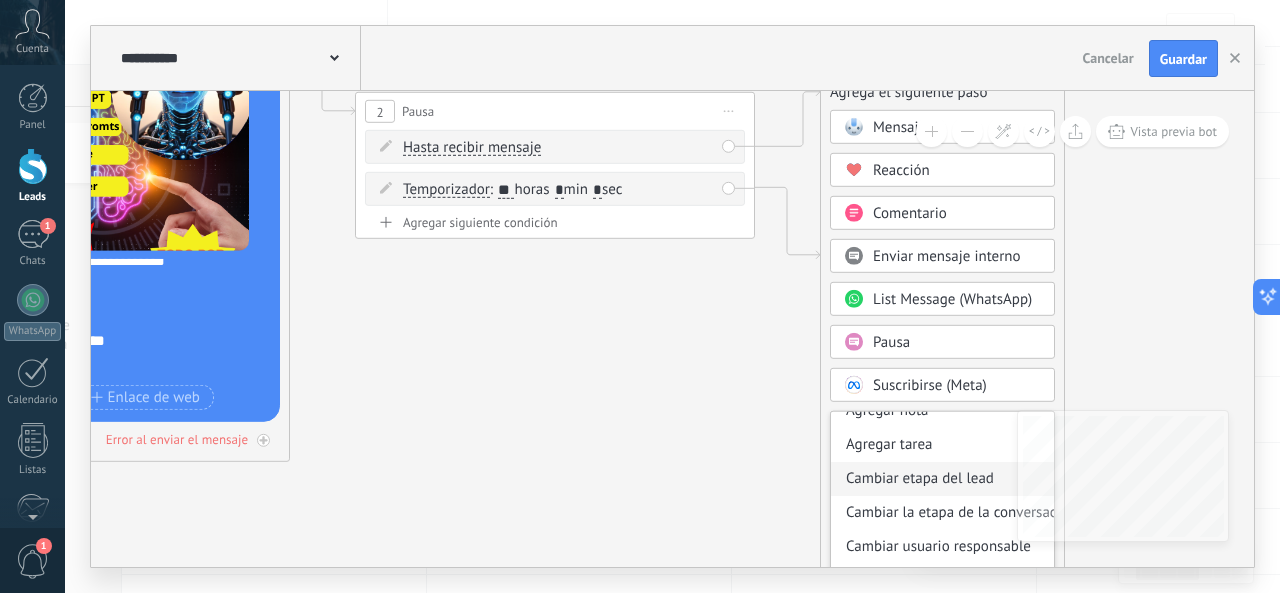 click on "Cambiar etapa del lead" at bounding box center (942, 479) 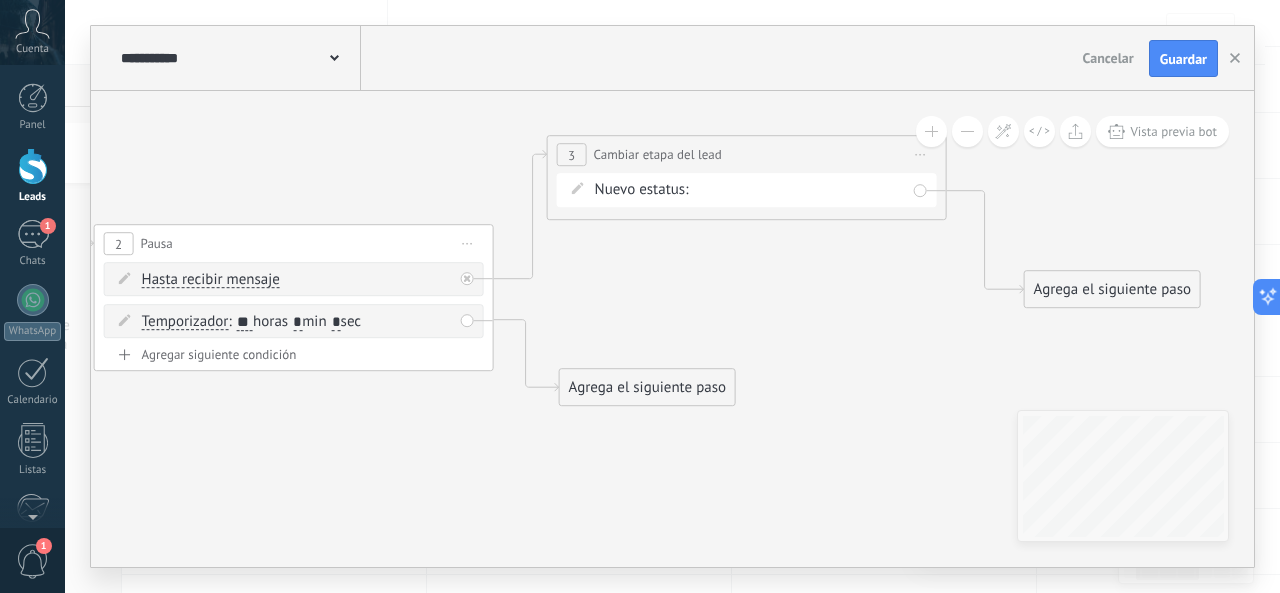 drag, startPoint x: 734, startPoint y: 221, endPoint x: 722, endPoint y: 152, distance: 70.035706 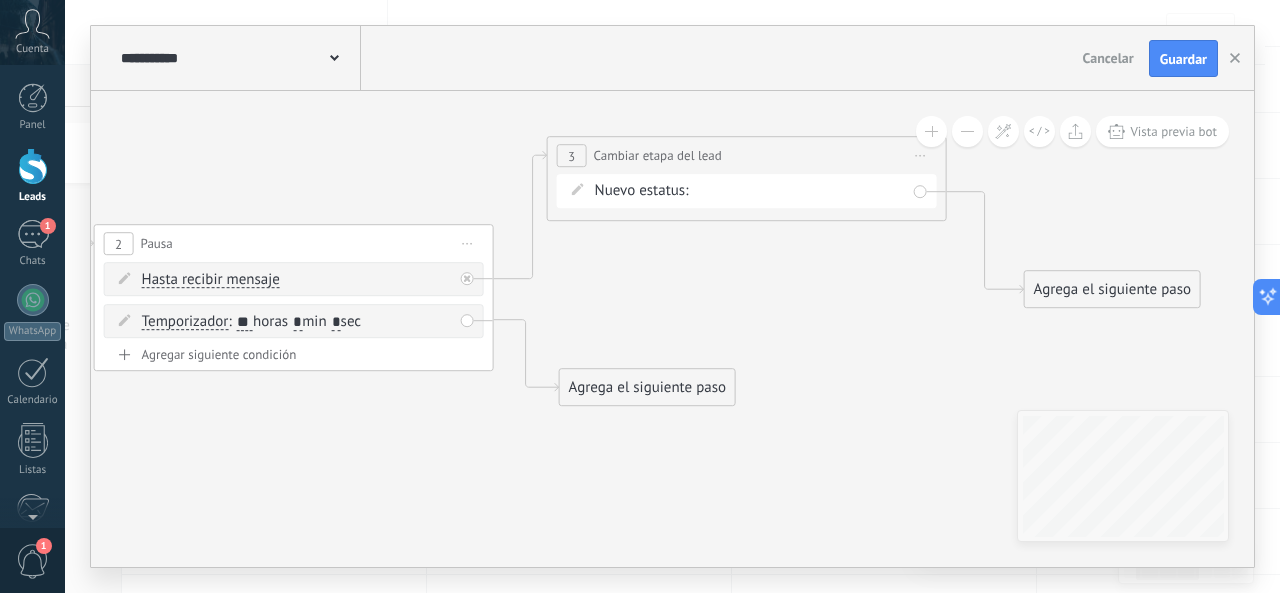 click on "Seguimiento 1 Seguimiento 2  Seguimiento 3 Estado Final Logrado con éxito Venta Perdido" at bounding box center [0, 0] 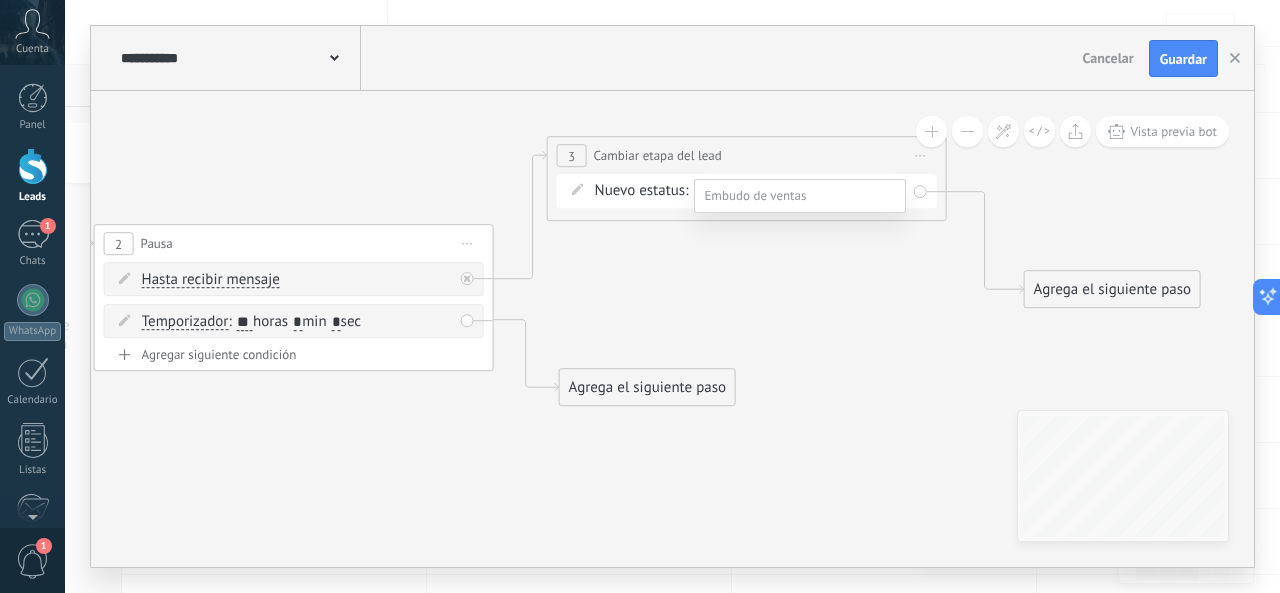 click on "Estado Final" at bounding box center [0, 0] 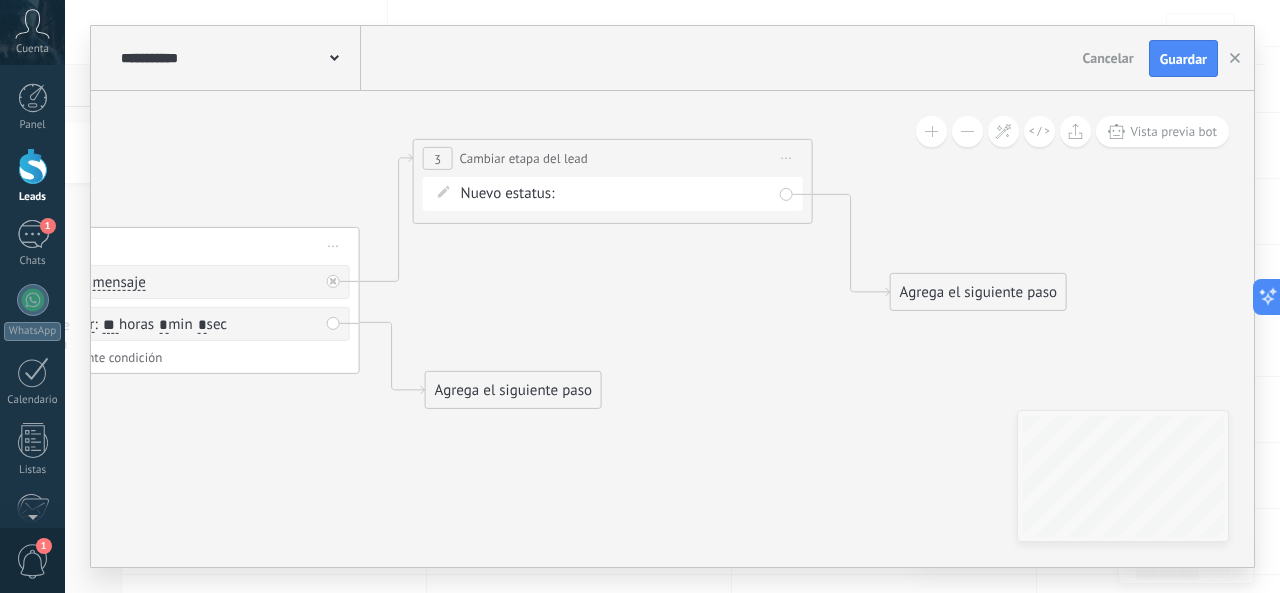 drag, startPoint x: 864, startPoint y: 338, endPoint x: 730, endPoint y: 341, distance: 134.03358 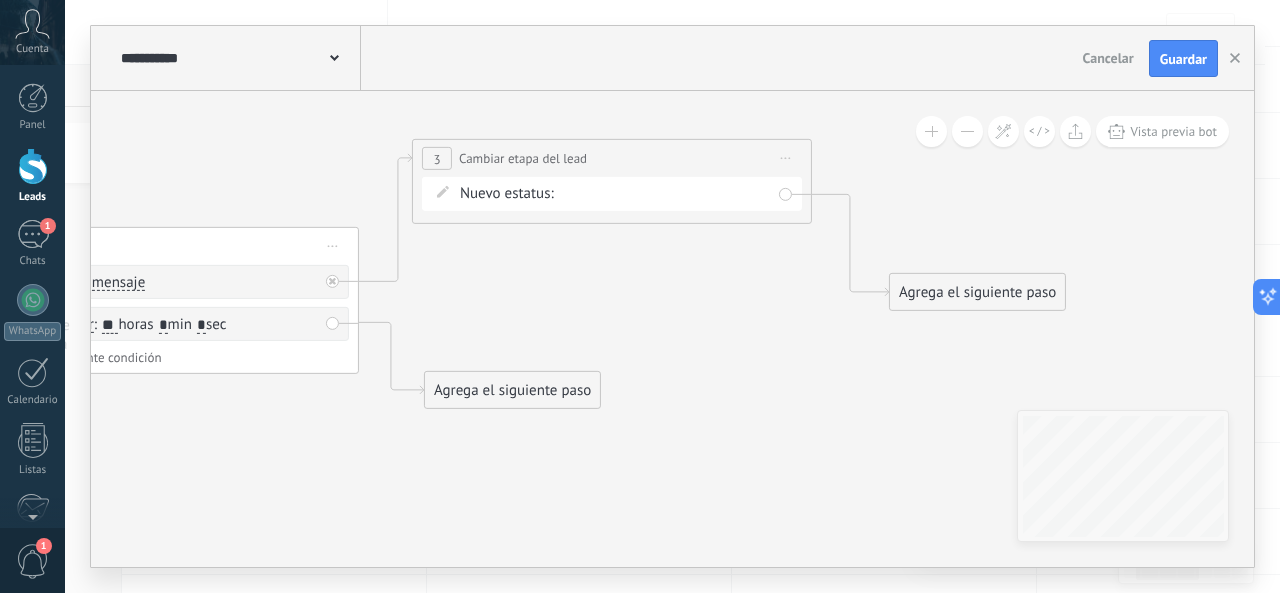 click on "Agrega el siguiente paso" at bounding box center [977, 292] 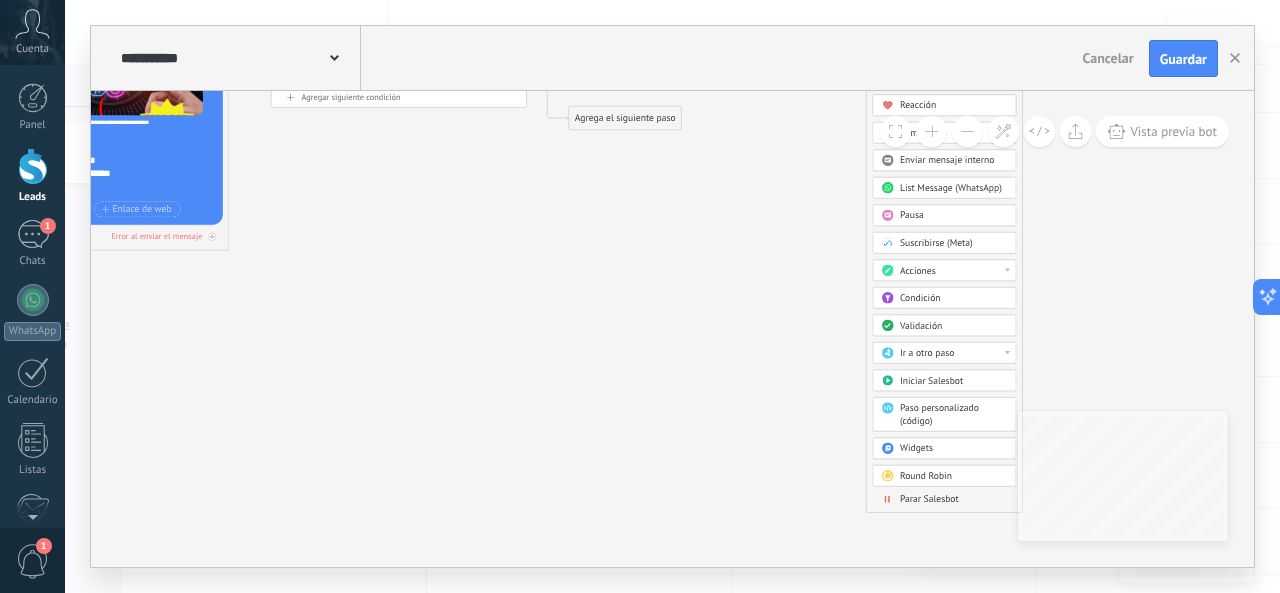 click on "Parar Salesbot" at bounding box center [929, 499] 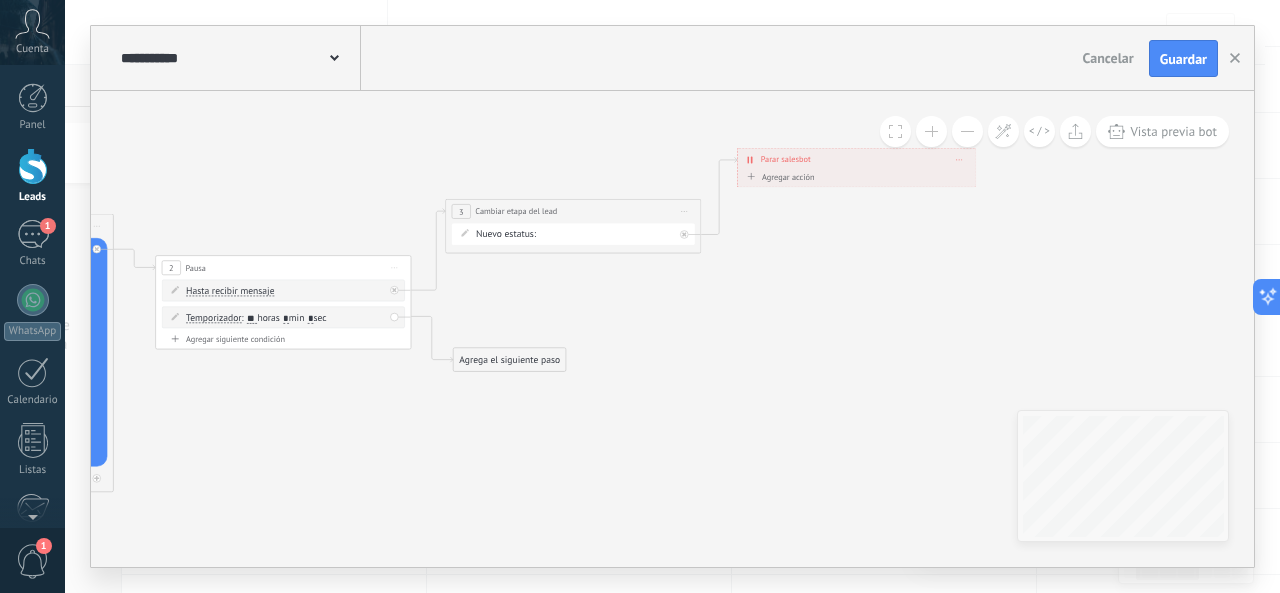 drag, startPoint x: 863, startPoint y: 288, endPoint x: 850, endPoint y: 156, distance: 132.63861 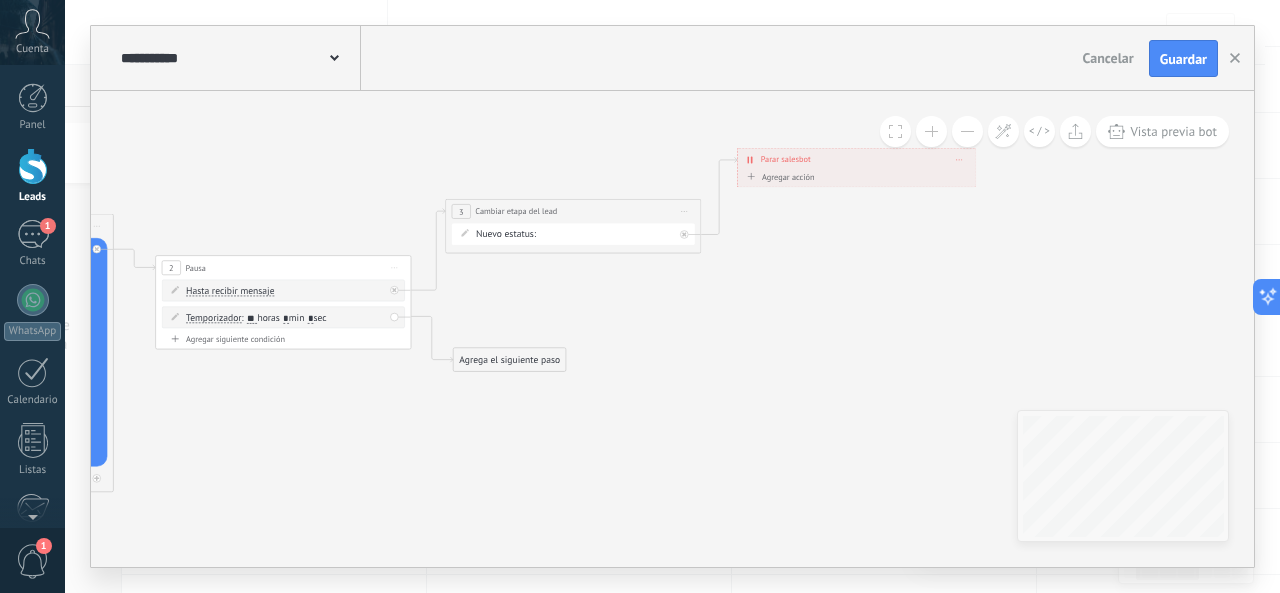 click on "**********" at bounding box center [857, 160] 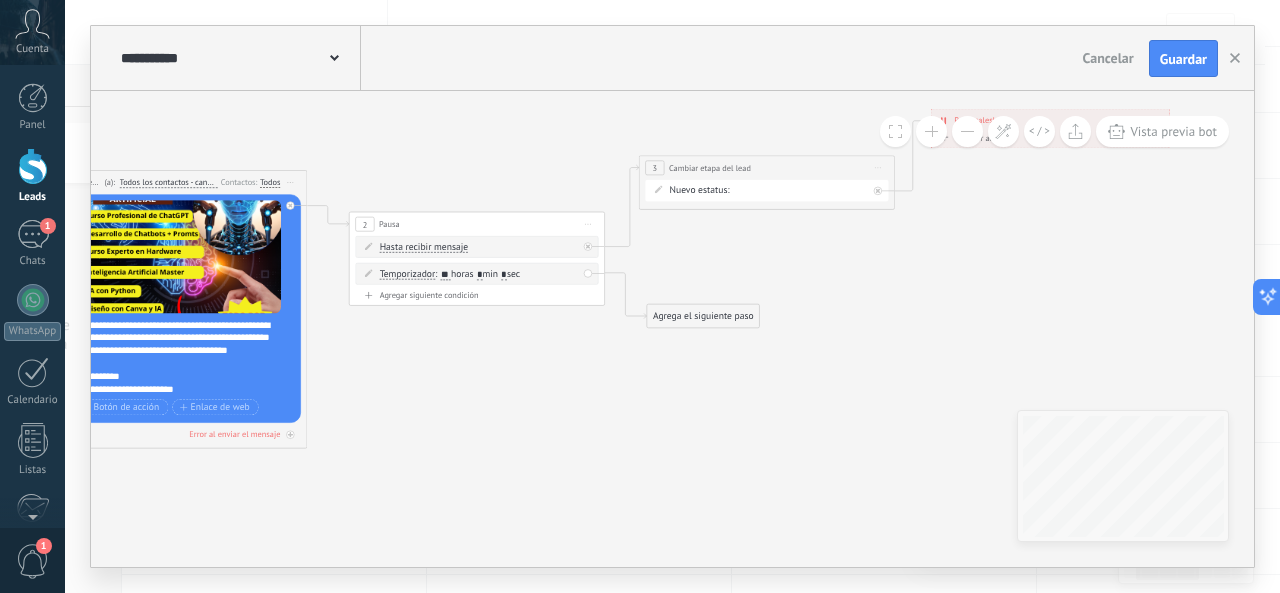 click on "Agrega el siguiente paso" at bounding box center (703, 316) 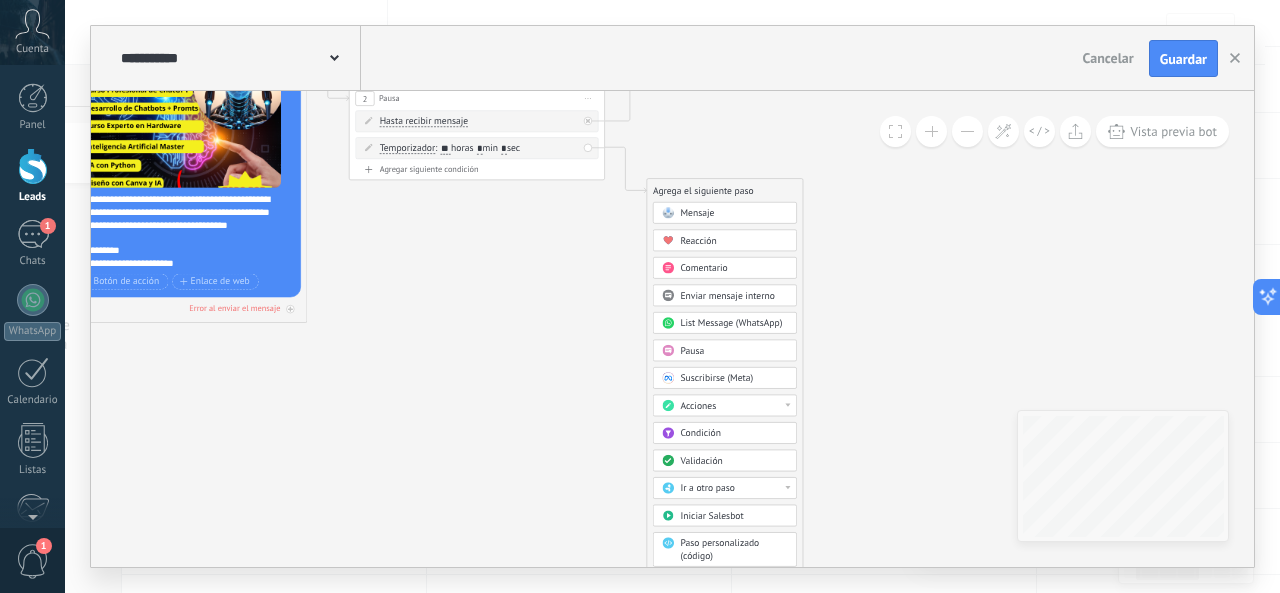click on "Acciones" at bounding box center [734, 406] 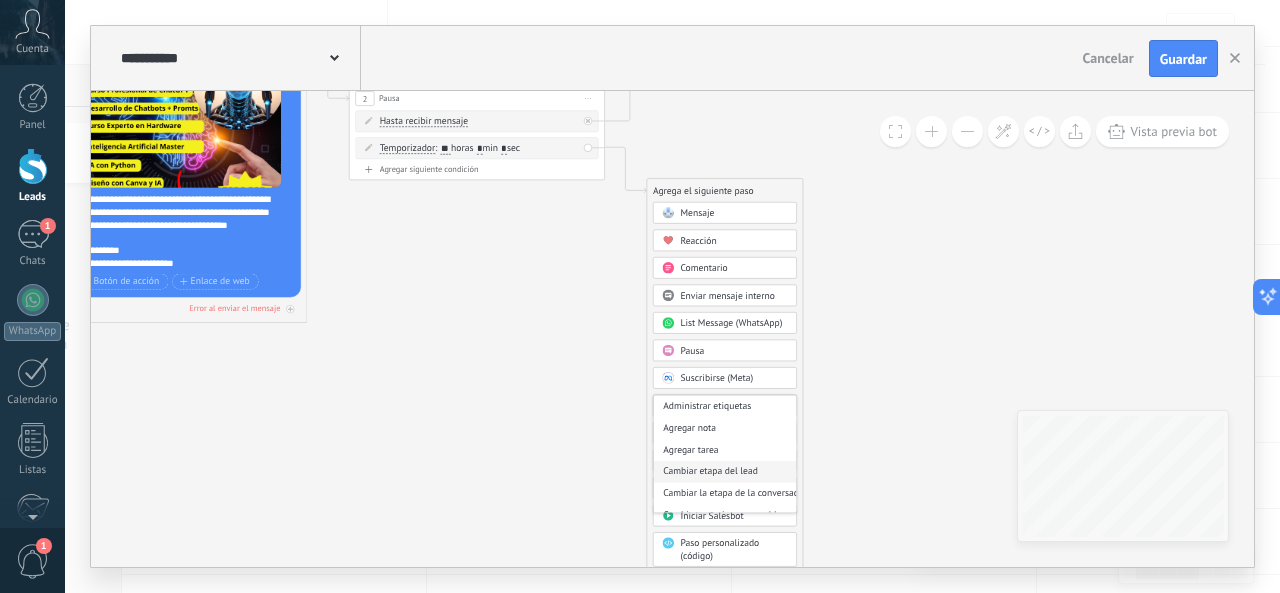 click on "Cambiar etapa del lead" at bounding box center [725, 472] 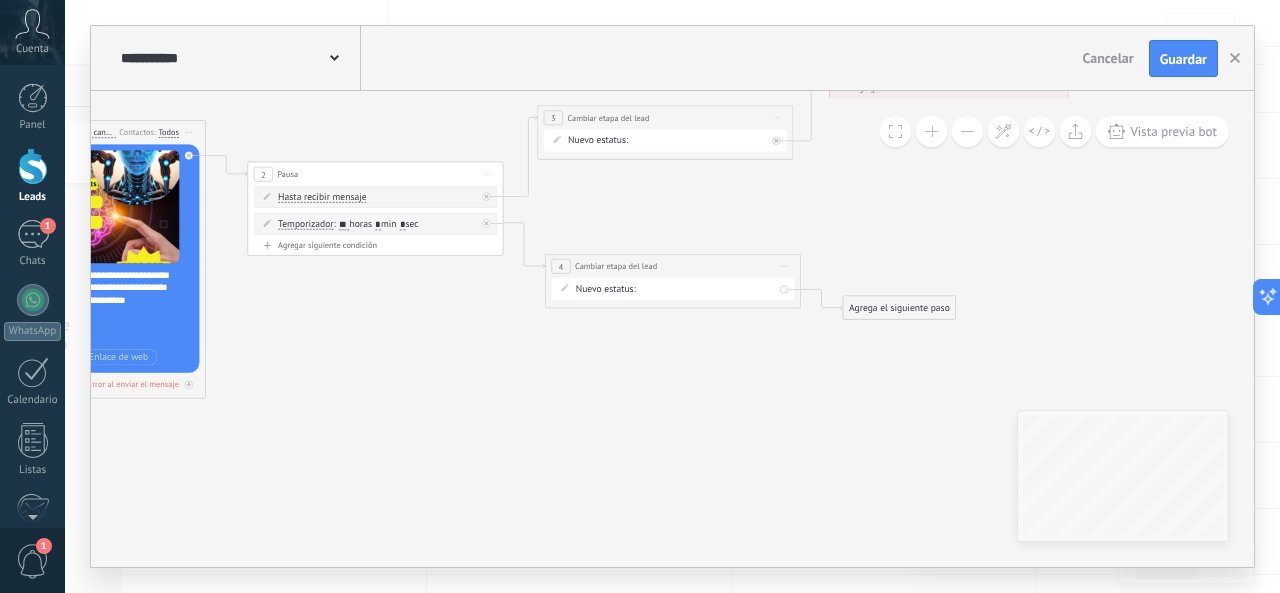 click on "Seguimiento 1 Seguimiento 2  Seguimiento 3 Estado Final Logrado con éxito Venta Perdido" at bounding box center [0, 0] 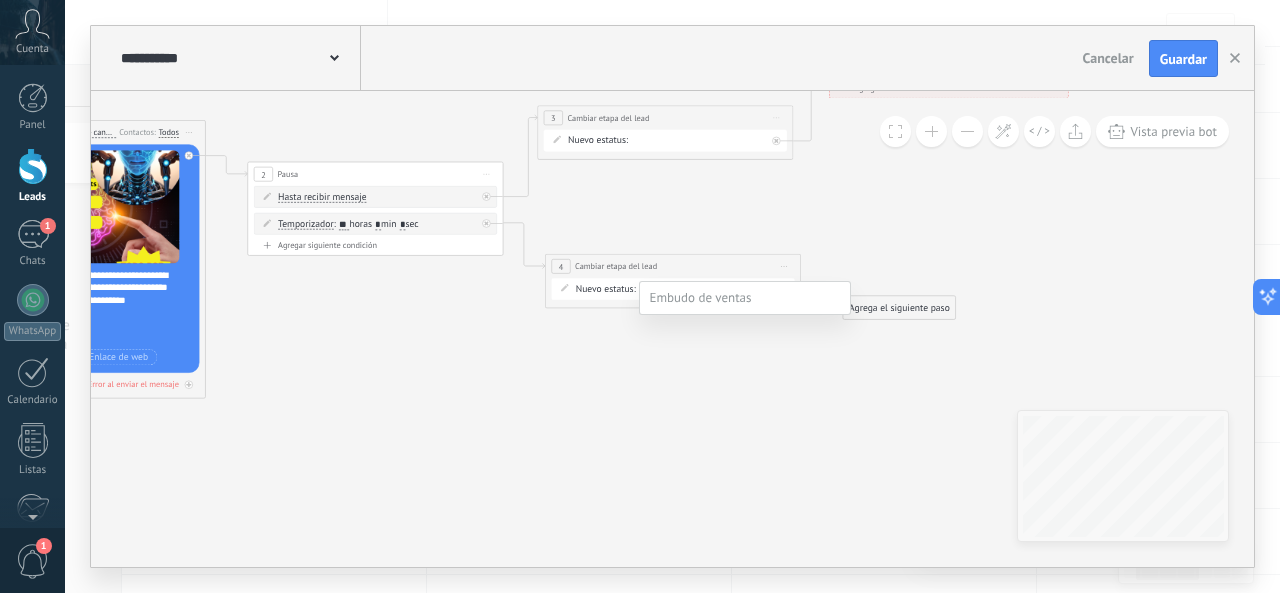 click on "Seguimiento 2" at bounding box center [0, 0] 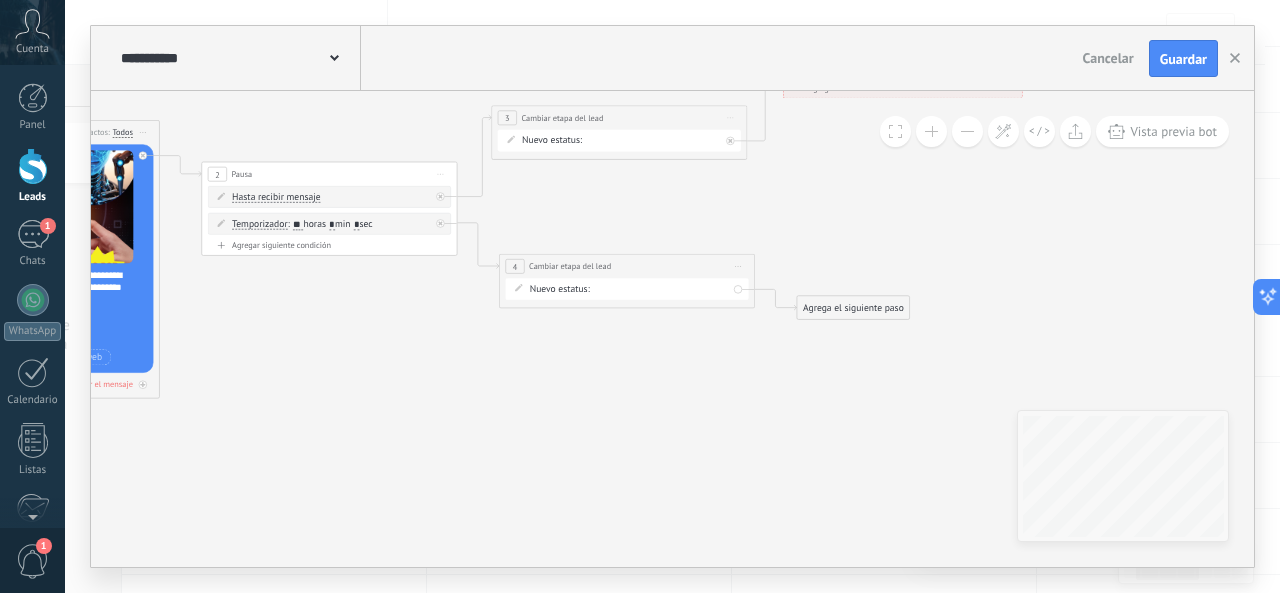 click on "Agrega el siguiente paso" at bounding box center [853, 308] 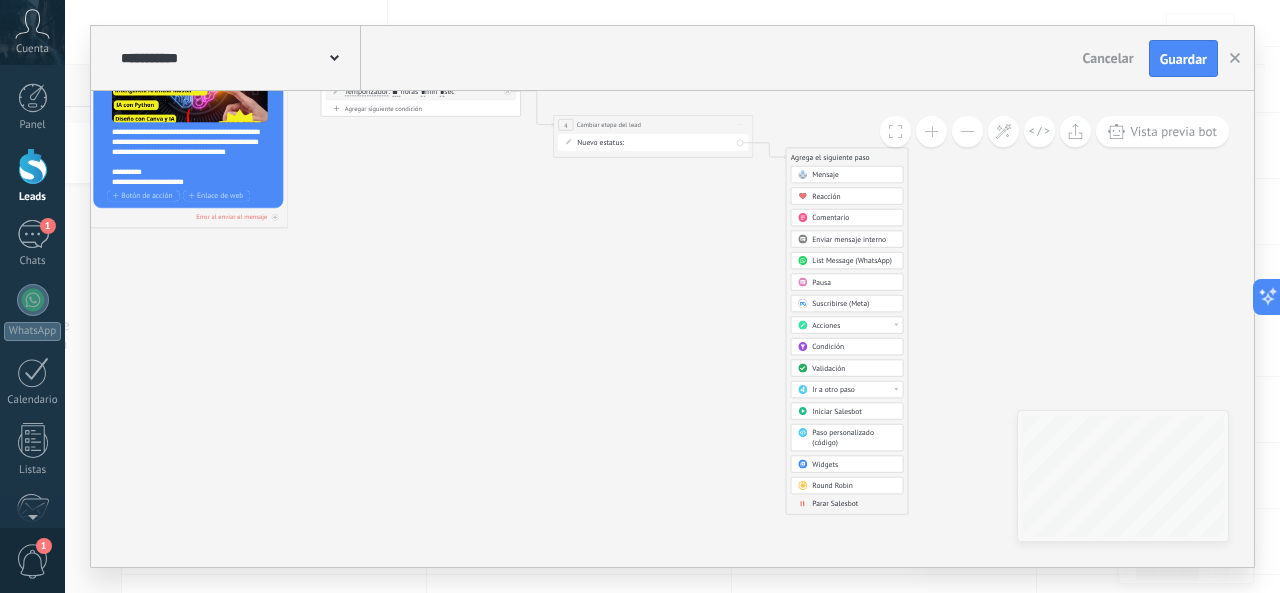 click on "Parar Salesbot" at bounding box center (835, 504) 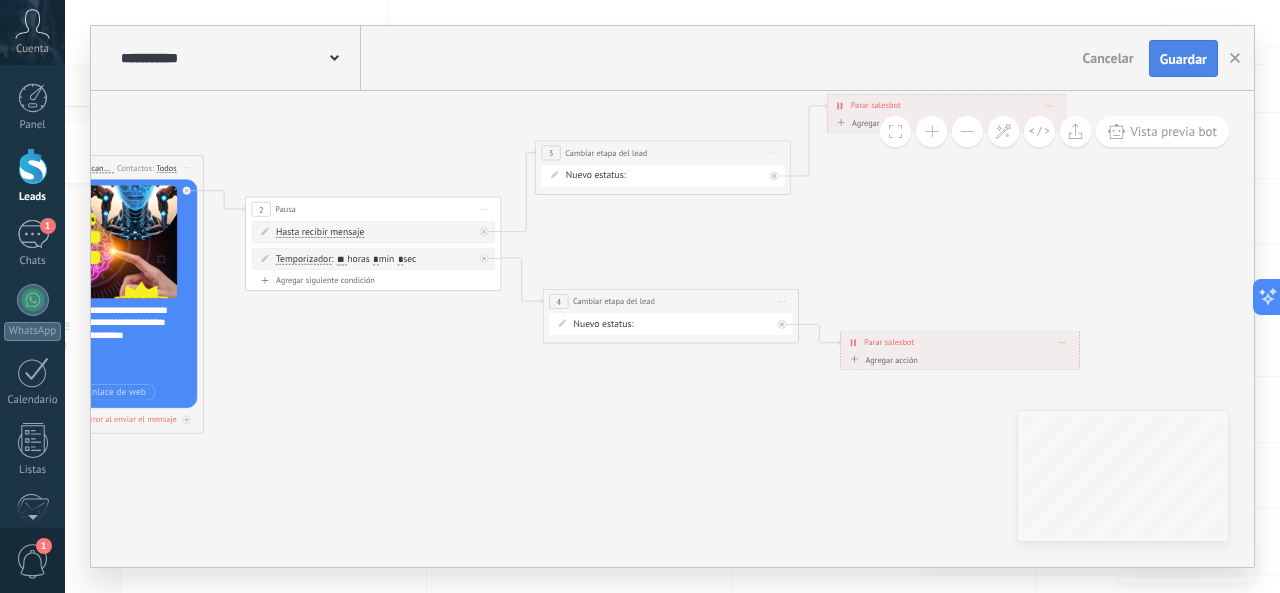 click on "Guardar" at bounding box center [1183, 59] 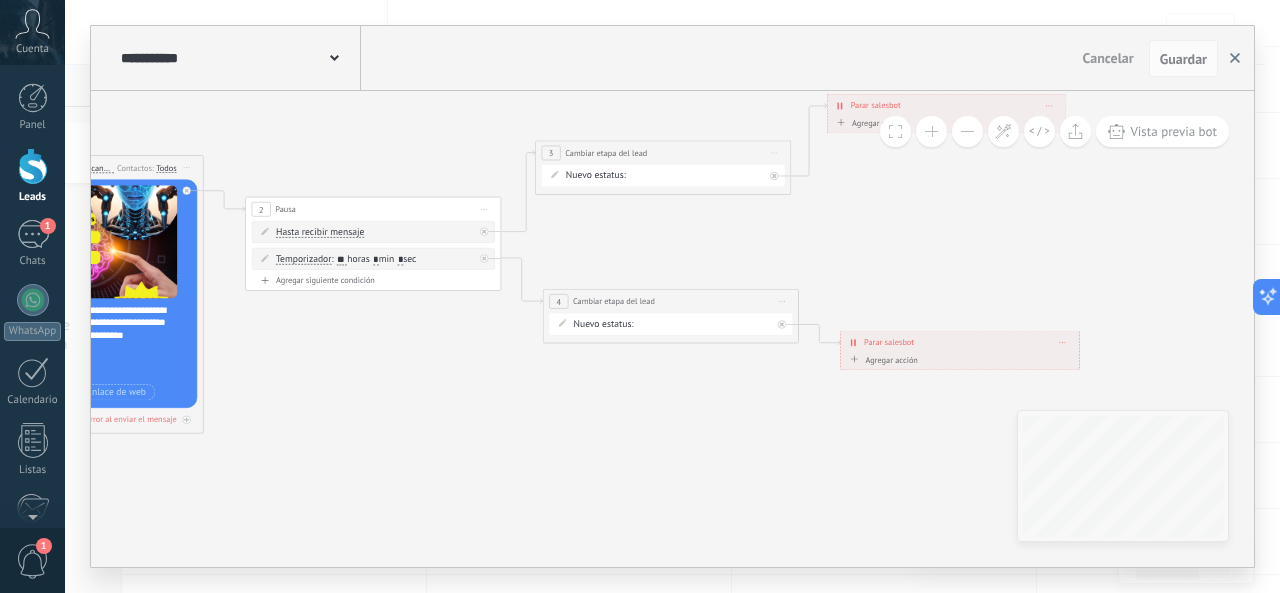 click at bounding box center [1235, 59] 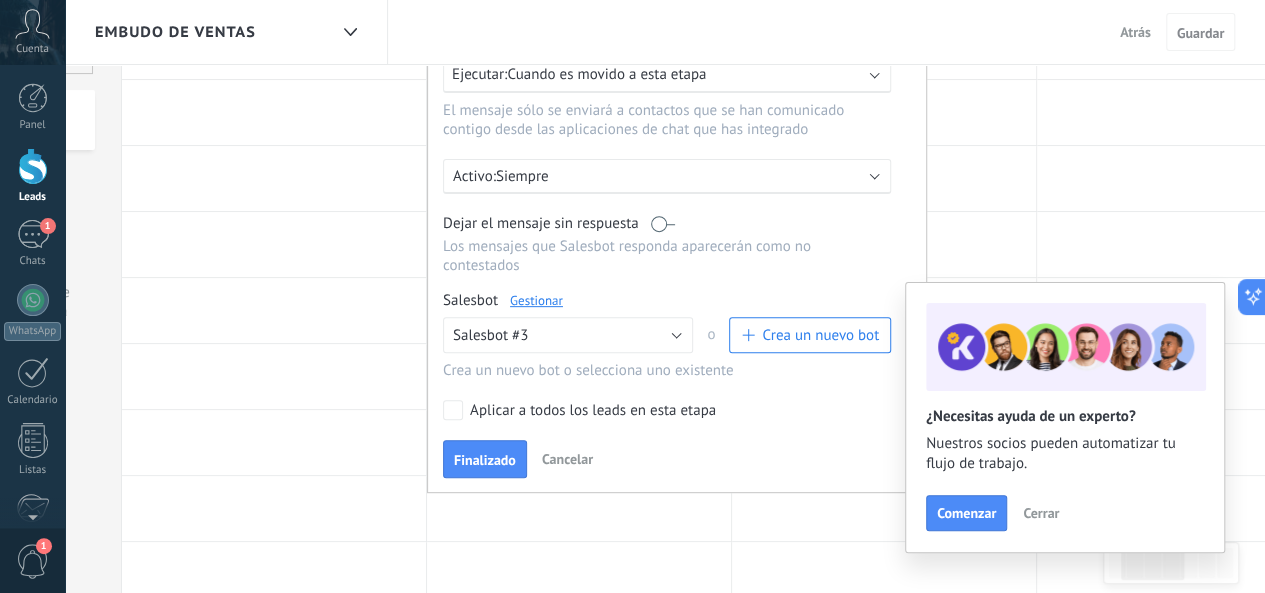 scroll, scrollTop: 249, scrollLeft: 0, axis: vertical 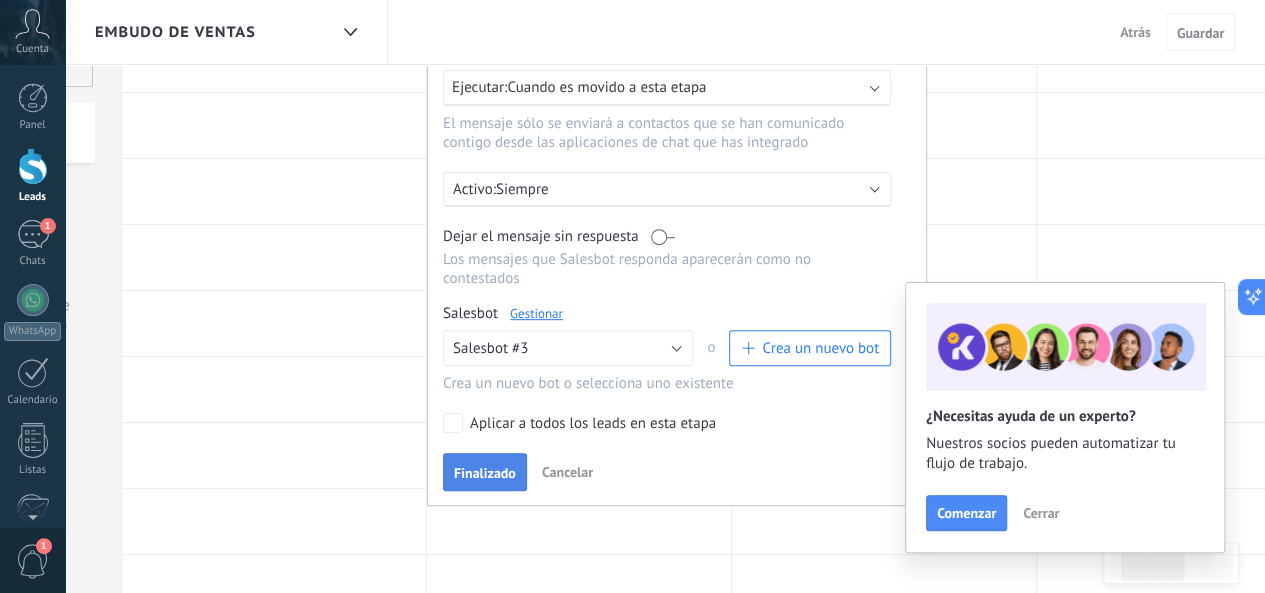 click on "Finalizado" at bounding box center (485, 473) 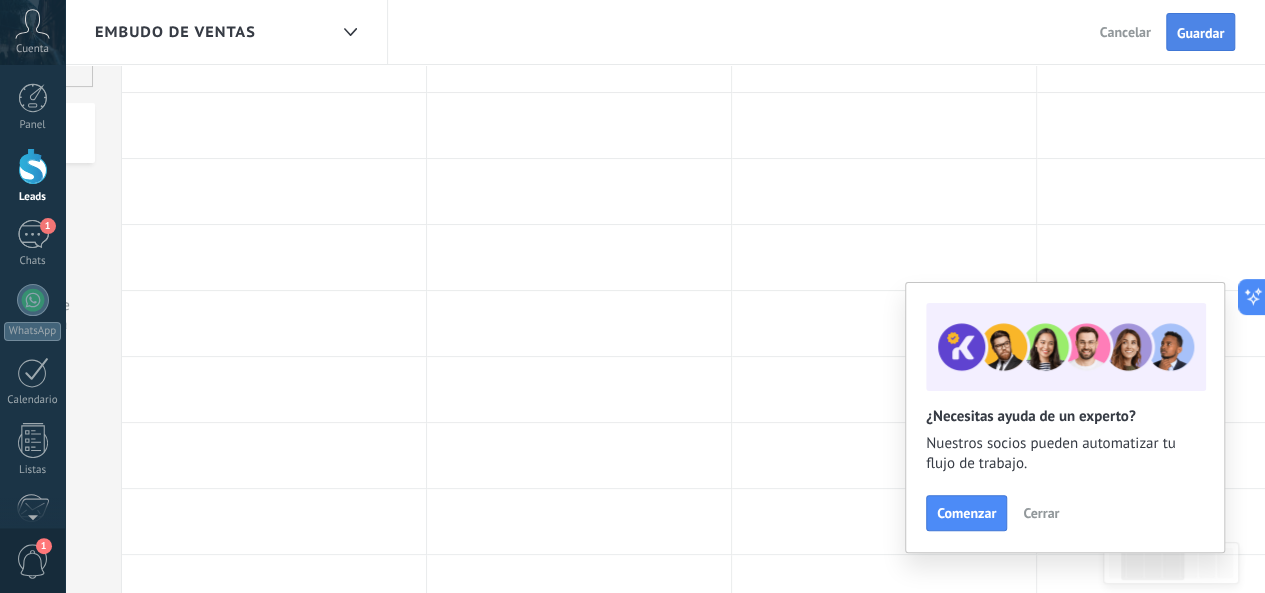 click on "Guardar" at bounding box center [1200, 33] 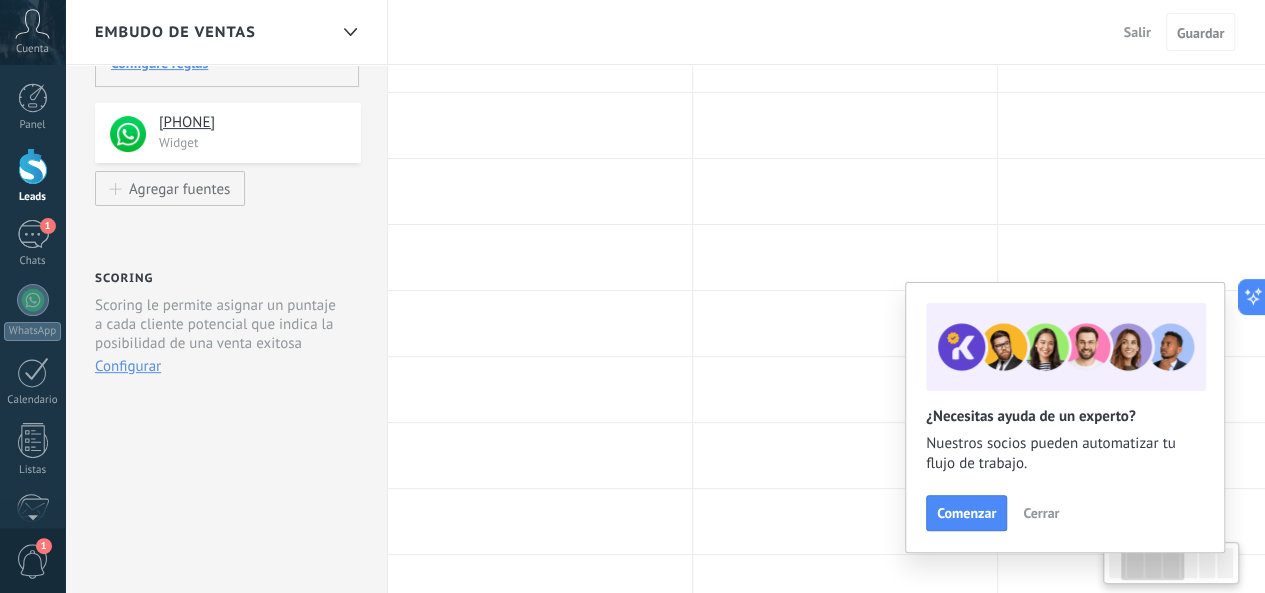 scroll, scrollTop: 0, scrollLeft: 0, axis: both 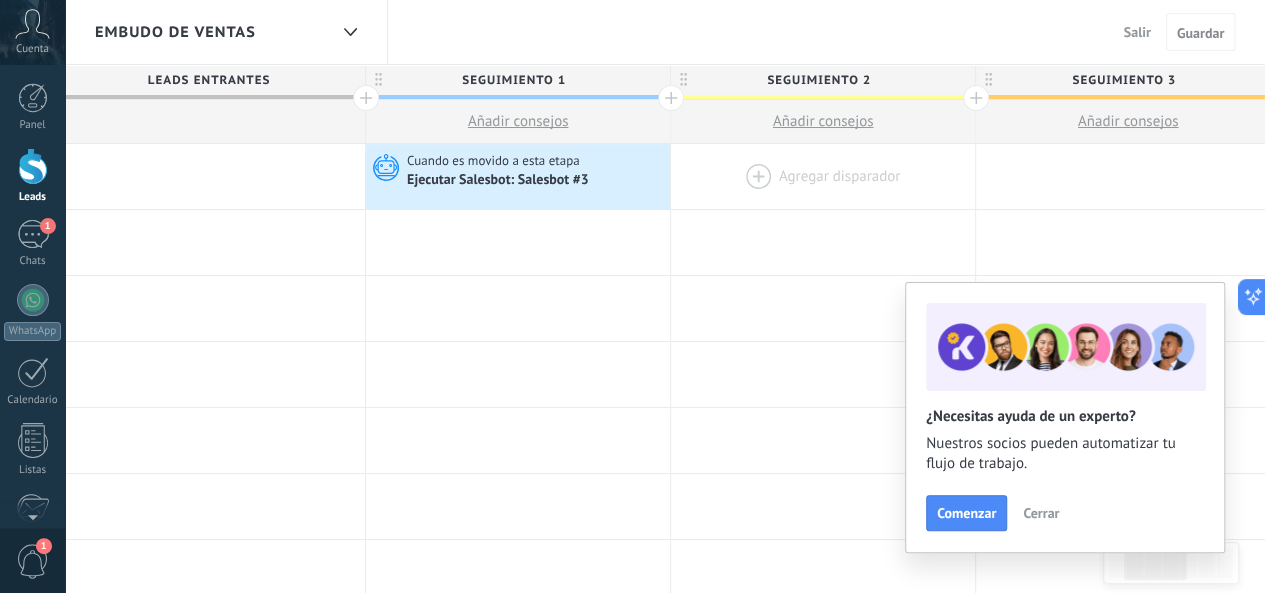 click at bounding box center (823, 176) 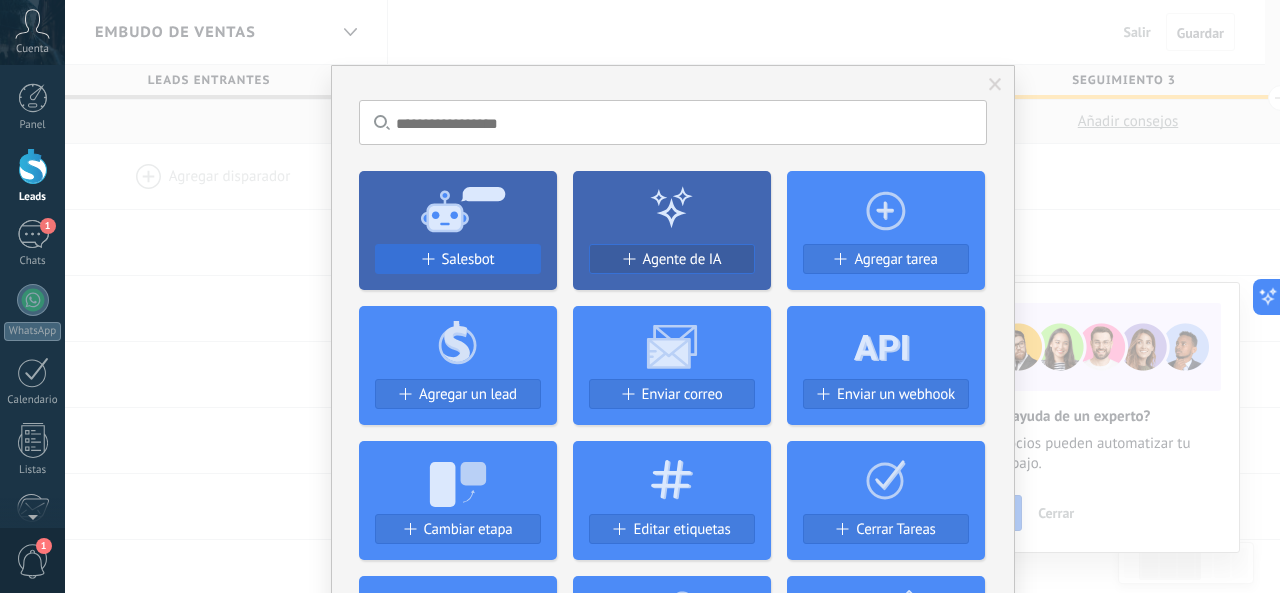 click on "Salesbot" at bounding box center [468, 259] 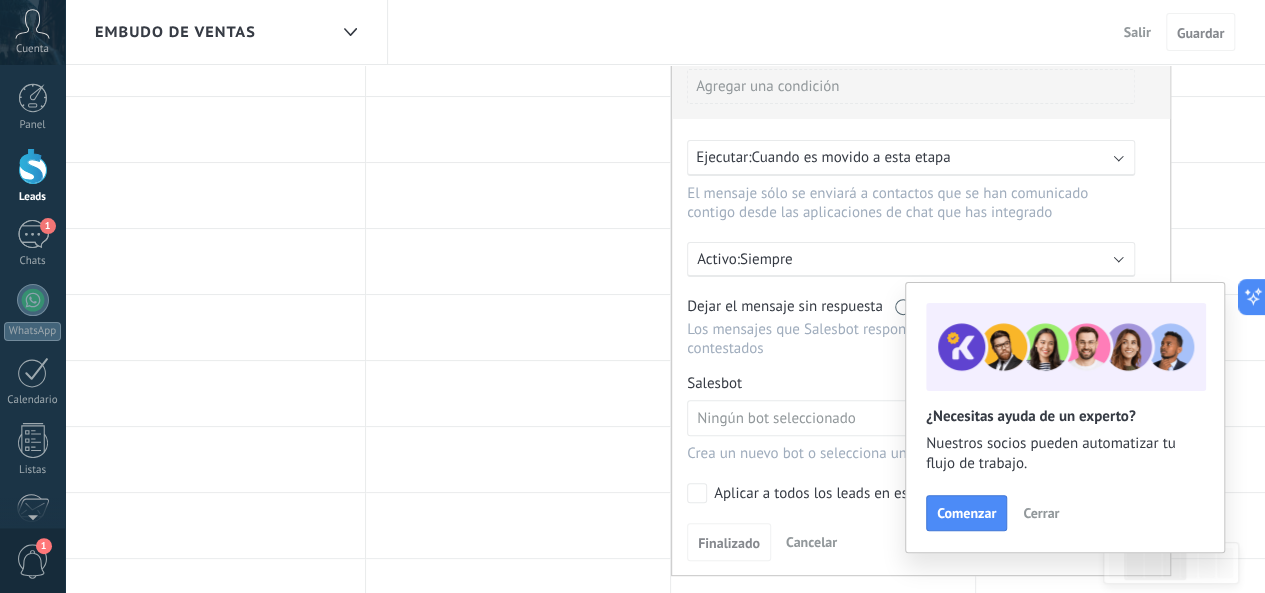 scroll, scrollTop: 181, scrollLeft: 0, axis: vertical 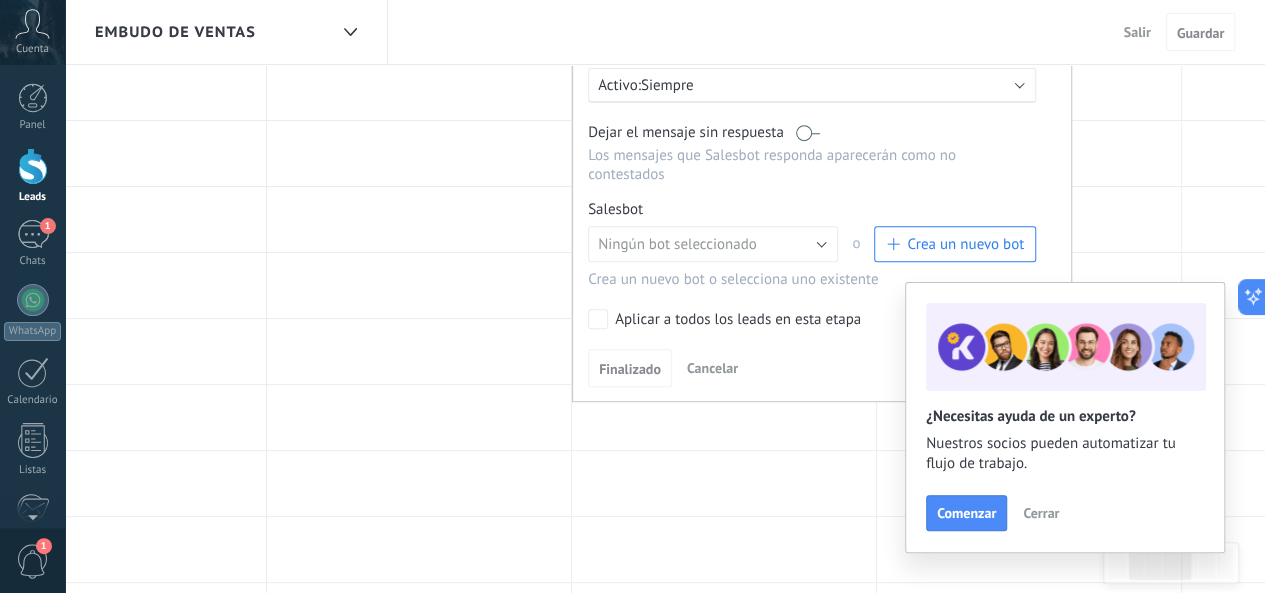 click on "Crea un nuevo bot" at bounding box center [965, 244] 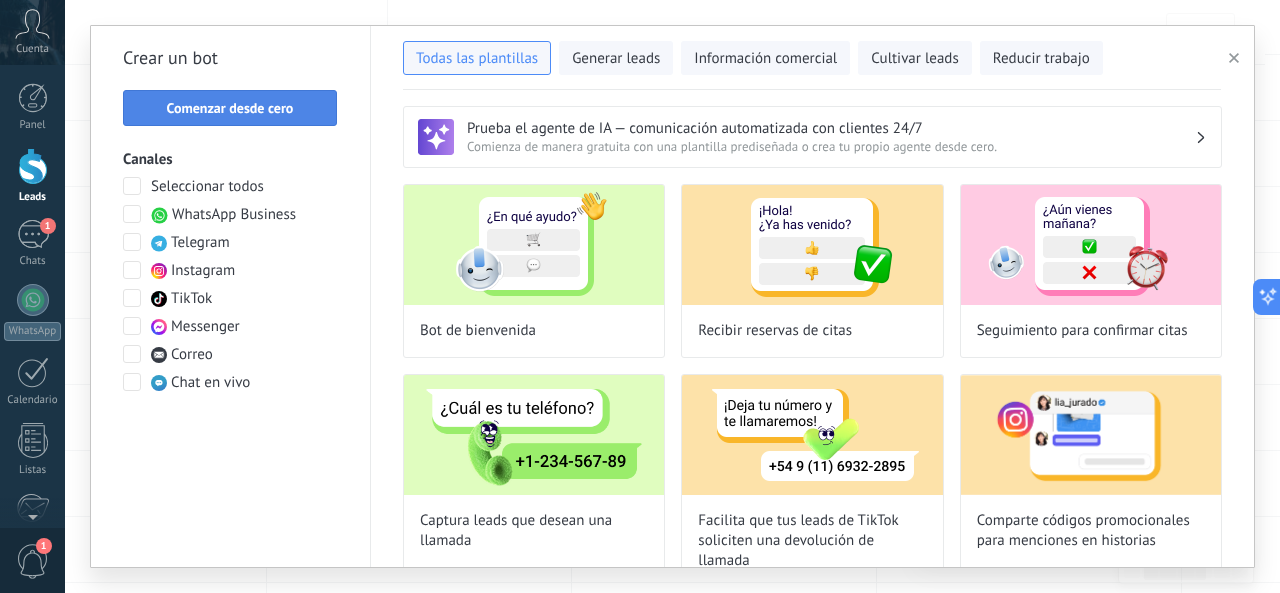 click on "Comenzar desde cero" at bounding box center [230, 108] 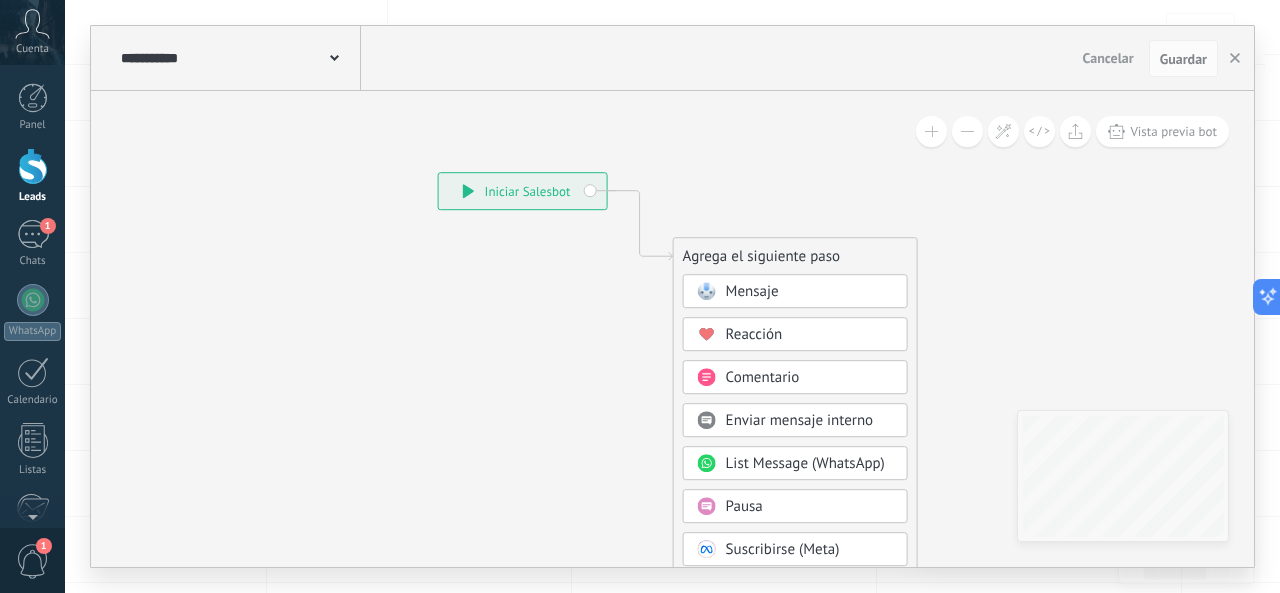 click on "Mensaje" at bounding box center [752, 292] 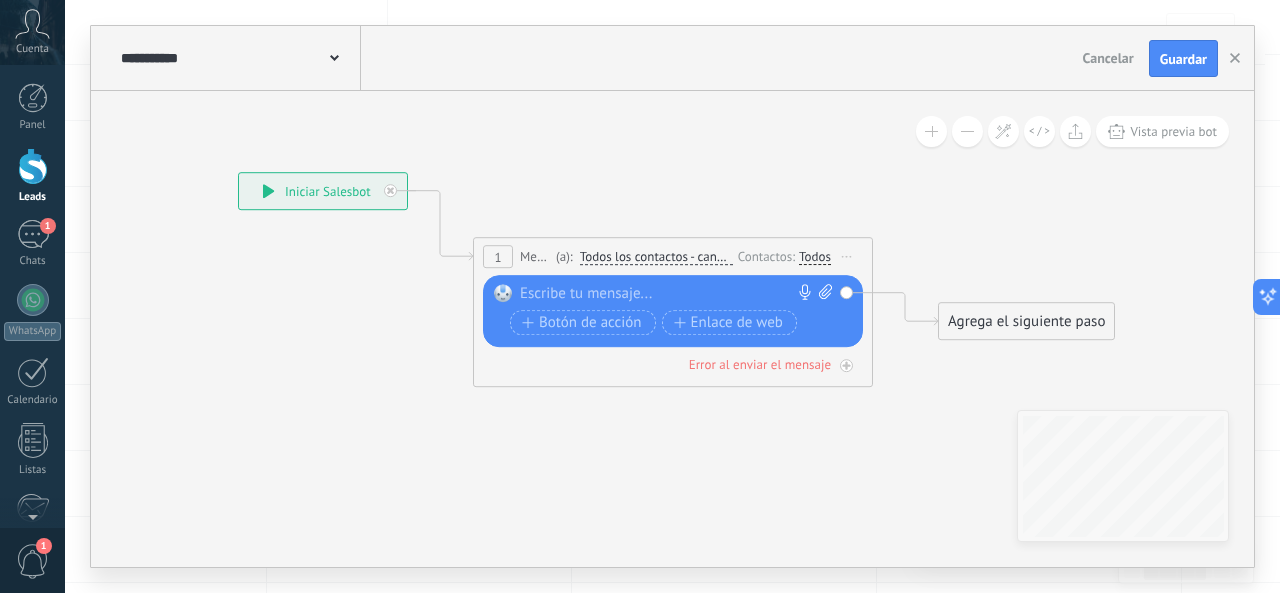 click at bounding box center [668, 295] 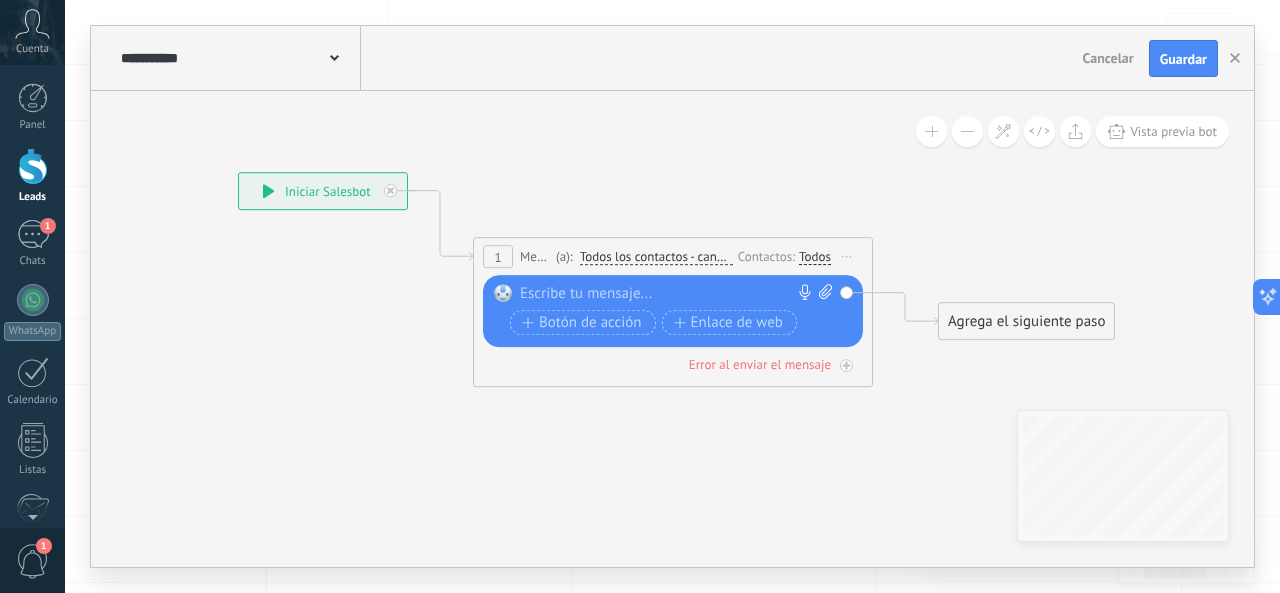 paste 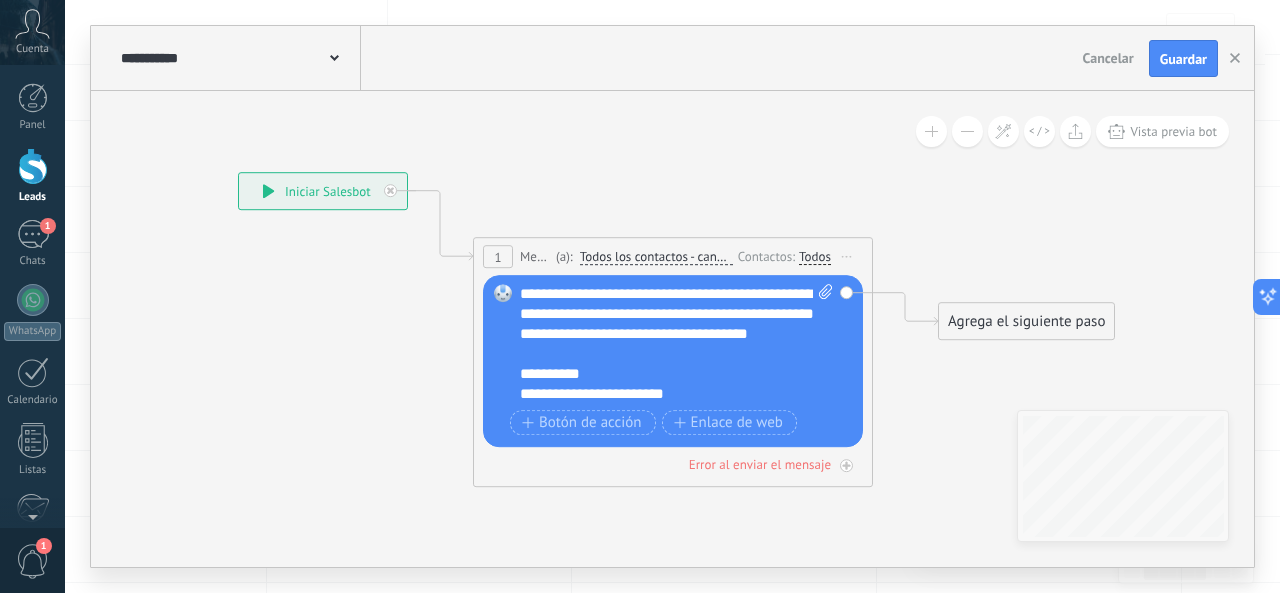 click 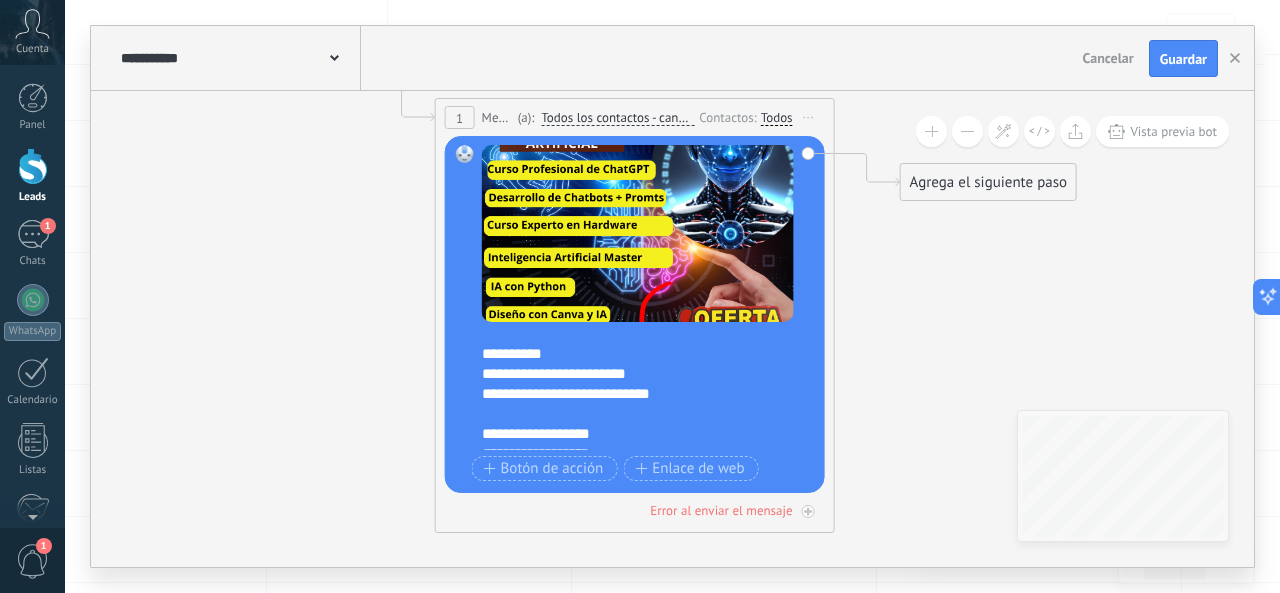 scroll, scrollTop: 74, scrollLeft: 0, axis: vertical 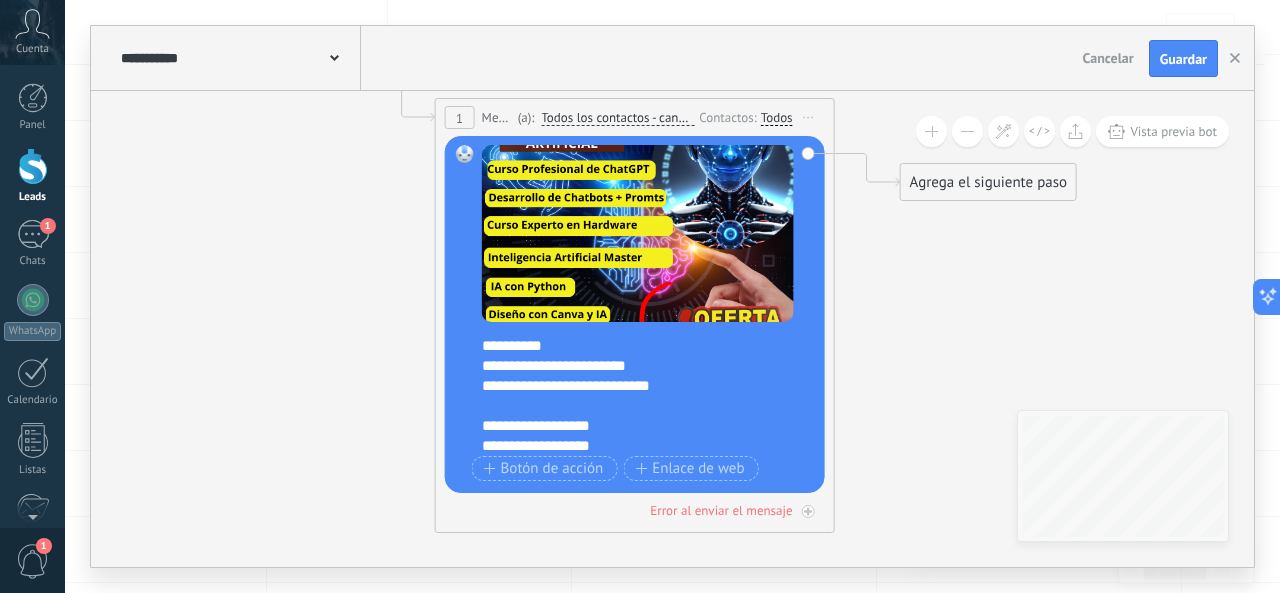 click on "**********" at bounding box center [631, 386] 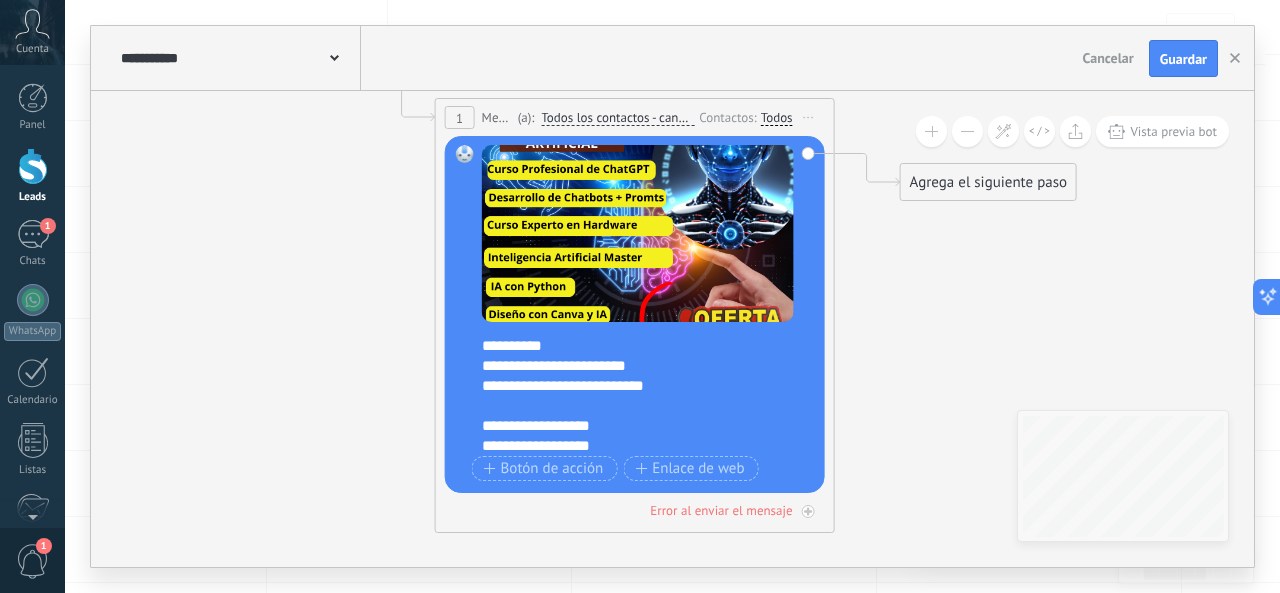 drag, startPoint x: 785, startPoint y: 381, endPoint x: 722, endPoint y: 390, distance: 63.63961 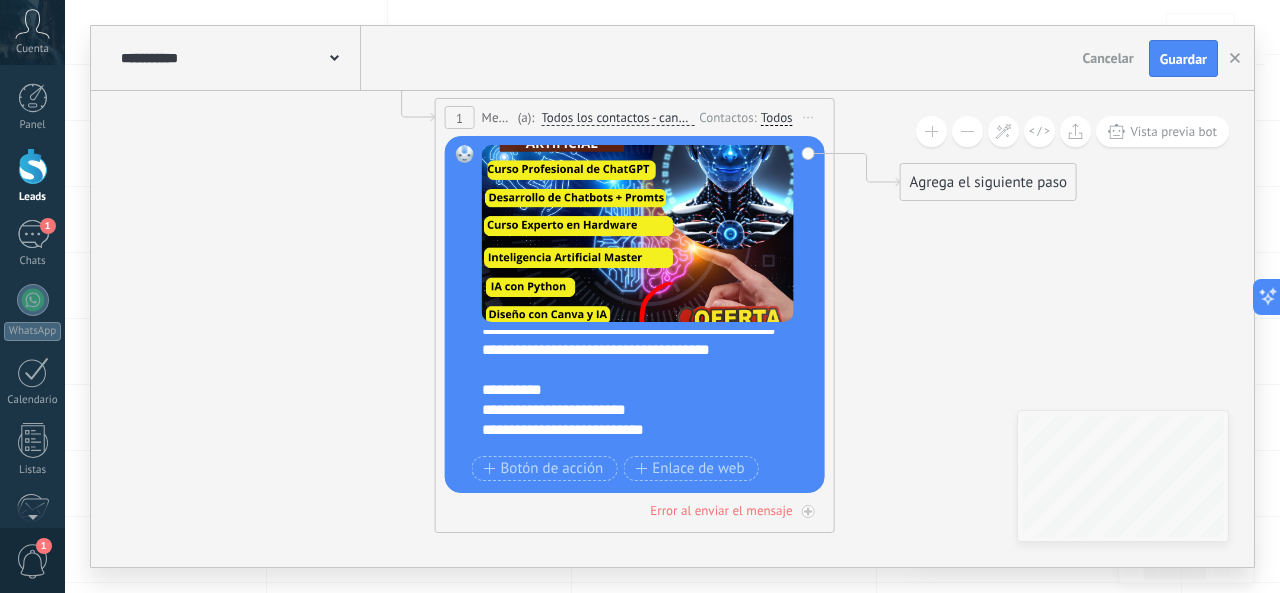 scroll, scrollTop: 29, scrollLeft: 0, axis: vertical 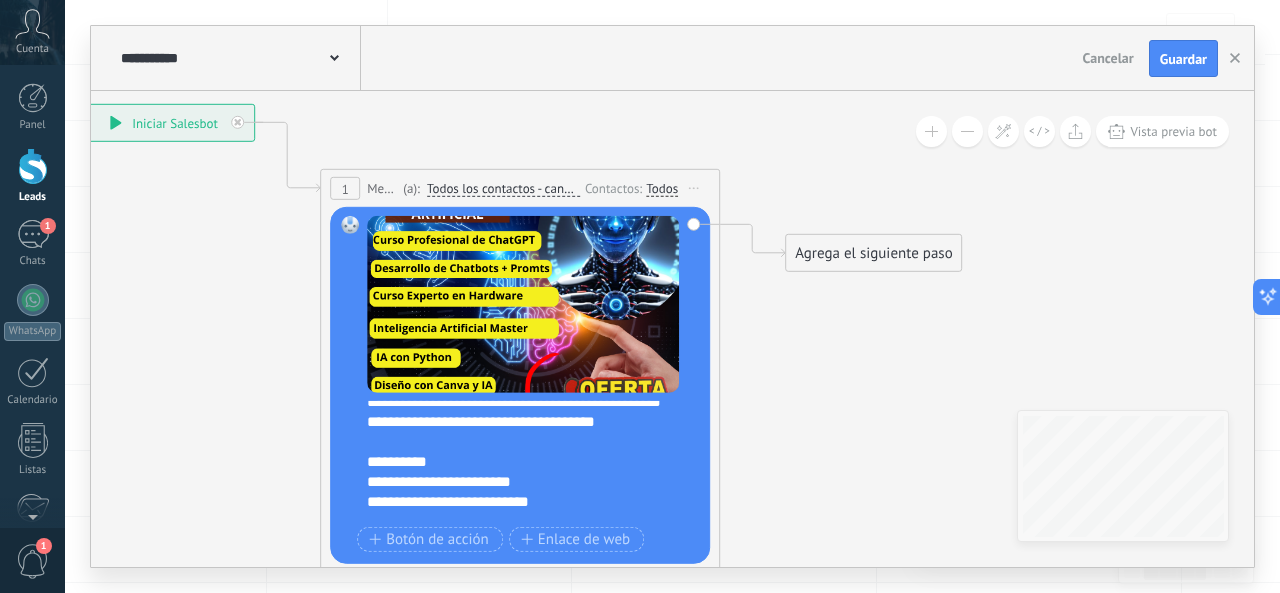 click on "Agrega el siguiente paso" at bounding box center (873, 253) 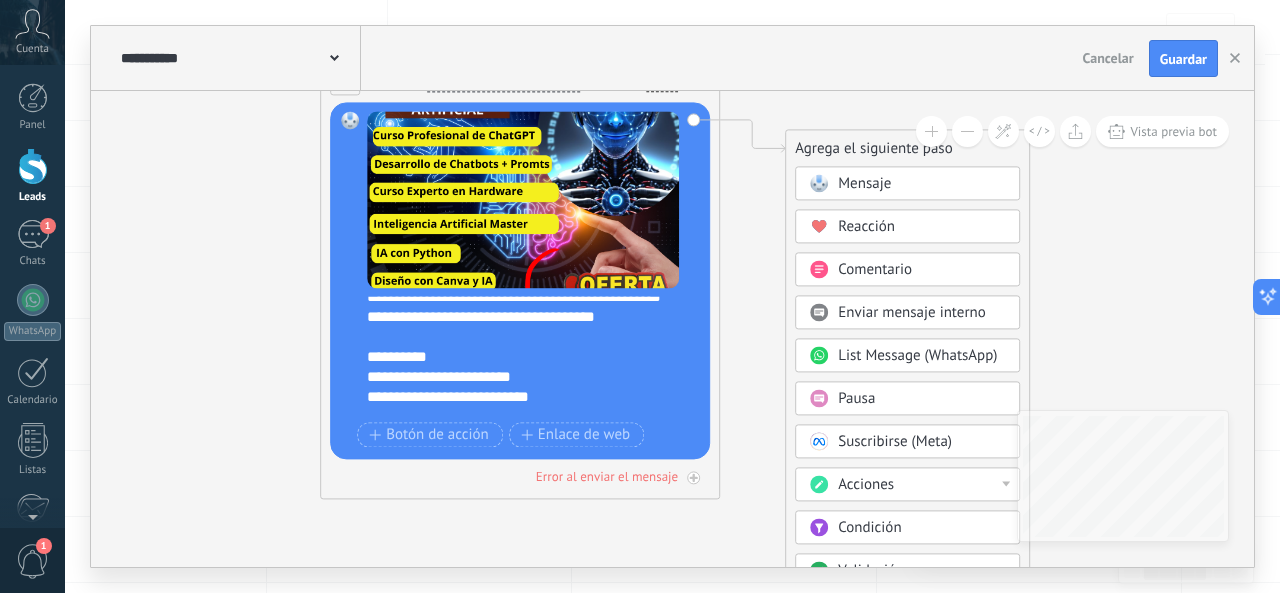 click on "Acciones" at bounding box center [922, 486] 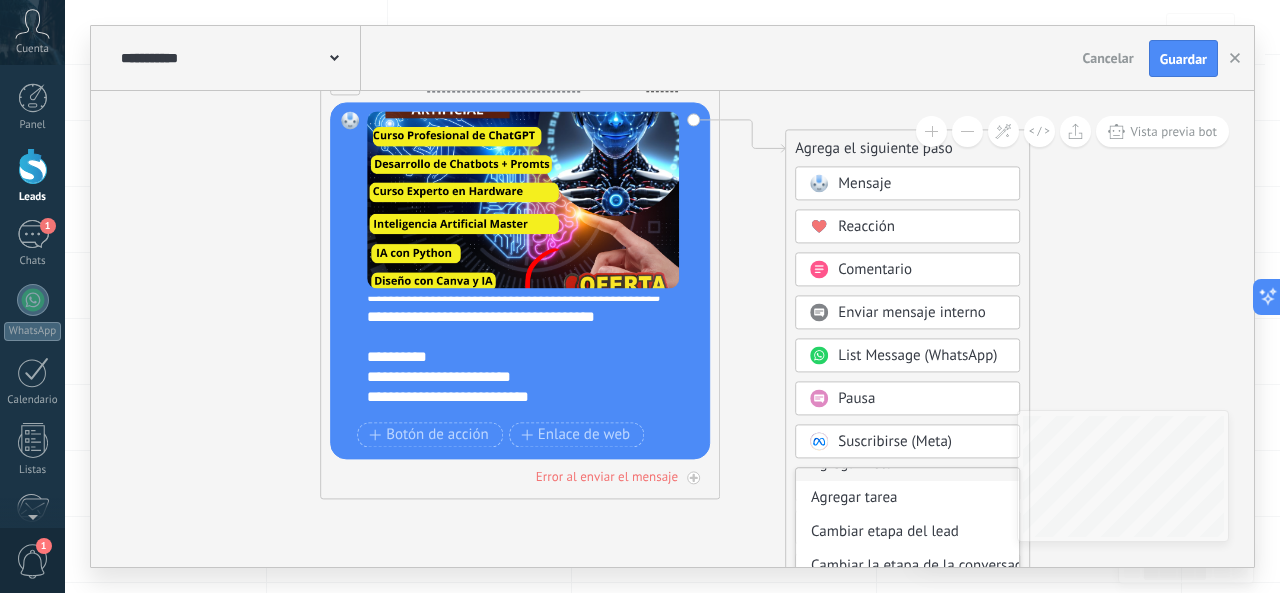 scroll, scrollTop: 82, scrollLeft: 0, axis: vertical 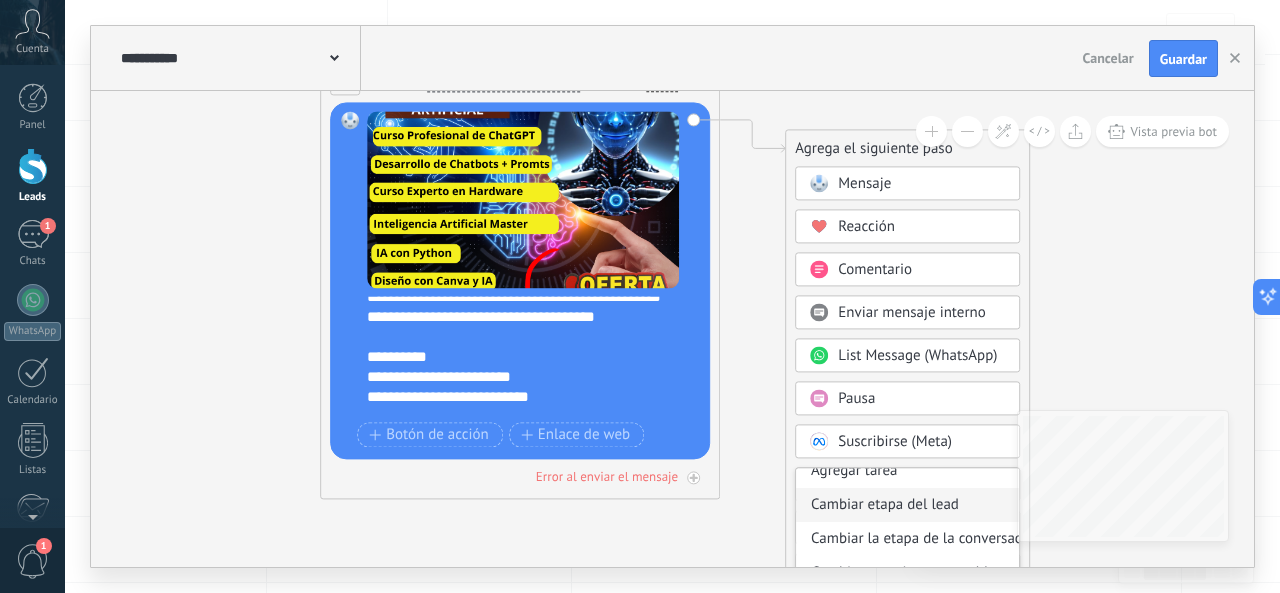 click on "Cambiar etapa del lead" at bounding box center (907, 506) 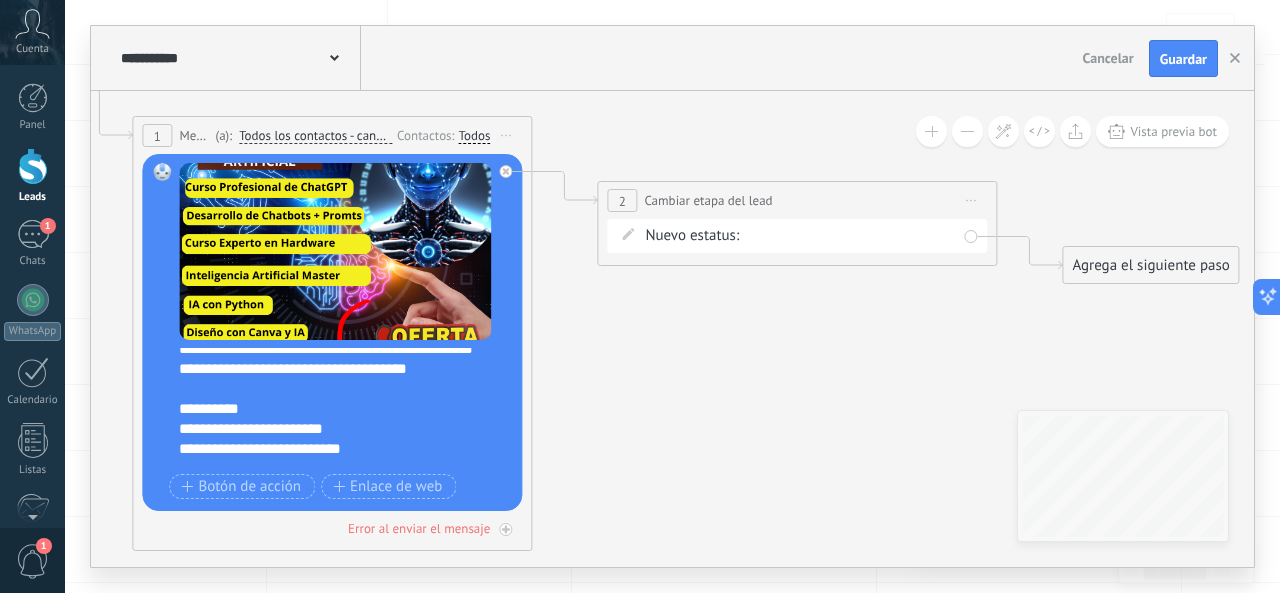 click 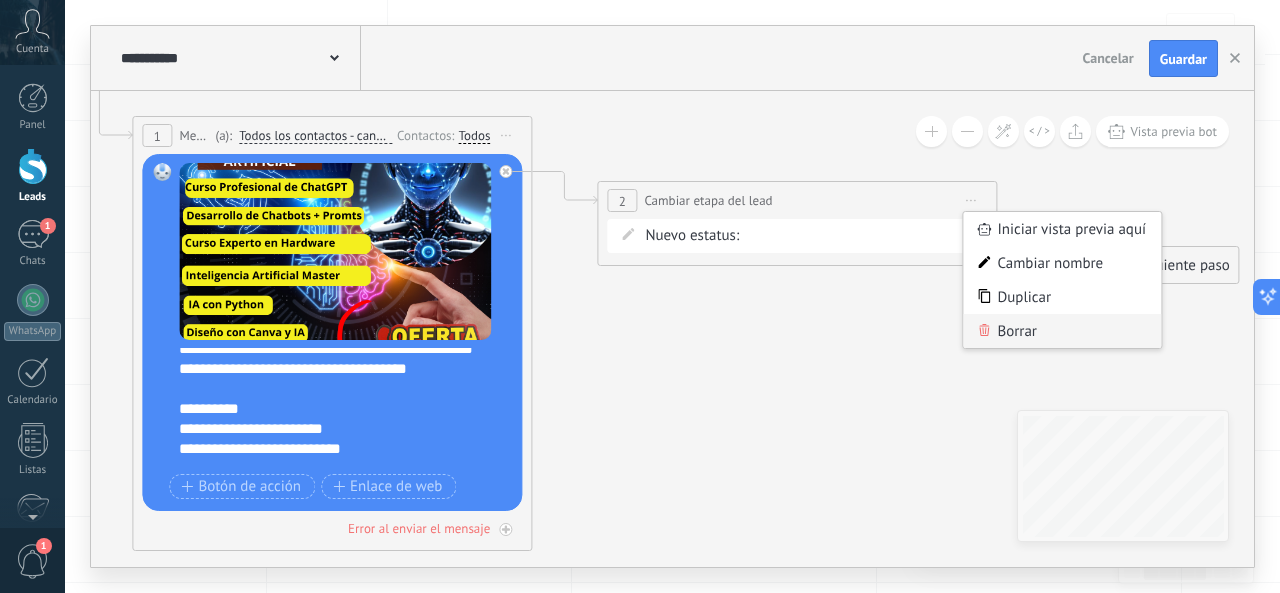 click on "Borrar" at bounding box center [1062, 331] 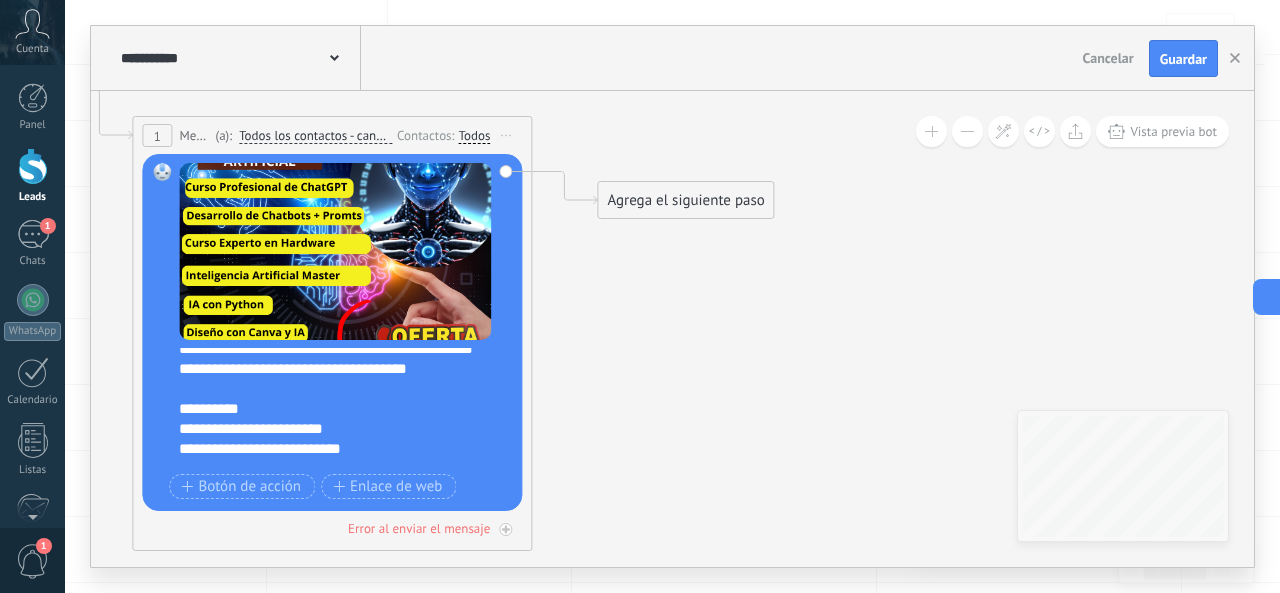 click on "Agrega el siguiente paso" at bounding box center (685, 200) 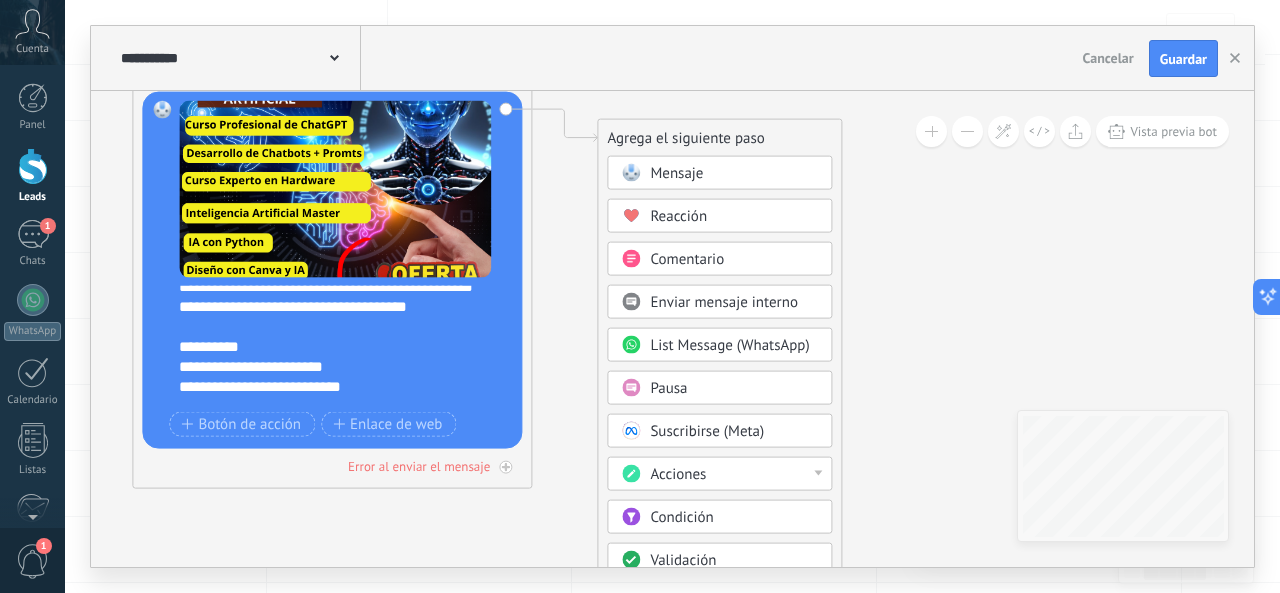click on "Pausa" at bounding box center [668, 388] 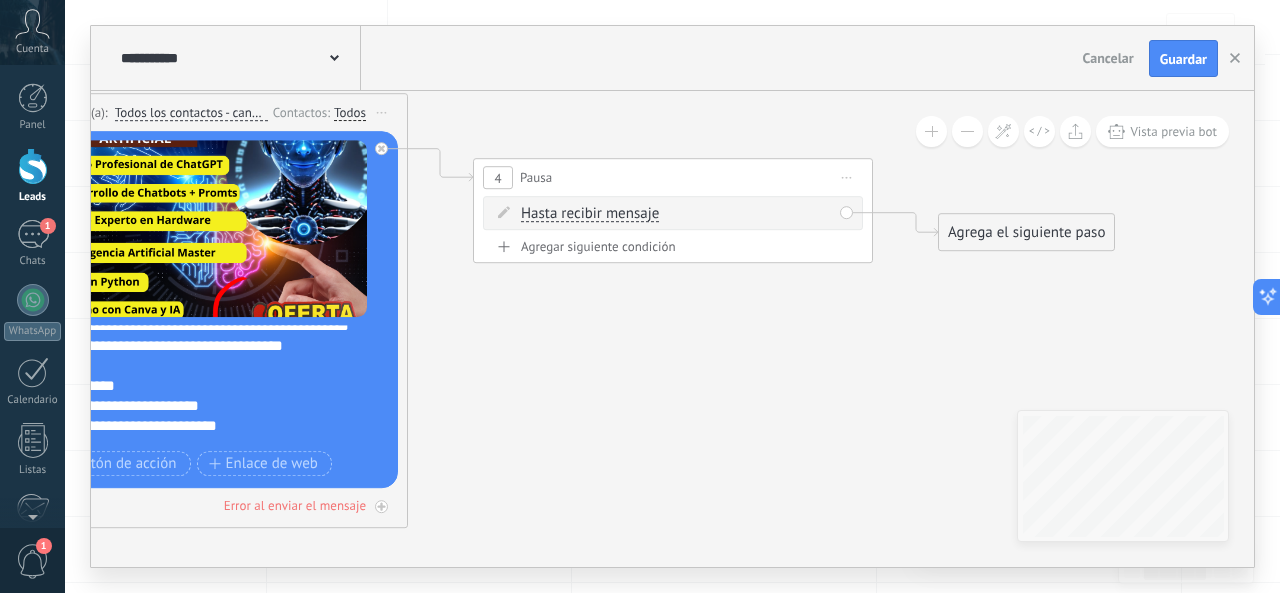 click on "Agregar siguiente condición" at bounding box center [673, 247] 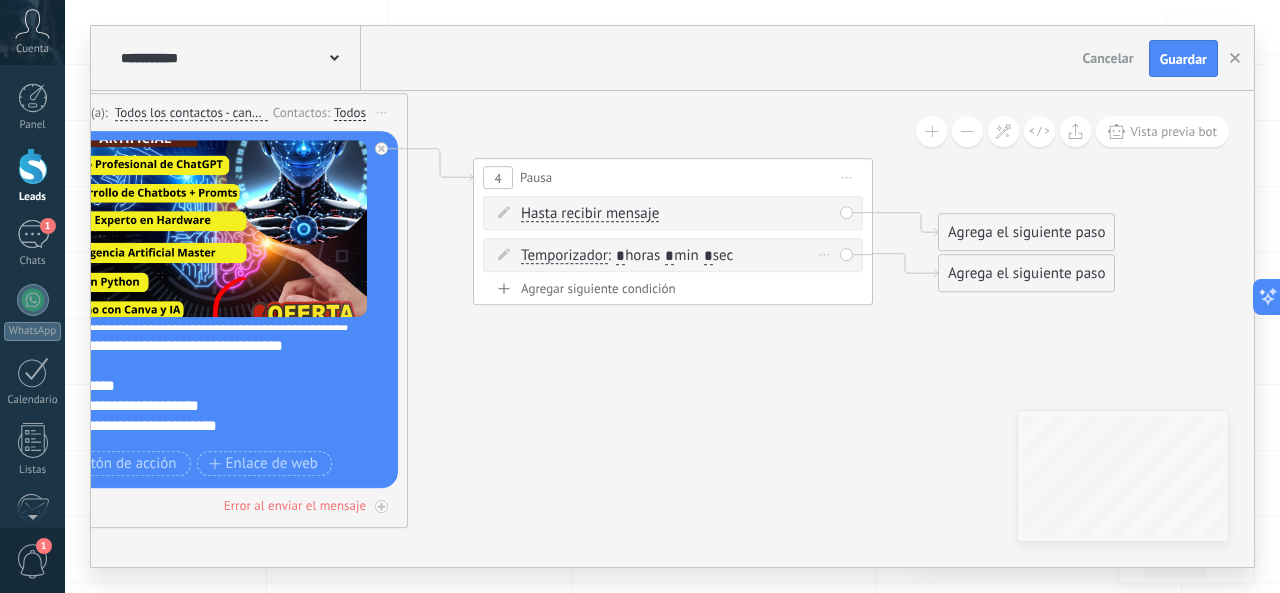 click on "*" at bounding box center (620, 257) 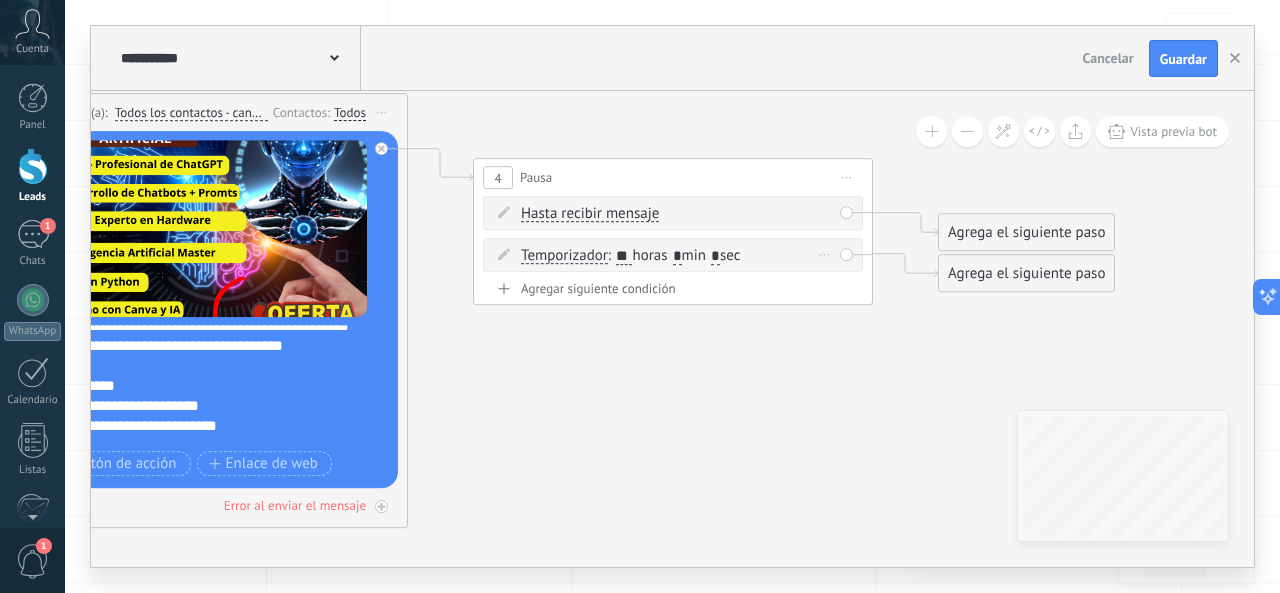 type on "**" 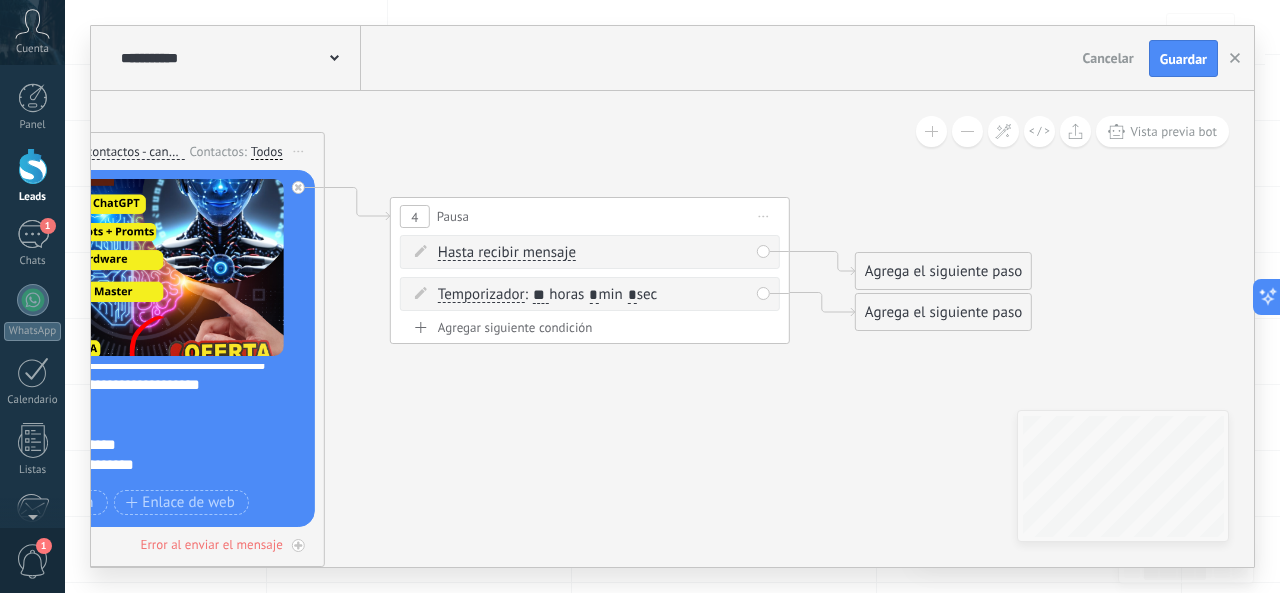 type on "*" 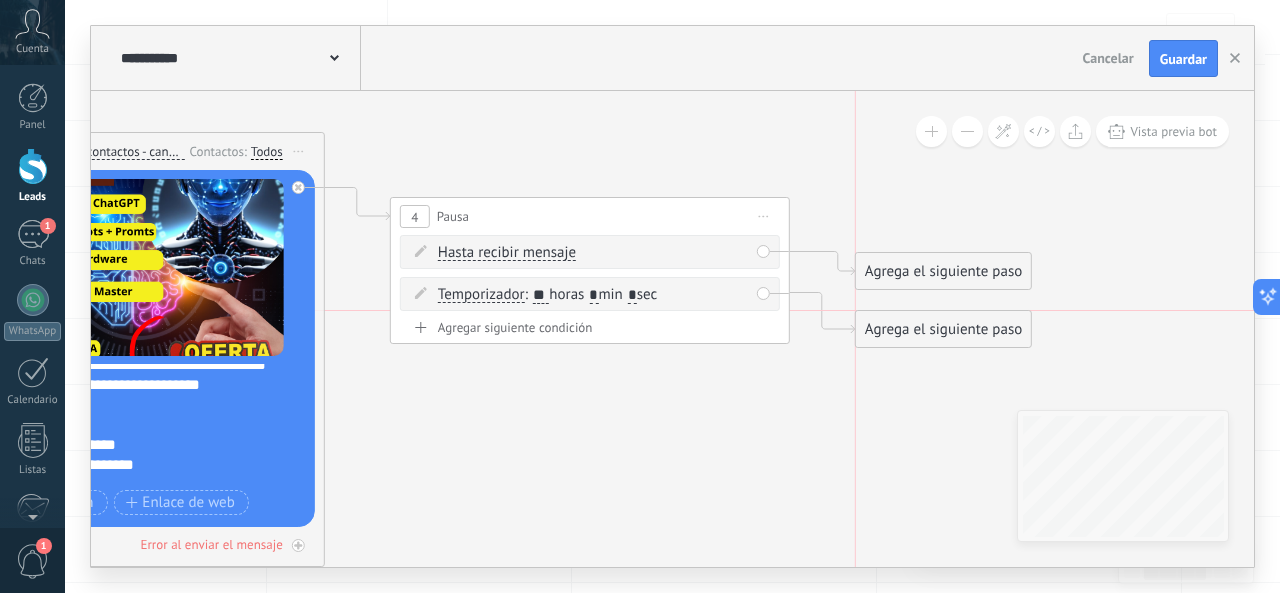 drag, startPoint x: 913, startPoint y: 317, endPoint x: 913, endPoint y: 349, distance: 32 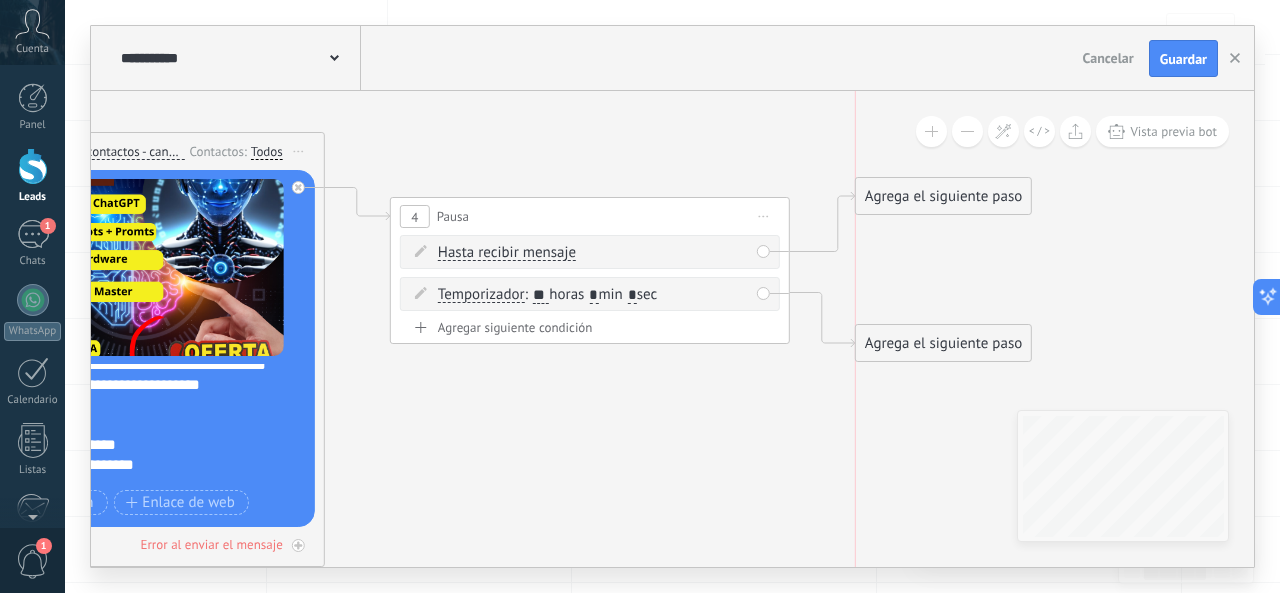 drag, startPoint x: 906, startPoint y: 264, endPoint x: 910, endPoint y: 189, distance: 75.10659 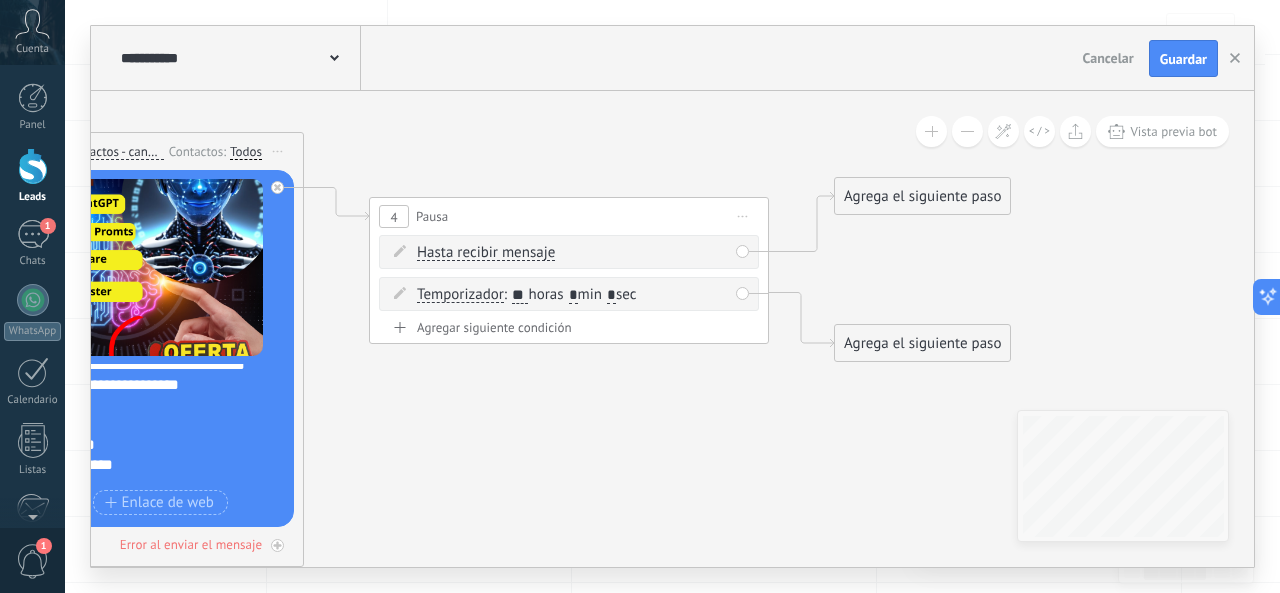 click on "Agrega el siguiente paso" at bounding box center (922, 343) 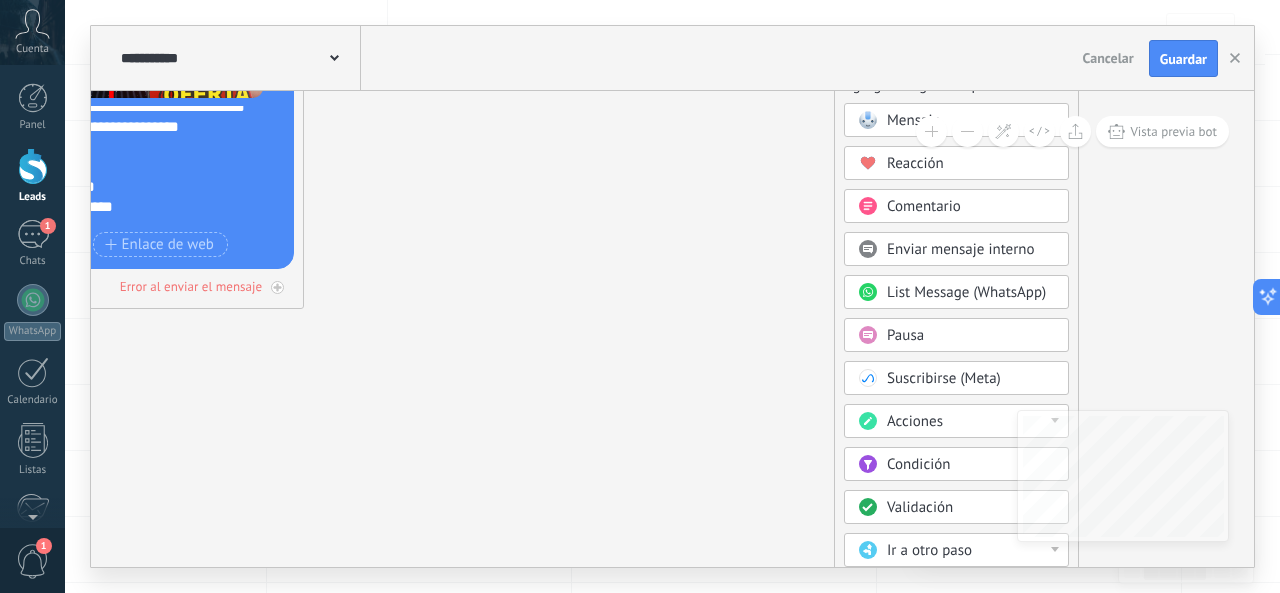 click on "Acciones" at bounding box center (915, 421) 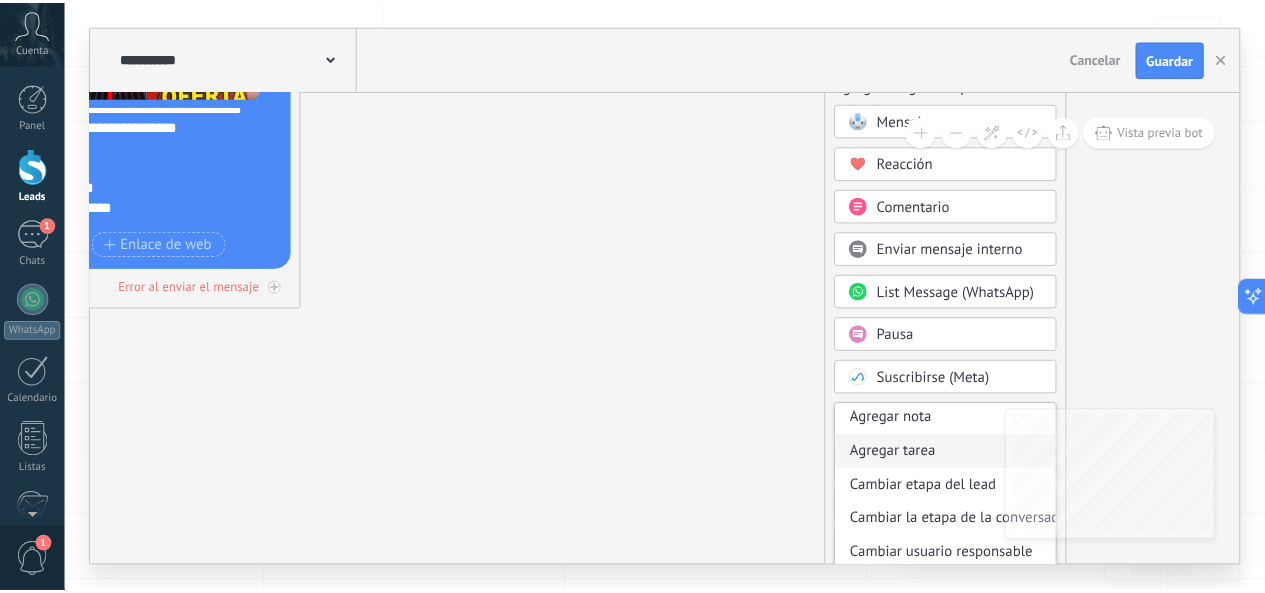 scroll, scrollTop: 38, scrollLeft: 0, axis: vertical 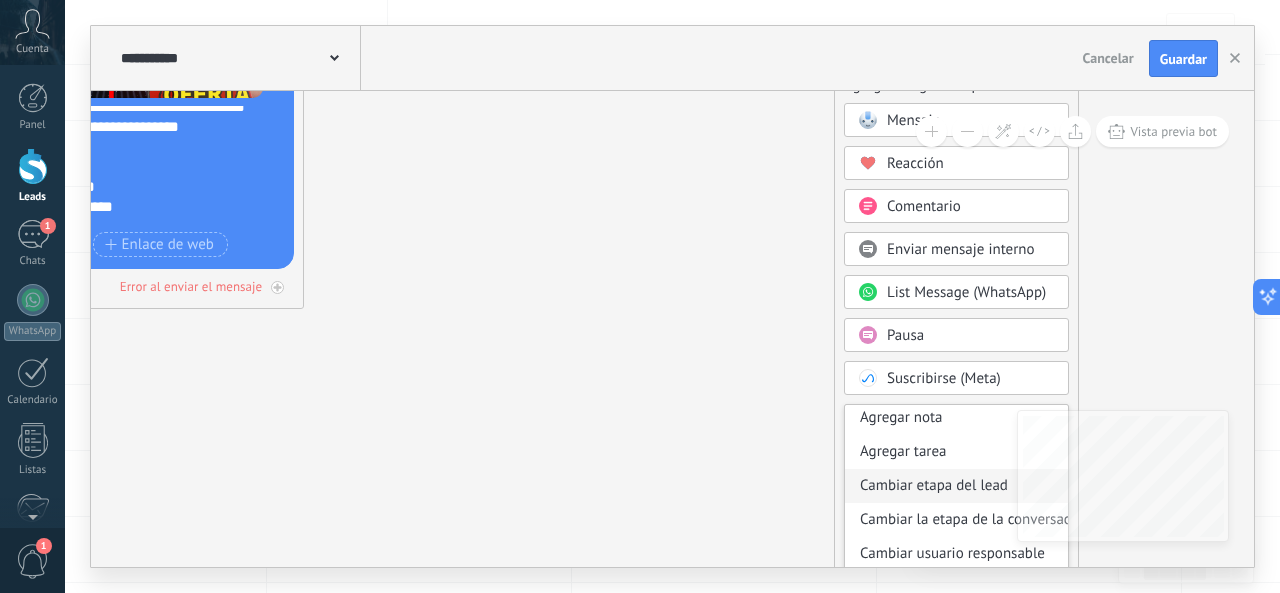 click on "Cambiar etapa del lead" at bounding box center [956, 486] 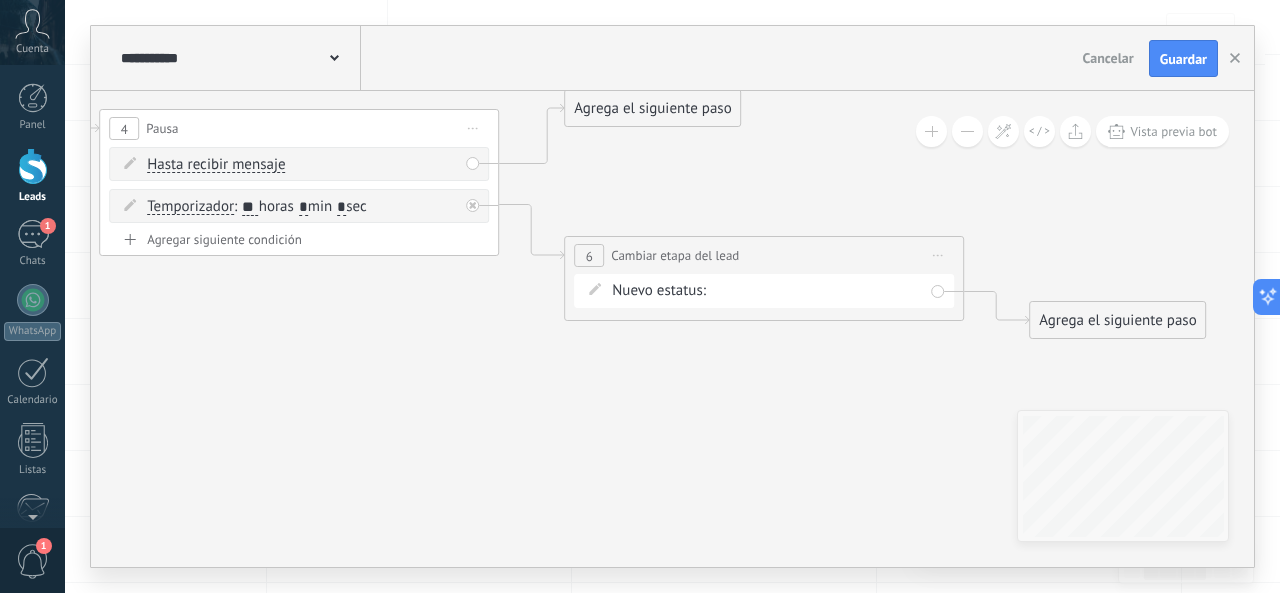 click on "Seguimiento 1 Seguimiento 2  Seguimiento 3 Estado Final Logrado con éxito Venta Perdido" at bounding box center [0, 0] 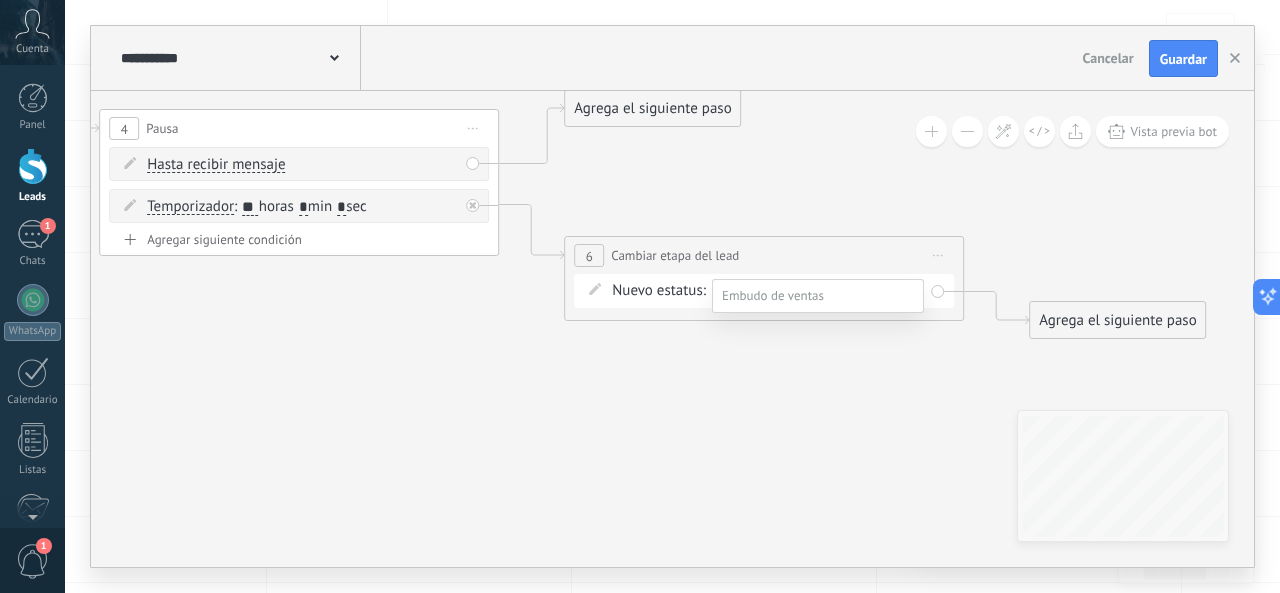 click on "Seguimiento 3" at bounding box center [0, 0] 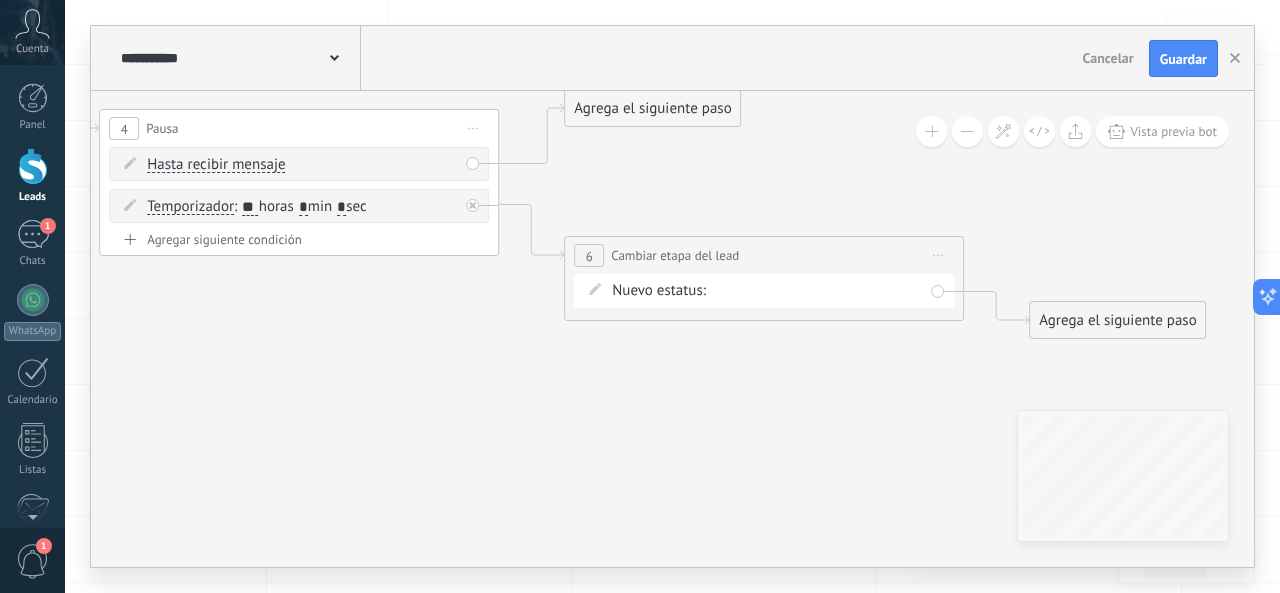 click on "Agrega el siguiente paso" at bounding box center (1117, 320) 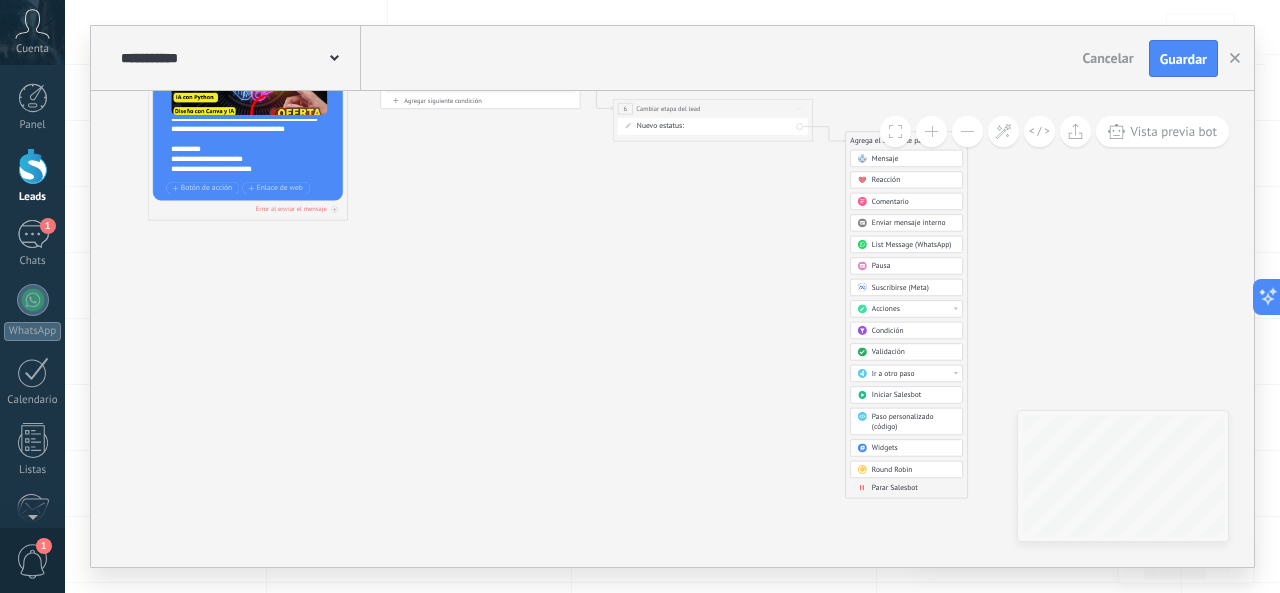 click on "Parar Salesbot" at bounding box center [895, 488] 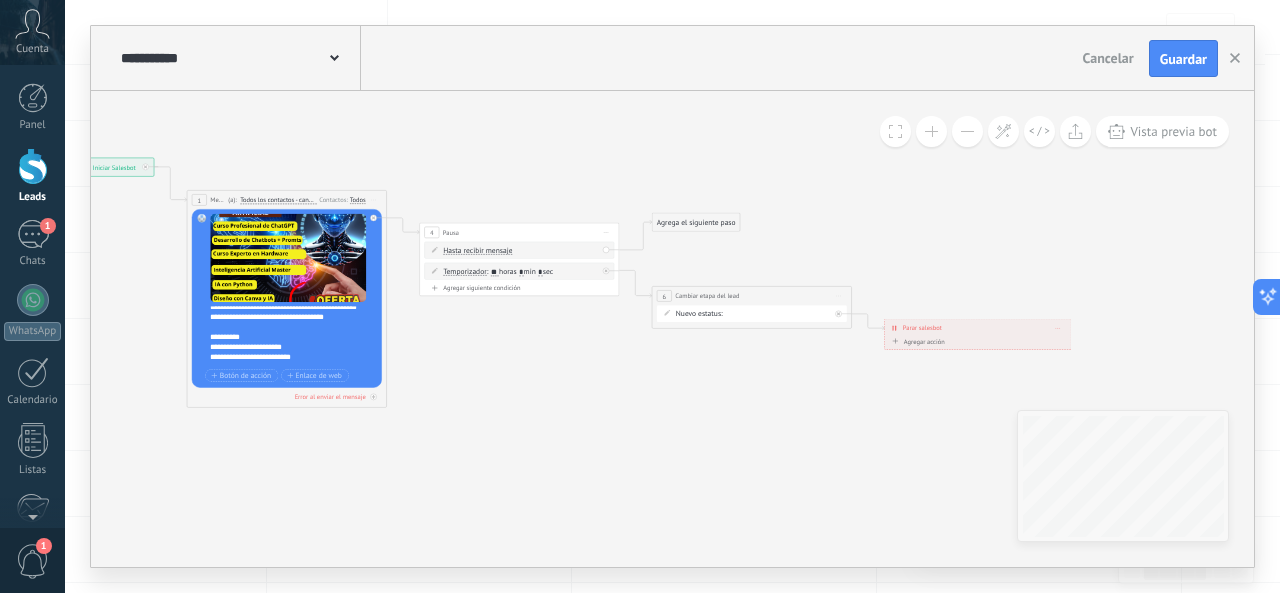 click on "Agrega el siguiente paso" at bounding box center [696, 222] 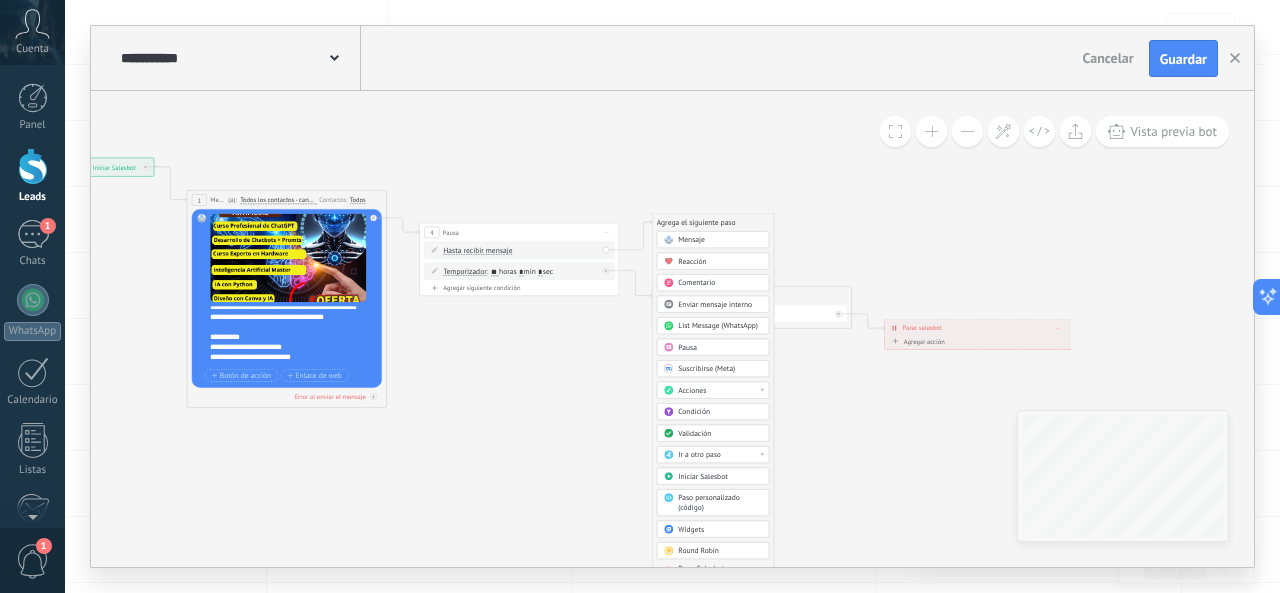 click on "Acciones" at bounding box center (720, 391) 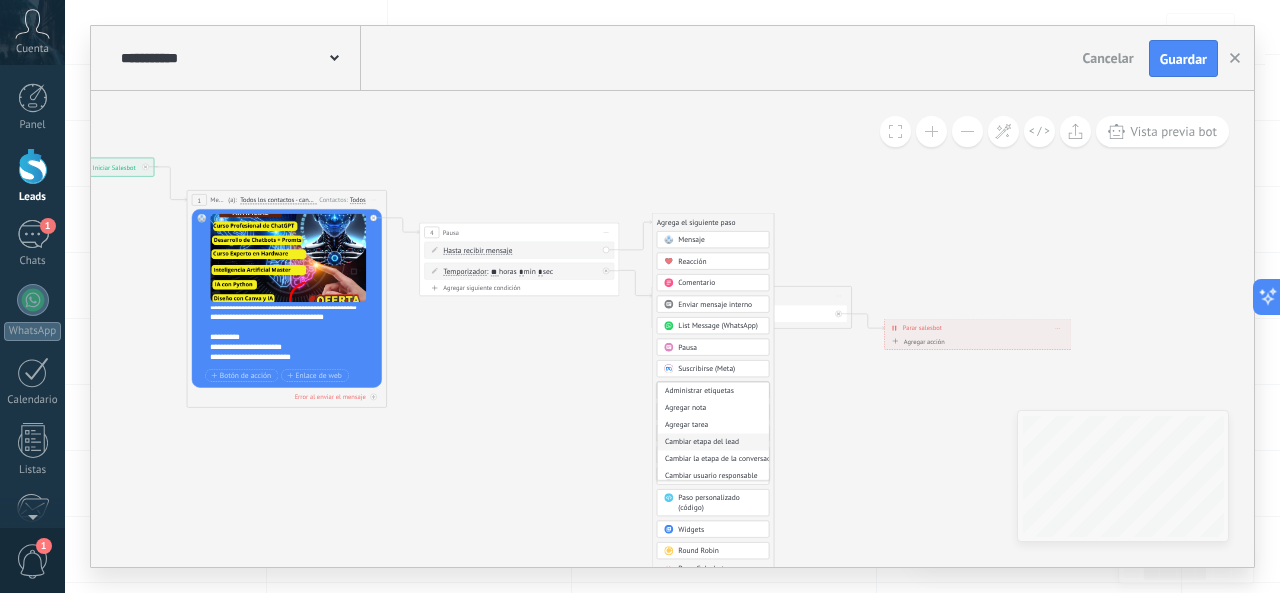 click on "Cambiar etapa del lead" at bounding box center (713, 441) 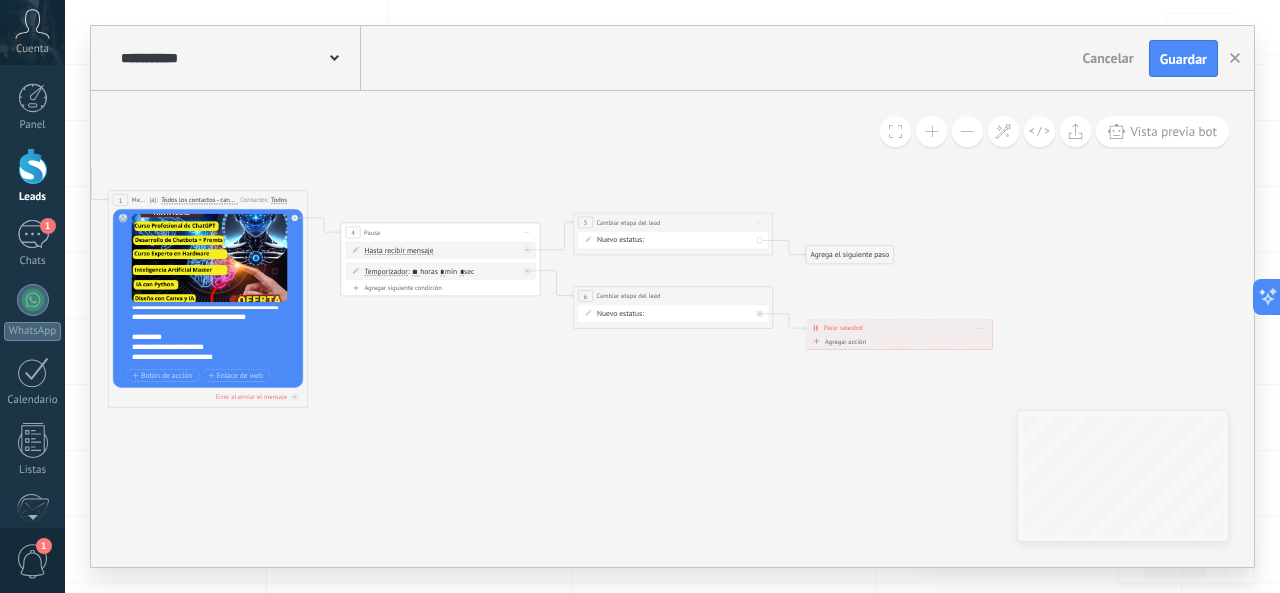 click on "Seguimiento 1 Seguimiento 2  Seguimiento 3 Estado Final Logrado con éxito Venta Perdido" at bounding box center [0, 0] 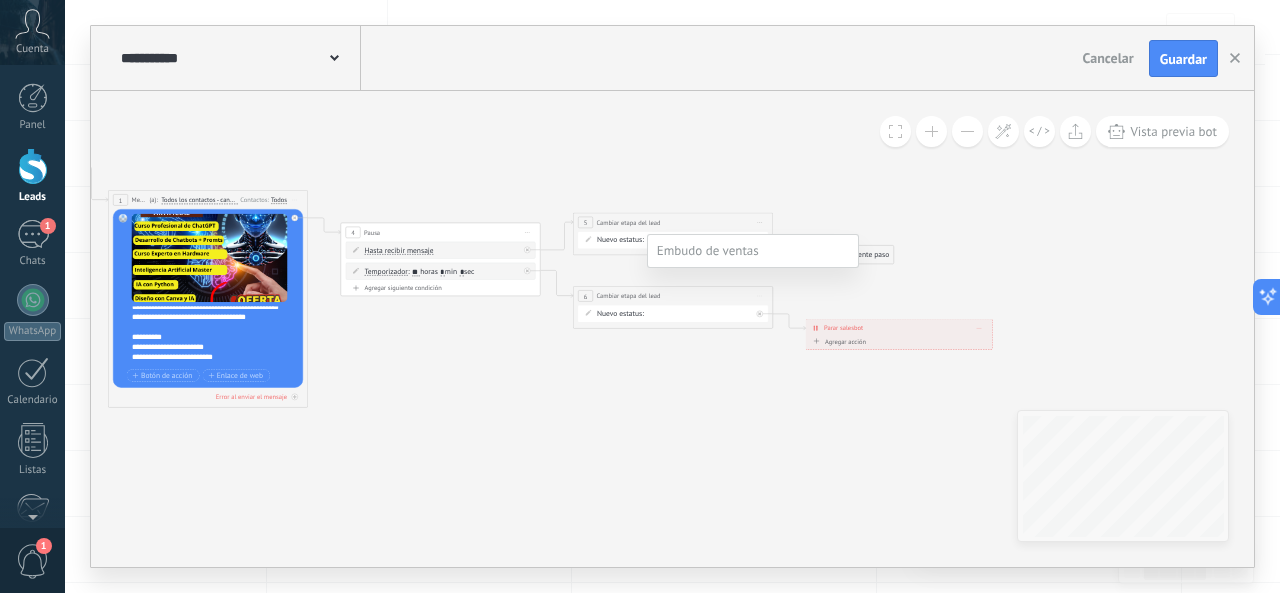 click on "Estado Final" at bounding box center [0, 0] 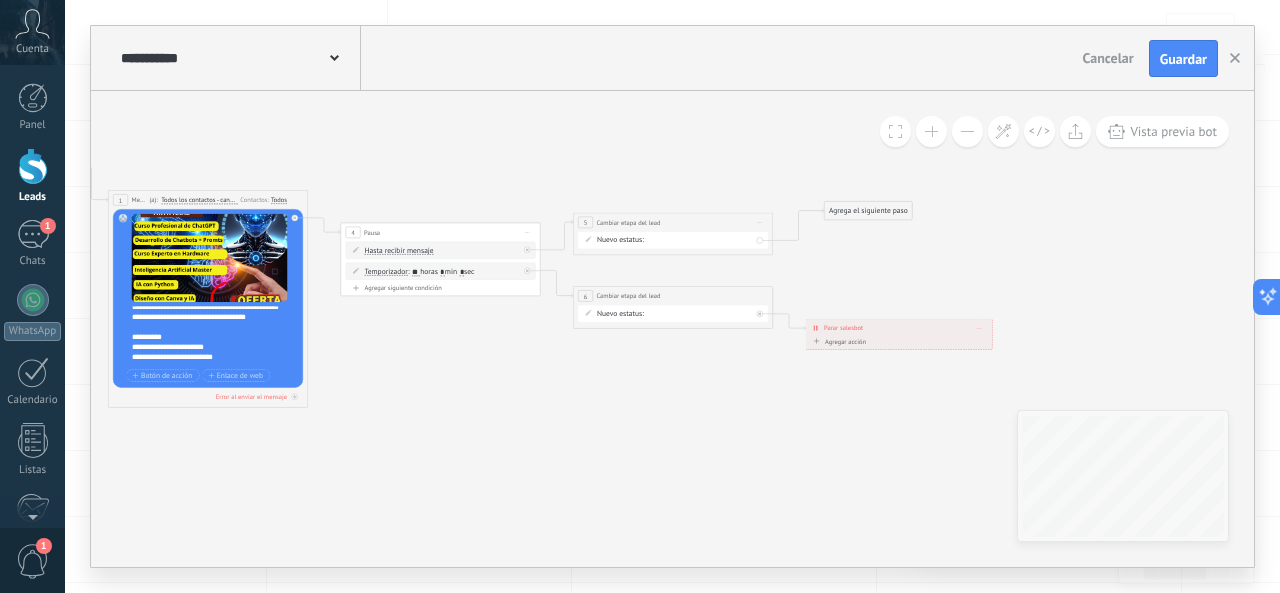 drag, startPoint x: 865, startPoint y: 251, endPoint x: 882, endPoint y: 208, distance: 46.238514 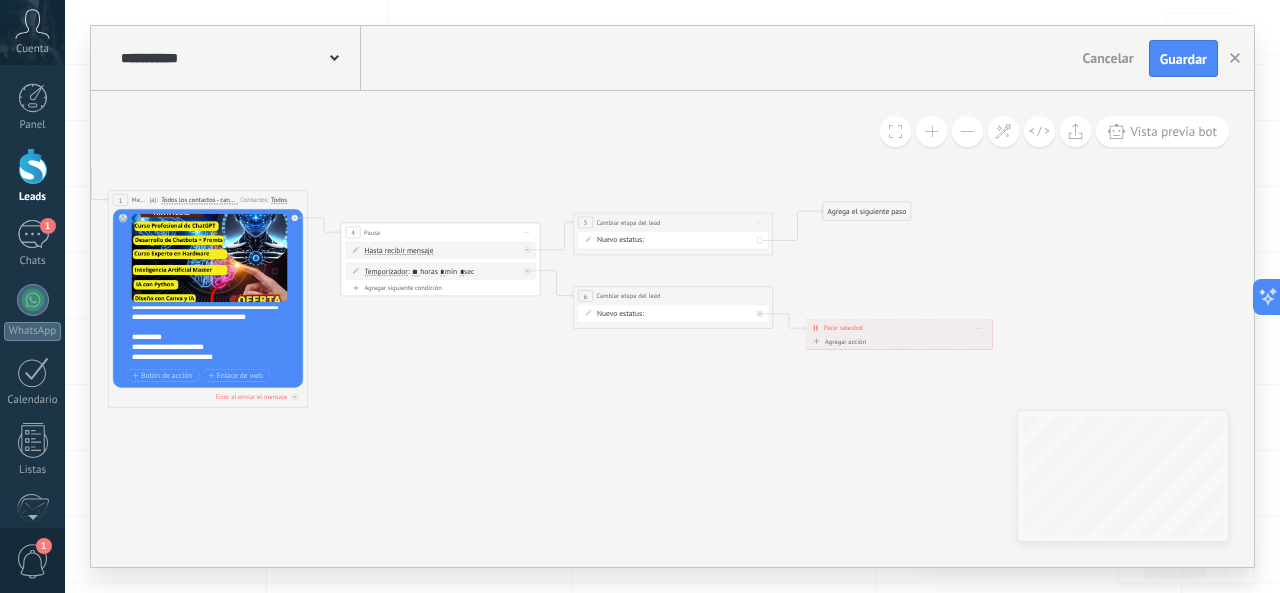 click on "Agrega el siguiente paso" at bounding box center [867, 211] 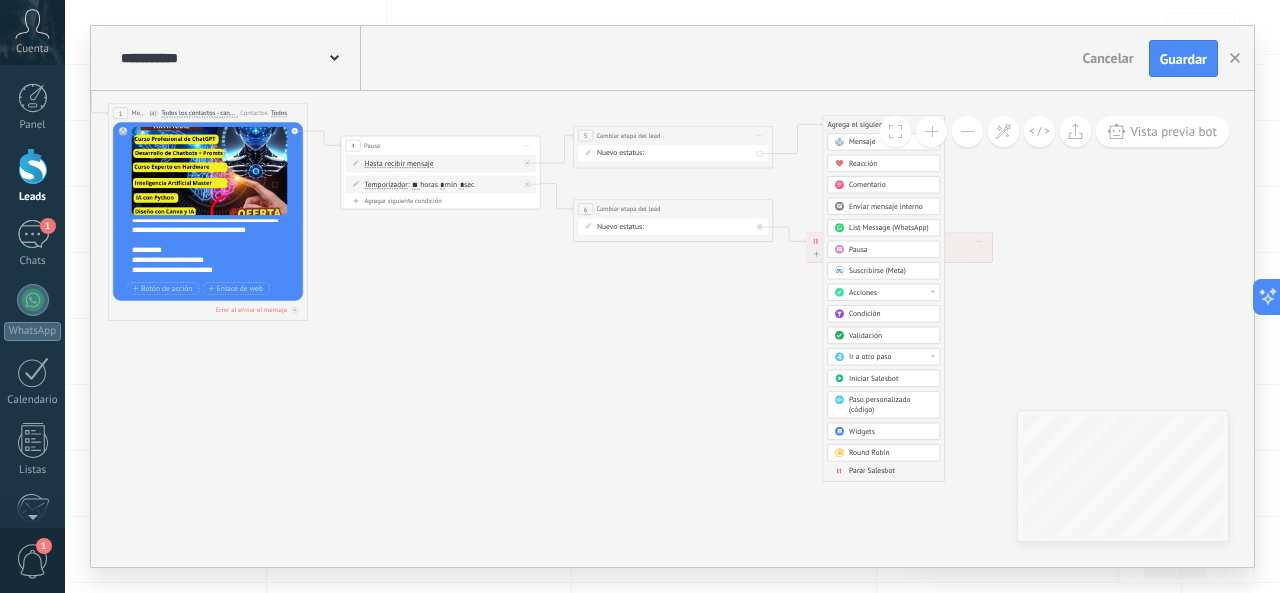 click on "Parar Salesbot" at bounding box center [872, 472] 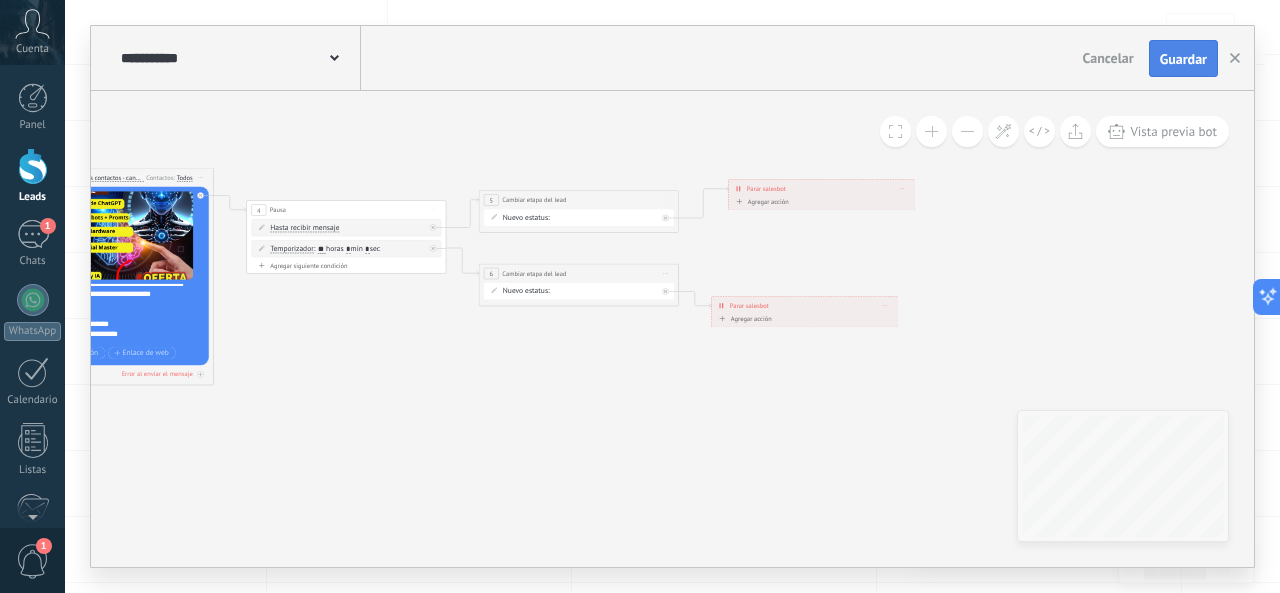 click on "Guardar" at bounding box center [1183, 59] 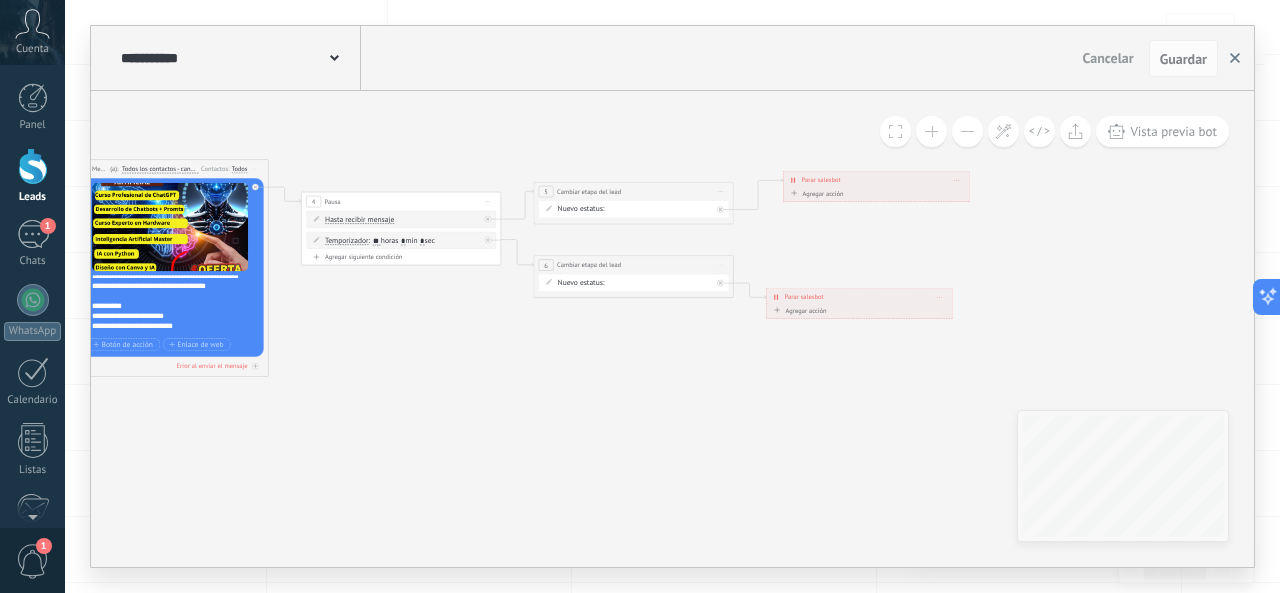 click at bounding box center [1235, 59] 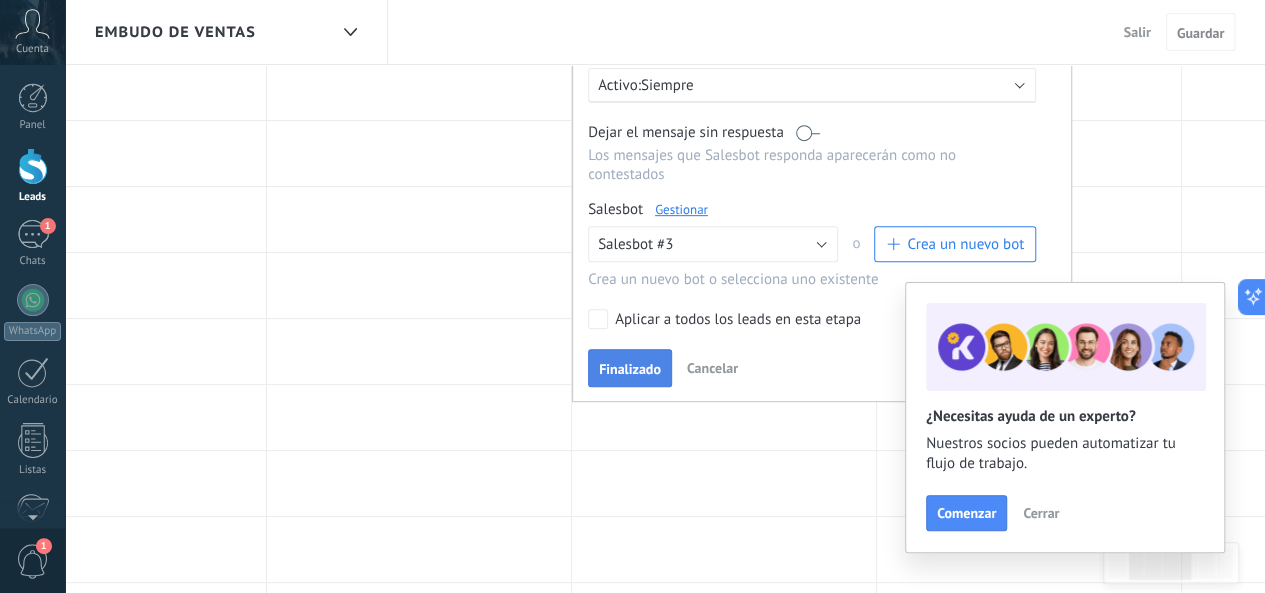 click on "Finalizado" at bounding box center (630, 369) 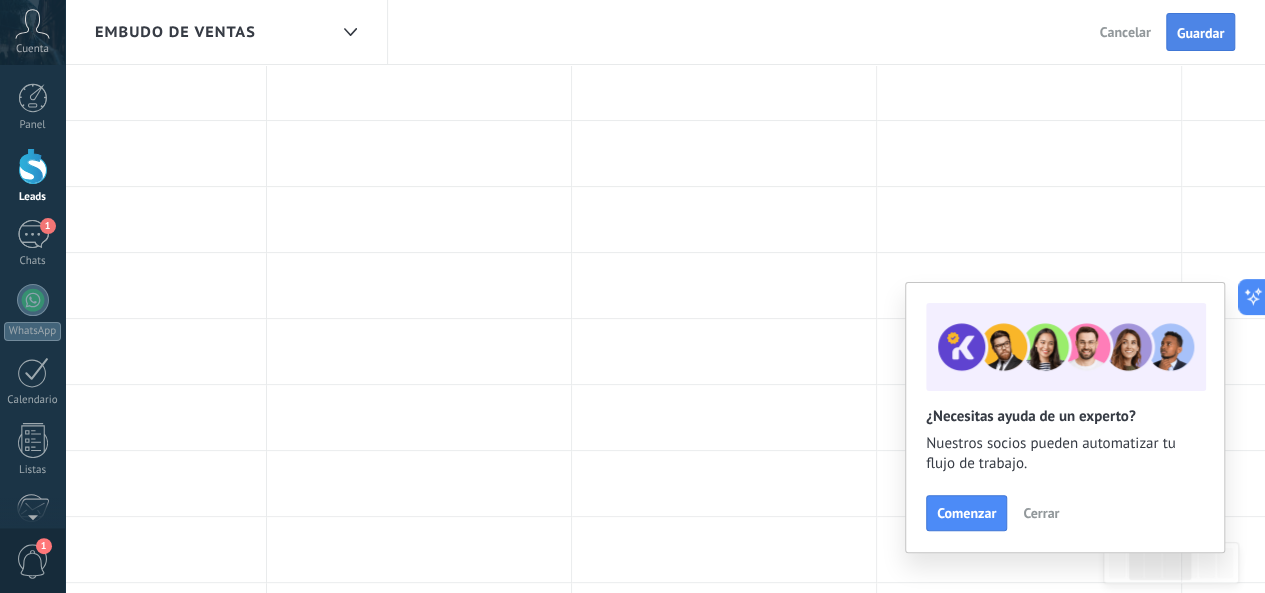 click on "Guardar" at bounding box center (1200, 33) 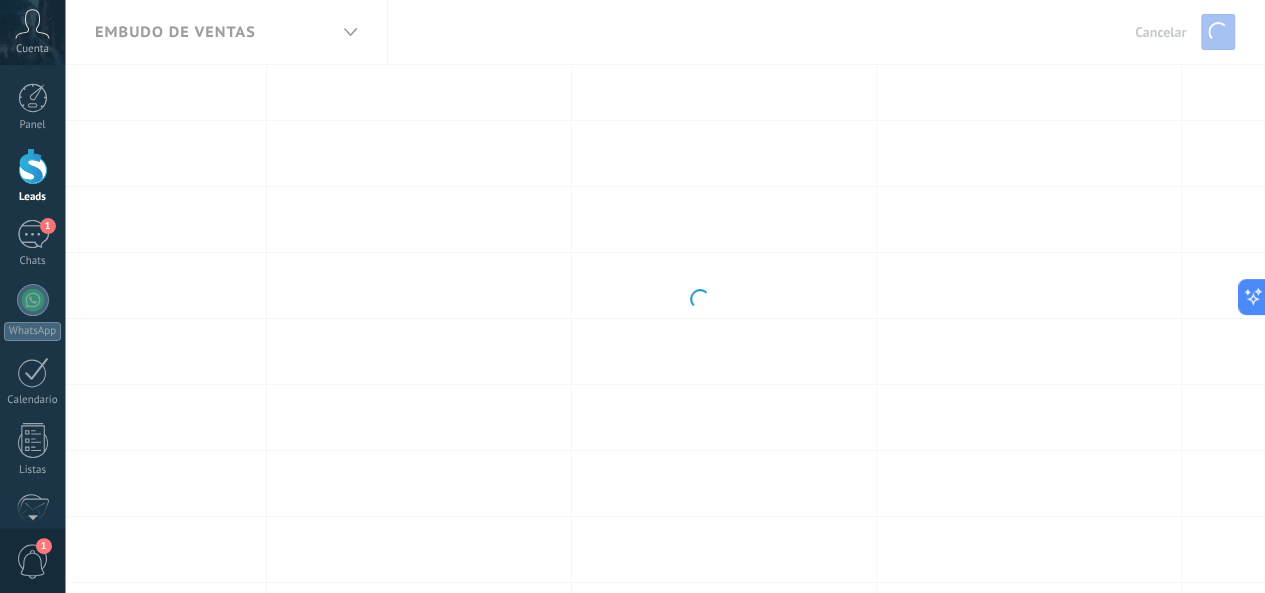 scroll, scrollTop: 0, scrollLeft: 0, axis: both 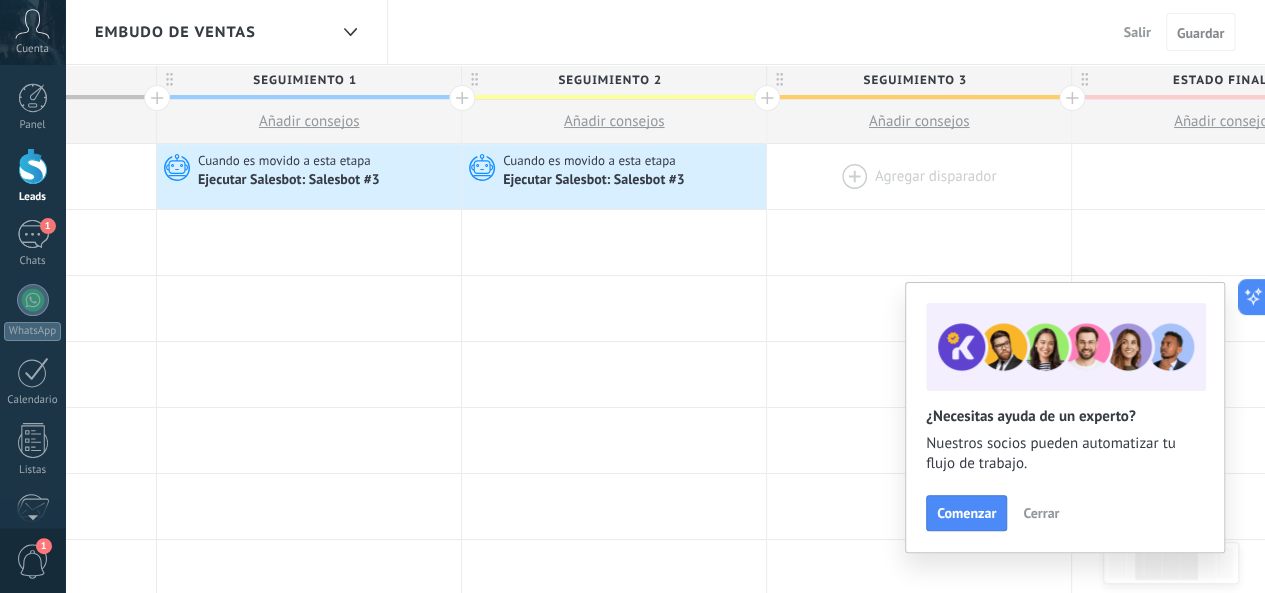 click at bounding box center (919, 176) 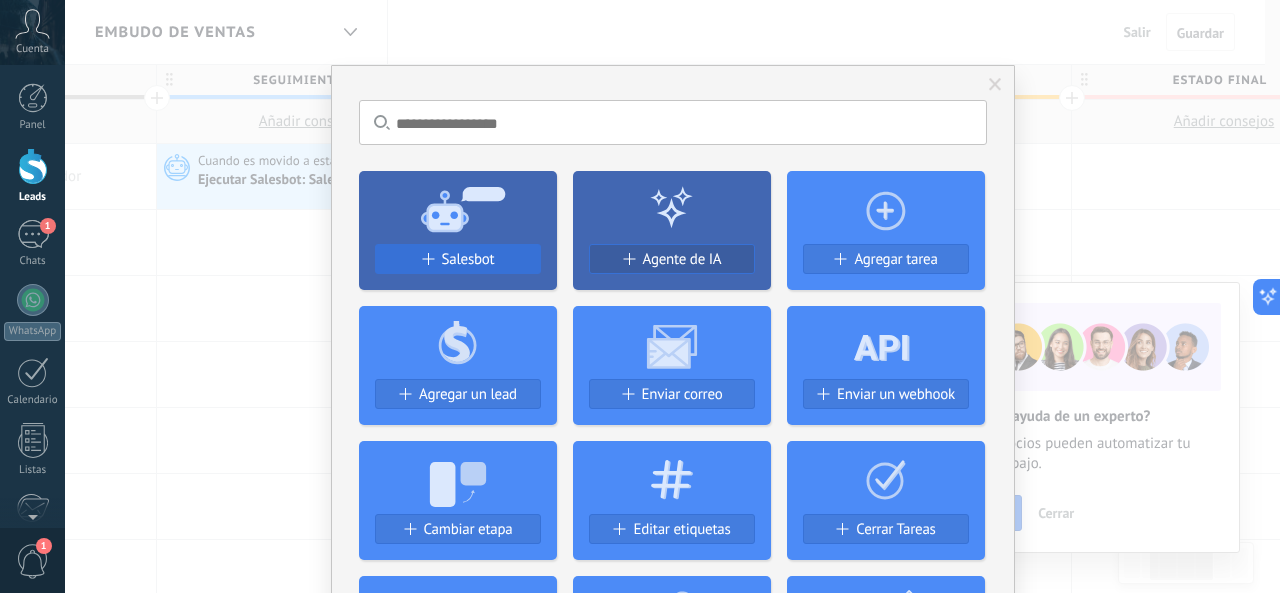 click on "Salesbot" at bounding box center [468, 259] 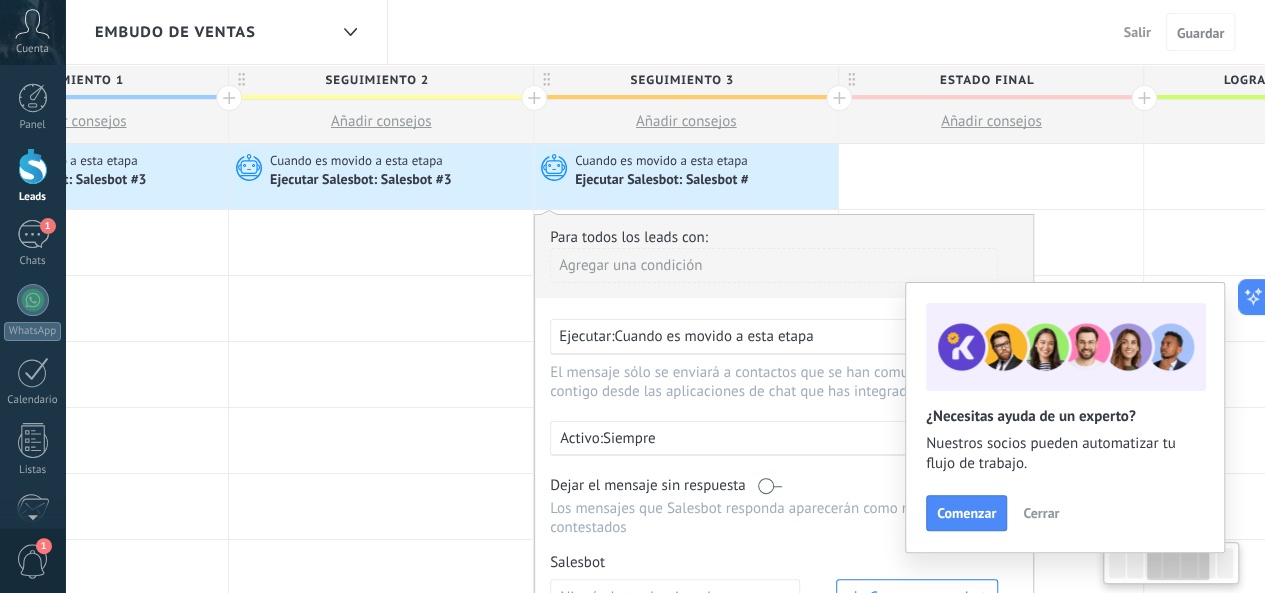scroll, scrollTop: 0, scrollLeft: 771, axis: horizontal 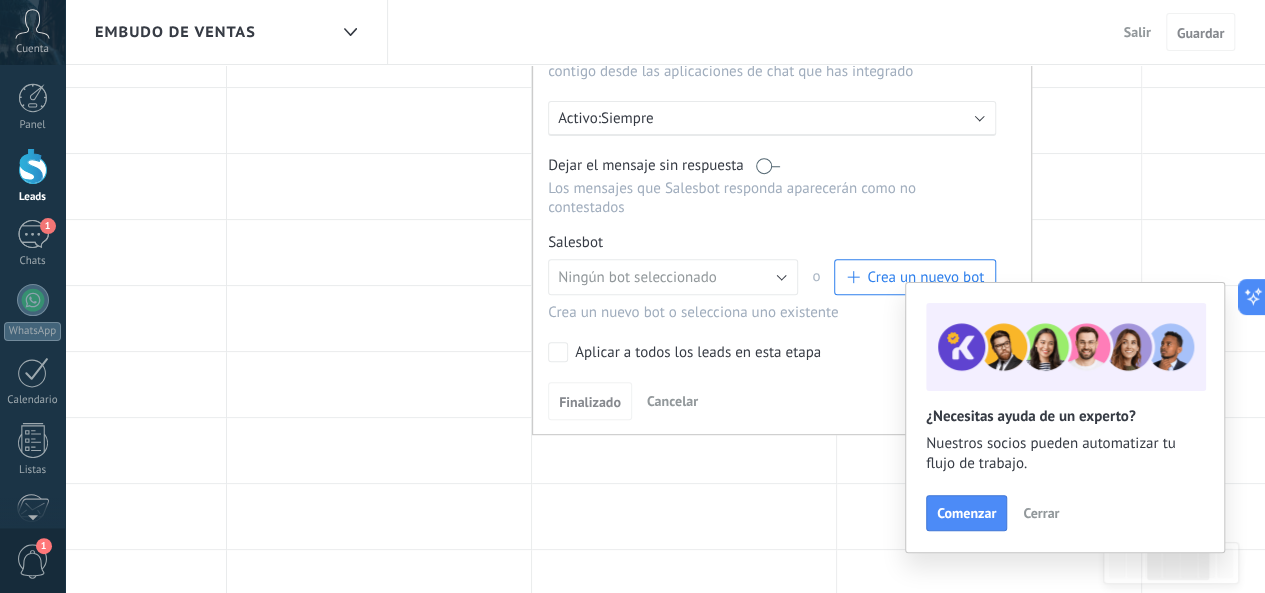 click on "Crea un nuevo bot" at bounding box center (915, 277) 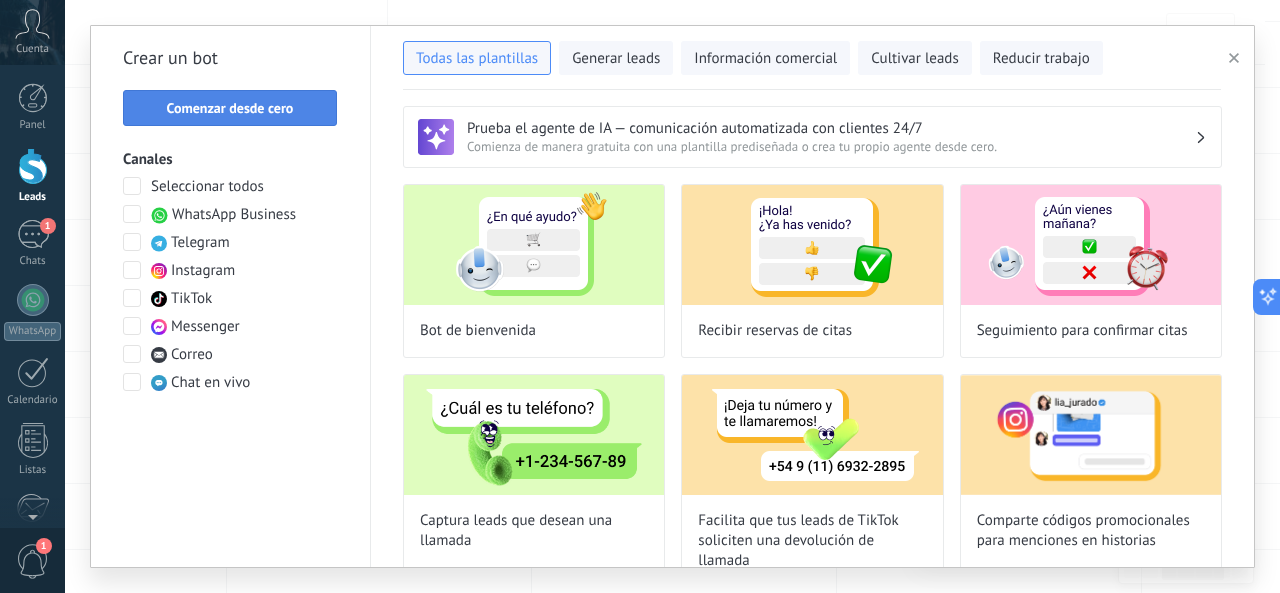 click on "Comenzar desde cero" at bounding box center [230, 108] 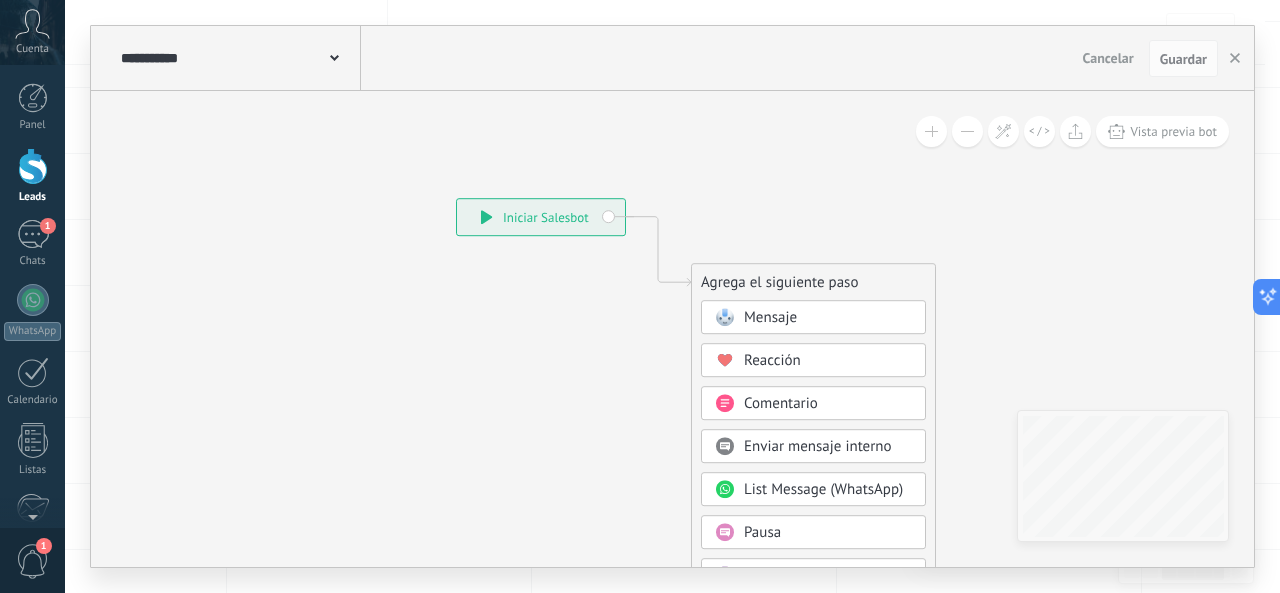 click on "Mensaje" at bounding box center [770, 318] 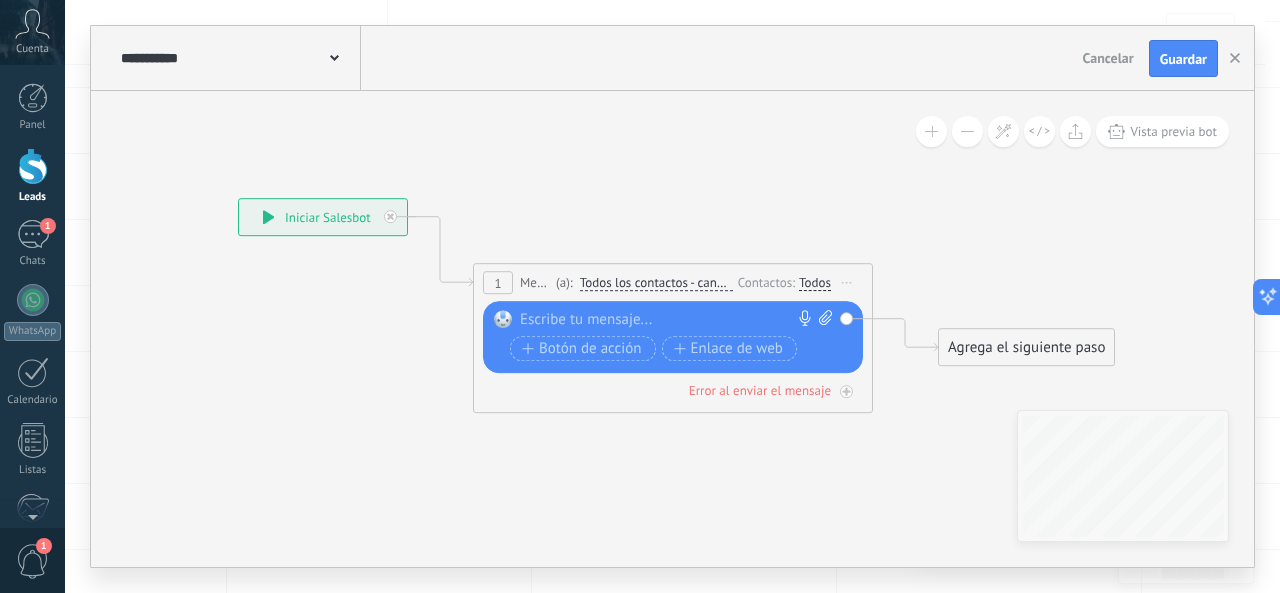 click at bounding box center [668, 321] 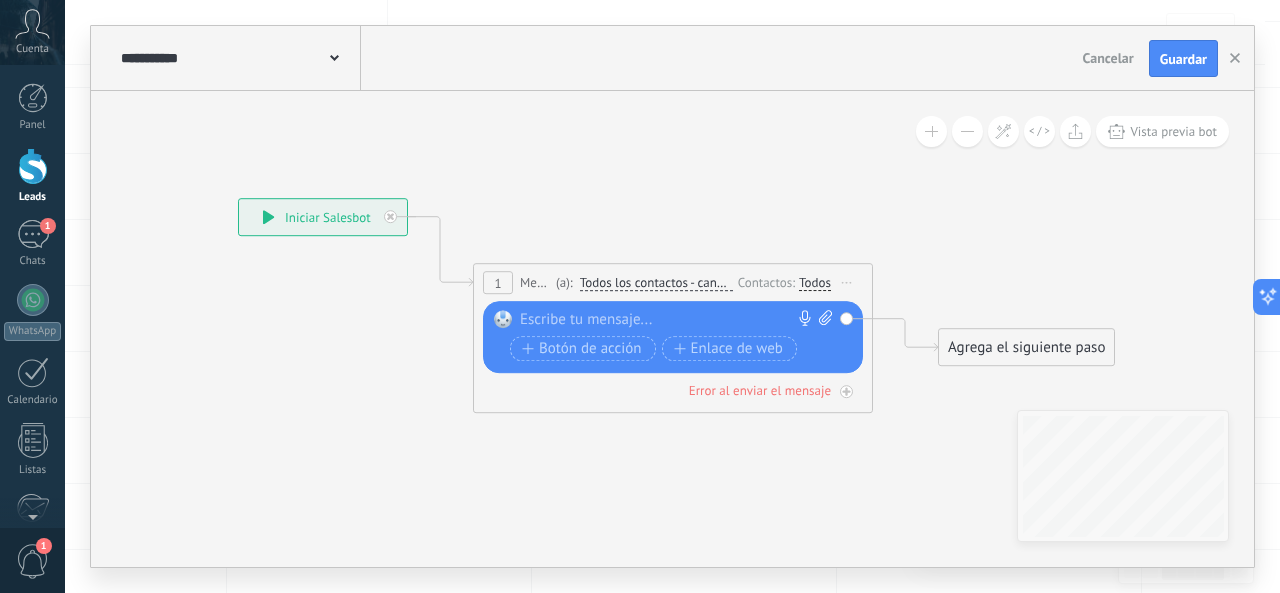 paste 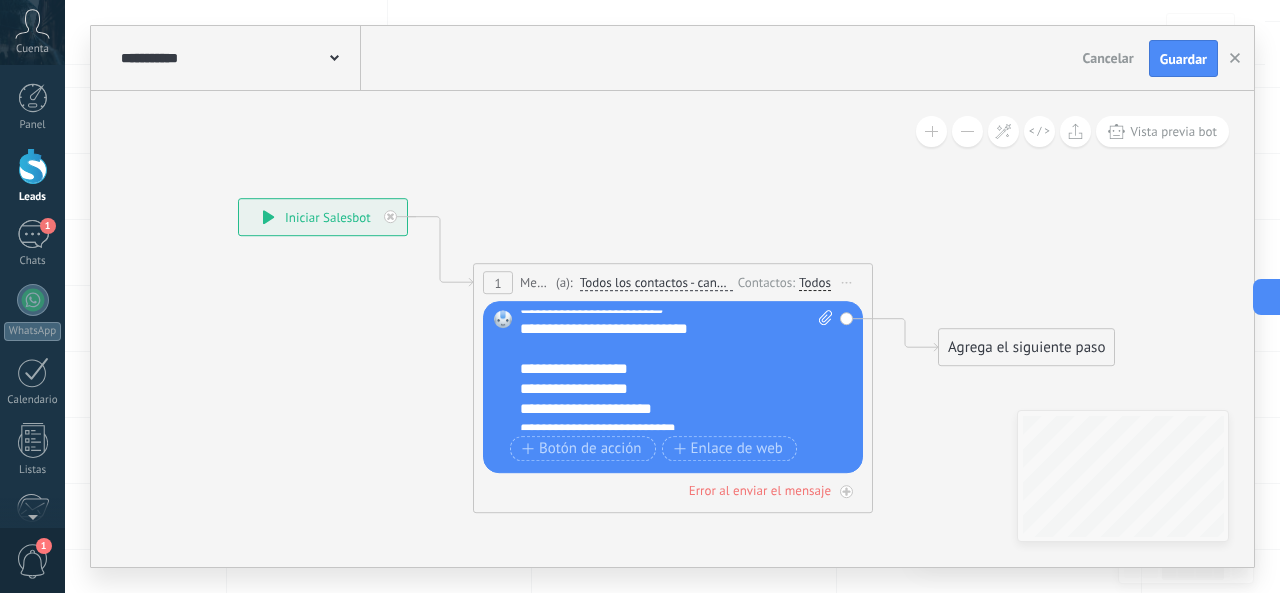 scroll, scrollTop: 110, scrollLeft: 0, axis: vertical 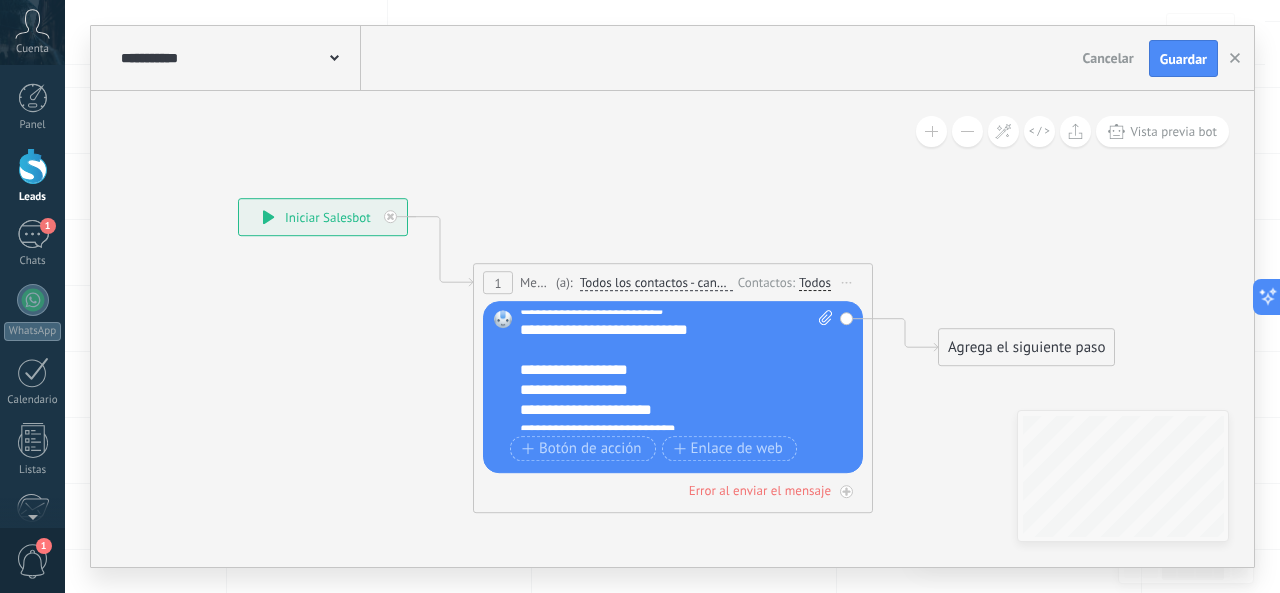 click on "**********" at bounding box center [659, 331] 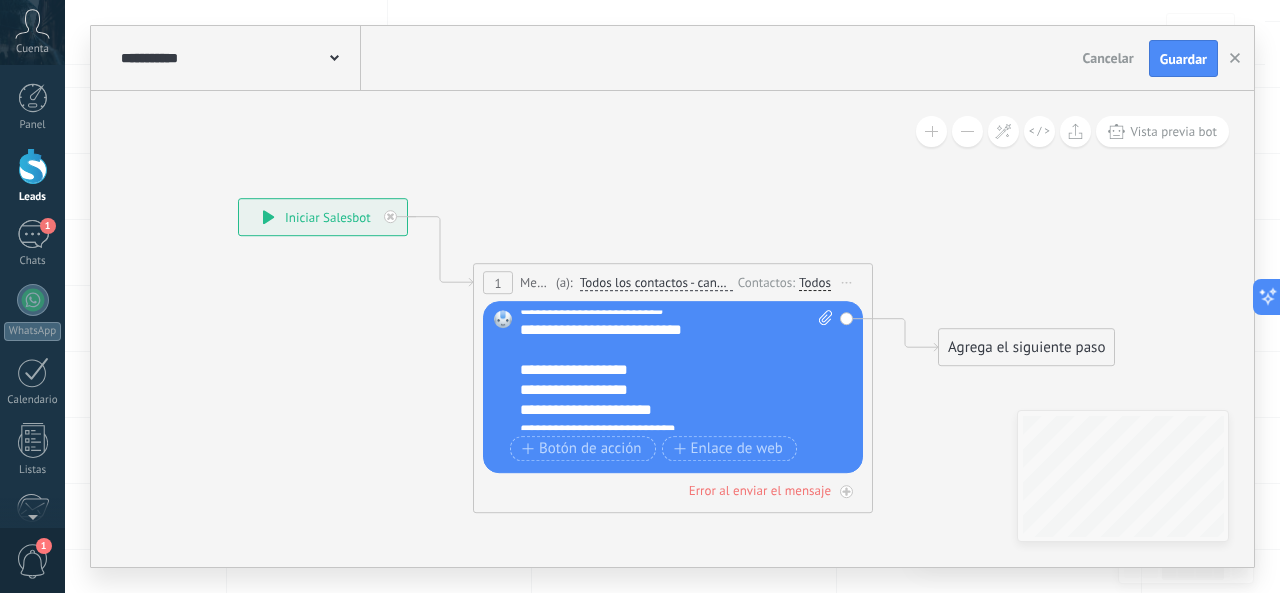 click 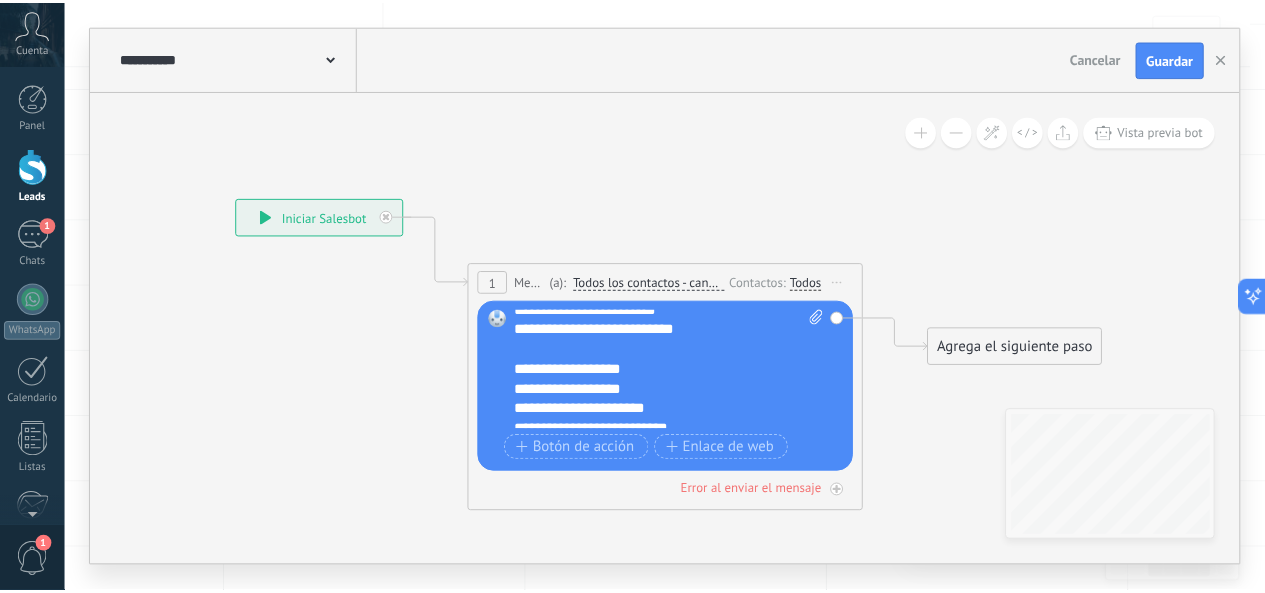 scroll, scrollTop: 90, scrollLeft: 0, axis: vertical 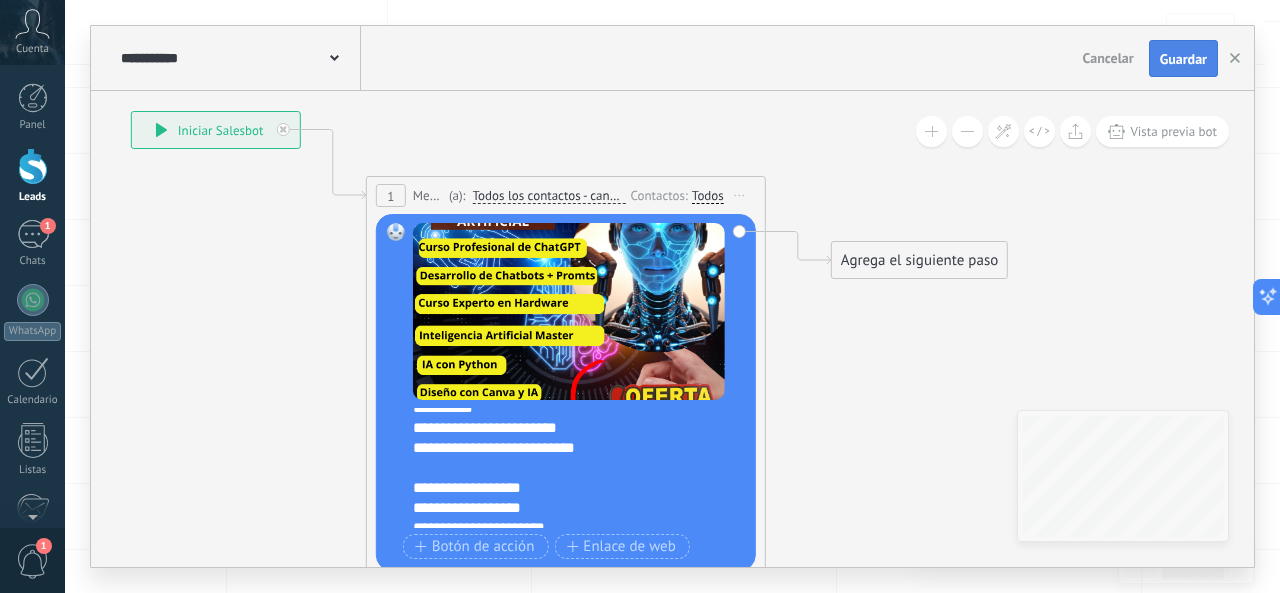 click on "Guardar" at bounding box center (1183, 59) 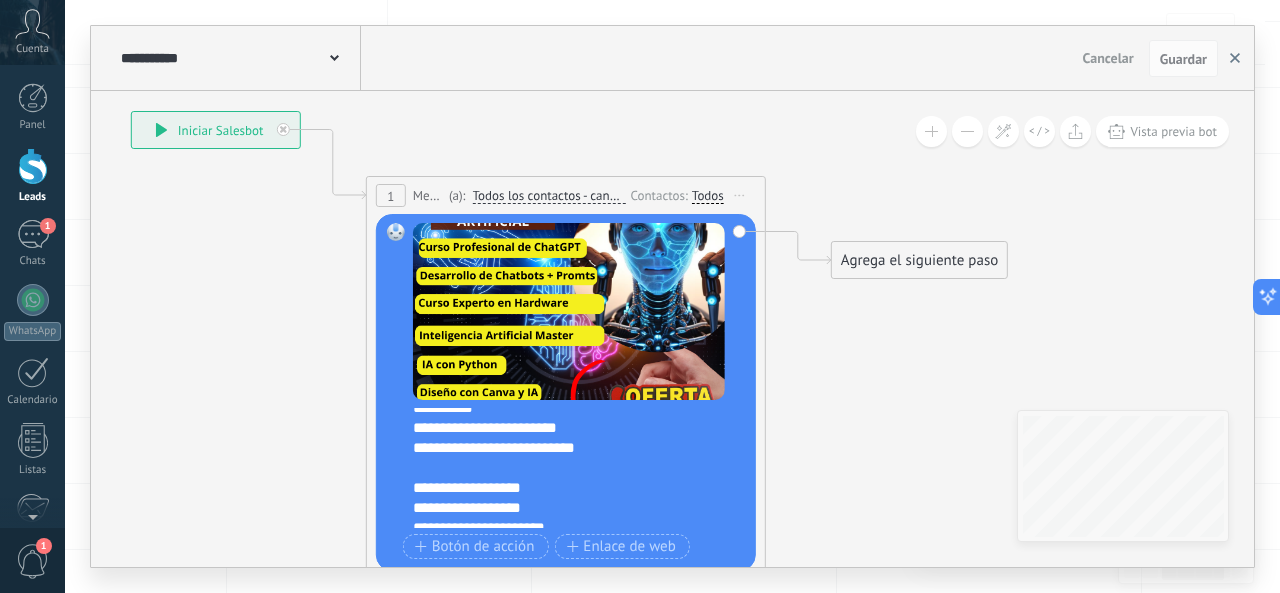 click 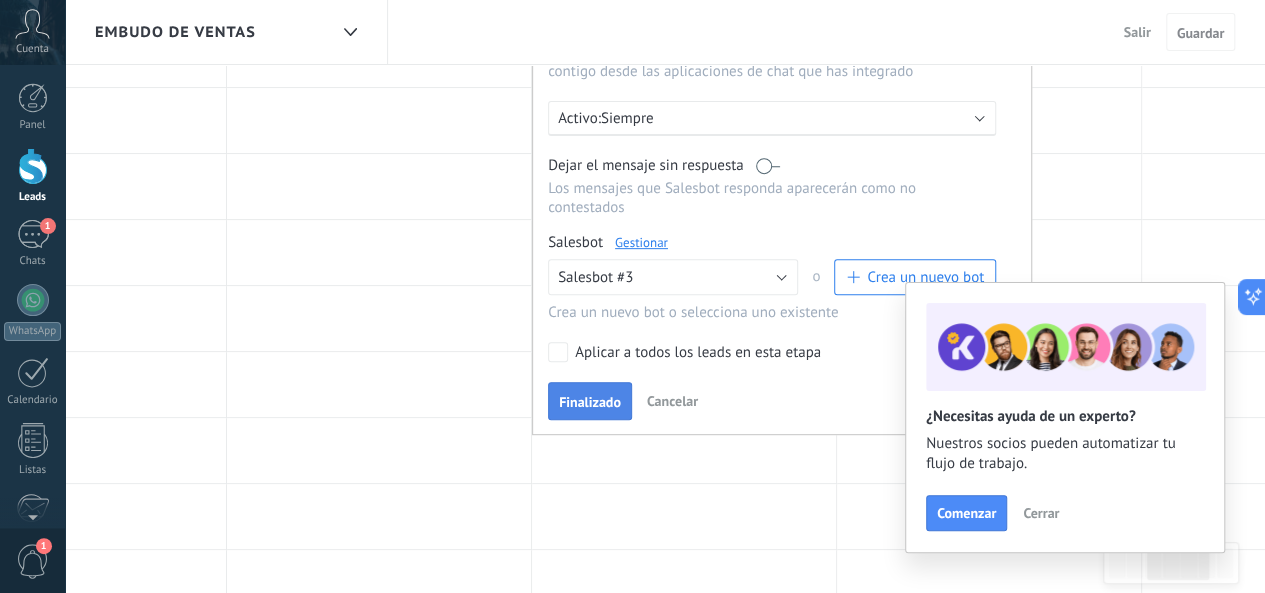 click on "Finalizado" at bounding box center (590, 402) 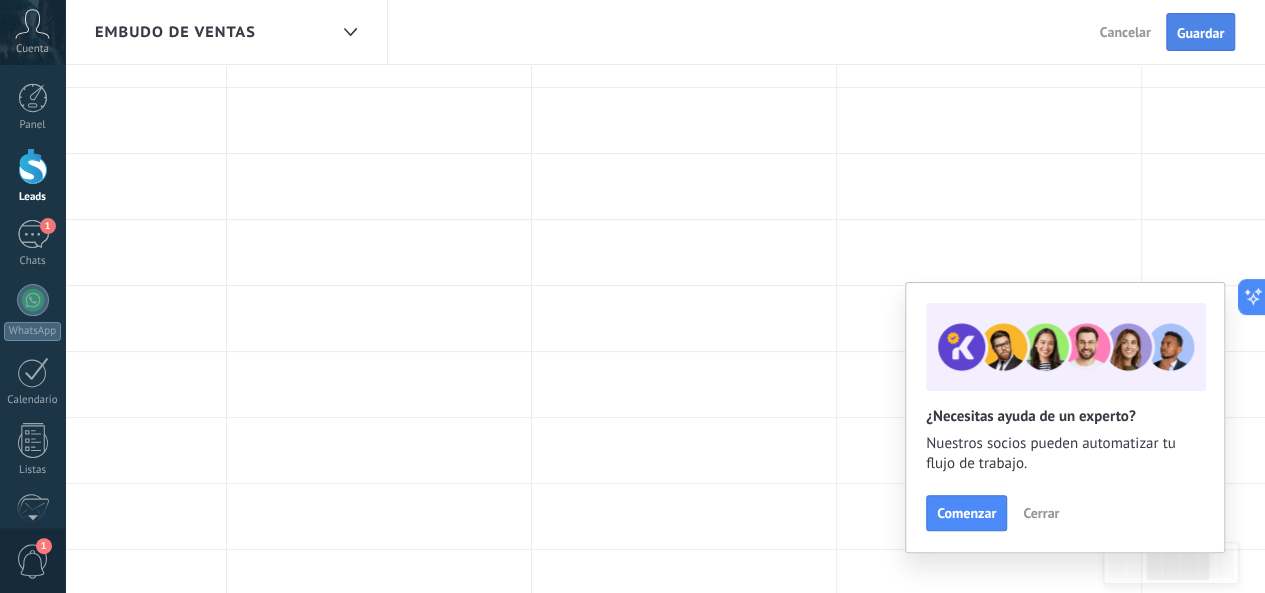 click on "Guardar" at bounding box center (1200, 33) 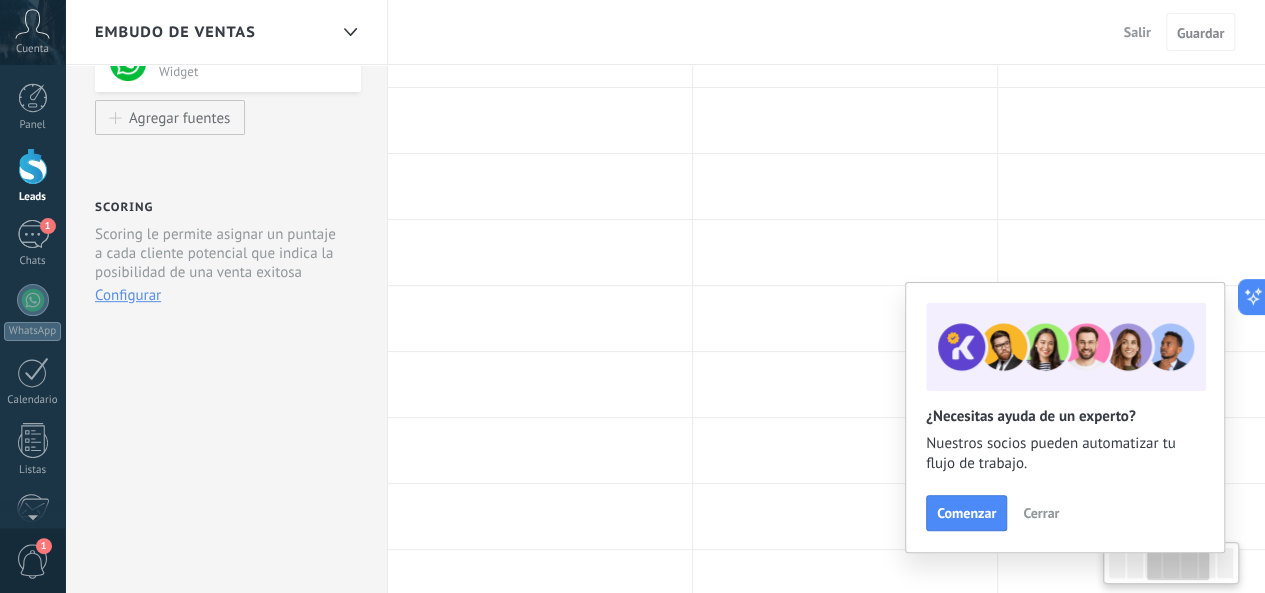 scroll, scrollTop: 0, scrollLeft: 0, axis: both 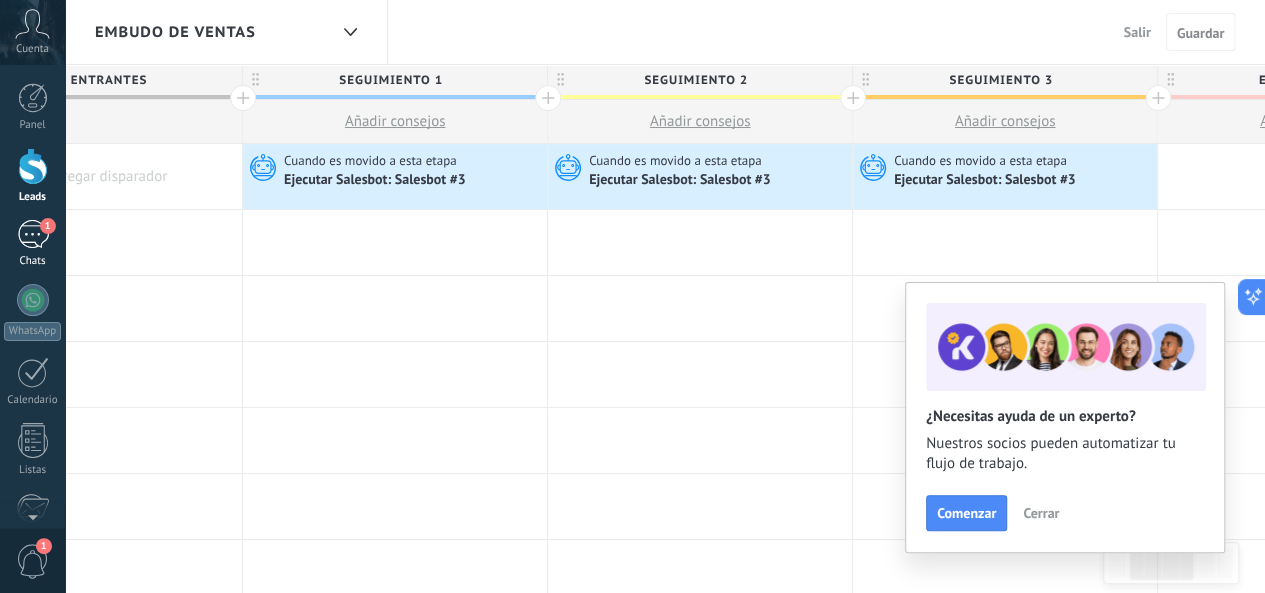 click on "1" at bounding box center [33, 234] 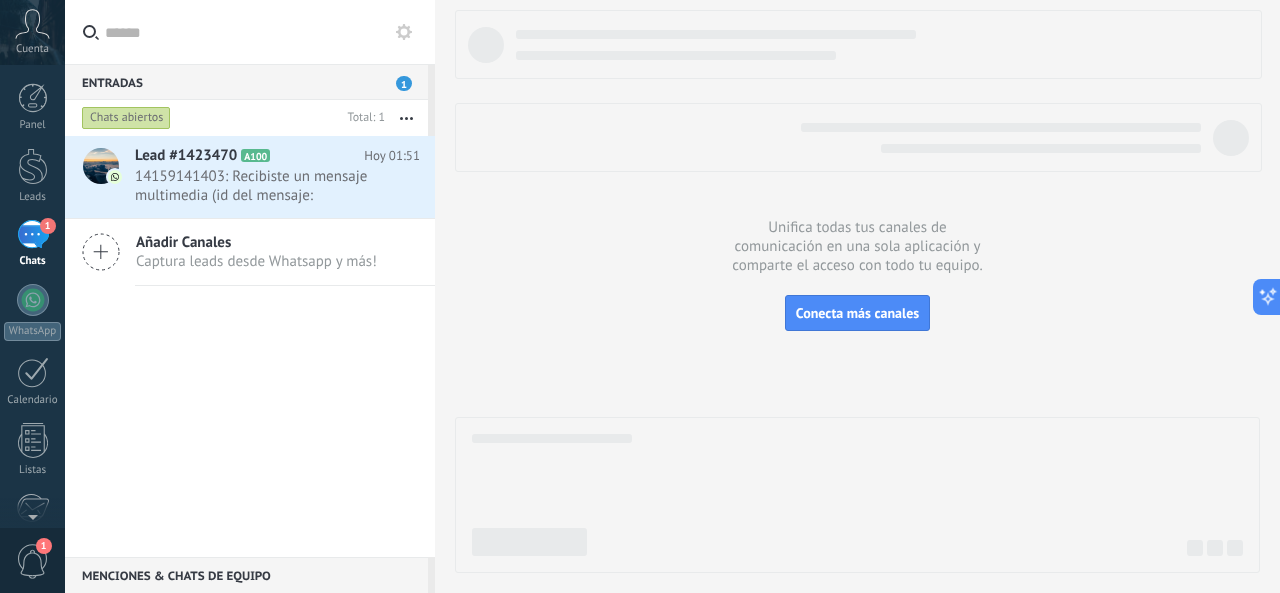 click 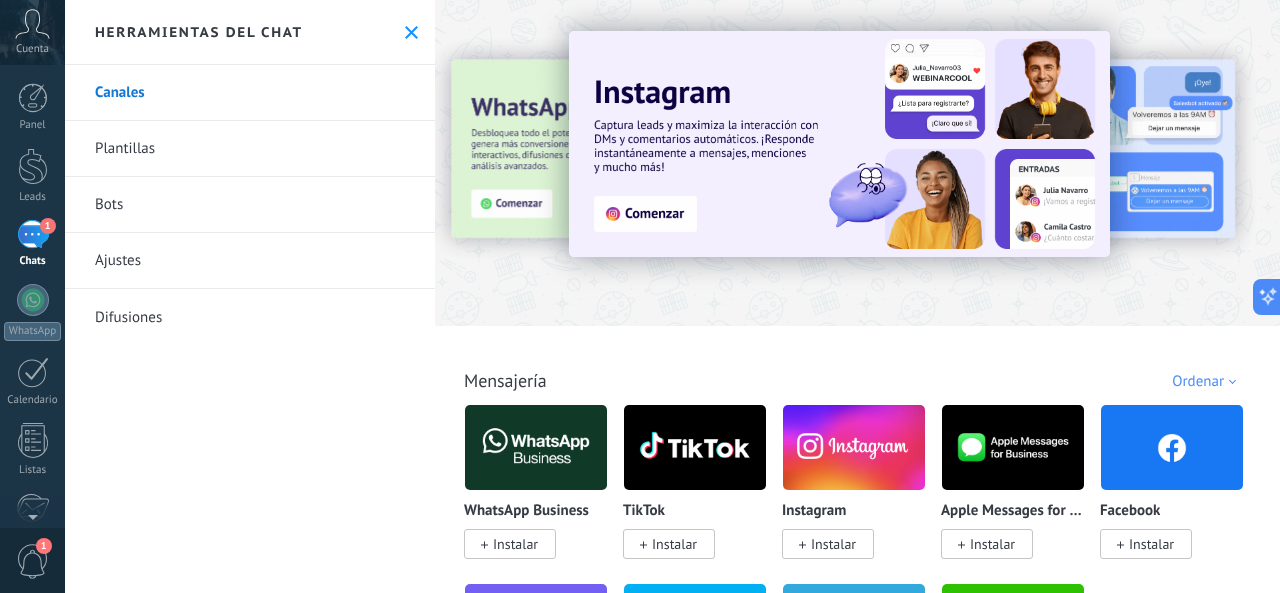 click on "Bots" at bounding box center [250, 205] 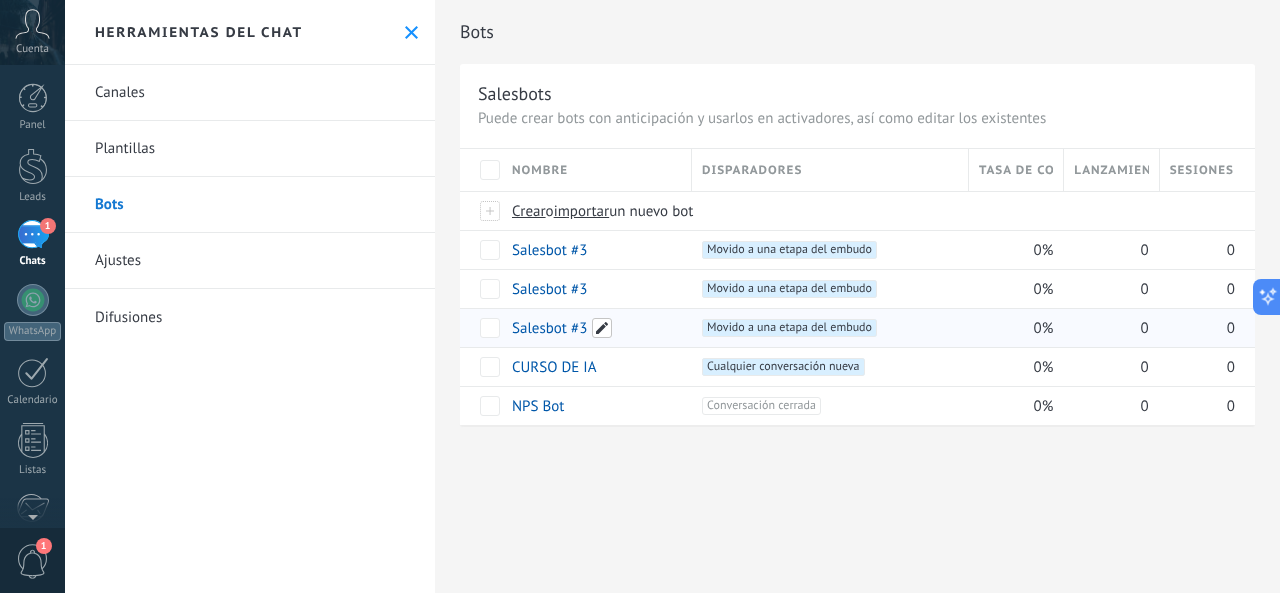 click at bounding box center (602, 328) 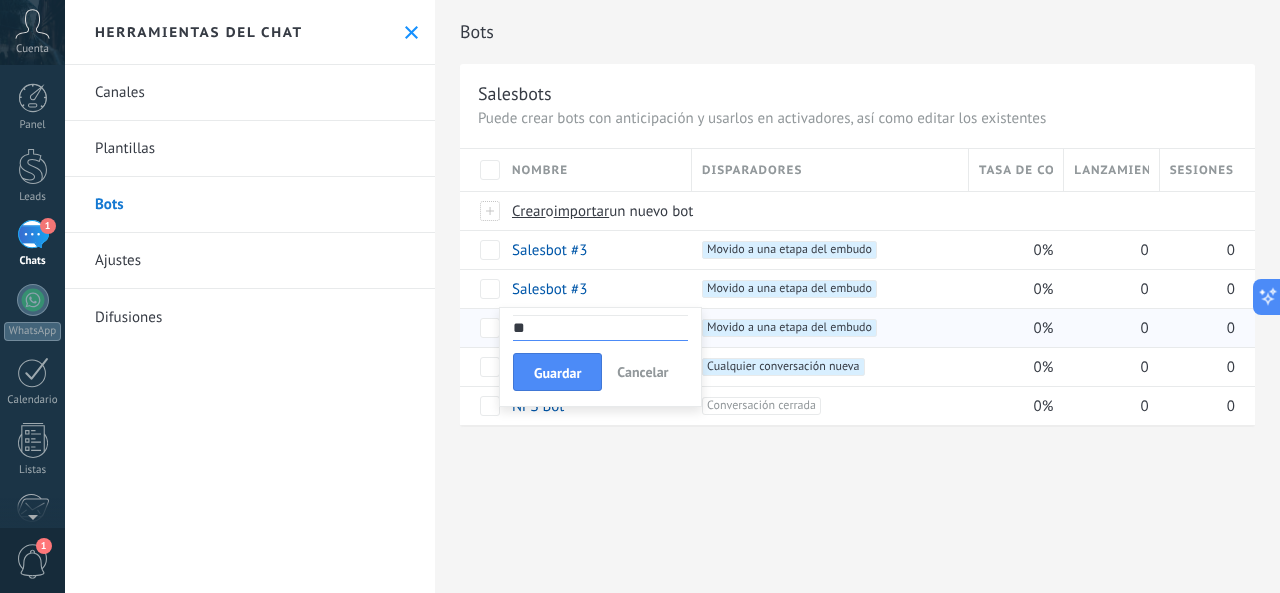 type on "*" 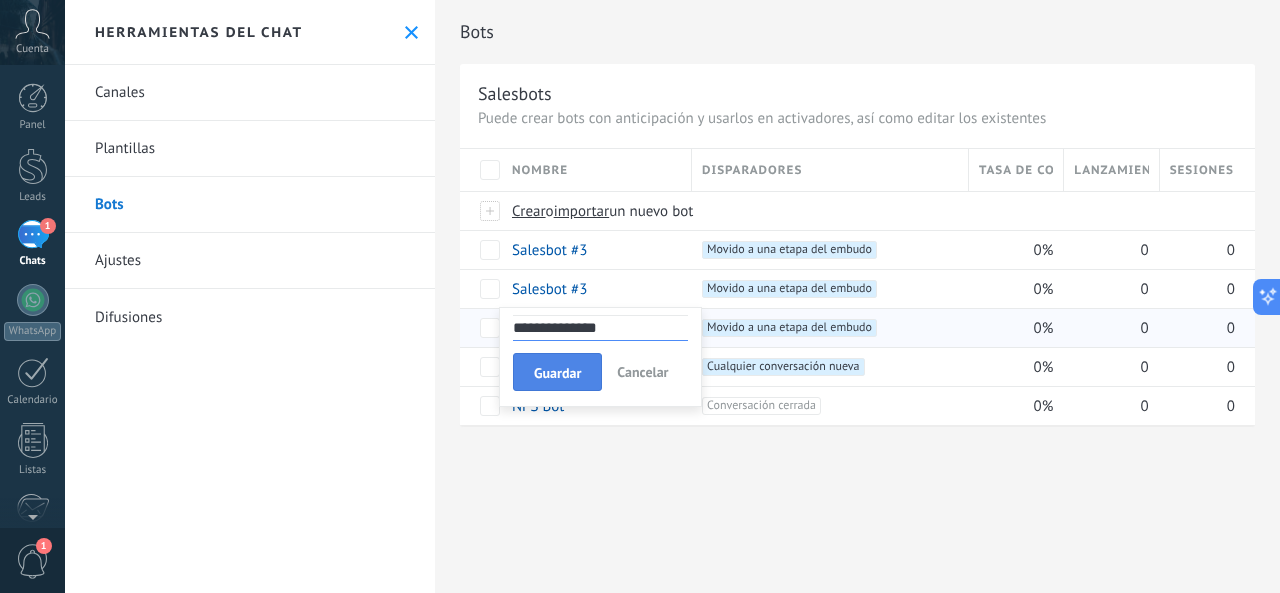 type on "**********" 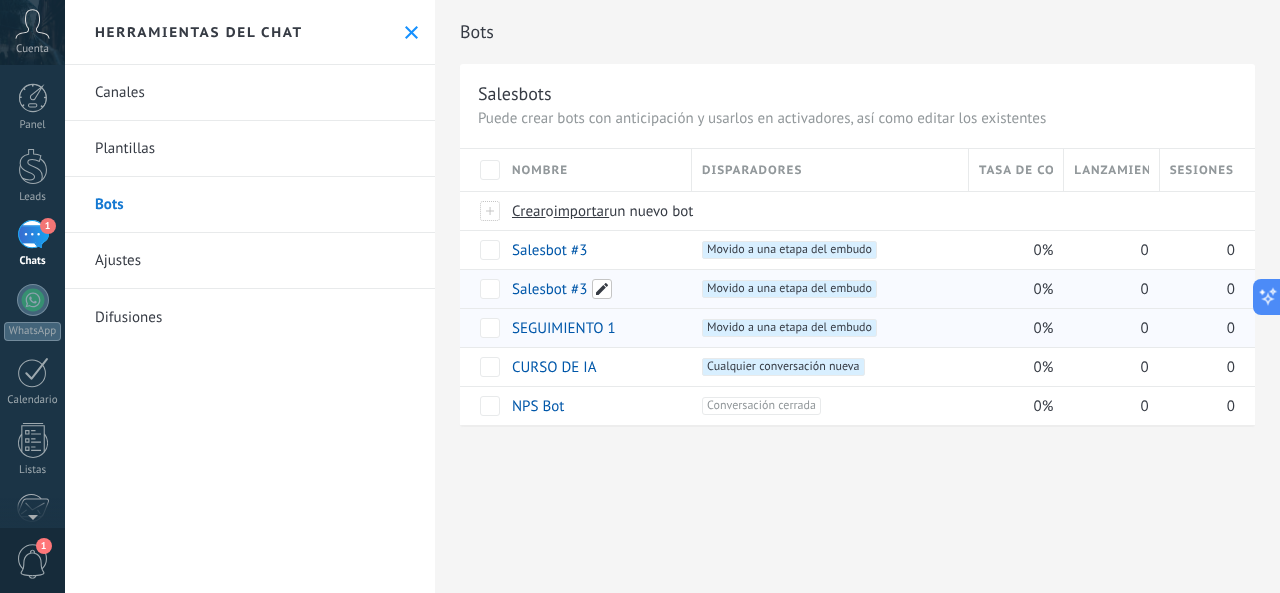 click at bounding box center (602, 289) 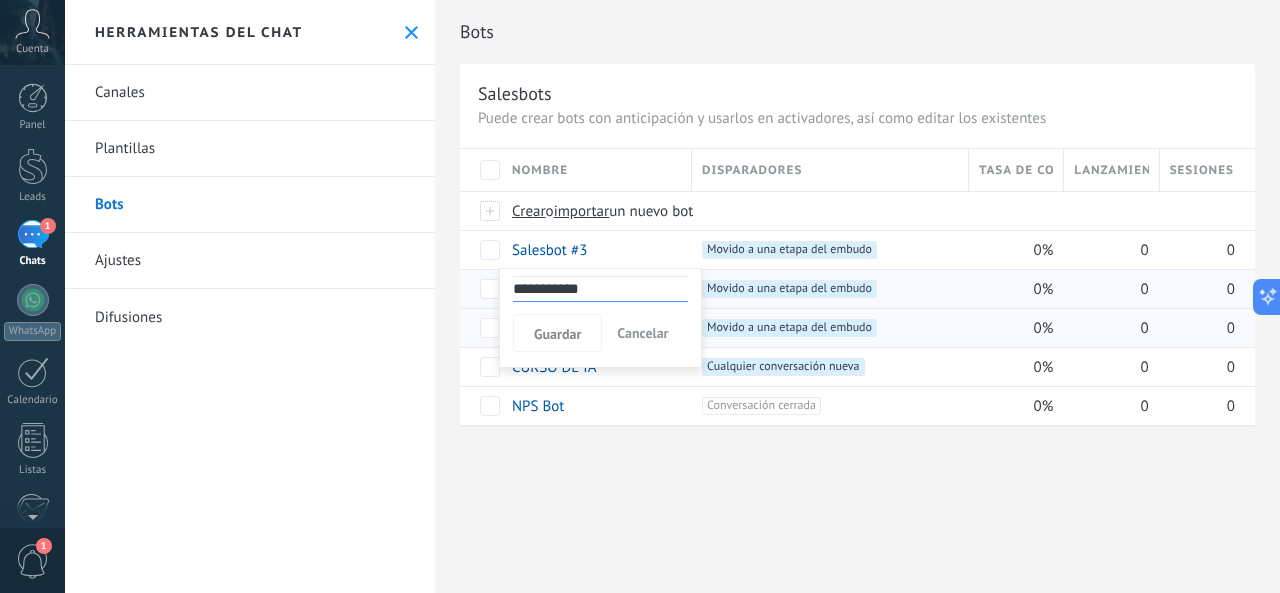 click on "**********" at bounding box center (600, 289) 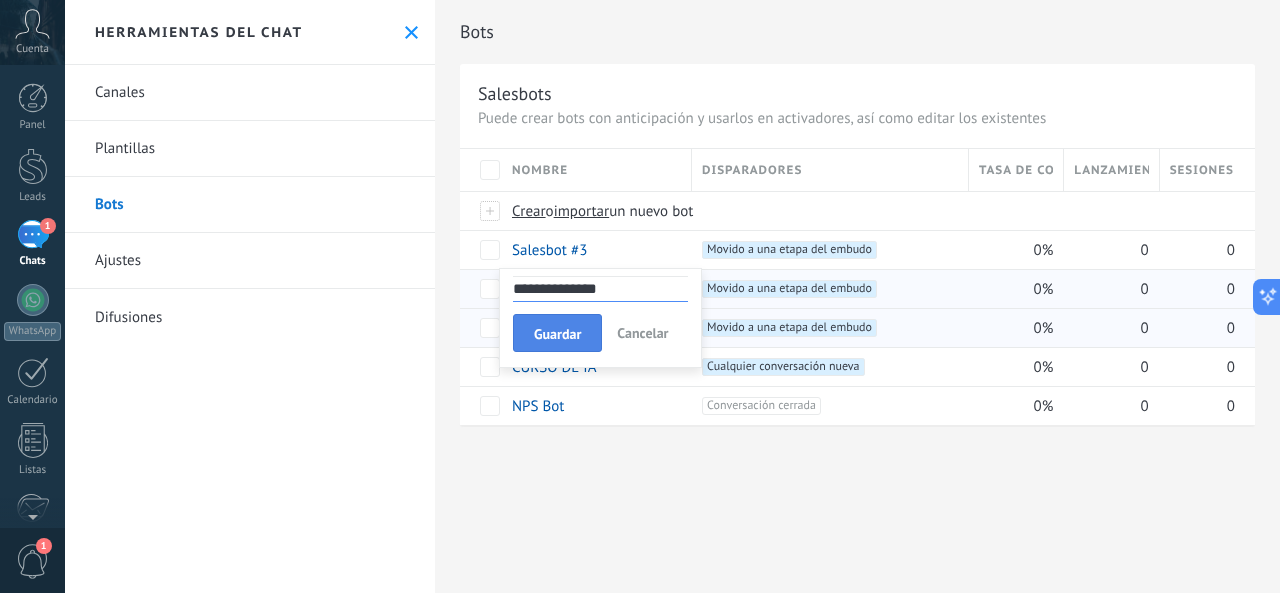 type on "**********" 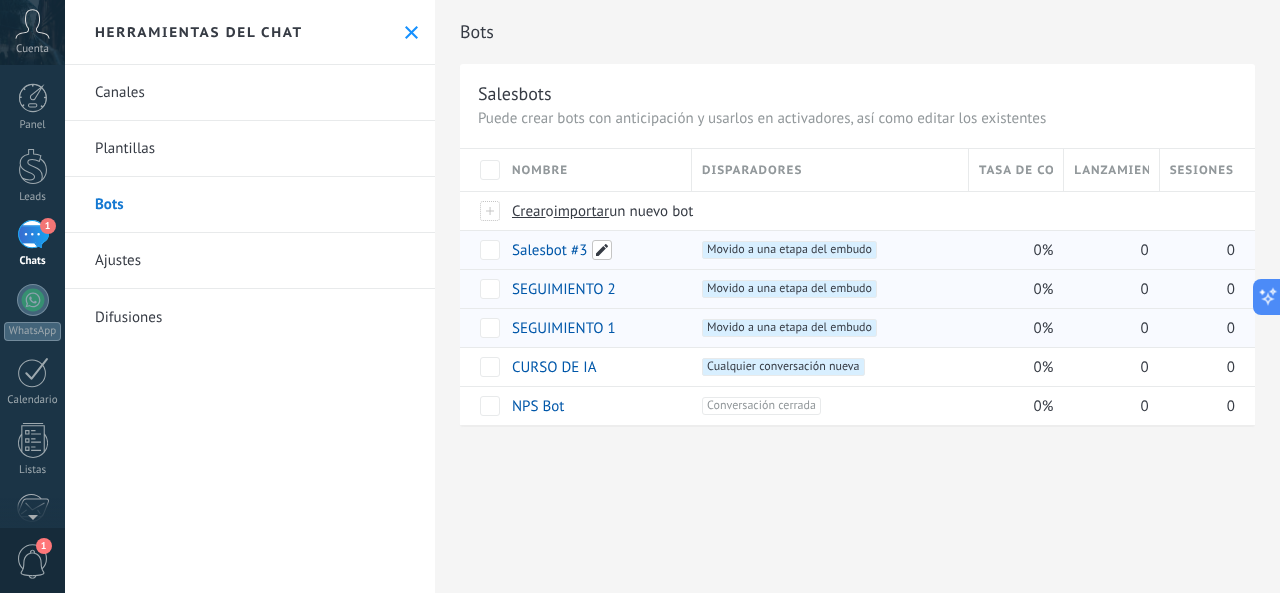 click at bounding box center (602, 250) 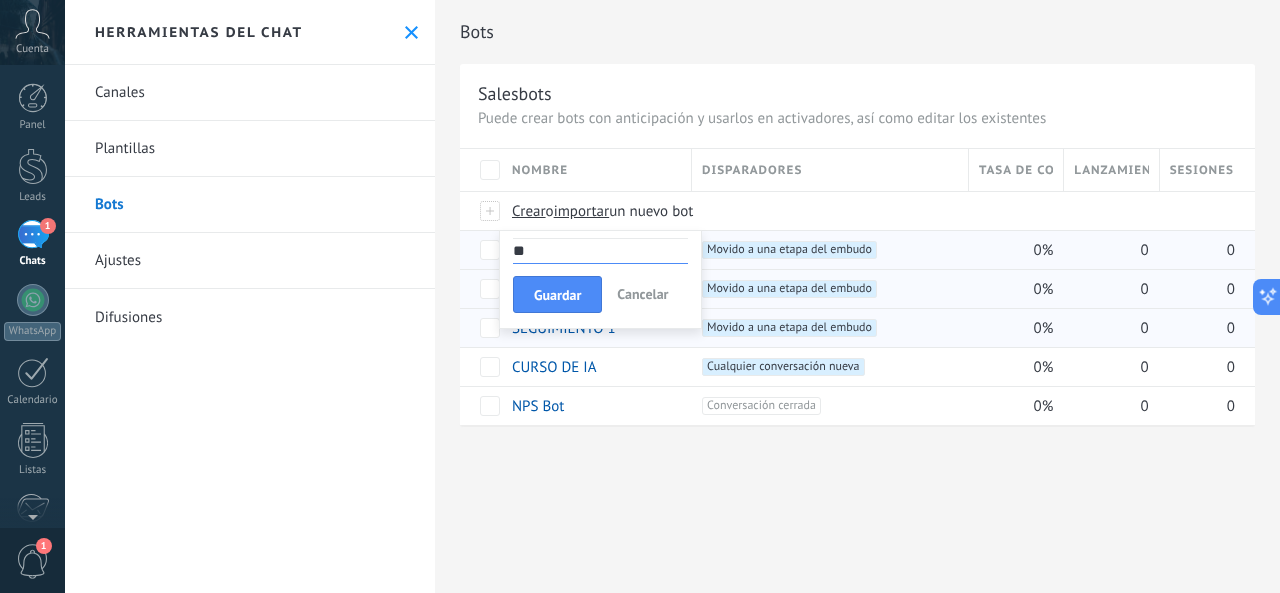 type on "*" 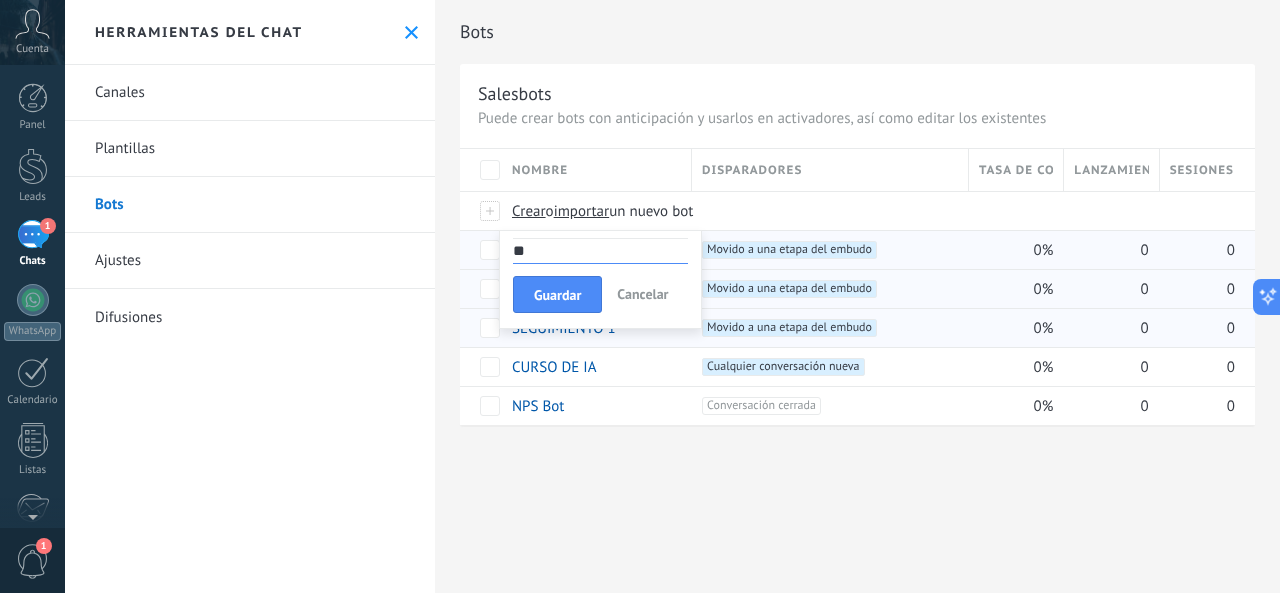 type on "*" 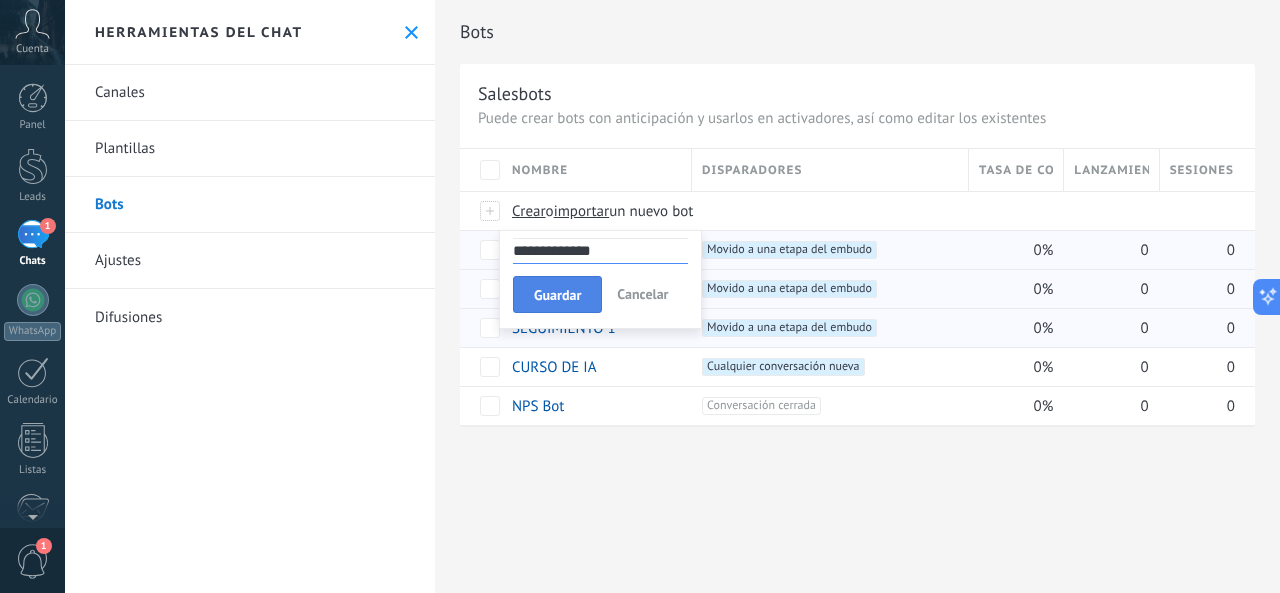 type on "**********" 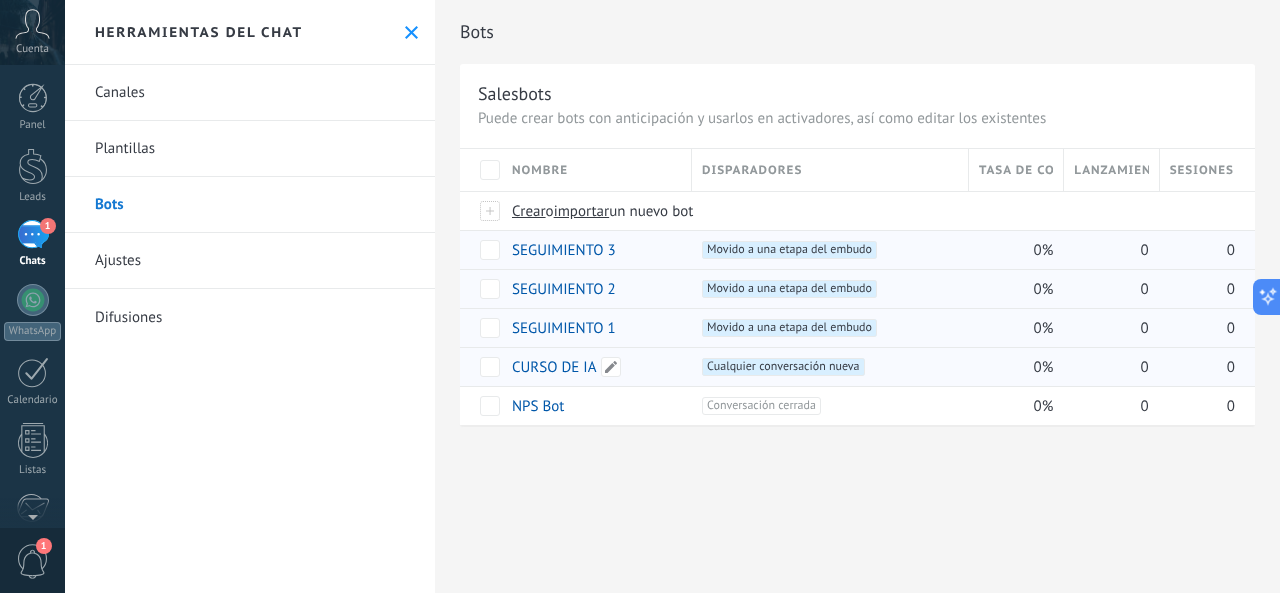 click on "CURSO DE IA" at bounding box center (554, 367) 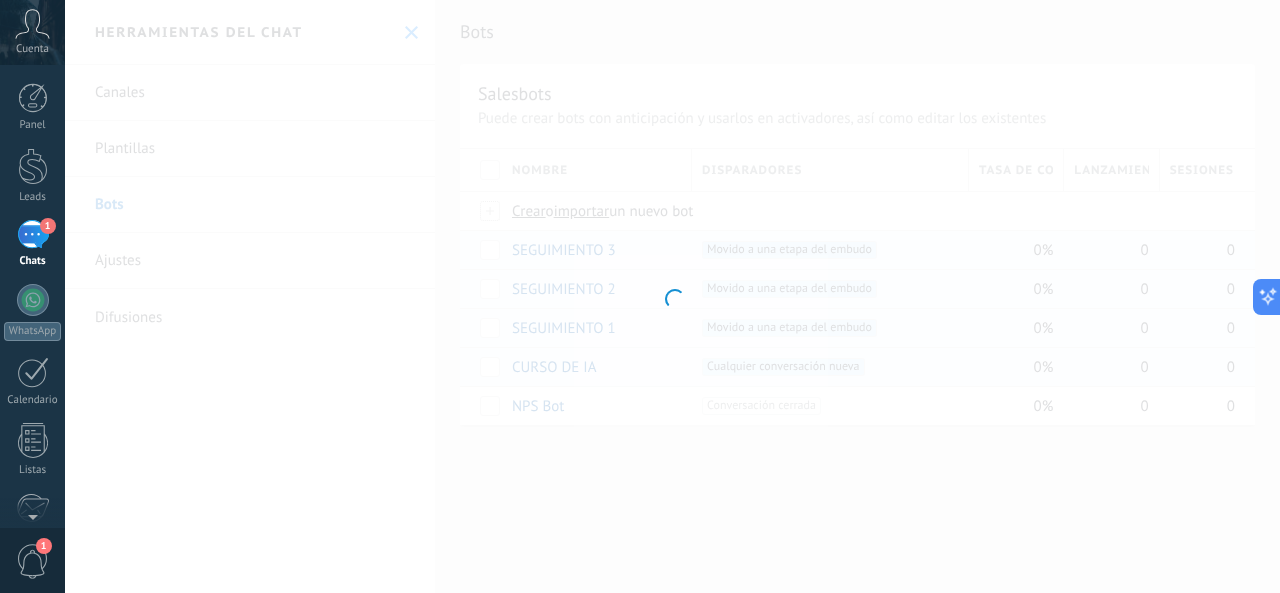 type on "**********" 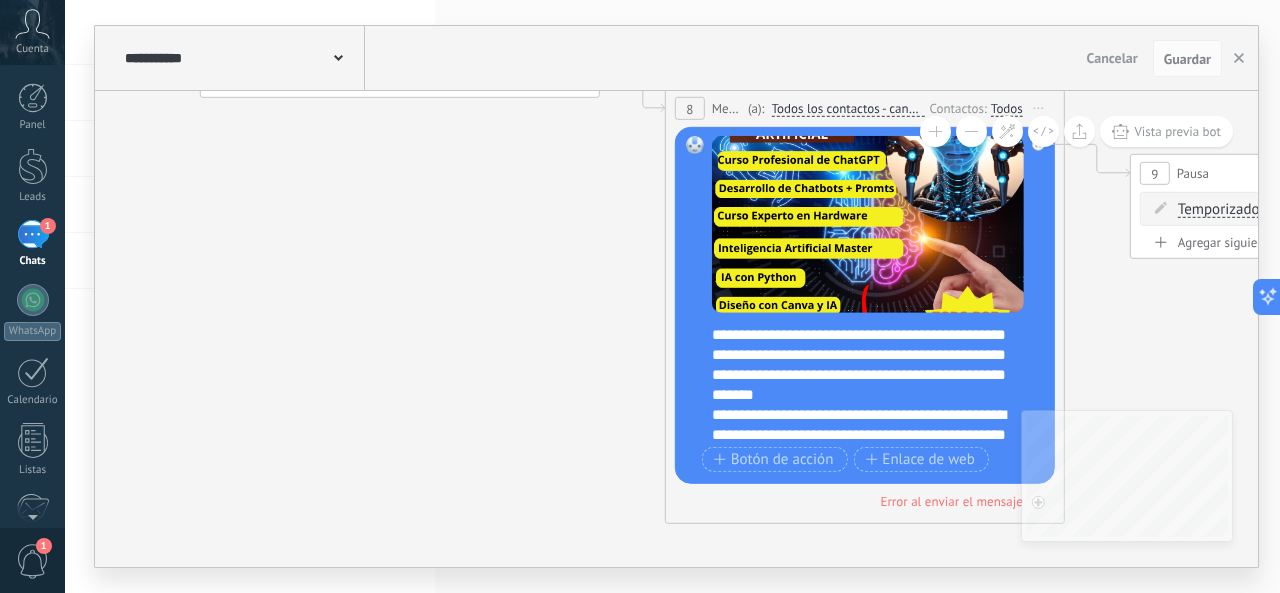 scroll, scrollTop: 320, scrollLeft: 0, axis: vertical 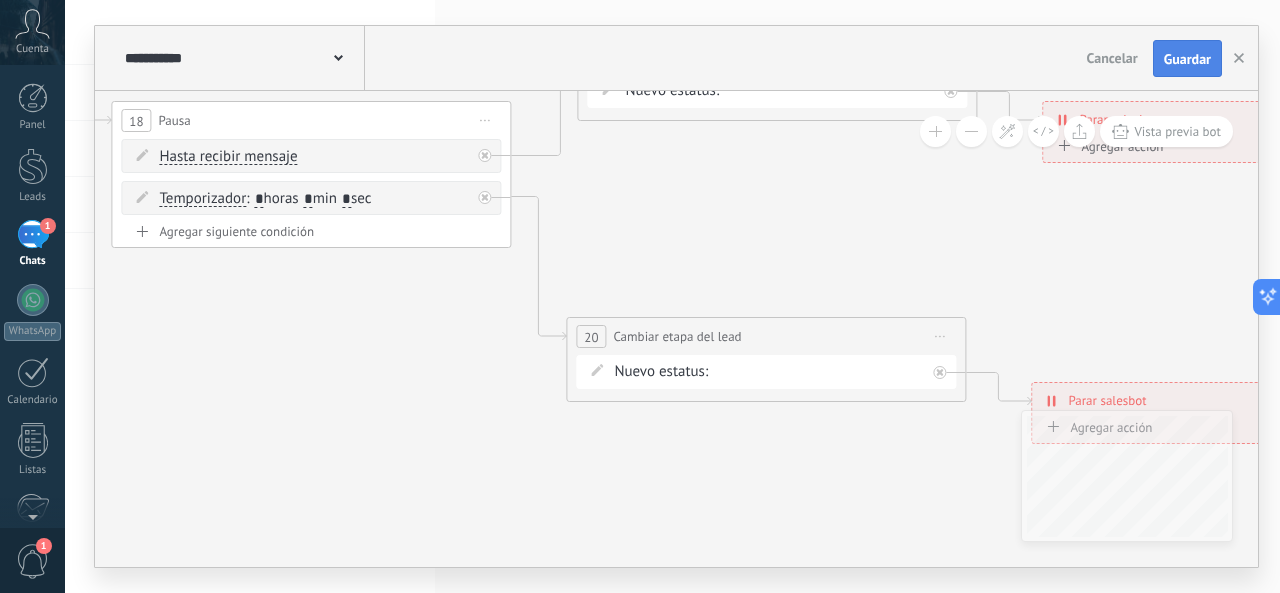 click on "Guardar" at bounding box center (1187, 59) 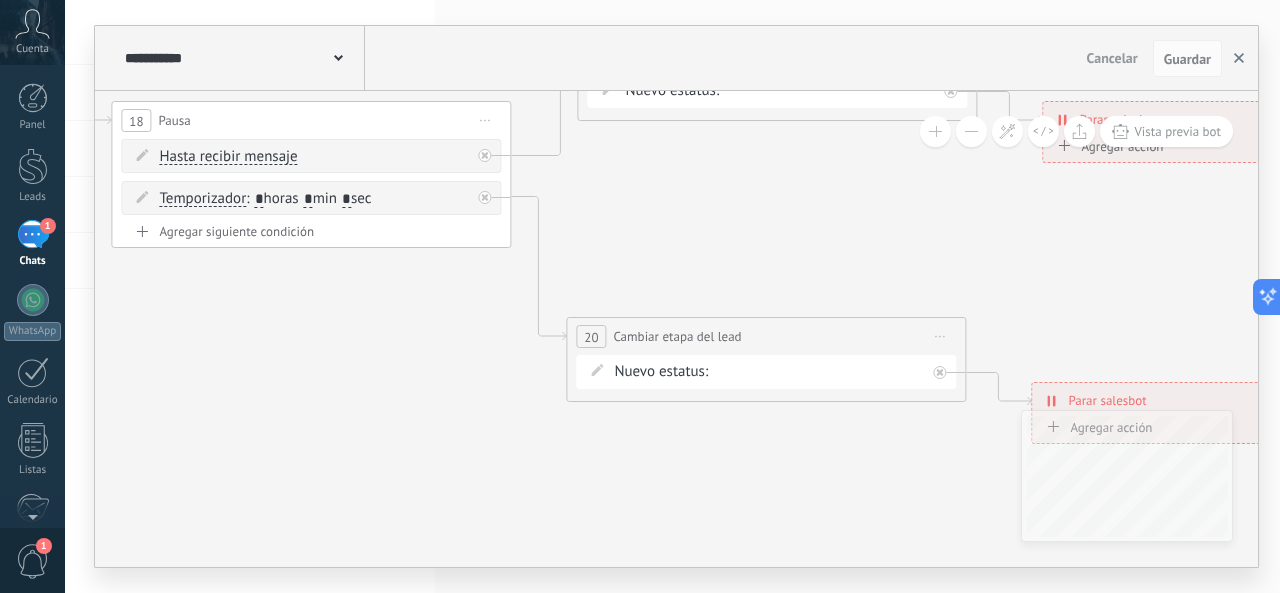 click at bounding box center (1239, 59) 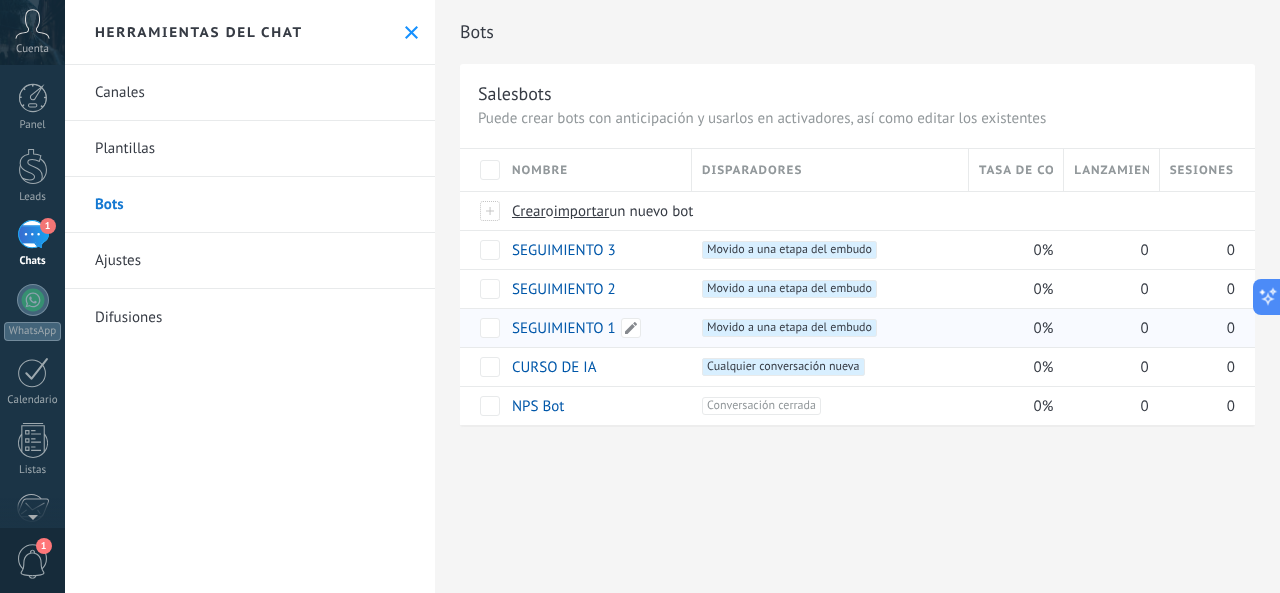 click on "SEGUIMIENTO 1" at bounding box center (564, 328) 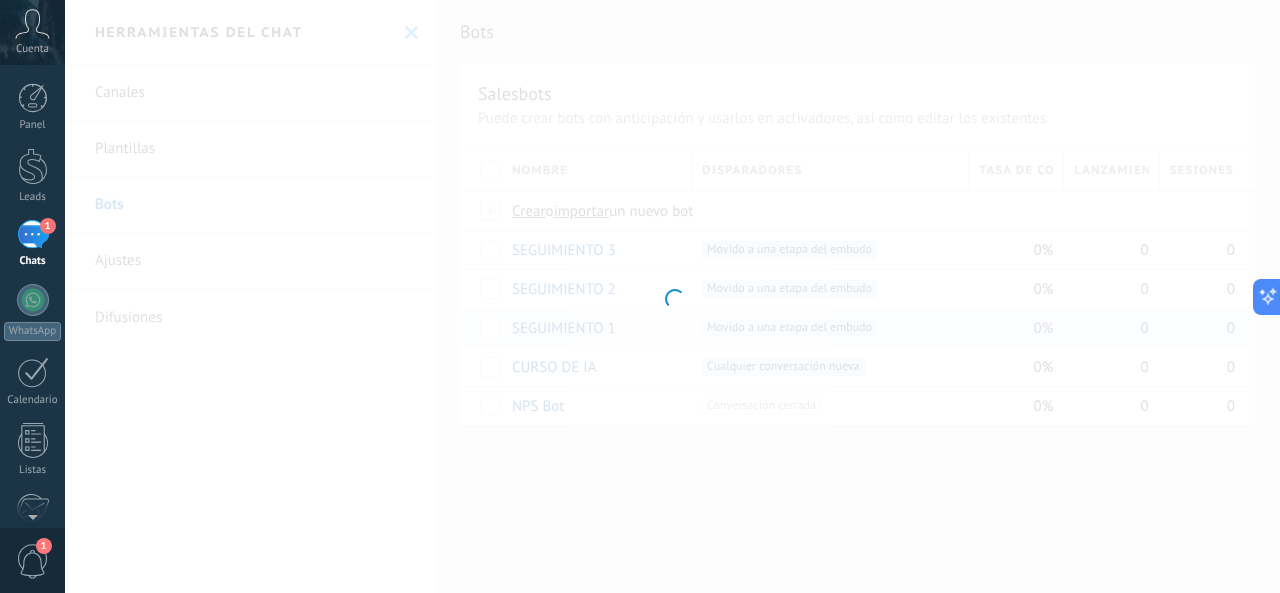 type on "**********" 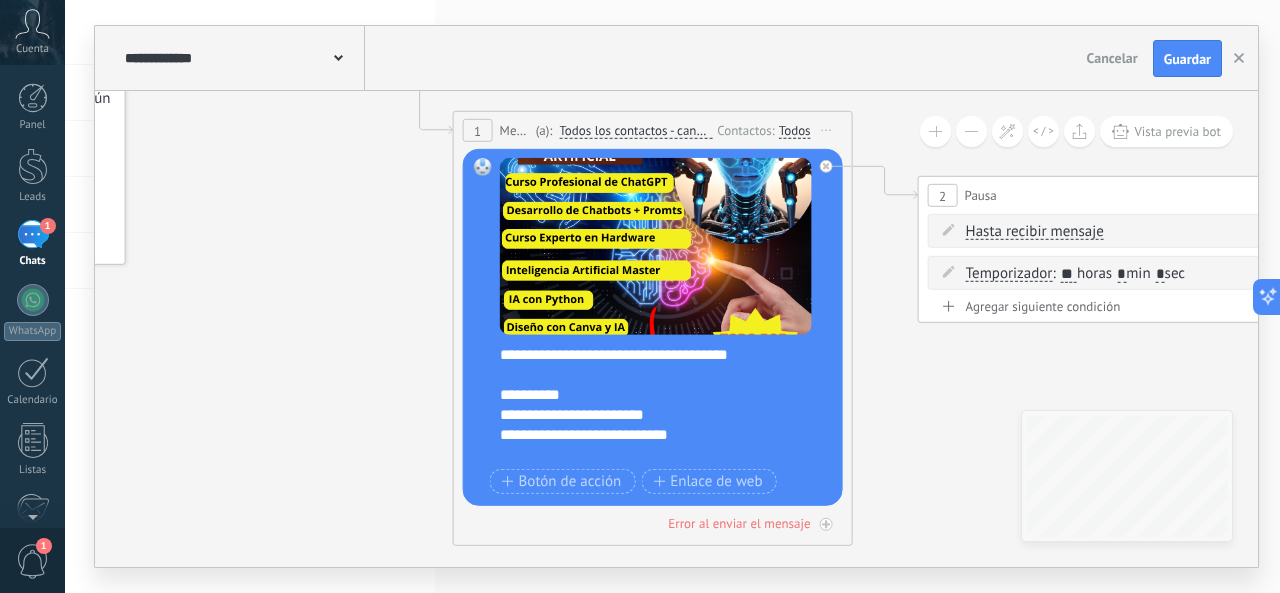 scroll, scrollTop: 30, scrollLeft: 0, axis: vertical 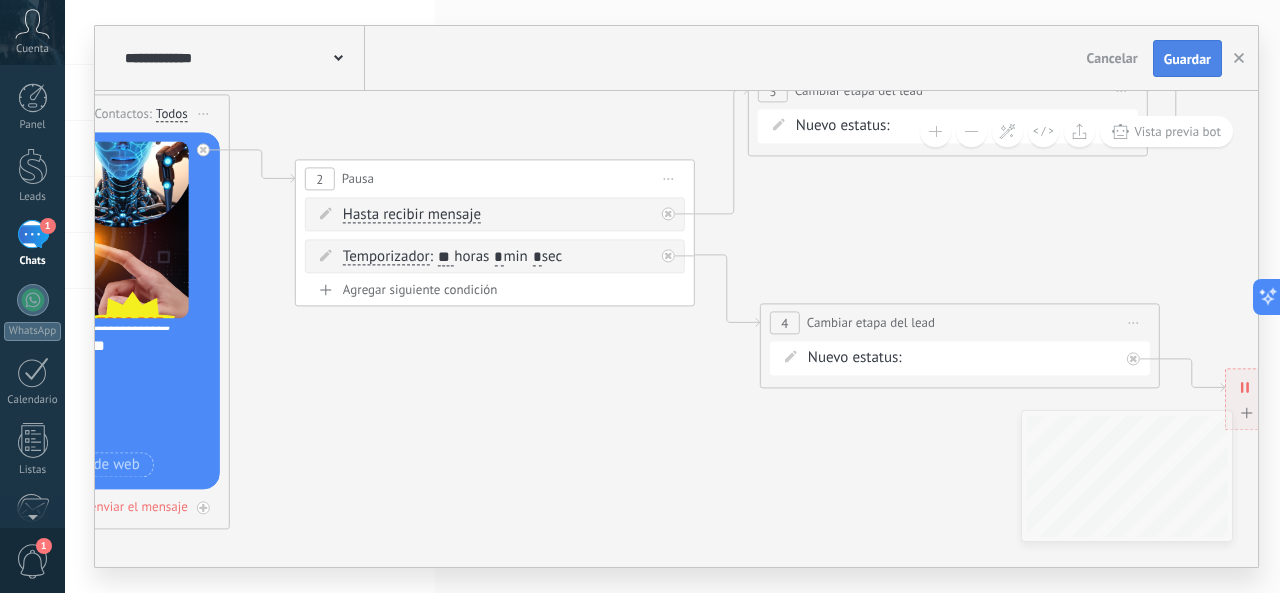 click on "Guardar" at bounding box center (1187, 59) 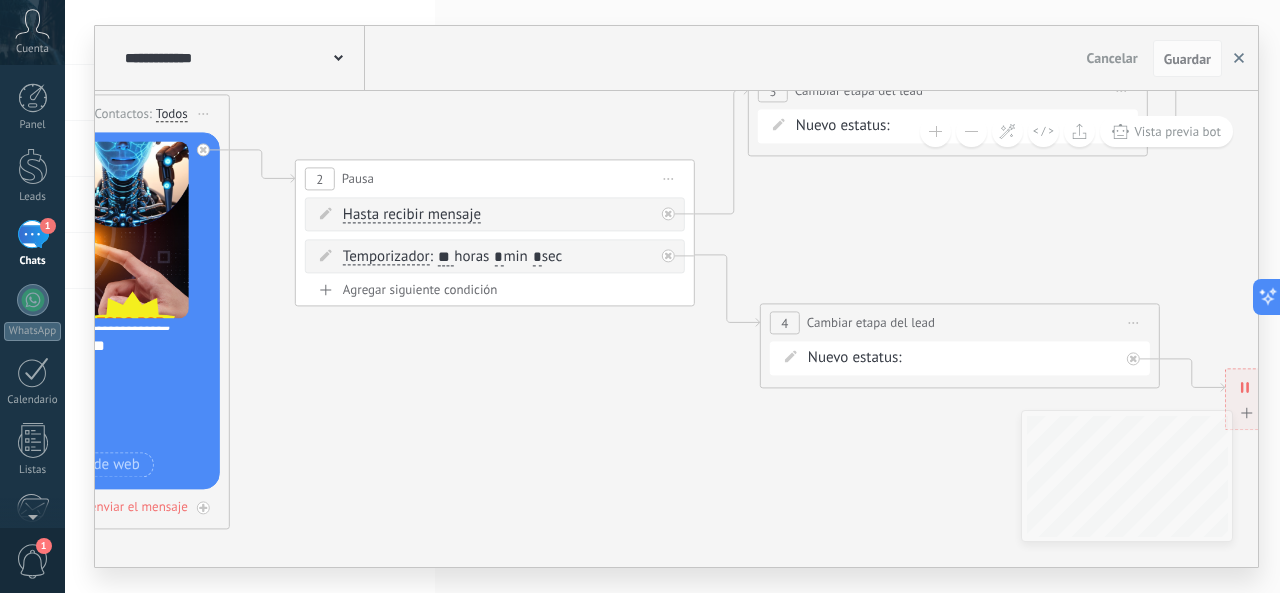 click 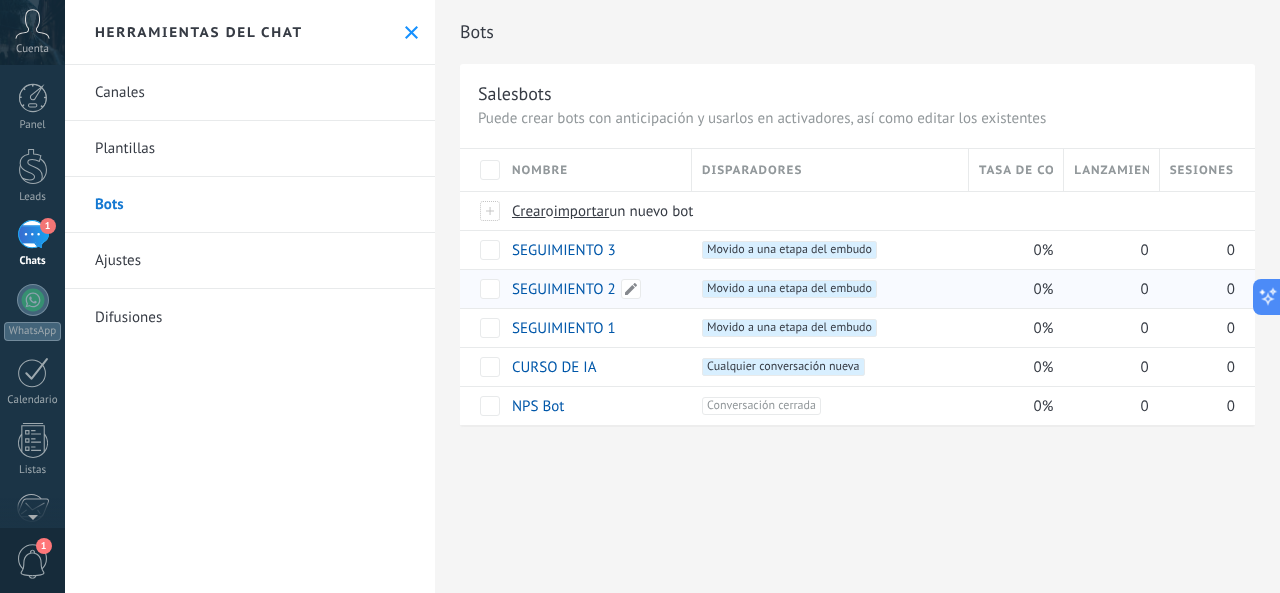 click on "SEGUIMIENTO 2" at bounding box center [564, 289] 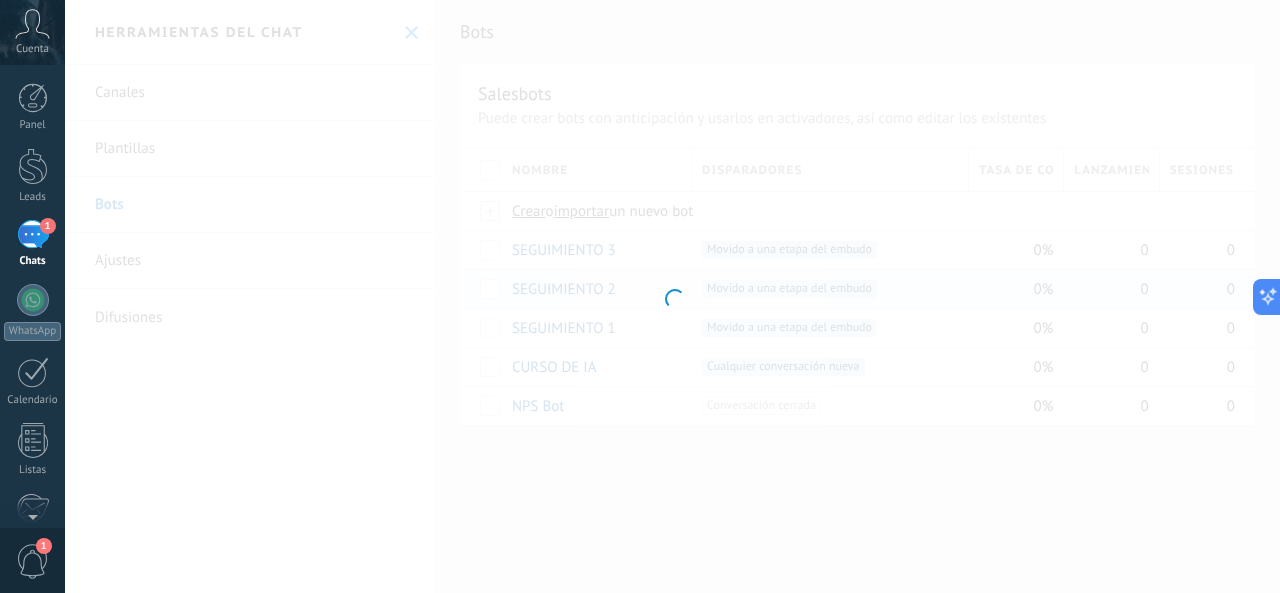 type on "**********" 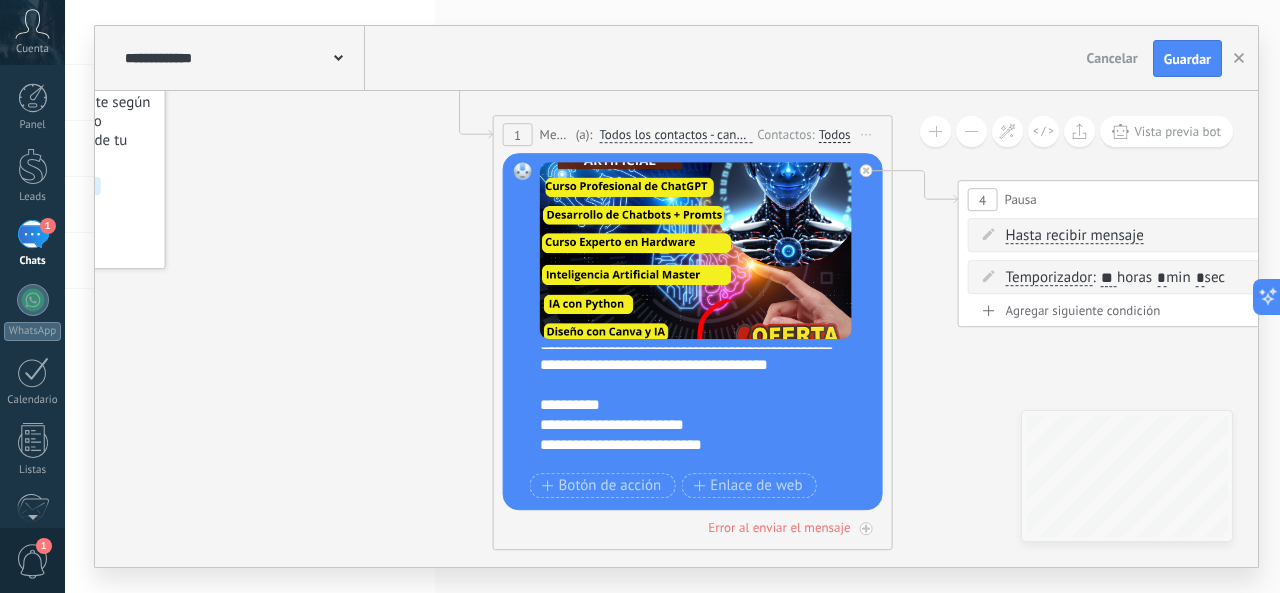 scroll, scrollTop: 33, scrollLeft: 0, axis: vertical 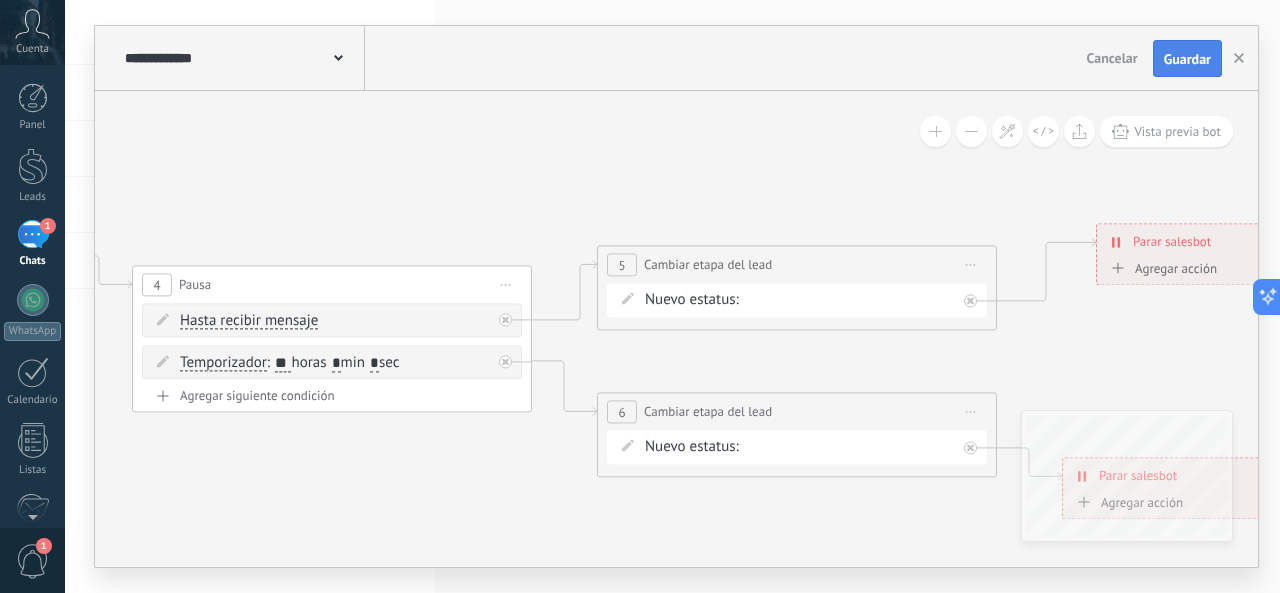 click on "Guardar" at bounding box center [1187, 59] 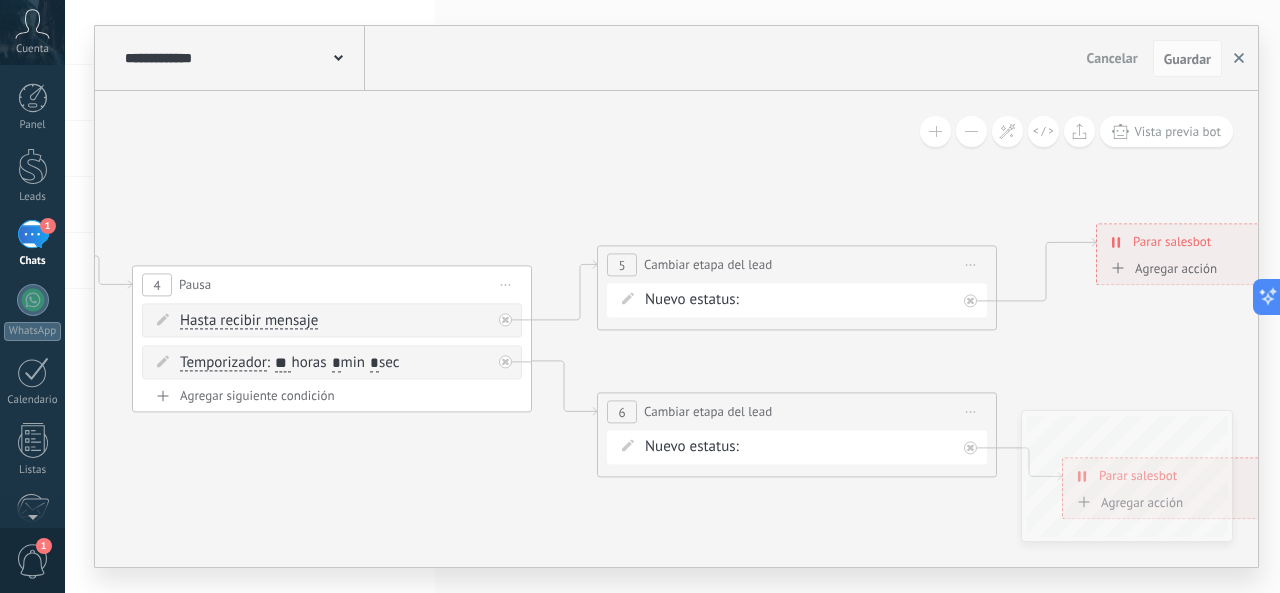 click 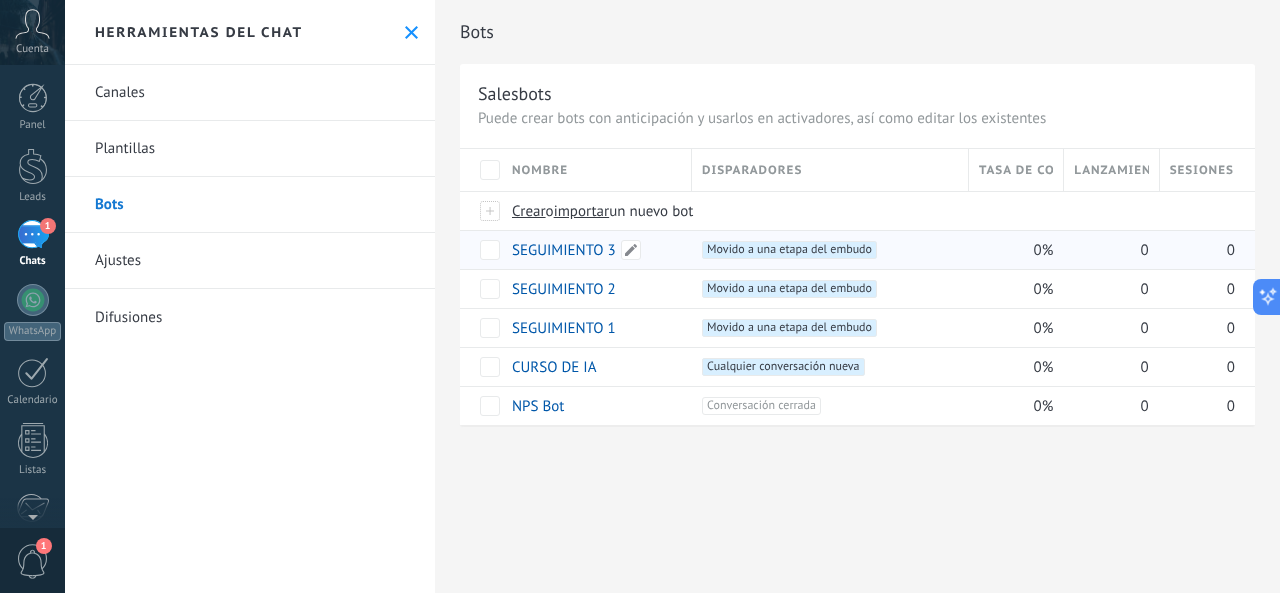 click on "SEGUIMIENTO 3" at bounding box center [564, 250] 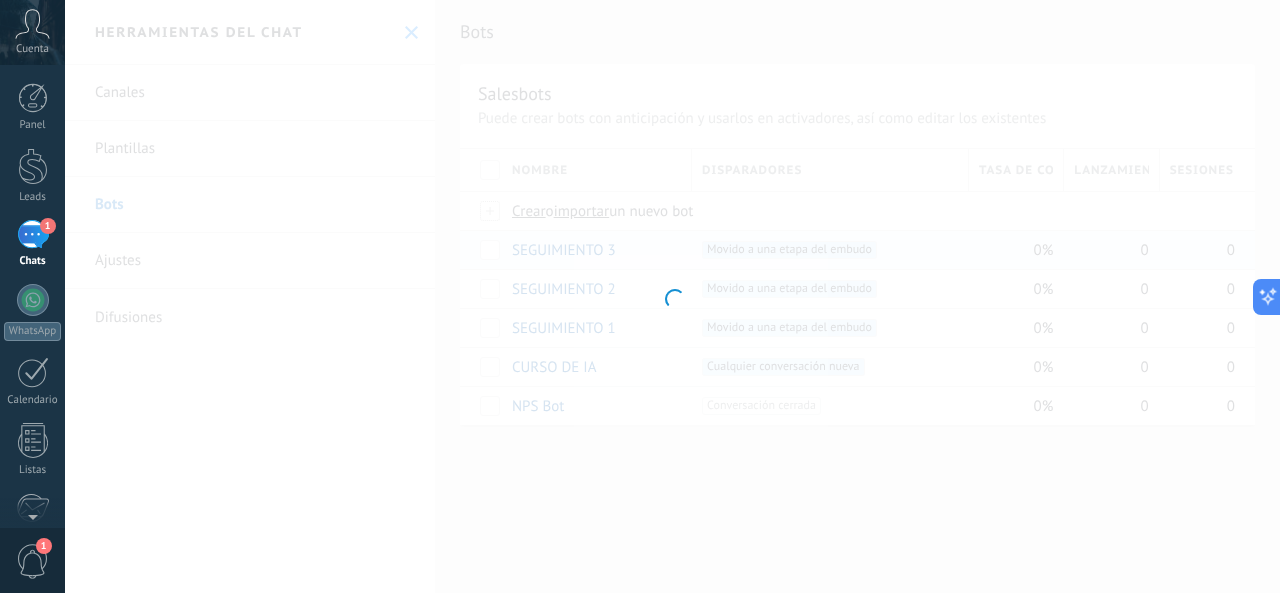 type on "**********" 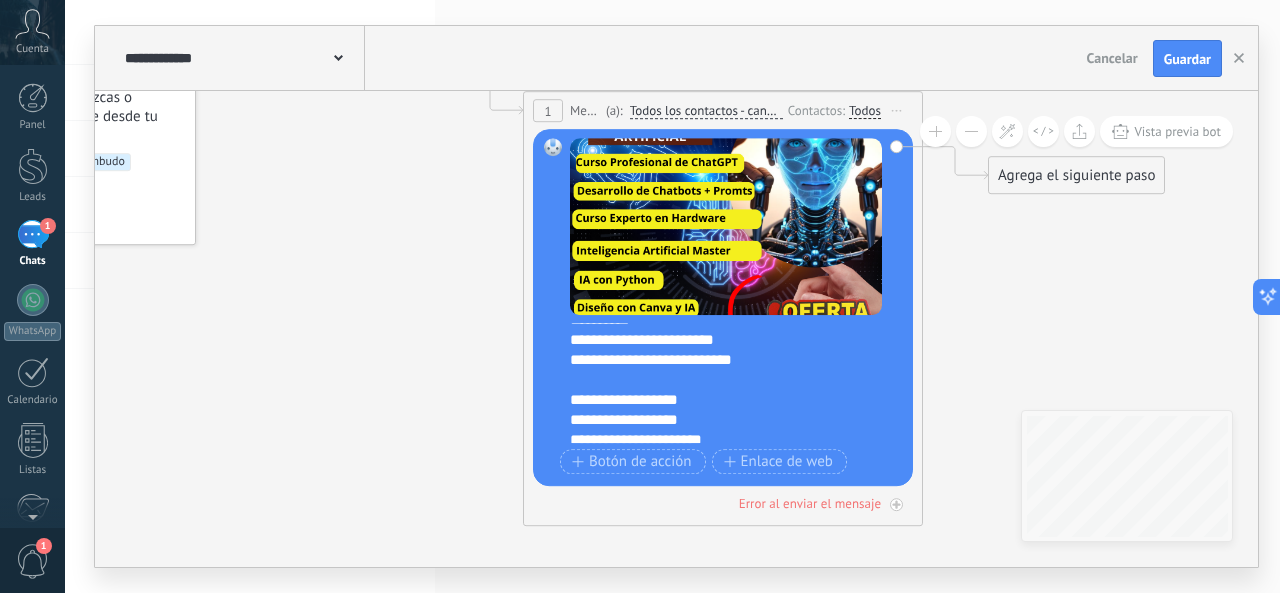 scroll, scrollTop: 99, scrollLeft: 0, axis: vertical 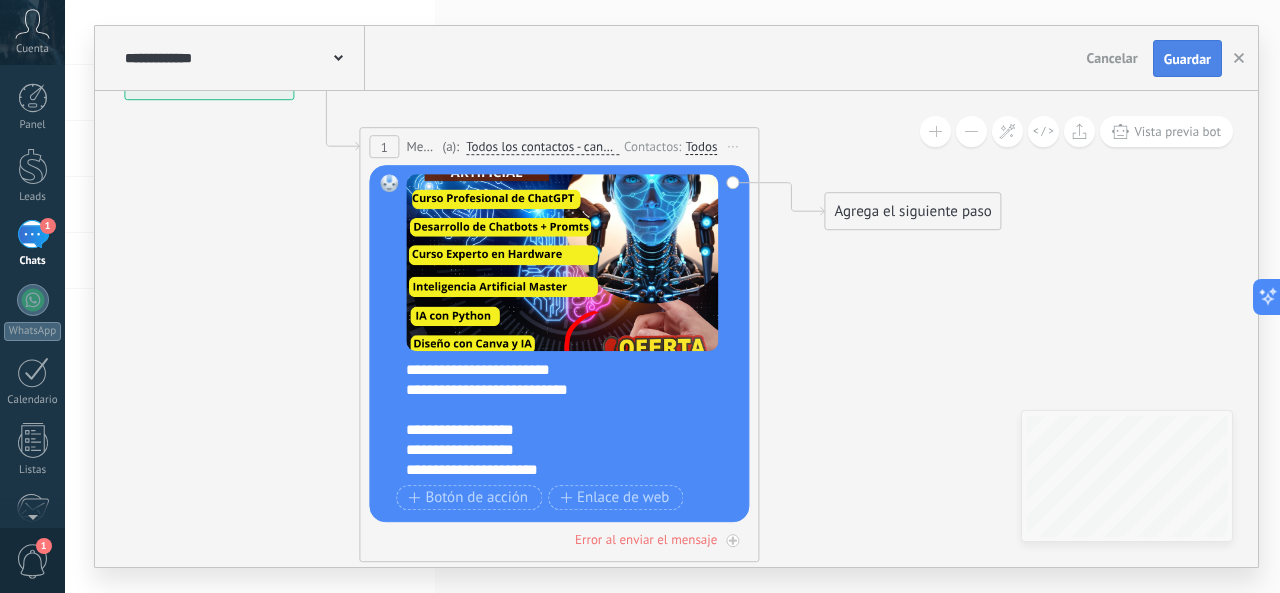 click on "Guardar" at bounding box center [1187, 59] 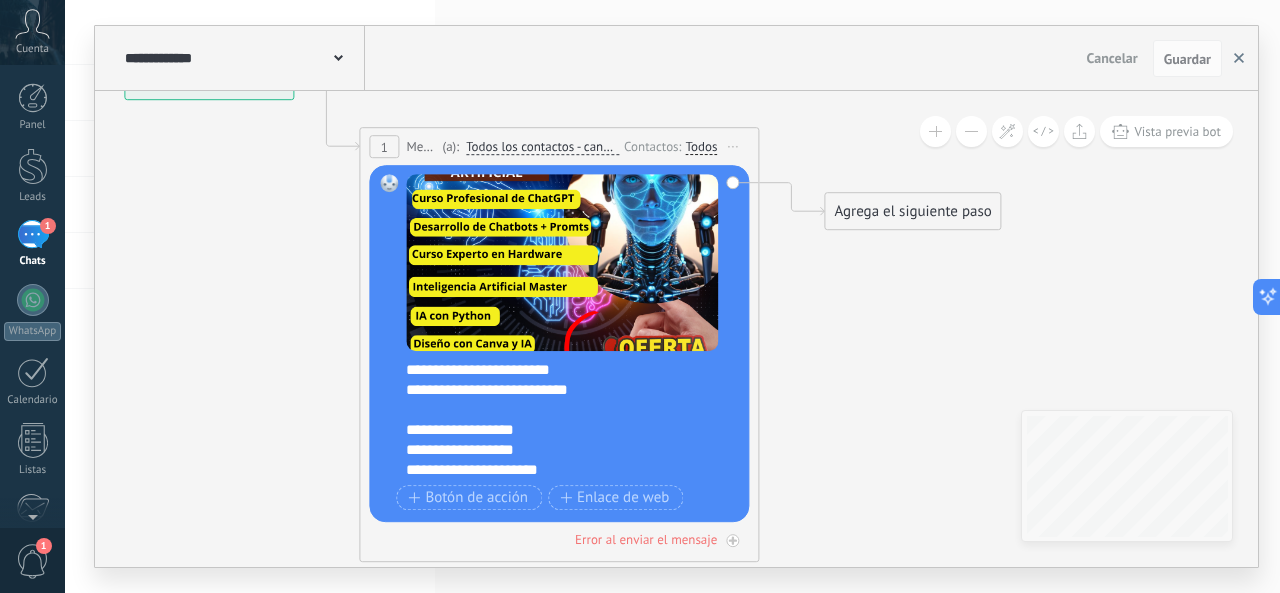 click at bounding box center [1239, 59] 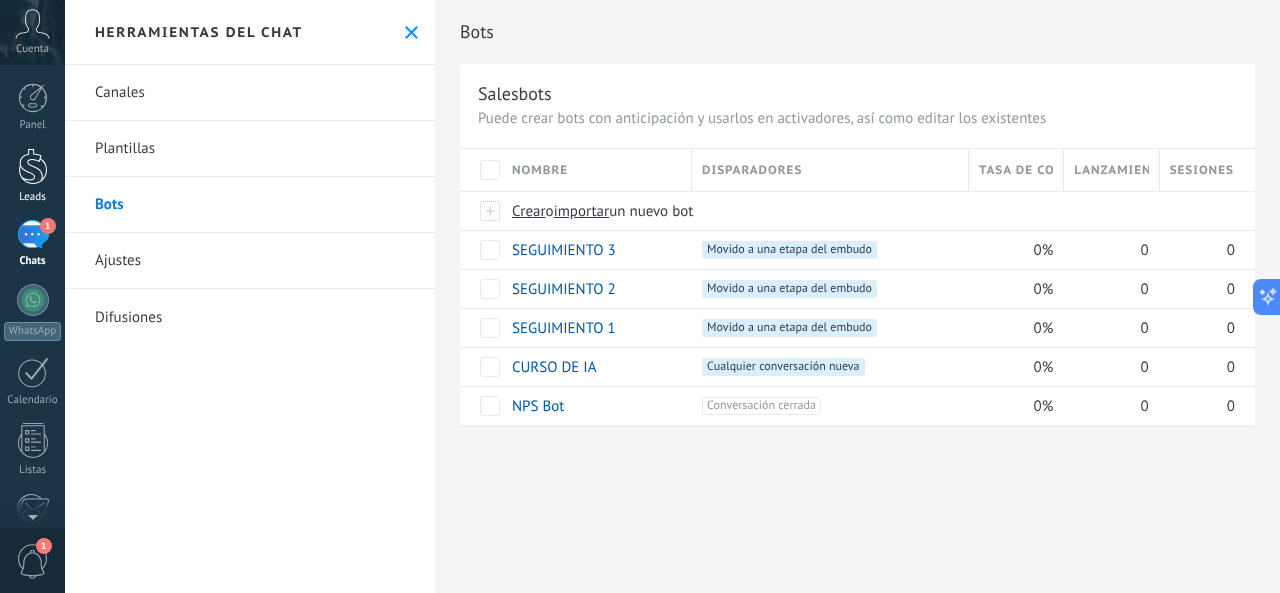 click at bounding box center (33, 166) 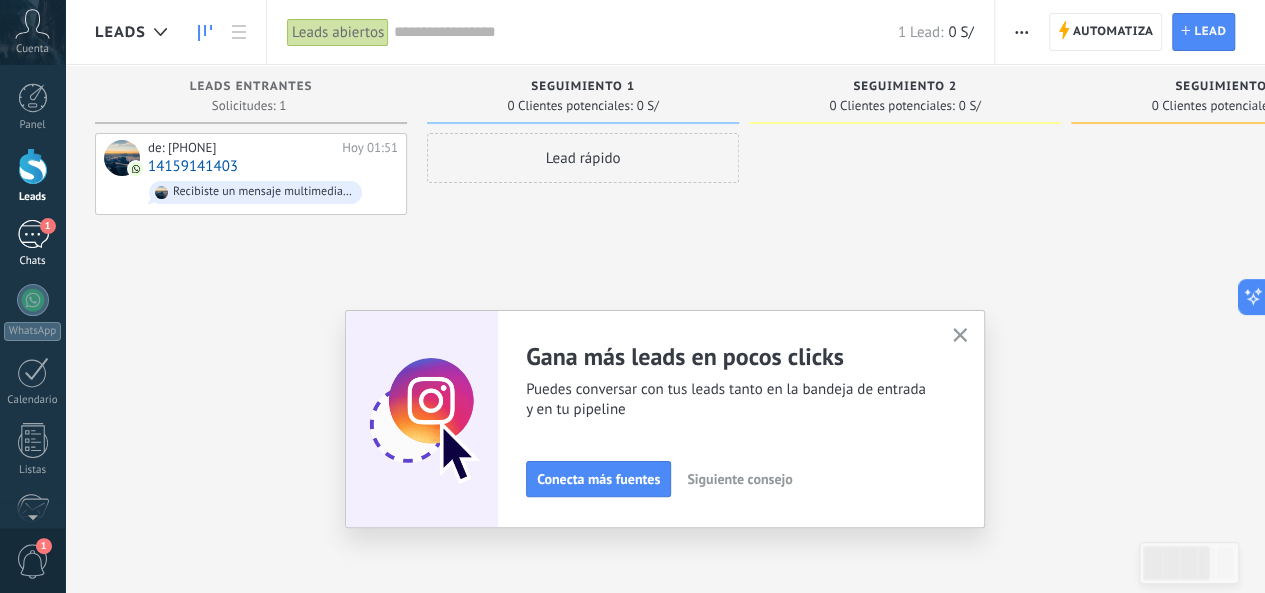 click on "1" at bounding box center [33, 234] 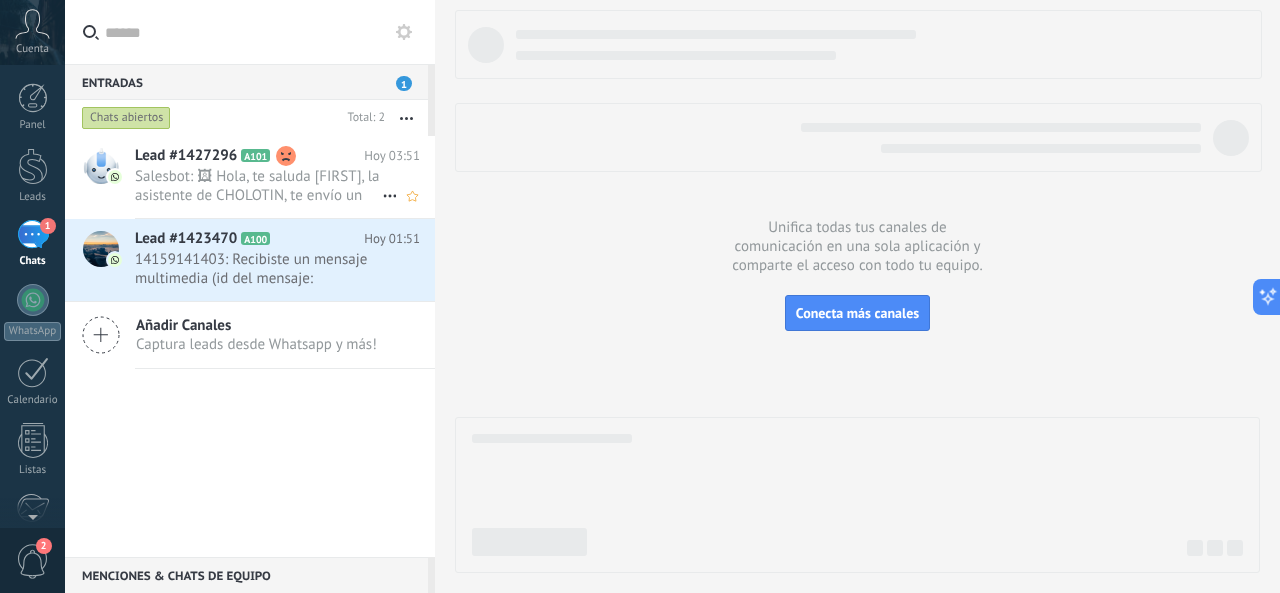 click on "Salesbot: 🖼 Hola, te saluda Adrian, la asistente de CHOLOTIN, te envío un sustento de una persona que ya adquirió el Megapack de Inteligencia Artificial.
INVERSIÓN:
PRECIO ANTES: S/ 99.00 ❌
PRECIO SOLO HOY : S/ 10.00 ✅
💜 Yape: 941484038
💙 Plin: 992914679
💚 BCP: 19195245637012
A nombre de: Daniel Alcalá
¡Realiza un ÚNICO PAGO y tendrás acceso de por vida! SIN MENSUALIDADES
Una vez realices el pago envías la imagen con la transferencia para enviarte el acceso." at bounding box center (258, 186) 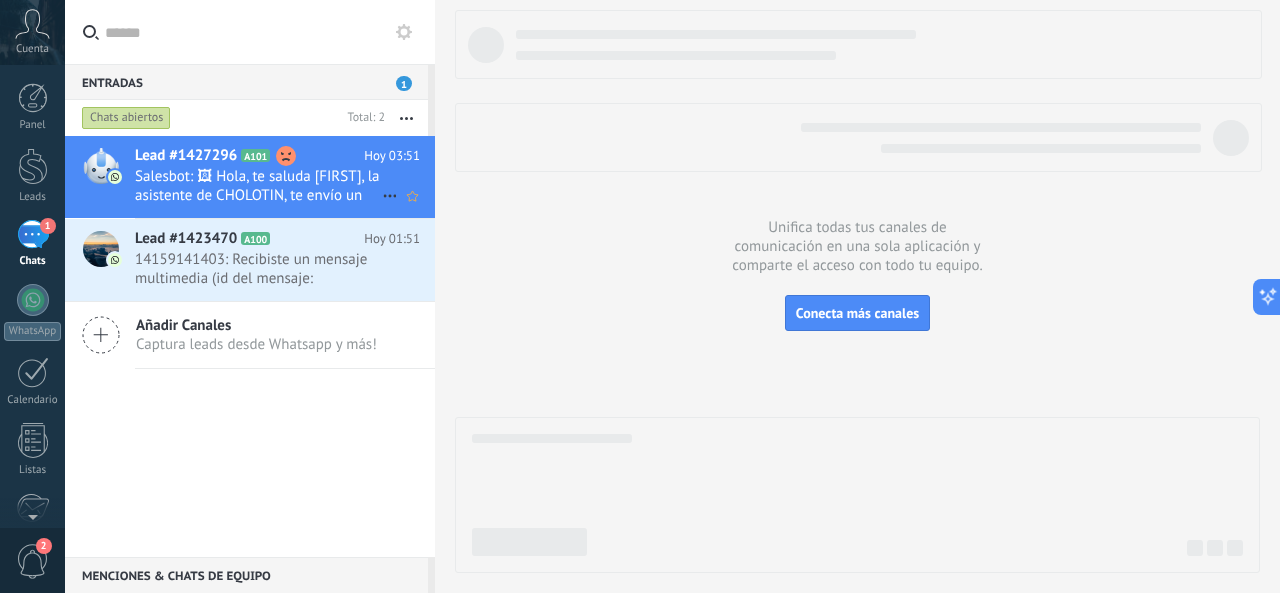 click on "Lead #1427296
A101
Hoy 03:51
Salesbot: 🖼 Hola, te saluda Adrian, la asistente de CHOLOTIN, te envío un sustento de una persona que ya adquirió el Megapack de Inteligencia Artificial.
INVERSIÓN:
PRECIO ANTES: S/ 99.00 ❌
PRECIO SOLO HOY : S/ 10.00 ✅
💜 Yape: 941484038
💙 Plin: 992914679
💚 BCP: 19195245637012
A nombre de: Daniel Alcalá
¡Realiza un ÚNICO PAGO y tendrás acceso de por vida! SIN MENSUALIDADES
Una vez realices el pago envías la imagen con la transferencia para enviarte el acceso." at bounding box center [285, 177] 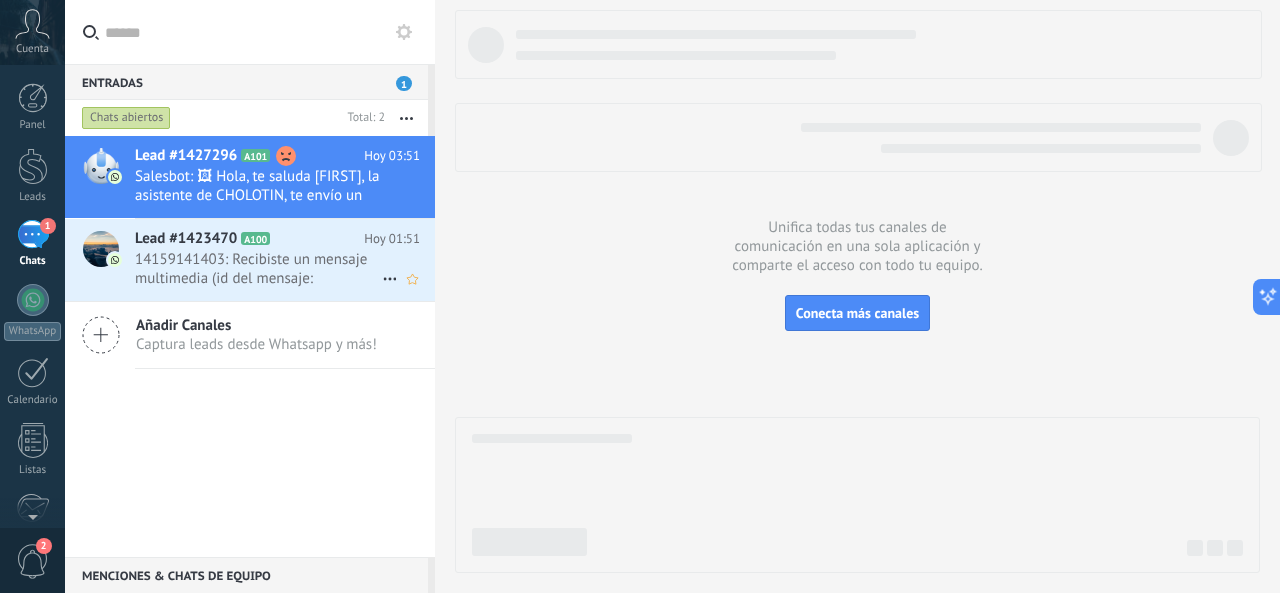 click on "14159141403: Recibiste un mensaje multimedia (id del mensaje: 9BE794EA03B18AF541). Espera a que se cargue o se visualice en..." at bounding box center [258, 269] 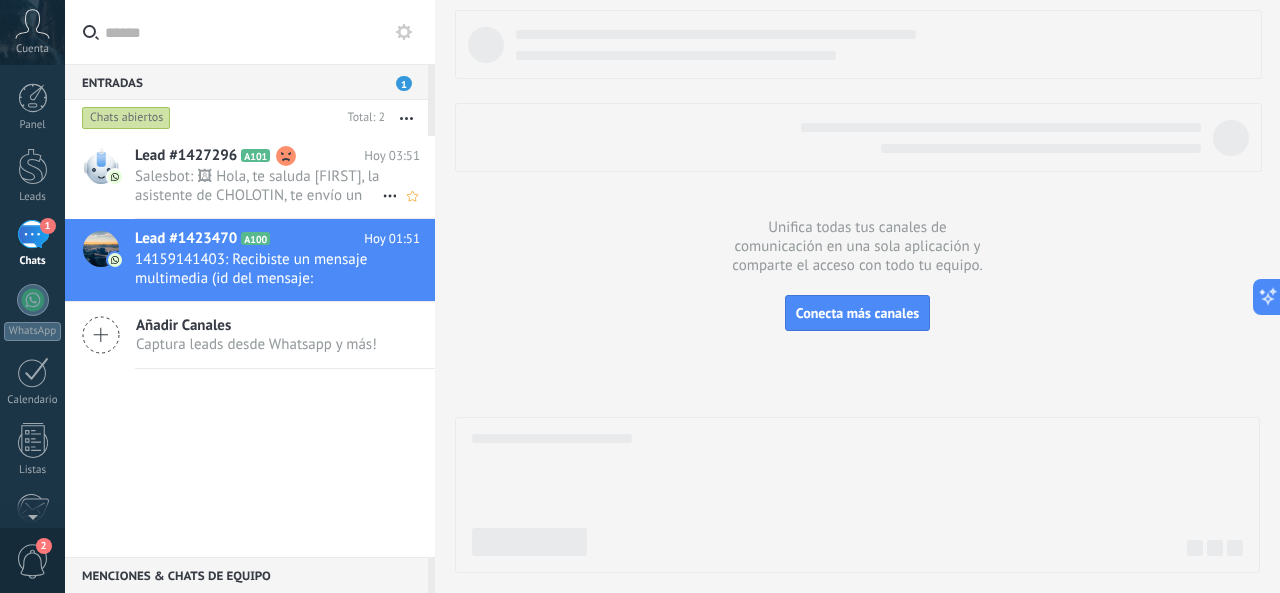 click on "Salesbot: 🖼 Hola, te saluda Adrian, la asistente de CHOLOTIN, te envío un sustento de una persona que ya adquirió el Megapack de Inteligencia Artificial.
INVERSIÓN:
PRECIO ANTES: S/ 99.00 ❌
PRECIO SOLO HOY : S/ 10.00 ✅
💜 Yape: 941484038
💙 Plin: 992914679
💚 BCP: 19195245637012
A nombre de: Daniel Alcalá
¡Realiza un ÚNICO PAGO y tendrás acceso de por vida! SIN MENSUALIDADES
Una vez realices el pago envías la imagen con la transferencia para enviarte el acceso." at bounding box center [258, 186] 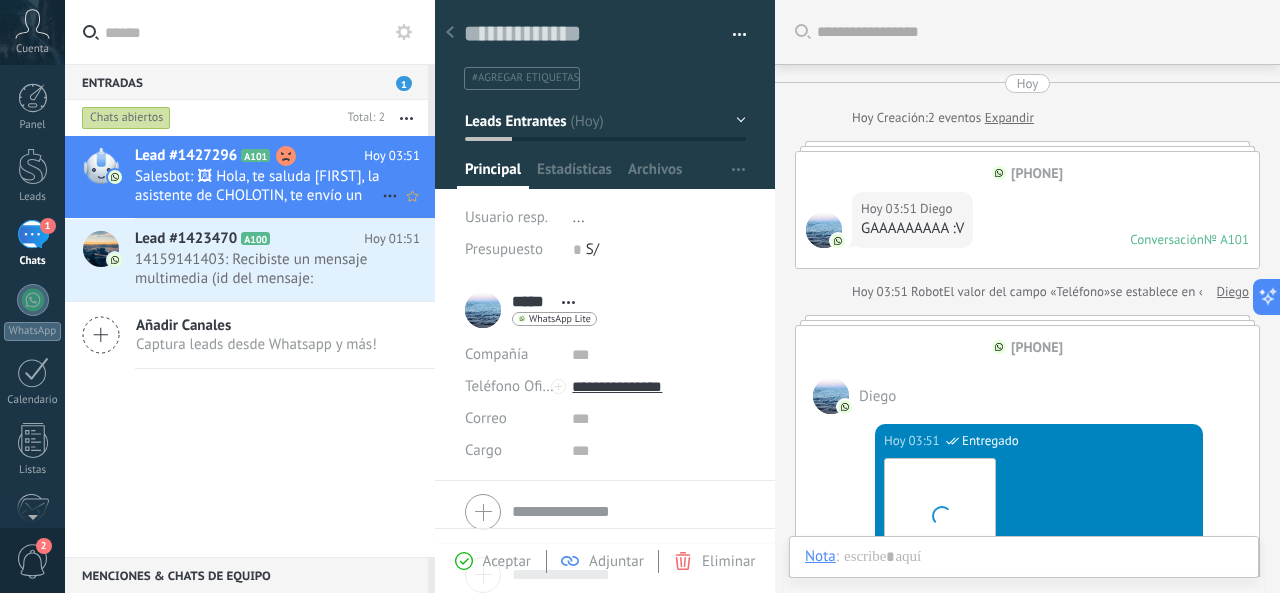 scroll, scrollTop: 30, scrollLeft: 0, axis: vertical 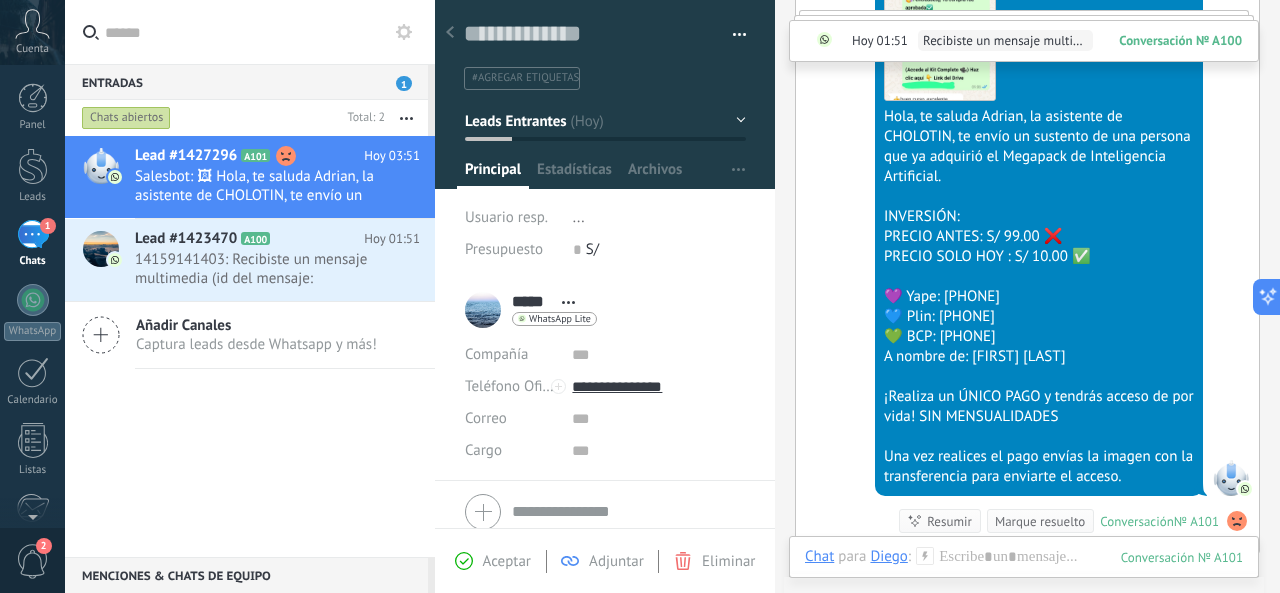 click on "1" at bounding box center (33, 234) 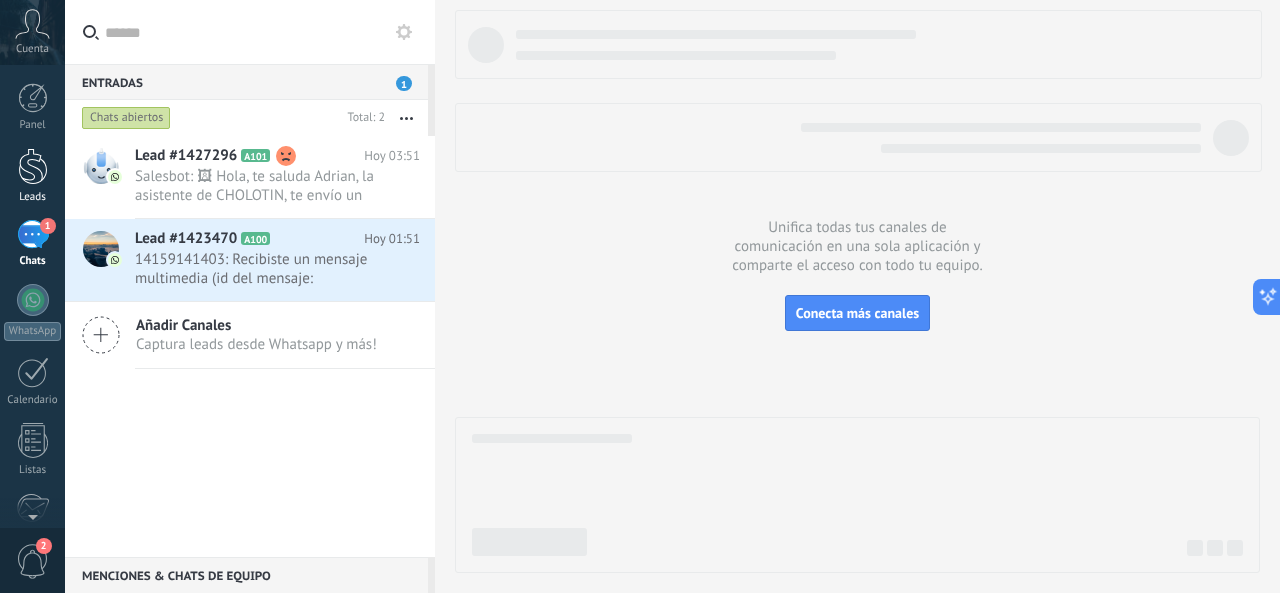 click on "Leads" at bounding box center (32, 176) 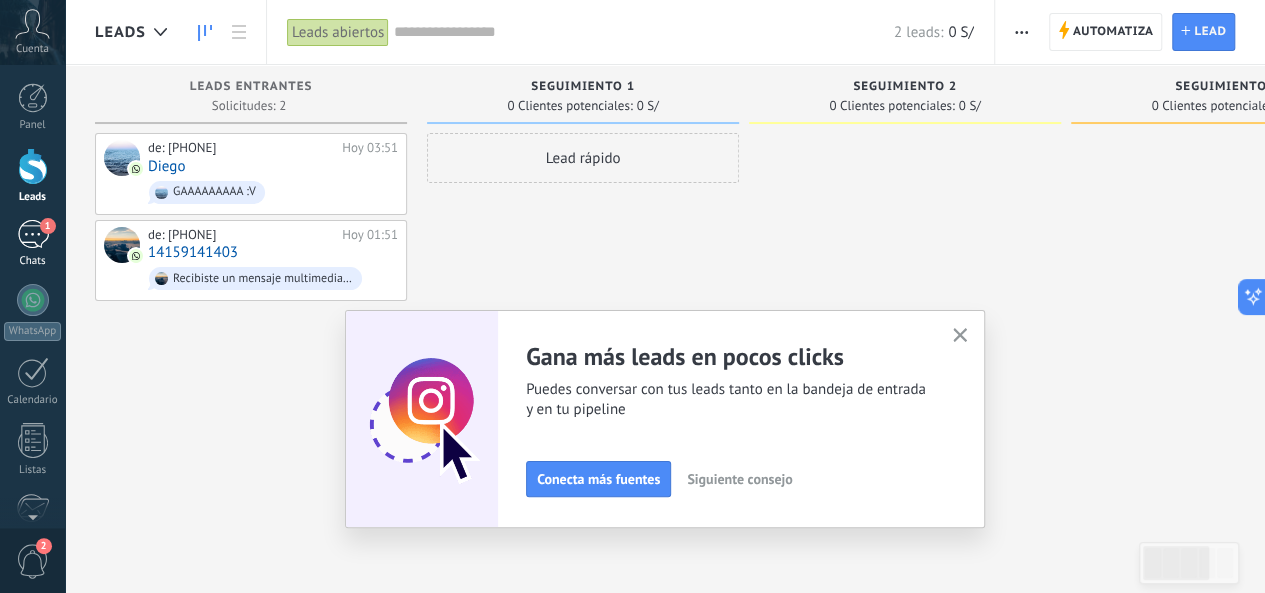 click on "1
Chats" at bounding box center (32, 244) 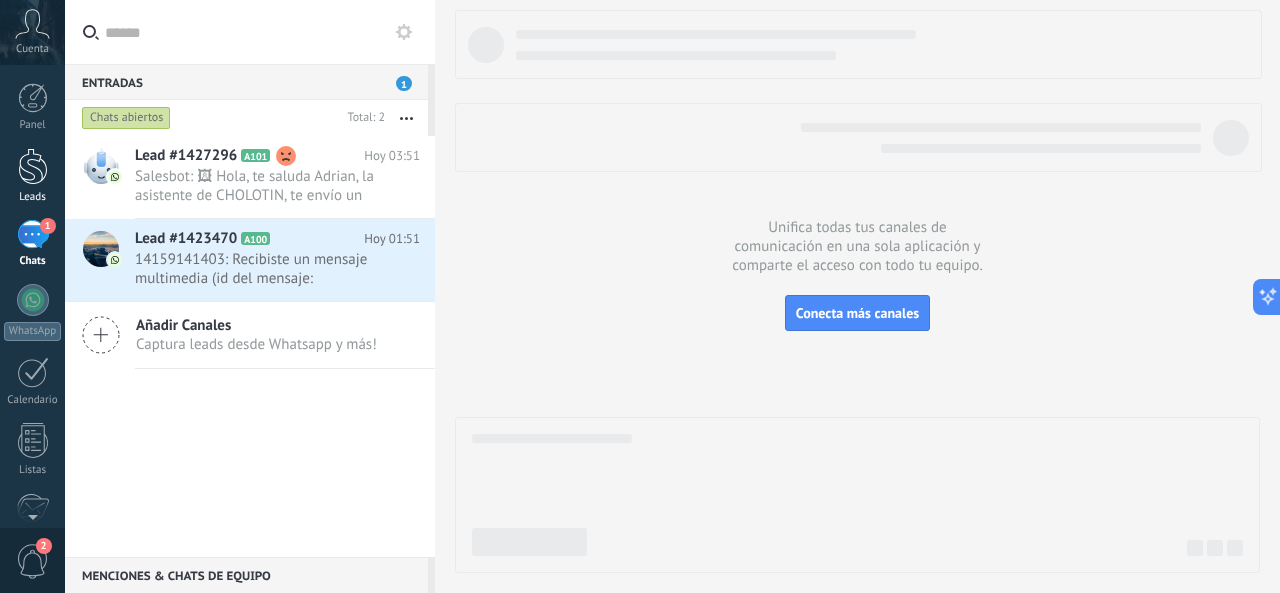 click at bounding box center [33, 166] 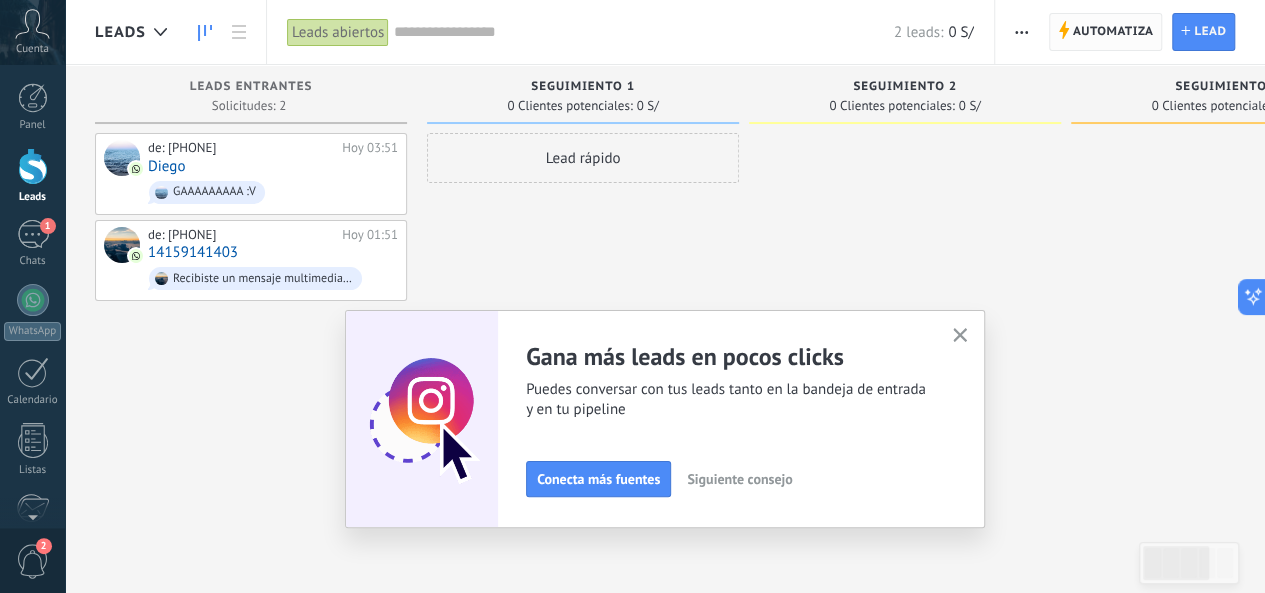 click on "Automatiza" at bounding box center [1113, 32] 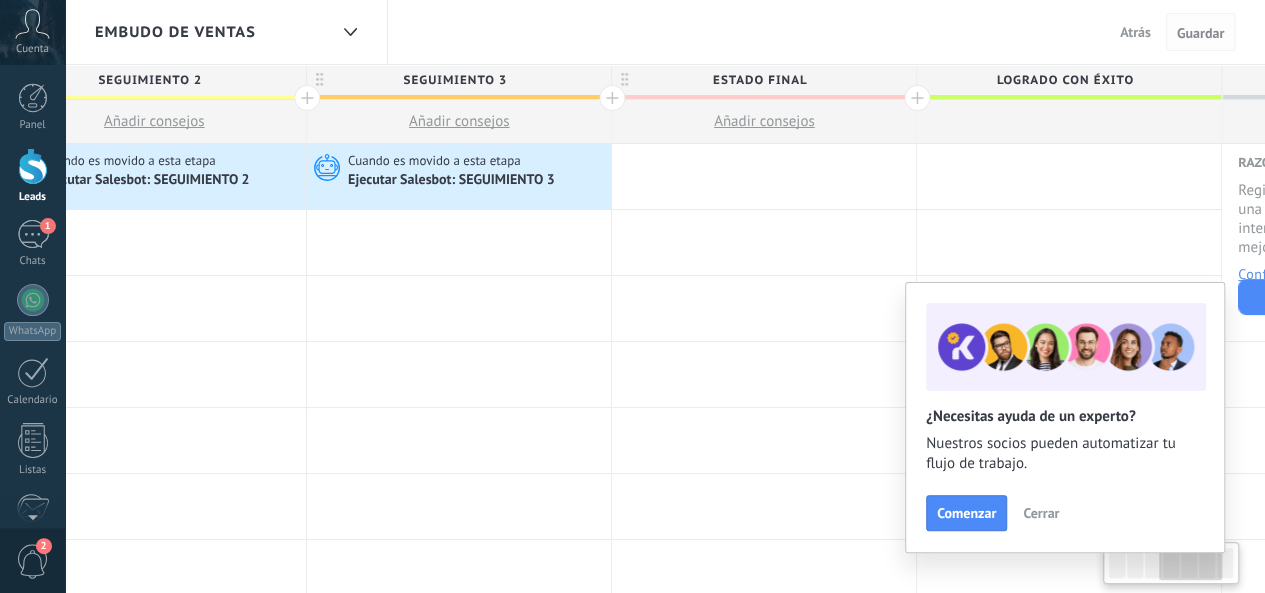 scroll, scrollTop: 0, scrollLeft: 997, axis: horizontal 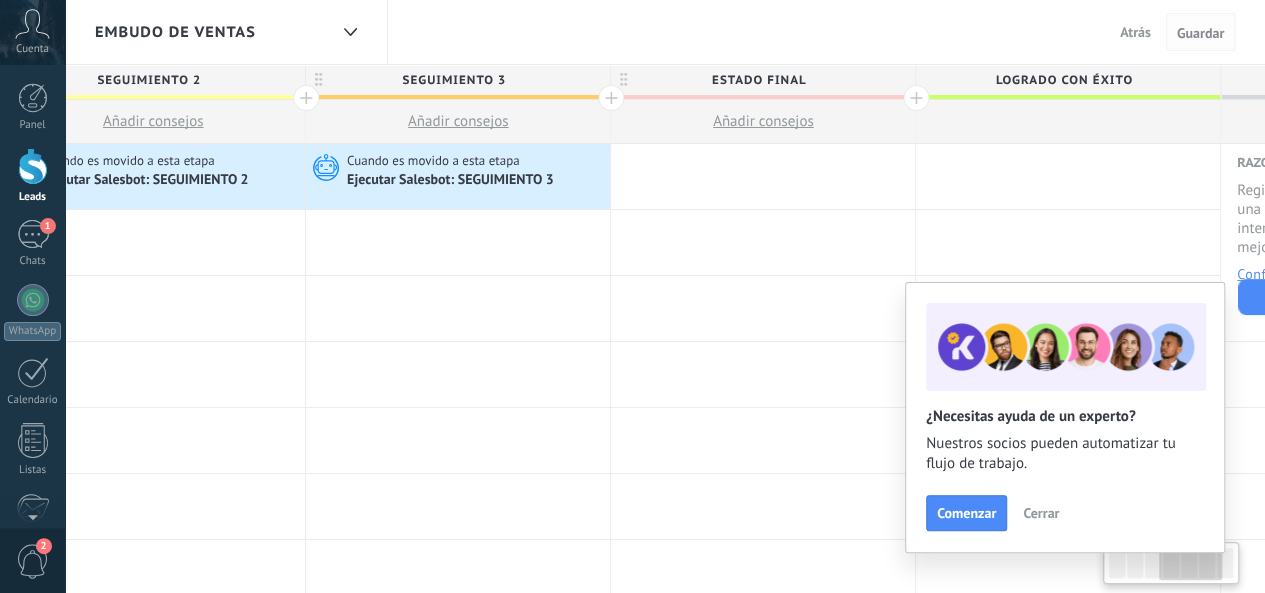 click on "Guardar" at bounding box center (1200, 33) 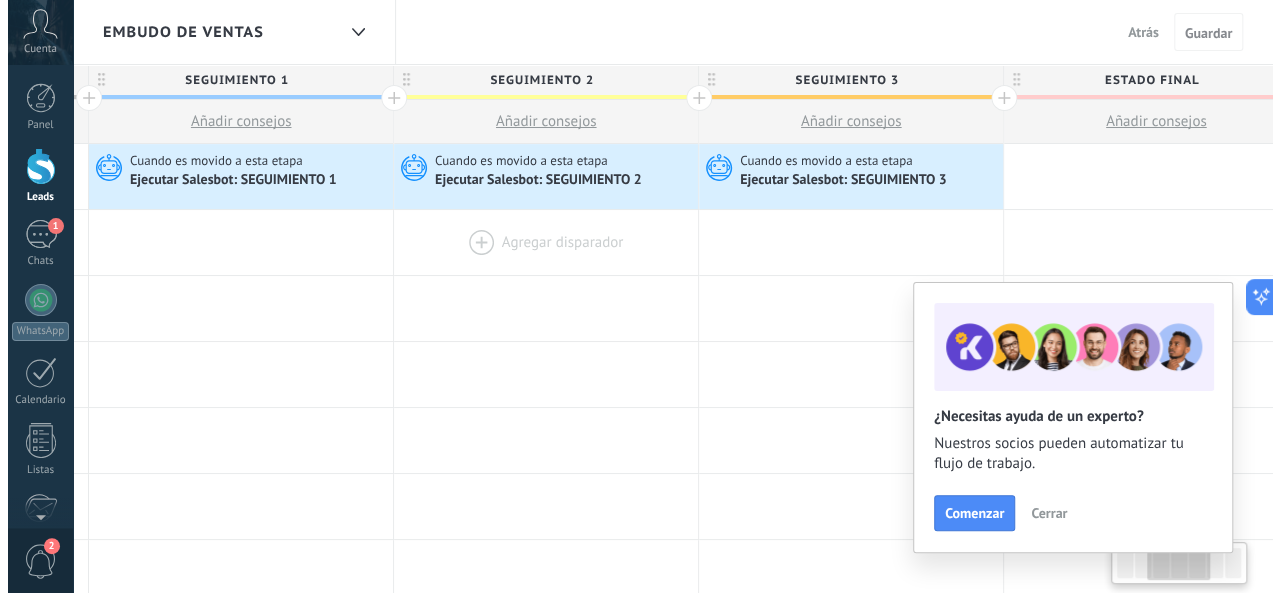 scroll, scrollTop: 0, scrollLeft: 610, axis: horizontal 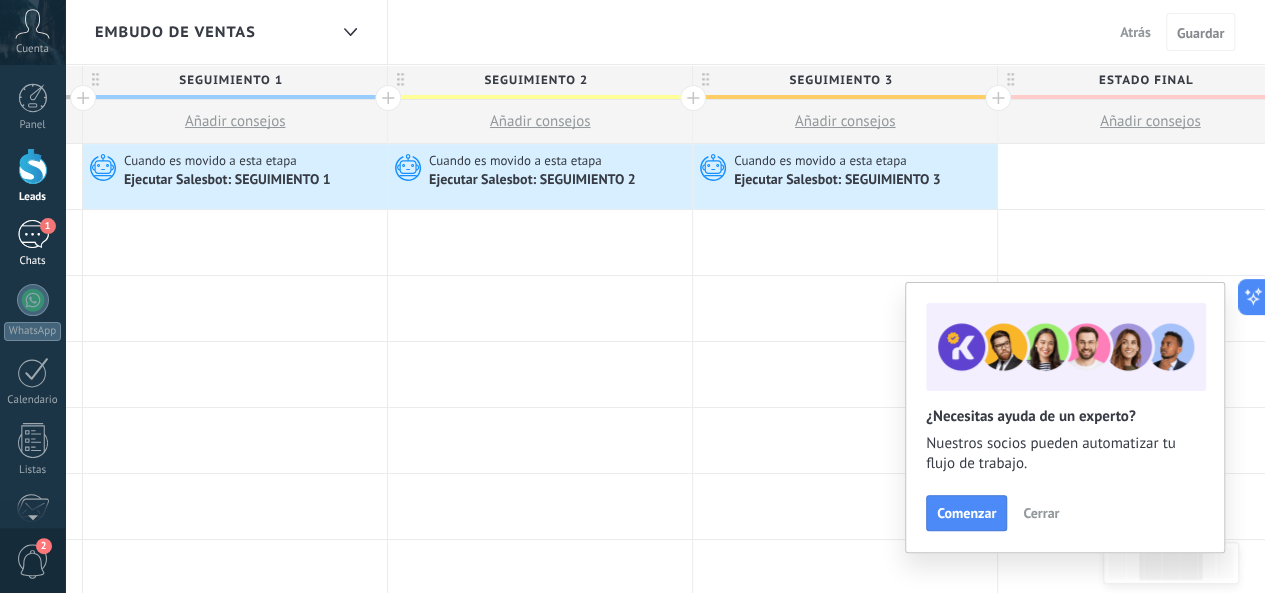 click on "1
Chats" at bounding box center (32, 244) 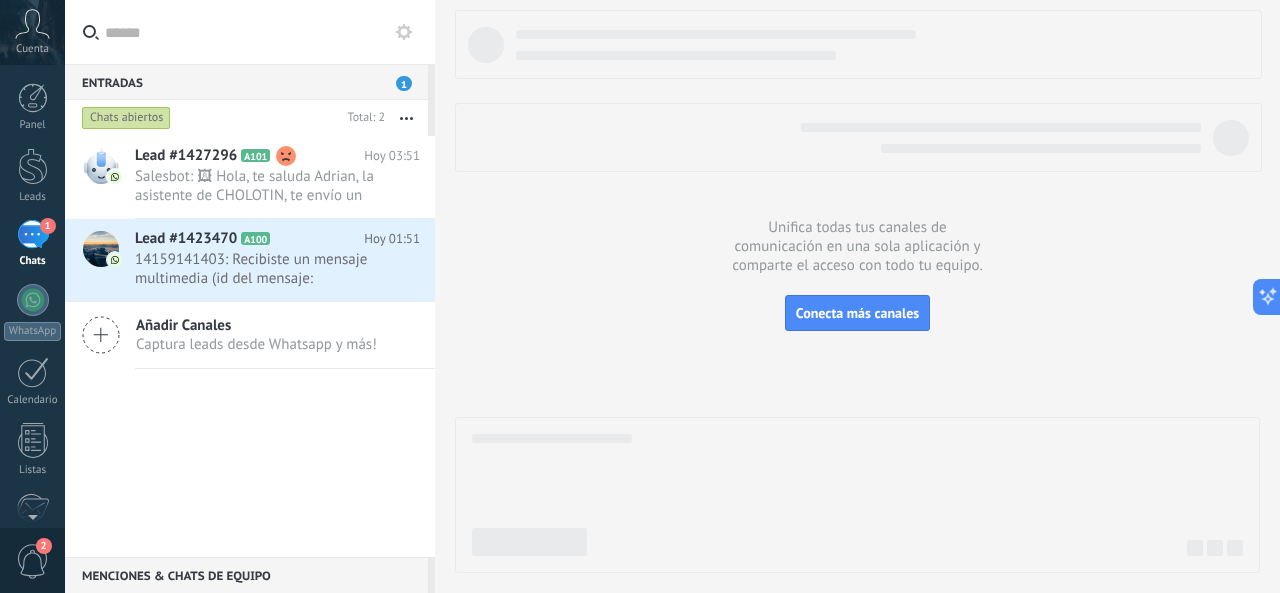 click 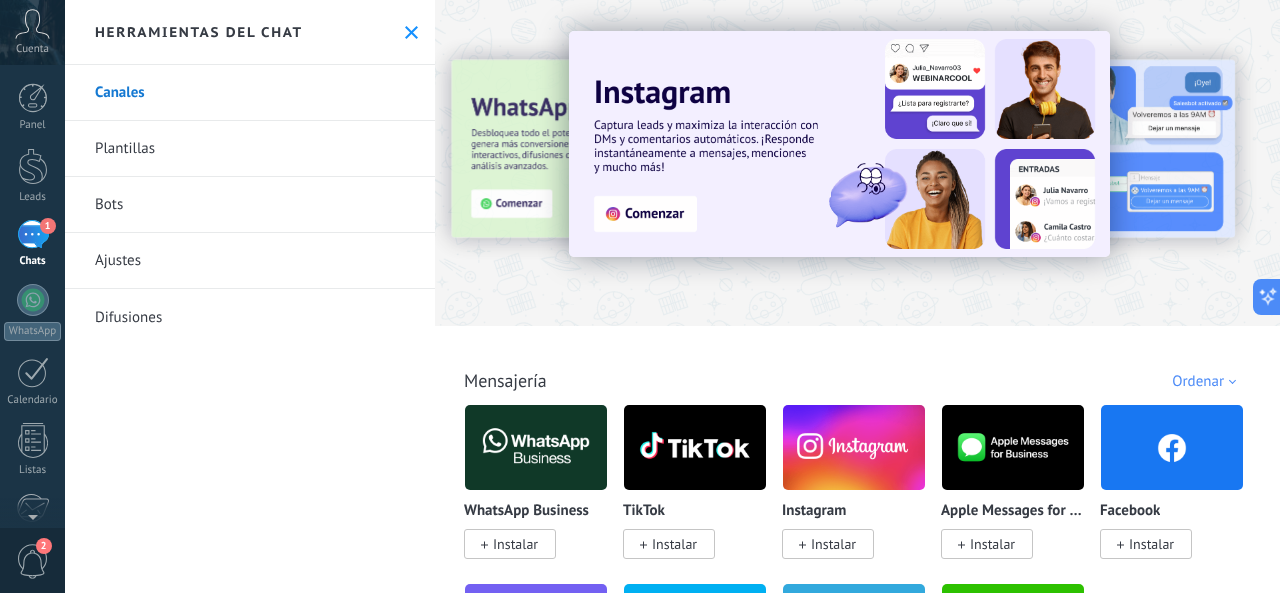 click on "Bots" at bounding box center [250, 205] 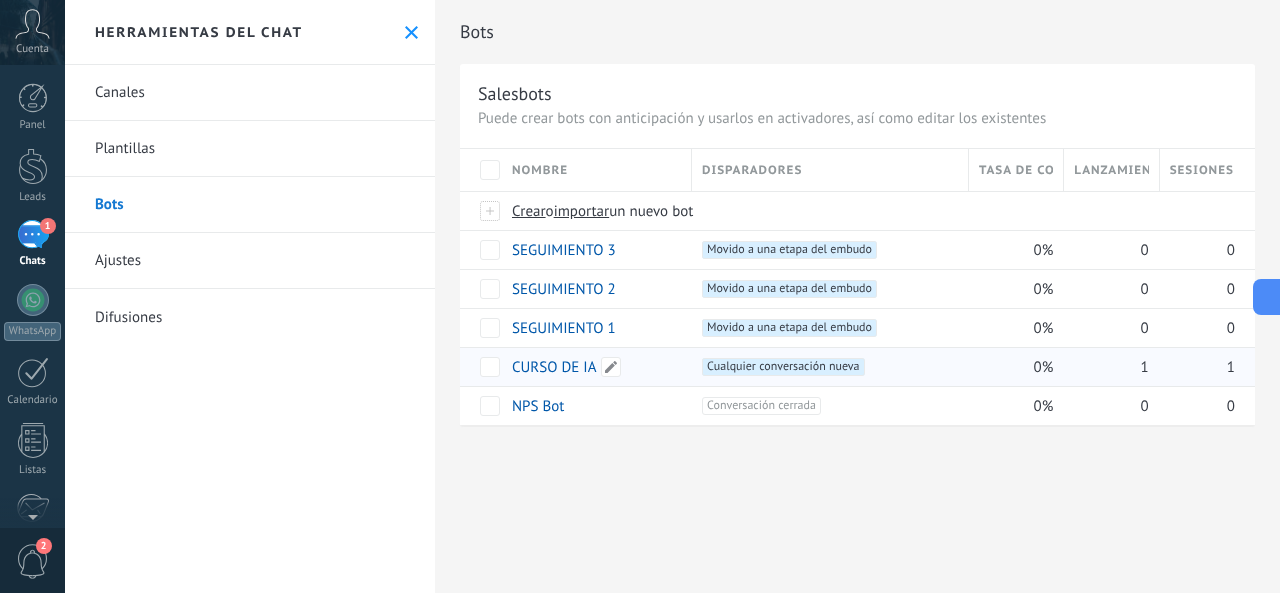 click on "CURSO DE IA" at bounding box center [554, 367] 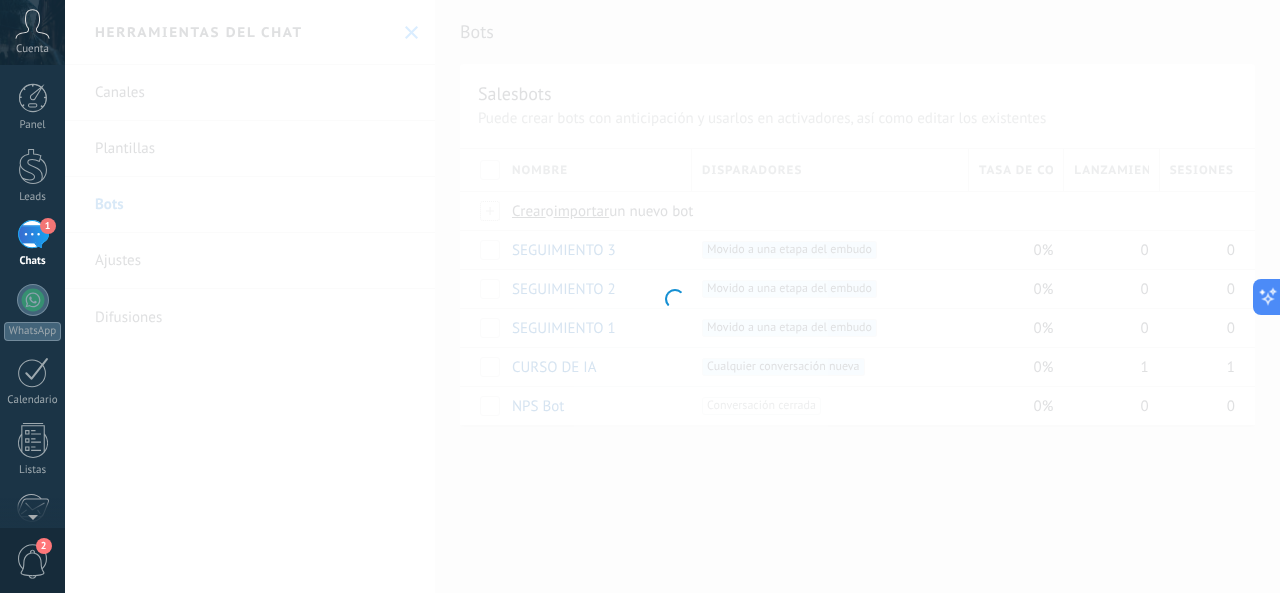 type on "**********" 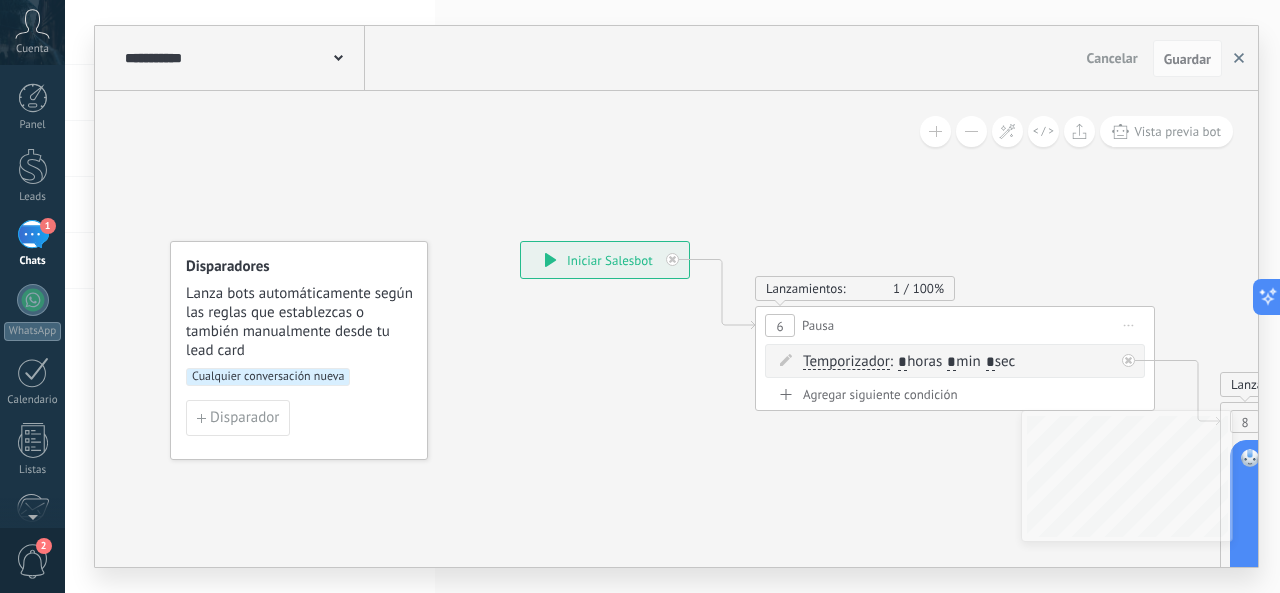 click 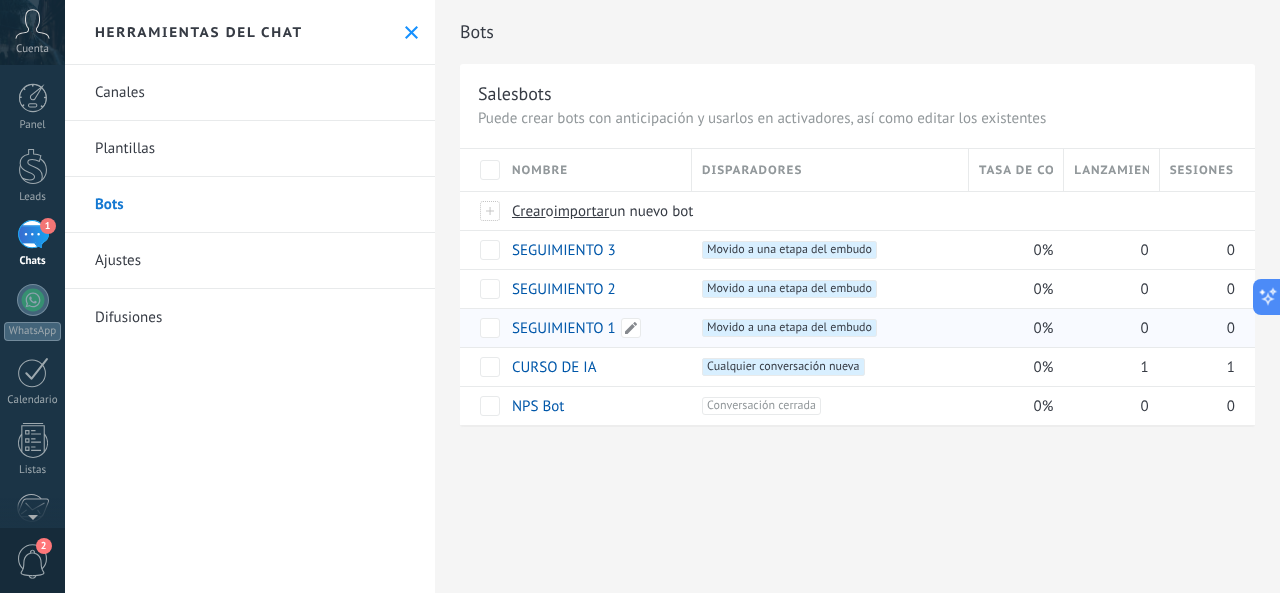 click on "SEGUIMIENTO 1" at bounding box center [564, 328] 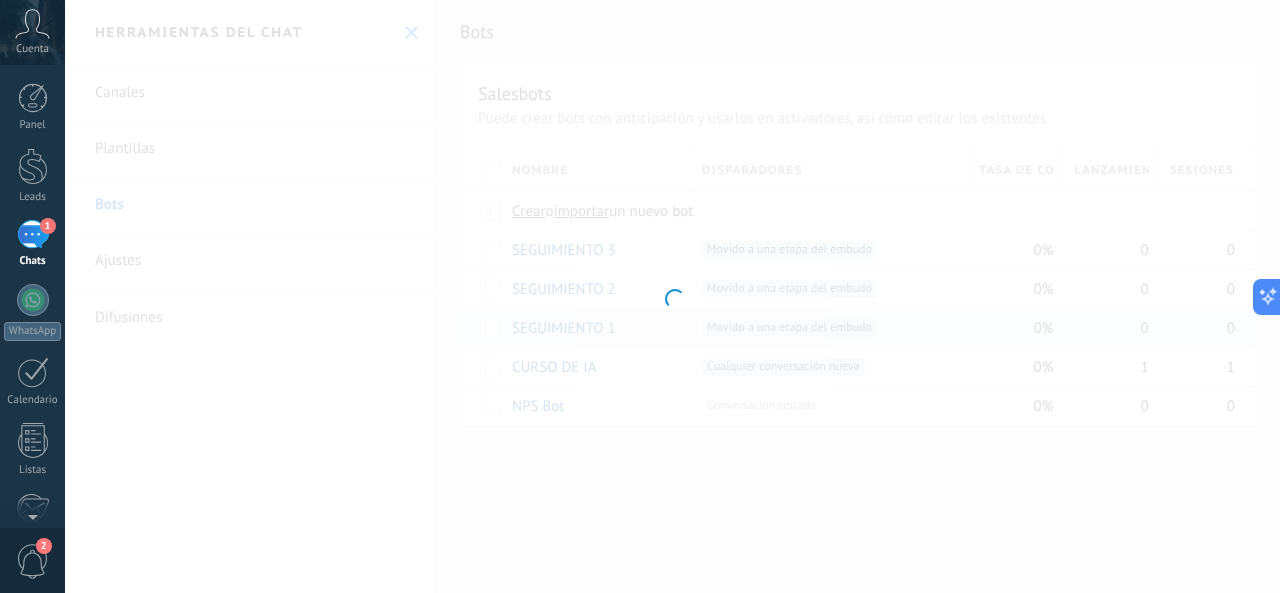 type on "**********" 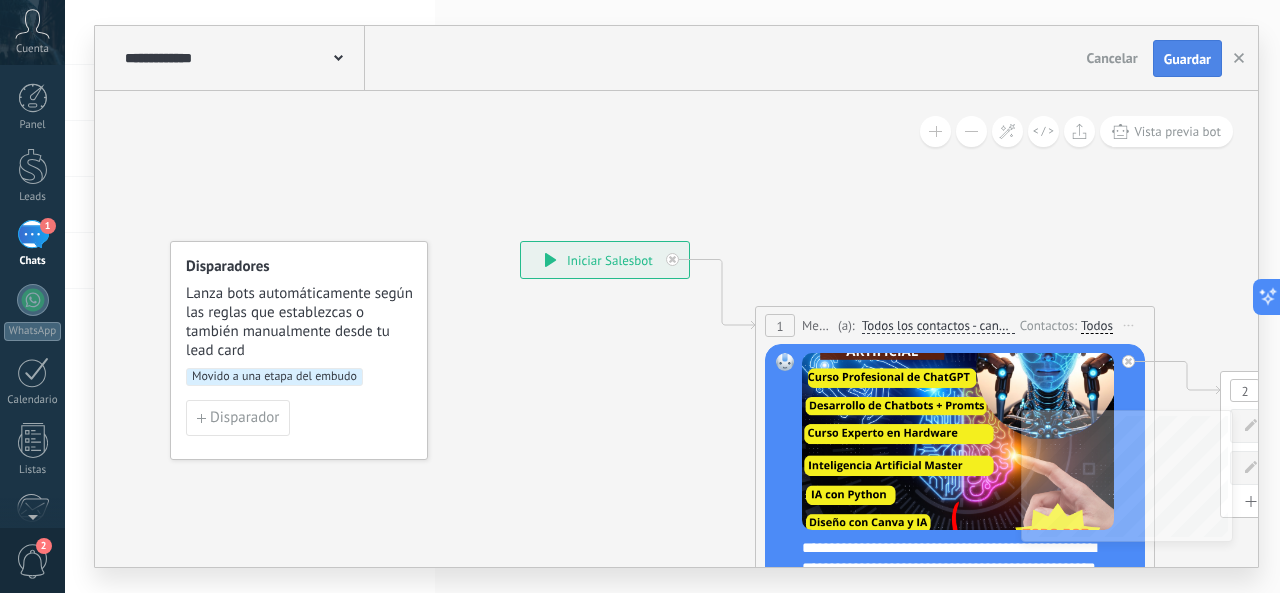 click on "Guardar" at bounding box center [1187, 59] 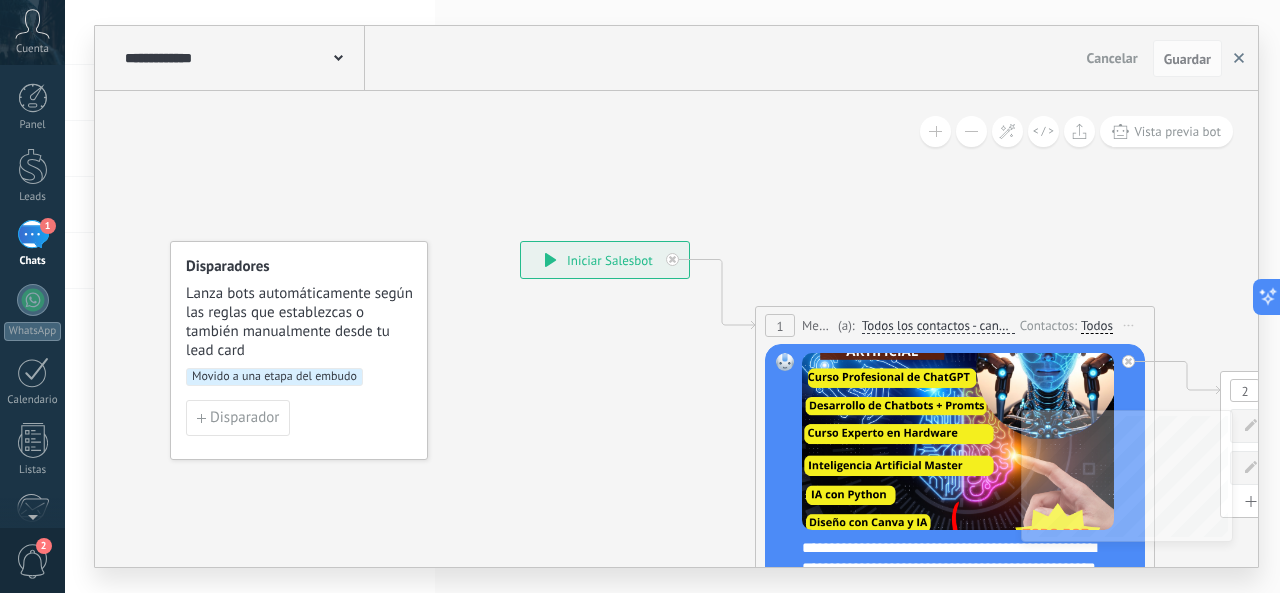 click at bounding box center (1239, 59) 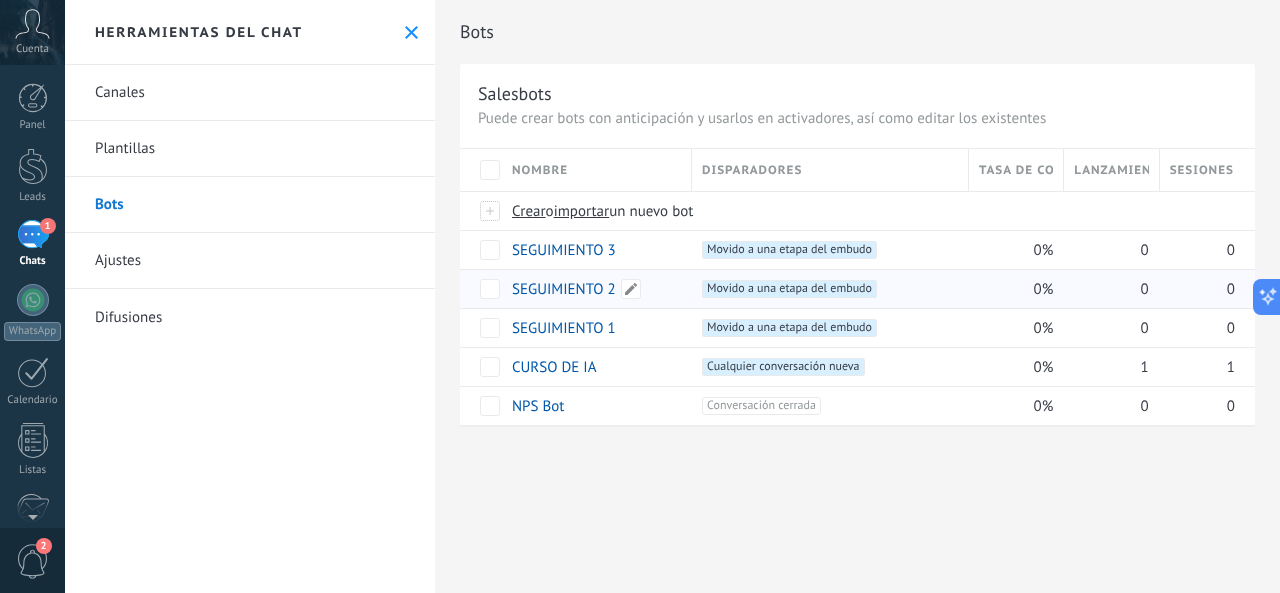 click on "SEGUIMIENTO 2" at bounding box center [564, 289] 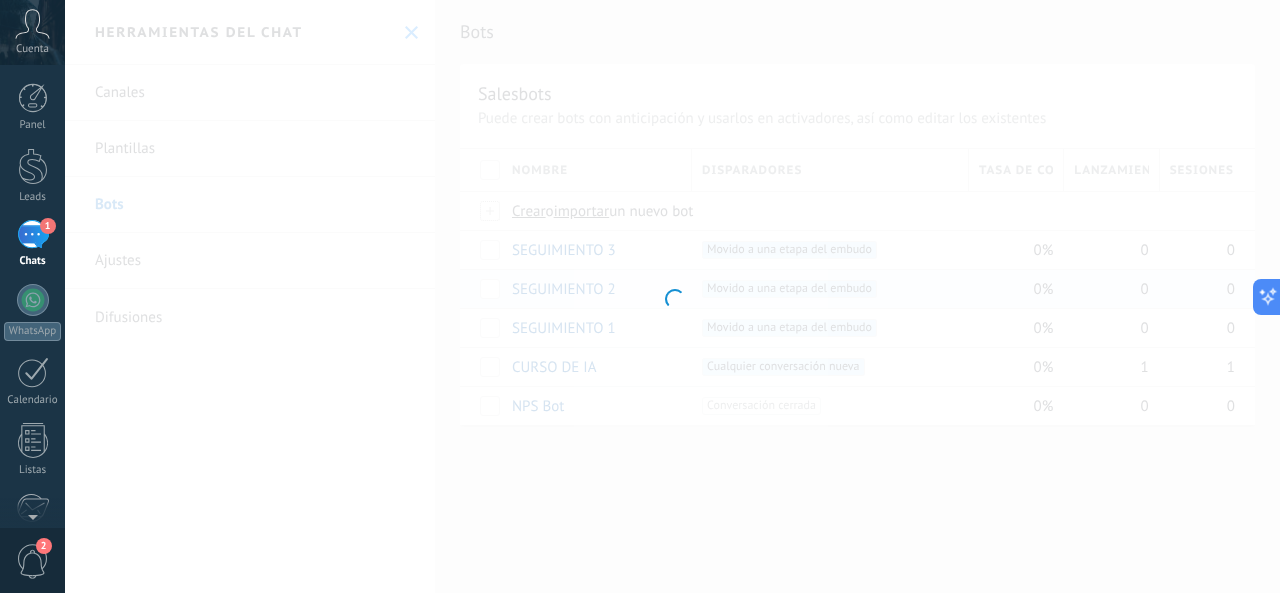 type on "**********" 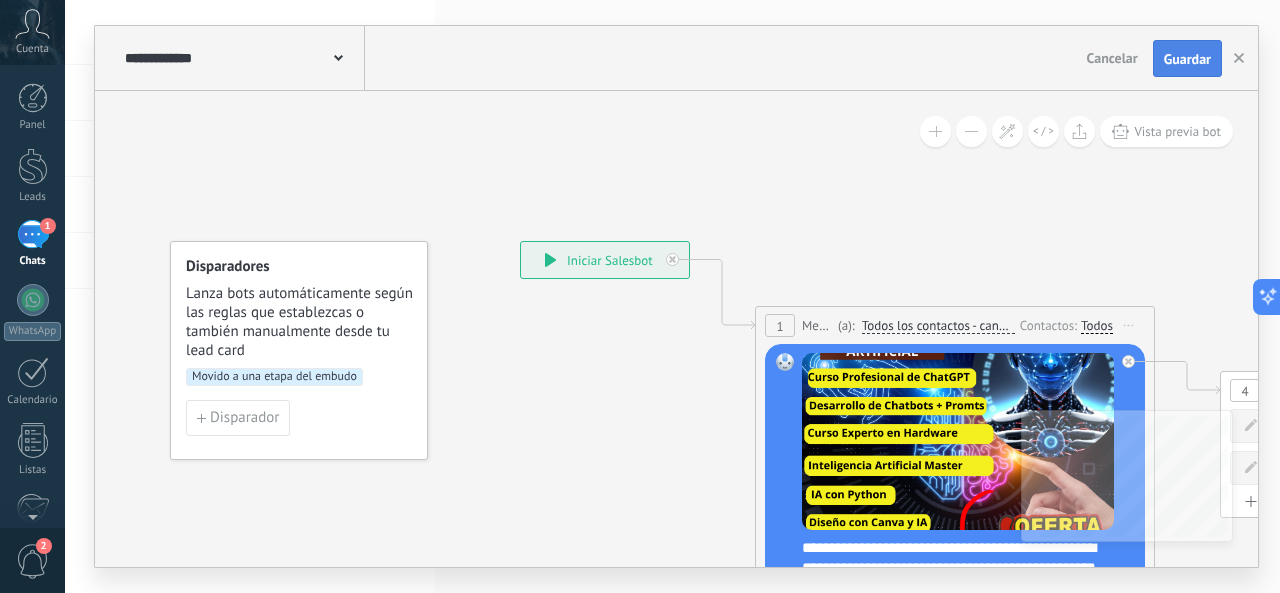 click on "Guardar" at bounding box center (1187, 59) 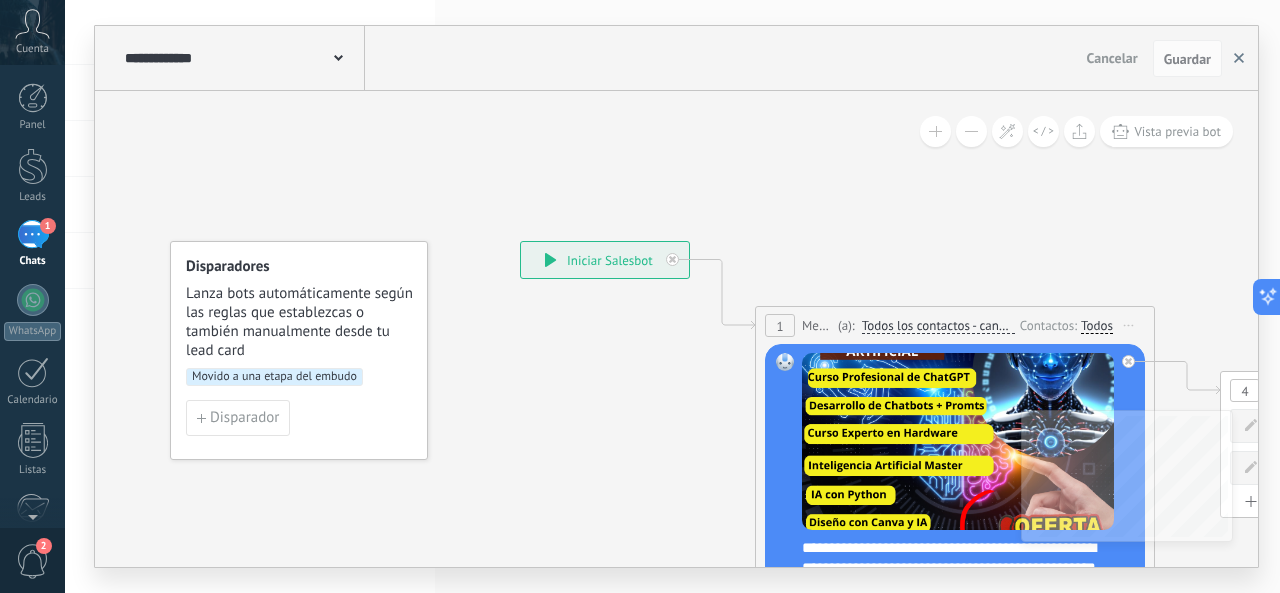 click 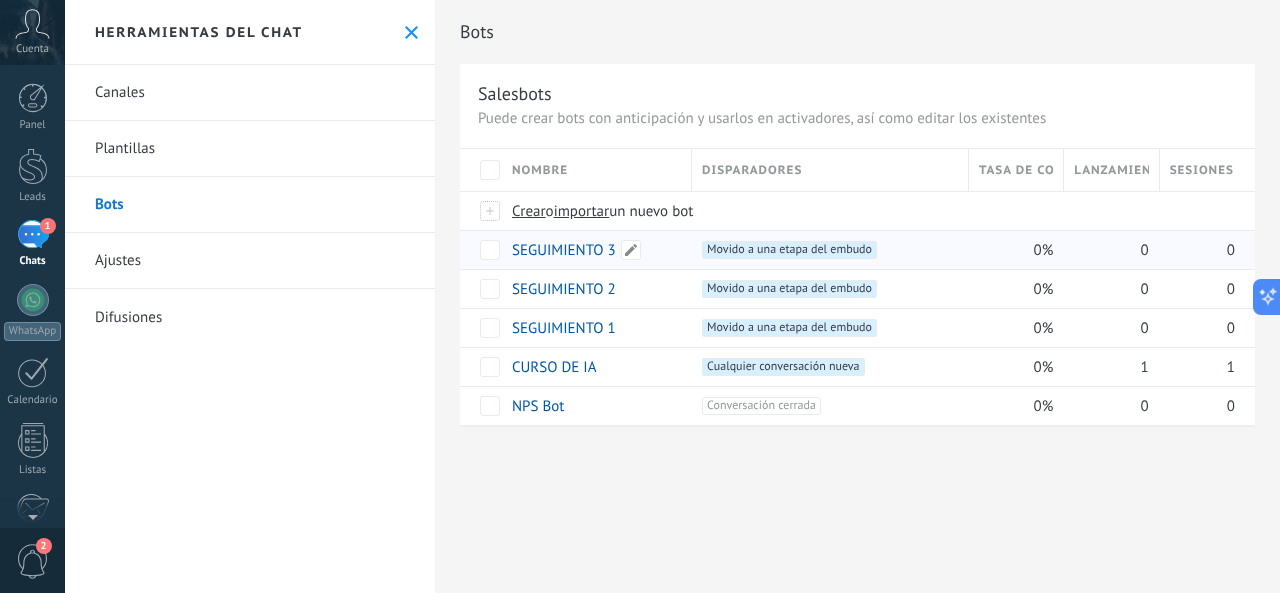 click on "SEGUIMIENTO 3" at bounding box center [564, 250] 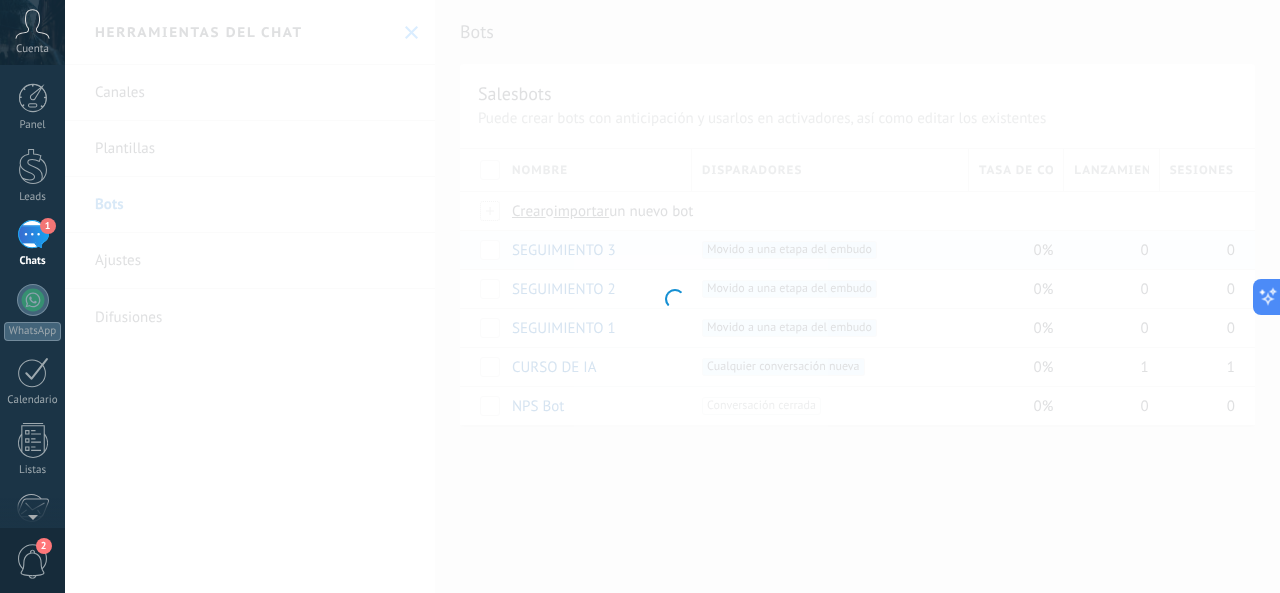 type on "**********" 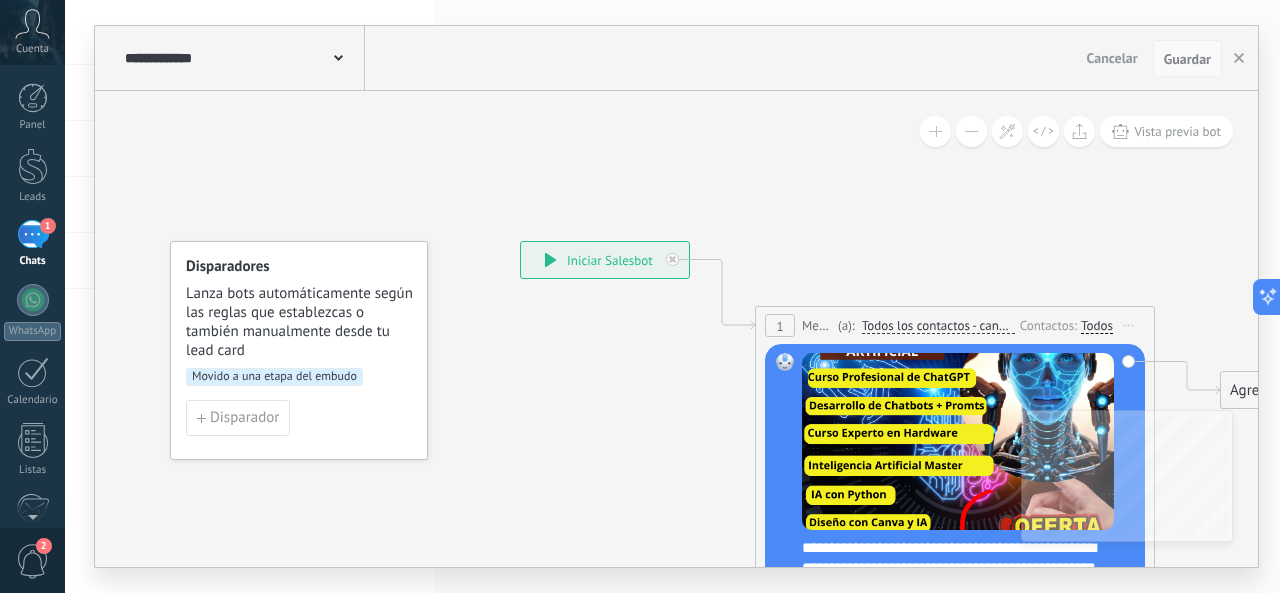 click on "Guardar" at bounding box center [1187, 59] 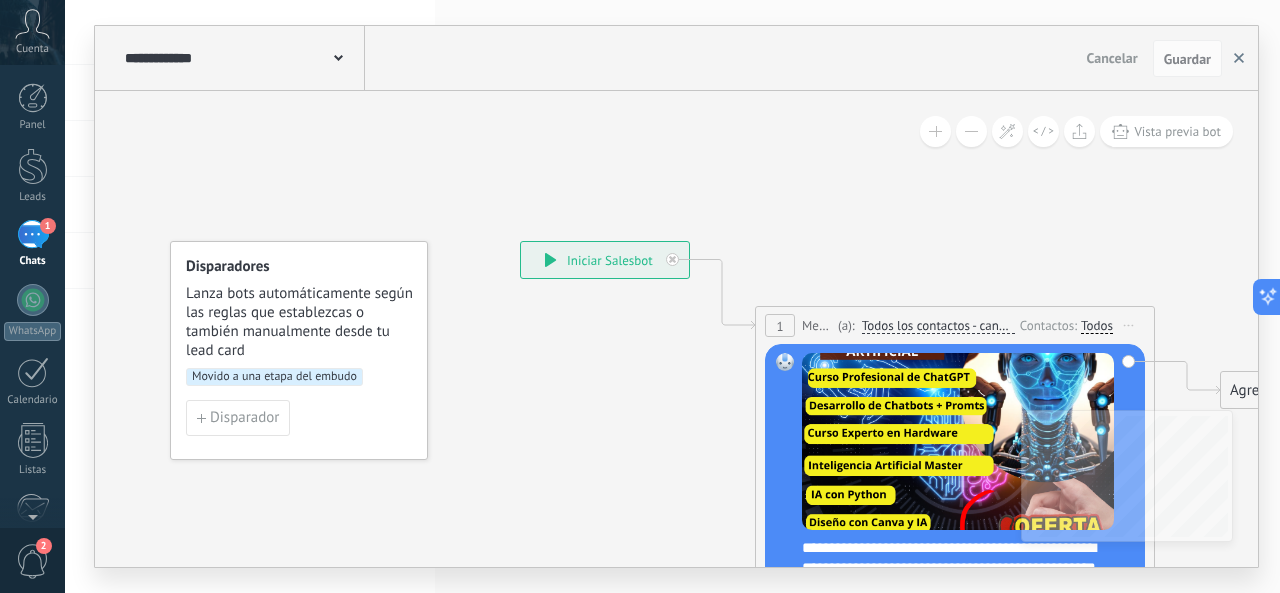 click 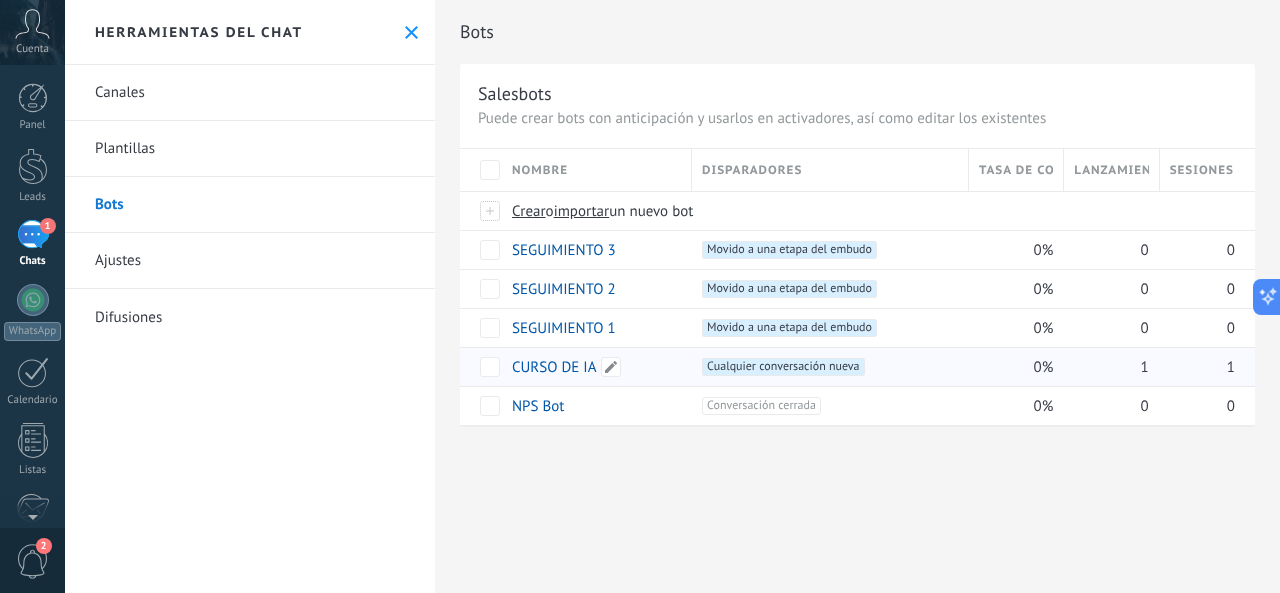 click on "CURSO DE IA" at bounding box center [554, 367] 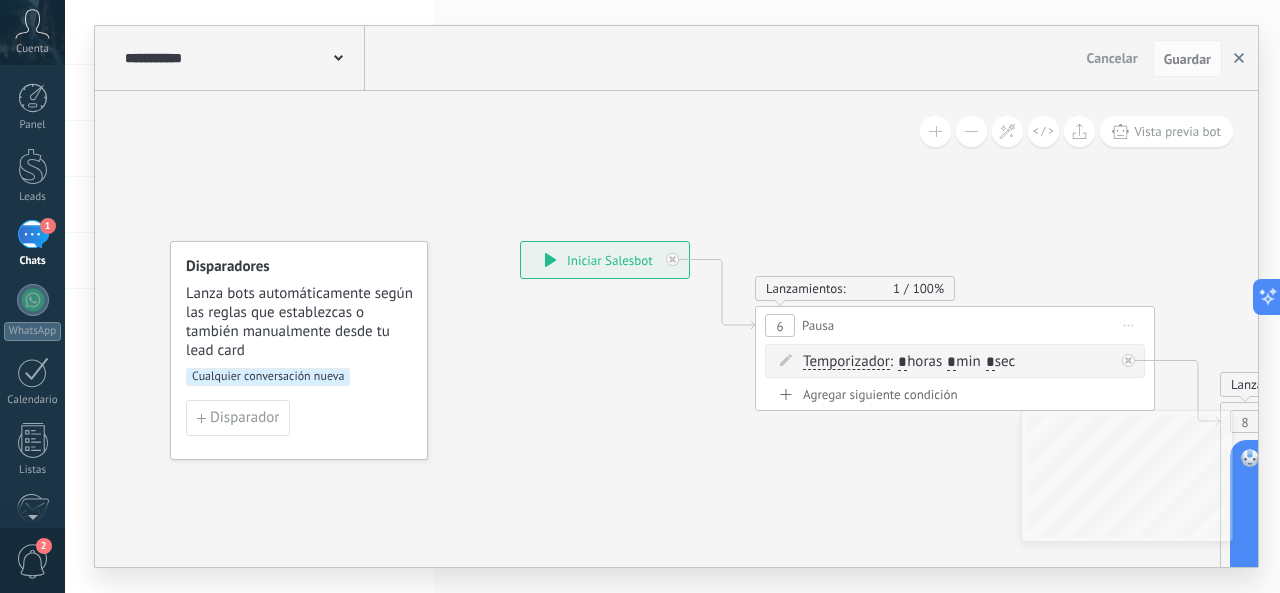 click 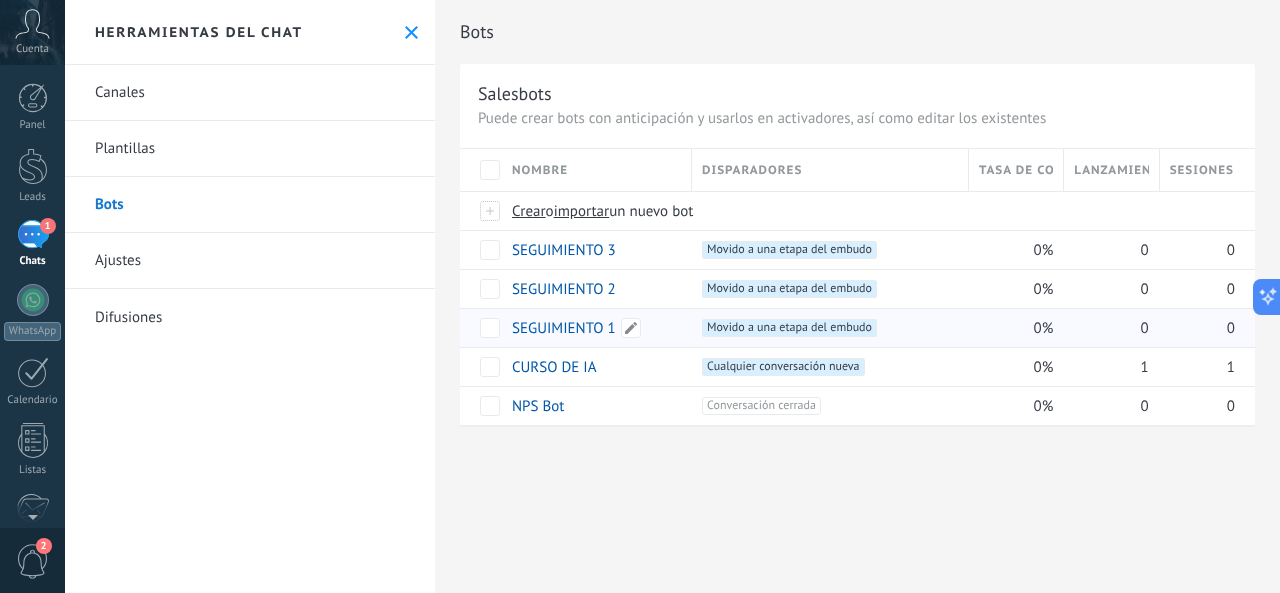 click on "SEGUIMIENTO 1" at bounding box center [564, 328] 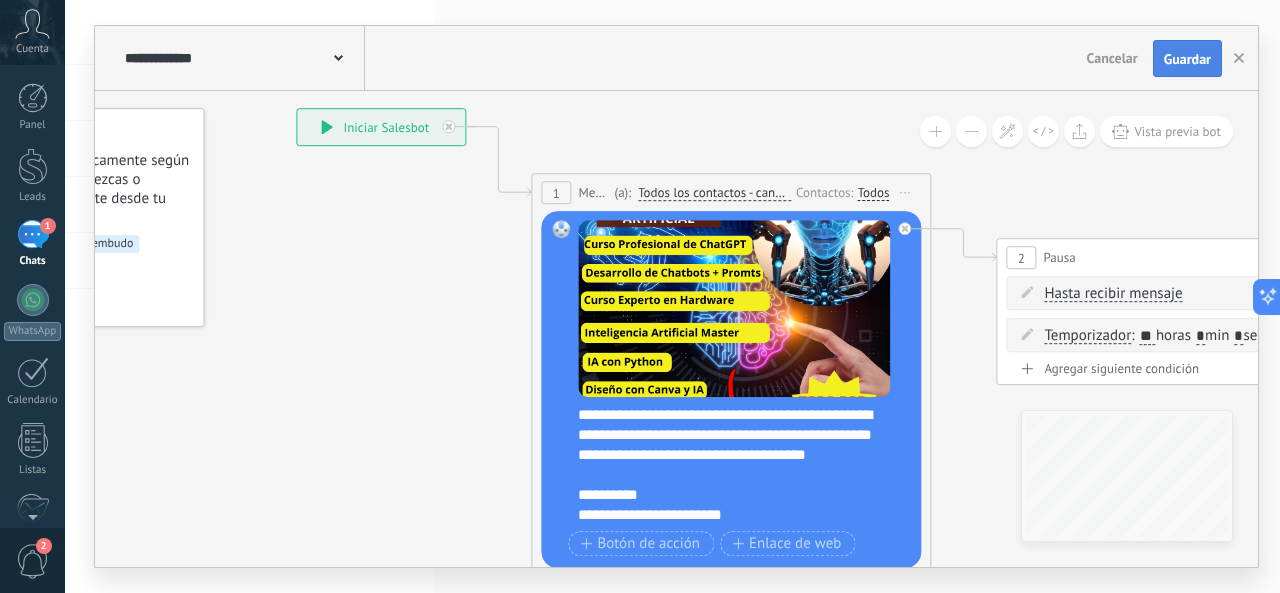 click on "Guardar" at bounding box center (1187, 59) 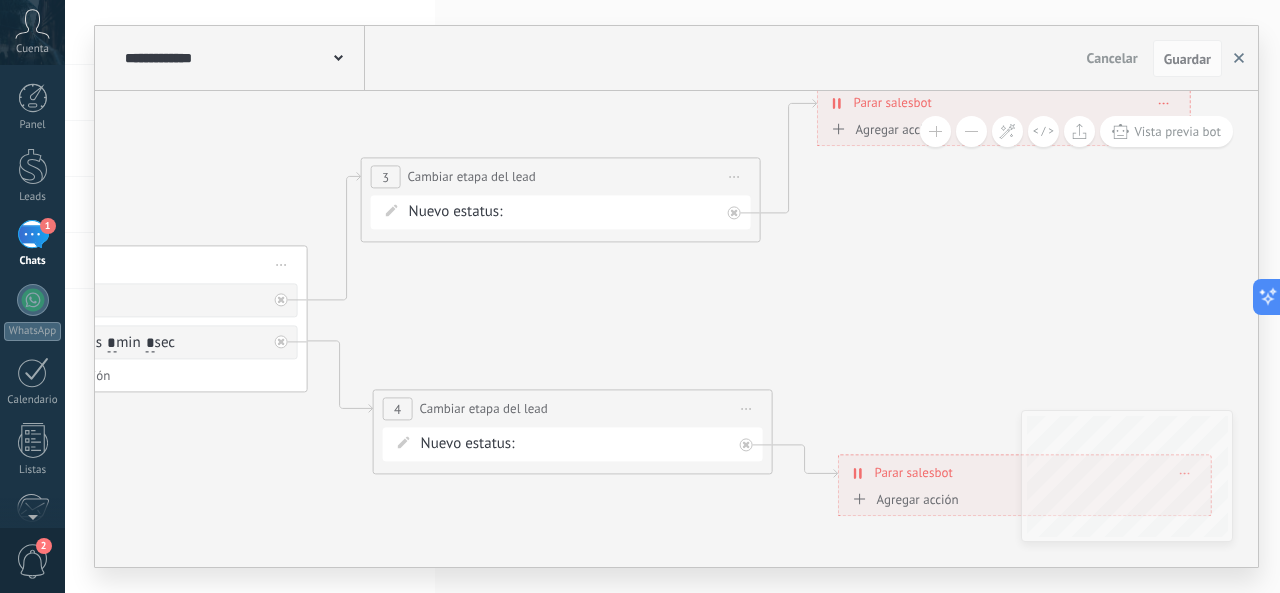 click 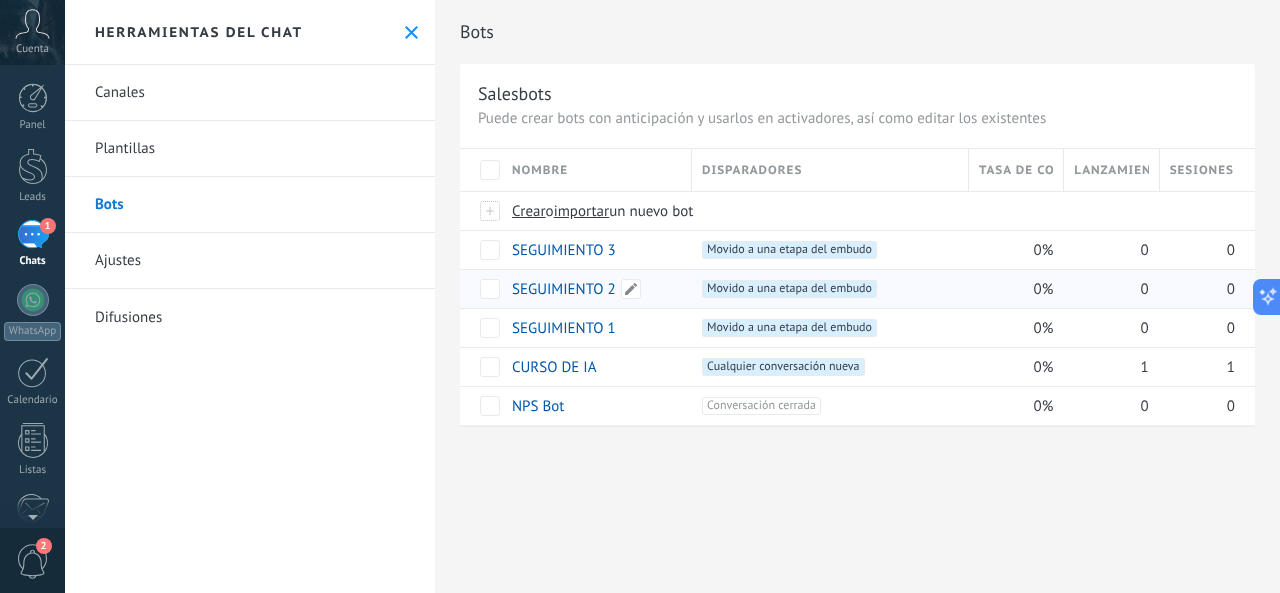 click on "SEGUIMIENTO 2" at bounding box center (564, 289) 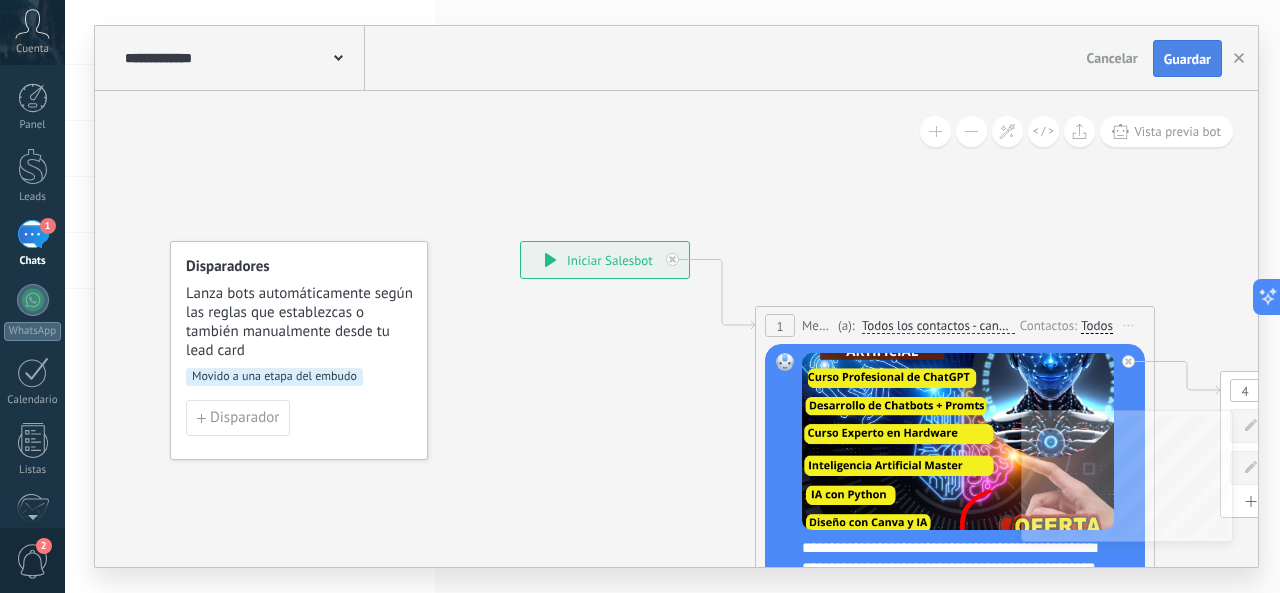 click on "Guardar" at bounding box center [1187, 59] 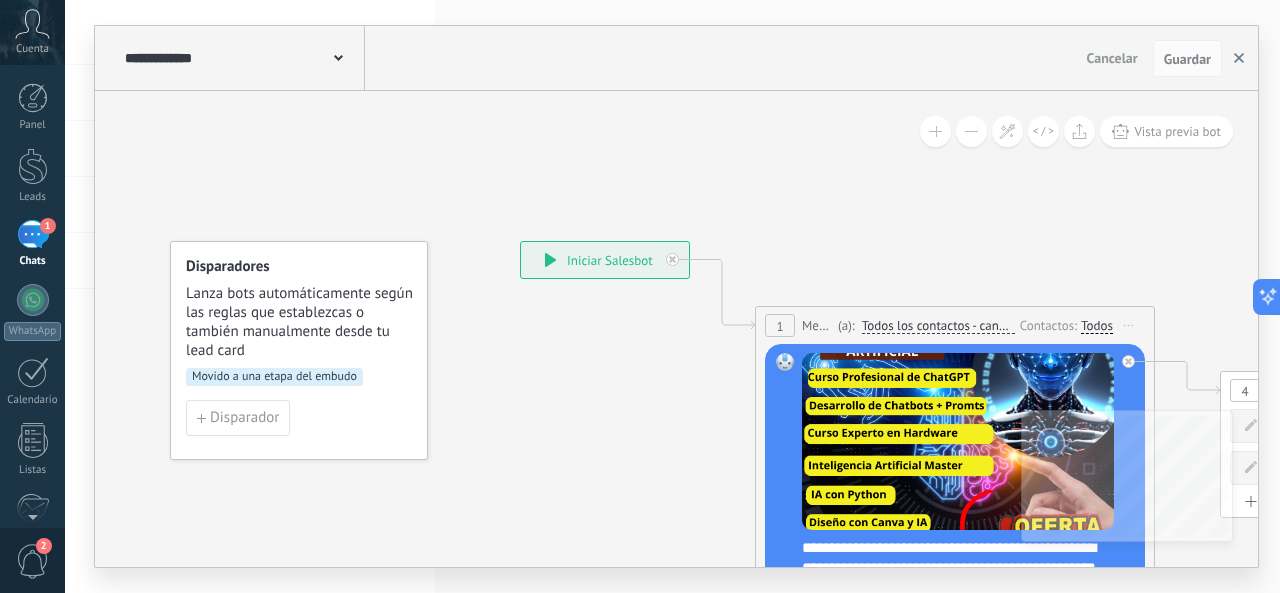 click at bounding box center [1239, 59] 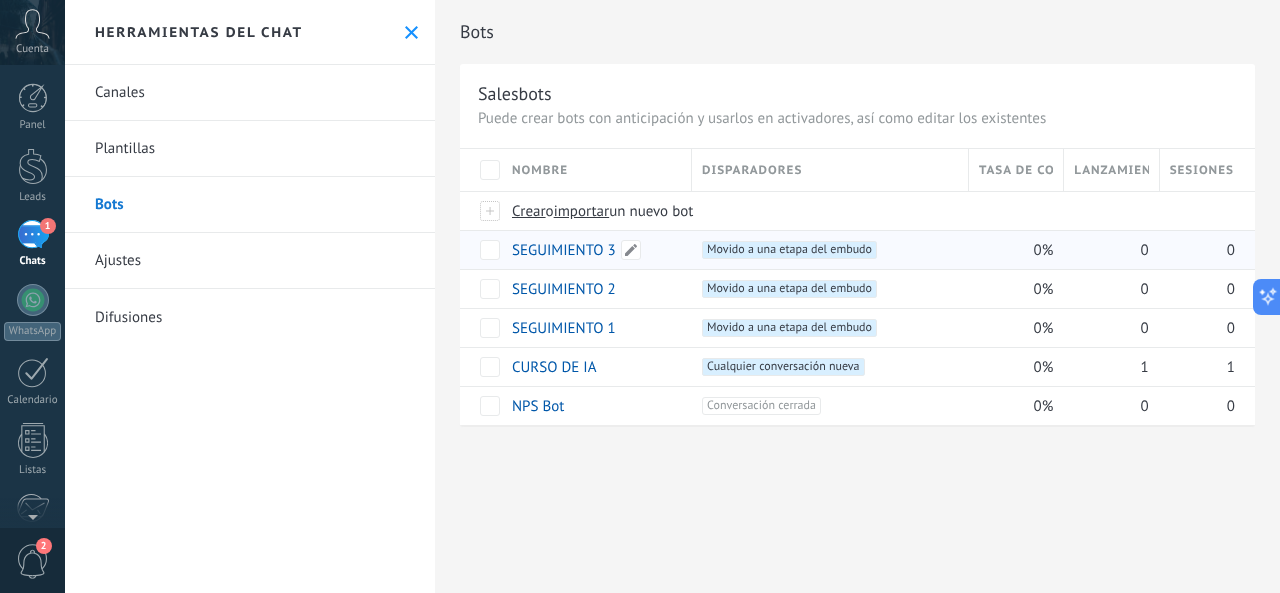 click on "SEGUIMIENTO 3" at bounding box center [564, 250] 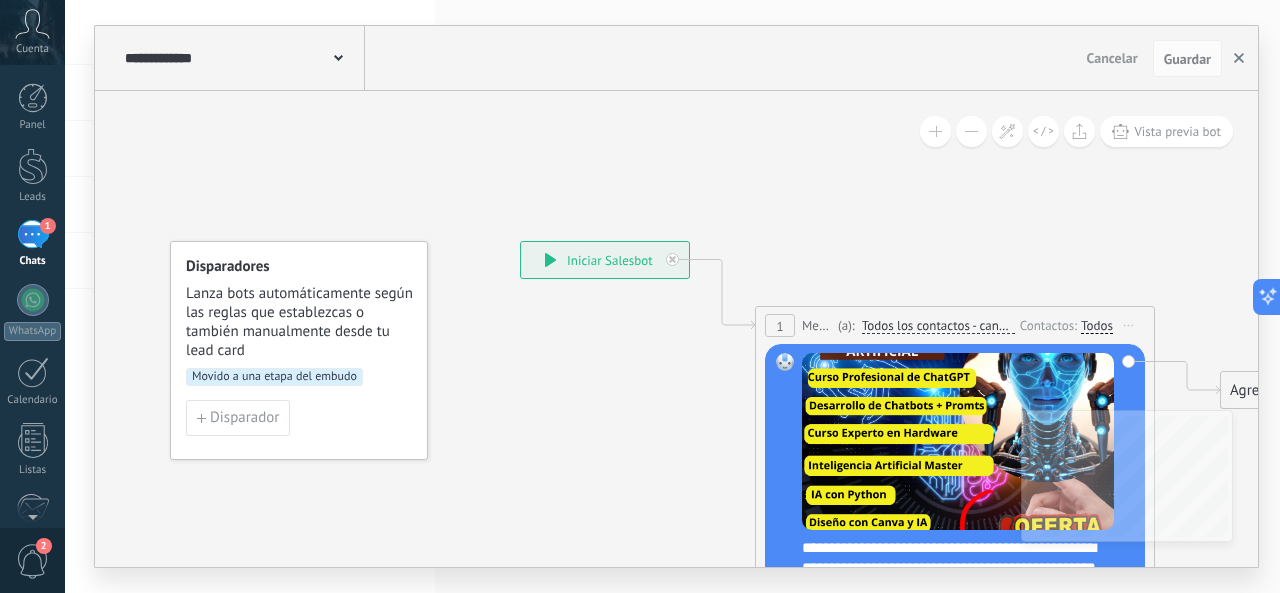 scroll, scrollTop: 0, scrollLeft: 0, axis: both 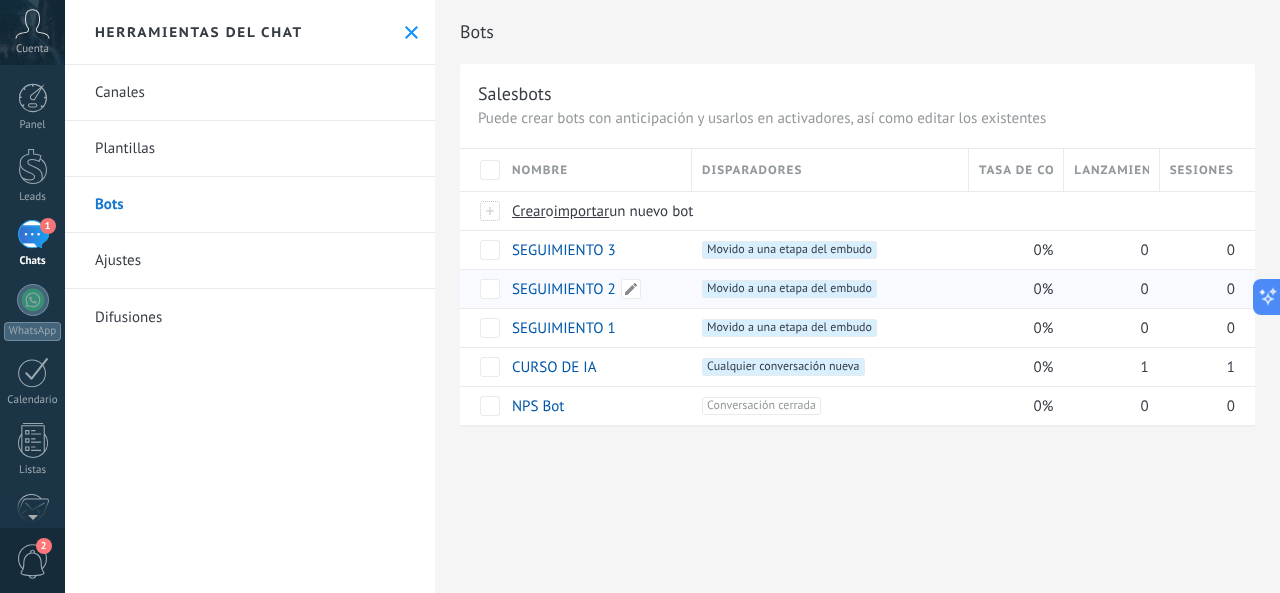 click on "SEGUIMIENTO 2" at bounding box center [564, 289] 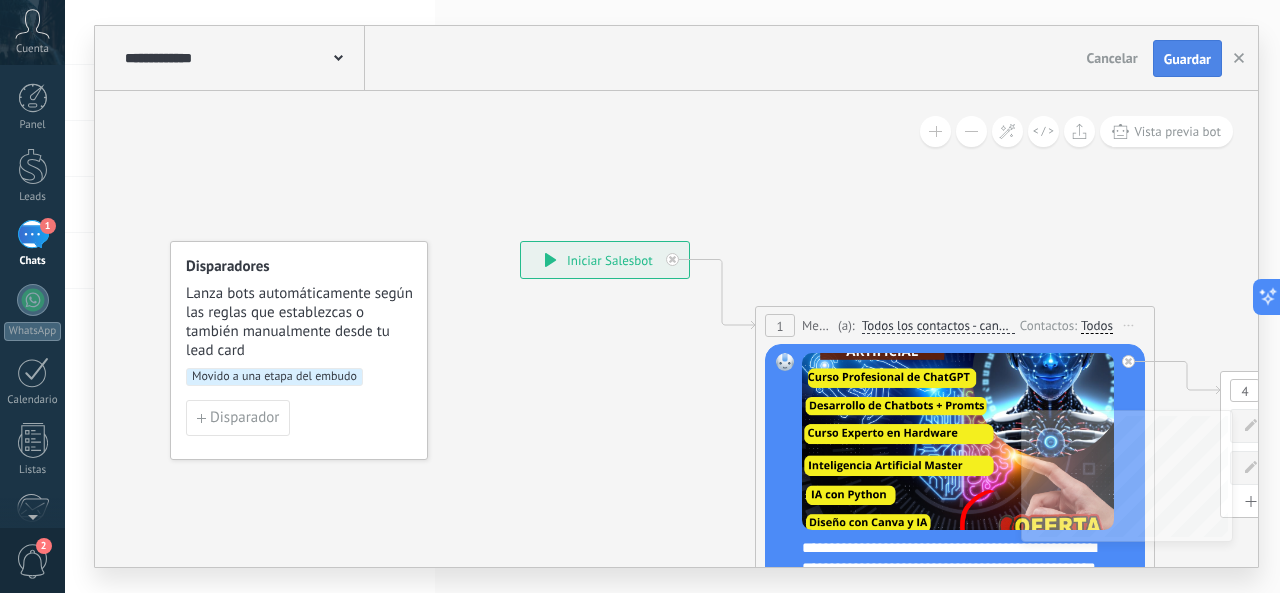 click on "Guardar" at bounding box center (1187, 59) 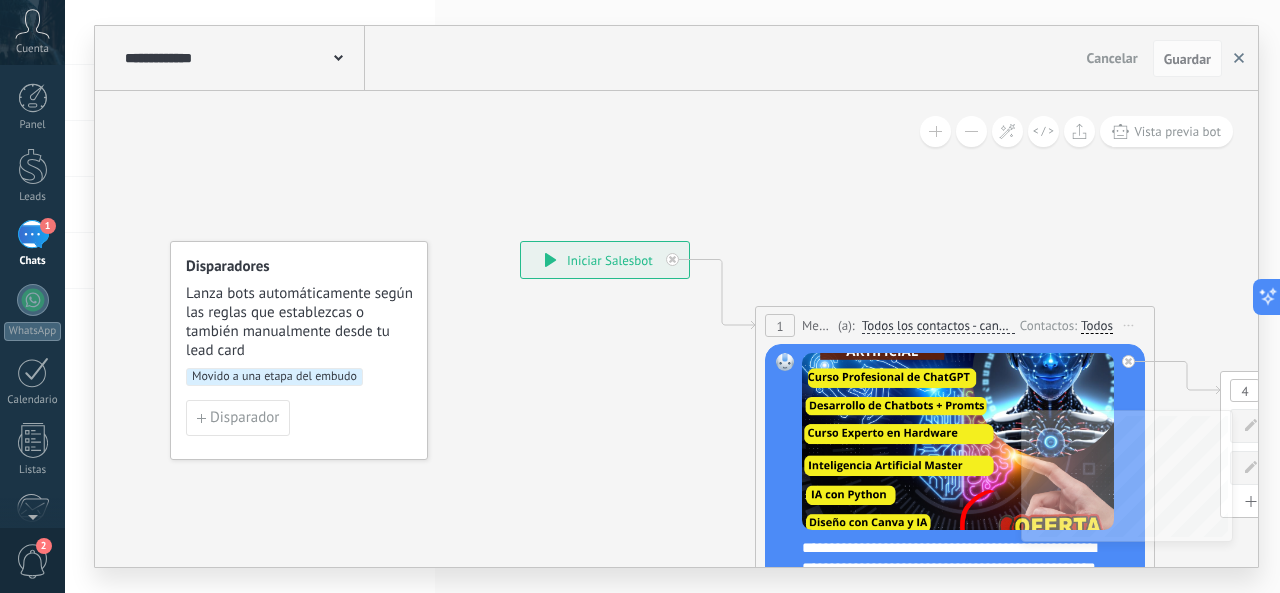 click 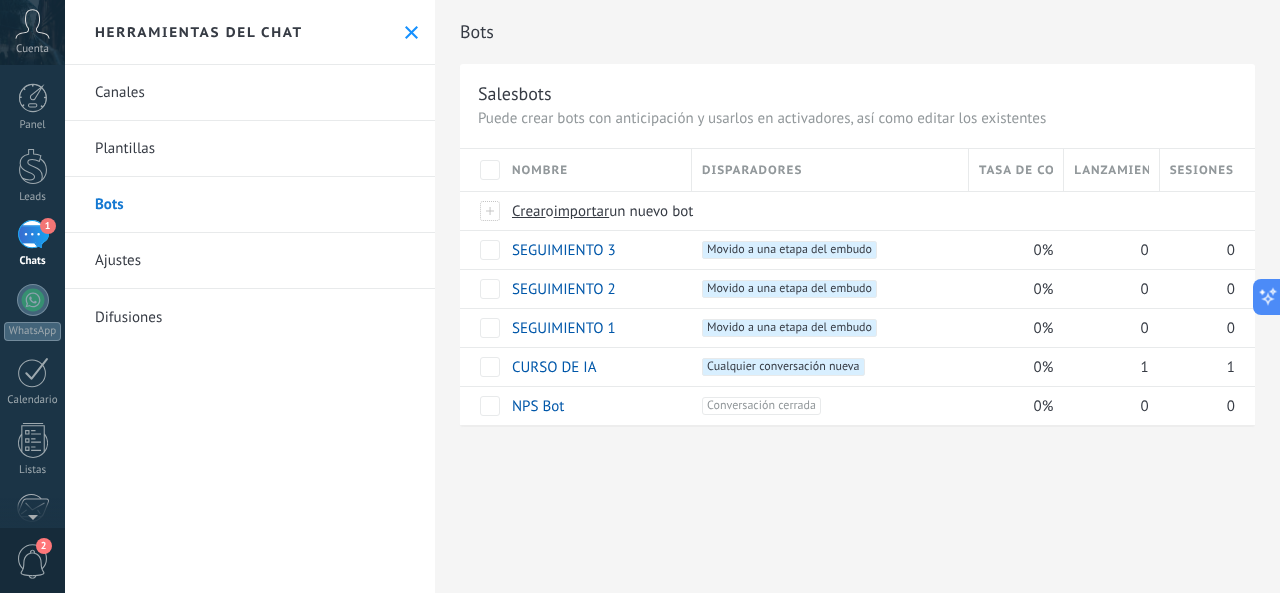 click on "Salesbots" at bounding box center [857, 93] 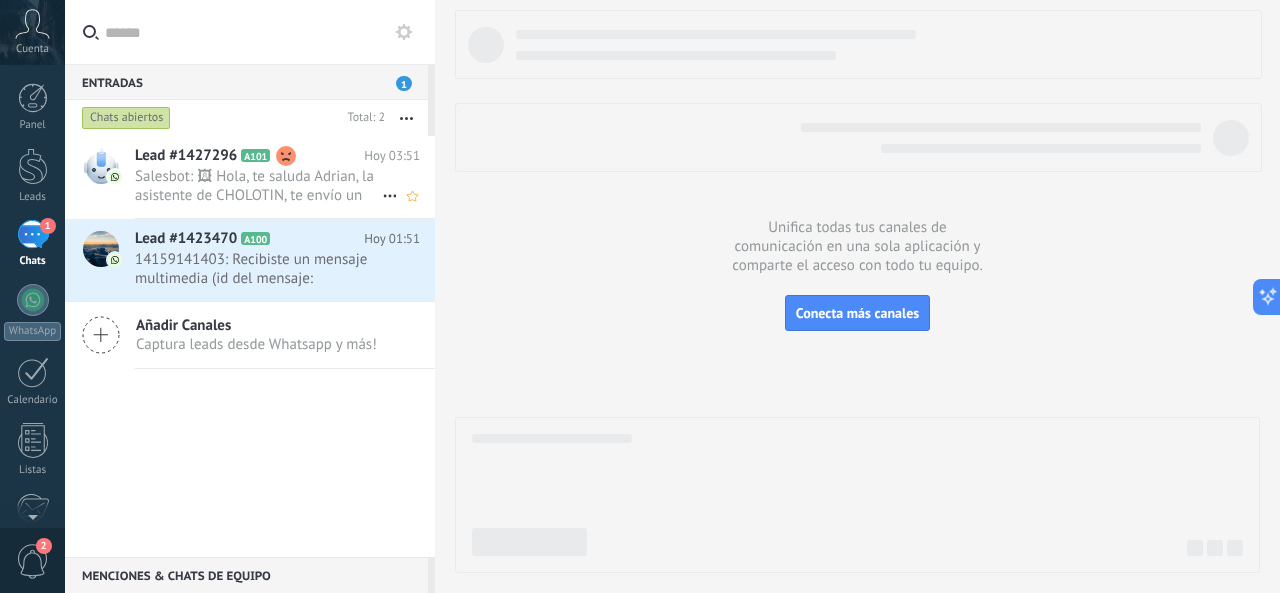 click on "Salesbot: 🖼 Hola, te saluda Adrian, la asistente de CHOLOTIN, te envío un sustento de una persona que ya adquirió el Meg..." at bounding box center [258, 186] 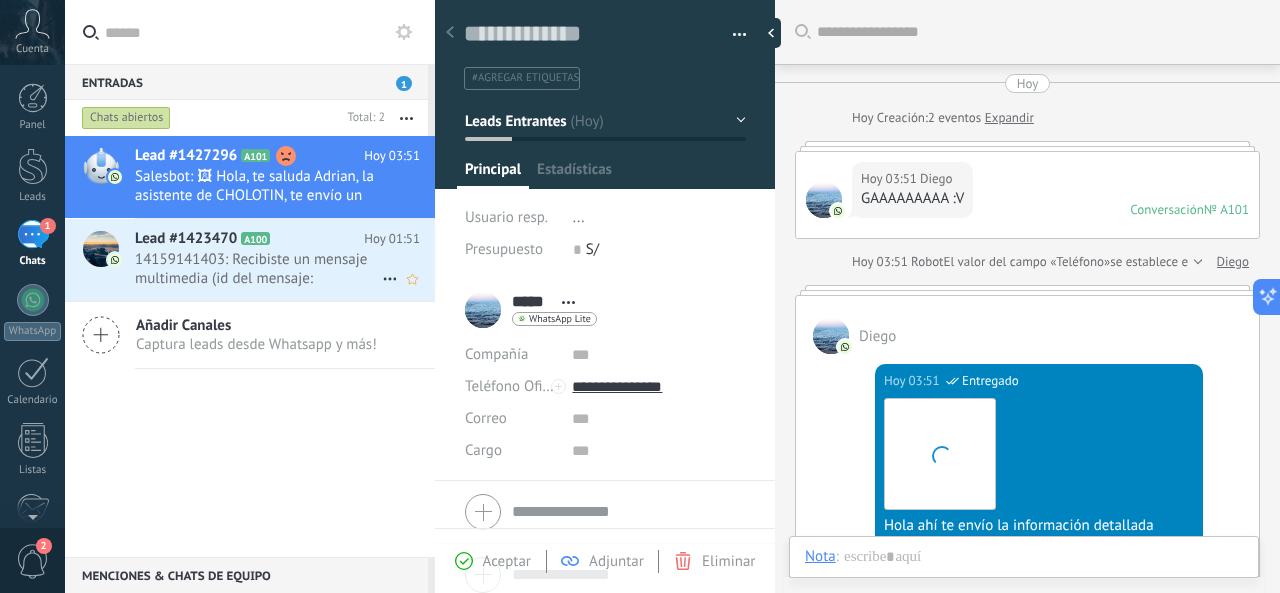 scroll, scrollTop: 30, scrollLeft: 0, axis: vertical 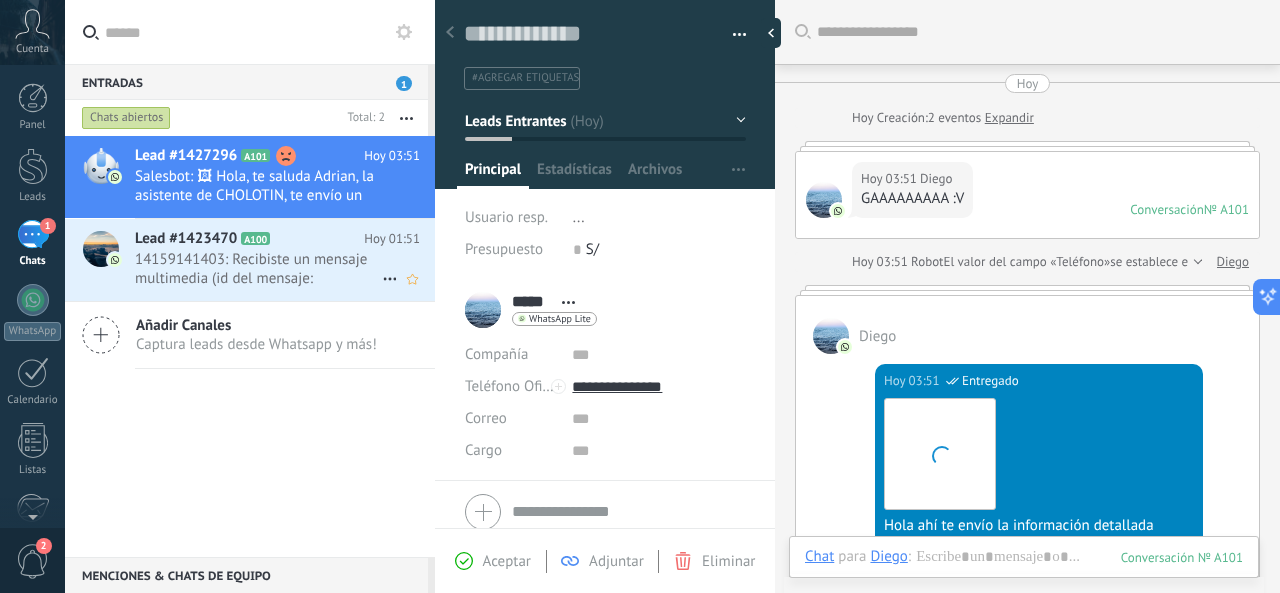 click 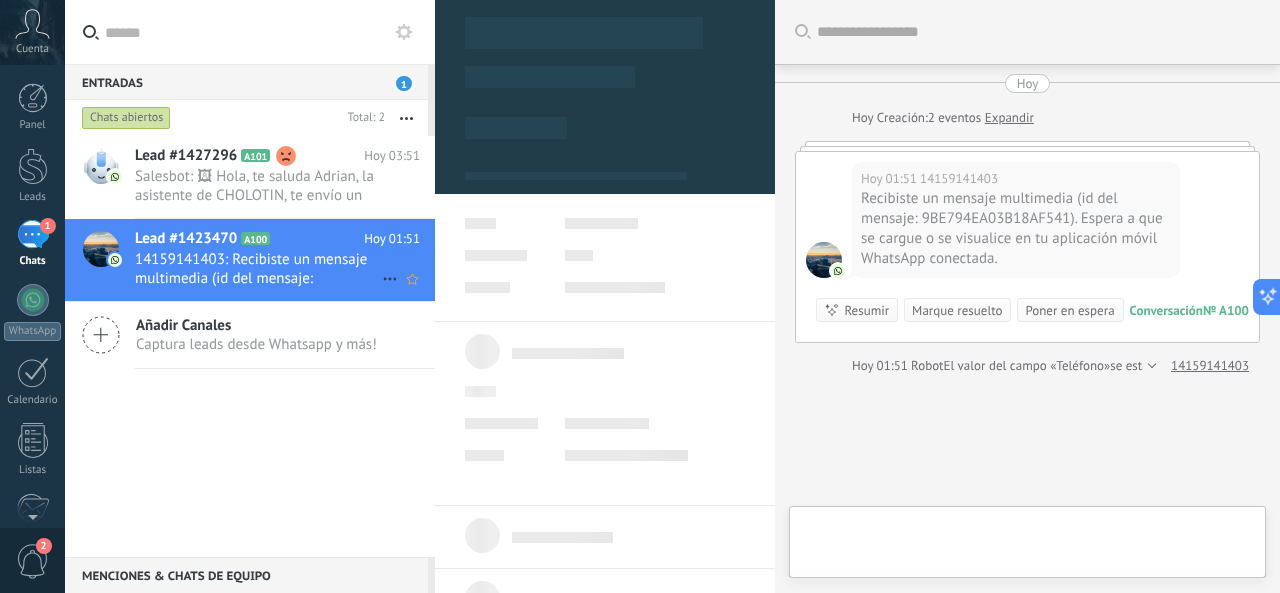 scroll, scrollTop: 30, scrollLeft: 0, axis: vertical 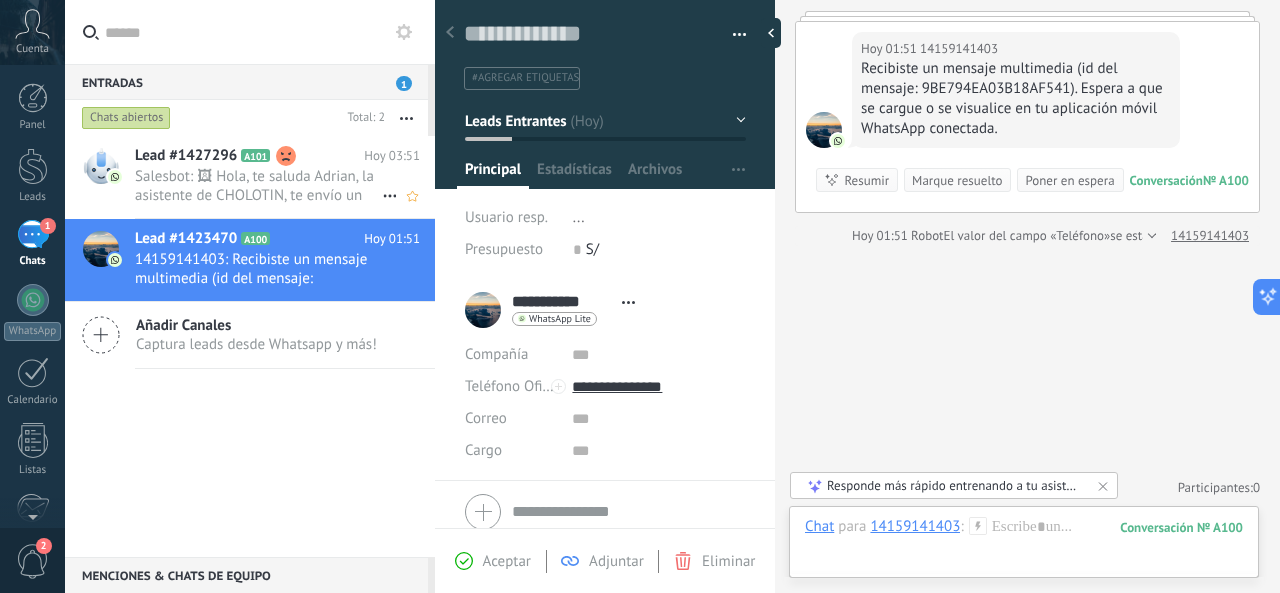 click on "Salesbot: 🖼 Hola, te saluda Adrian, la asistente de CHOLOTIN, te envío un sustento de una persona que ya adquirió el Meg..." at bounding box center (258, 186) 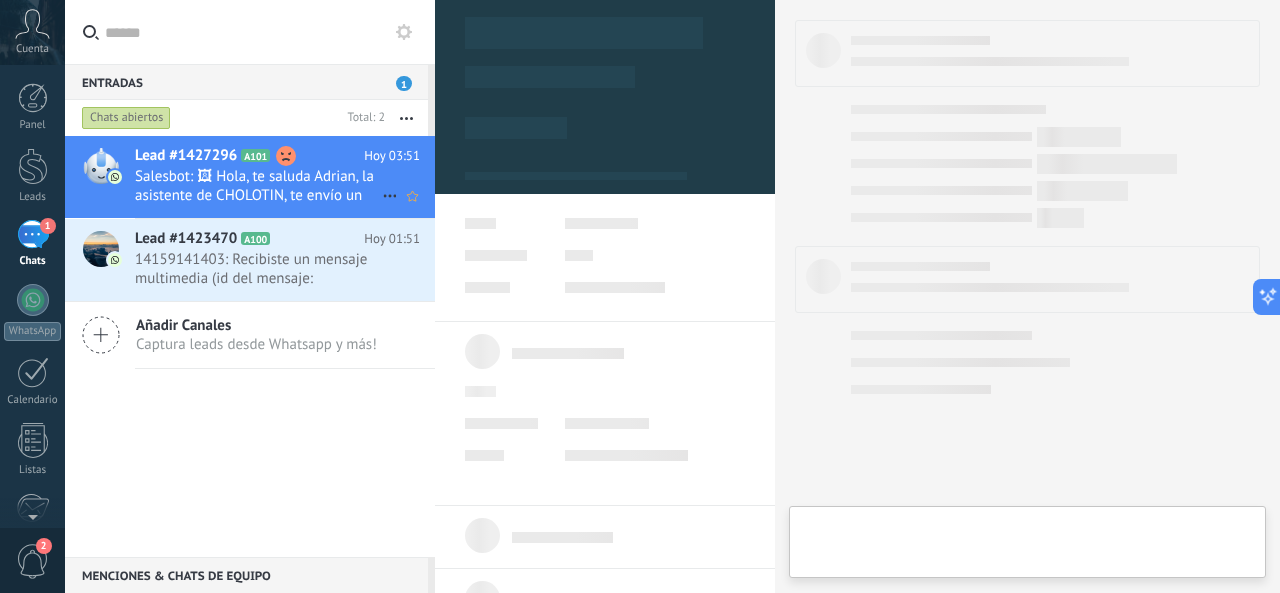type on "**********" 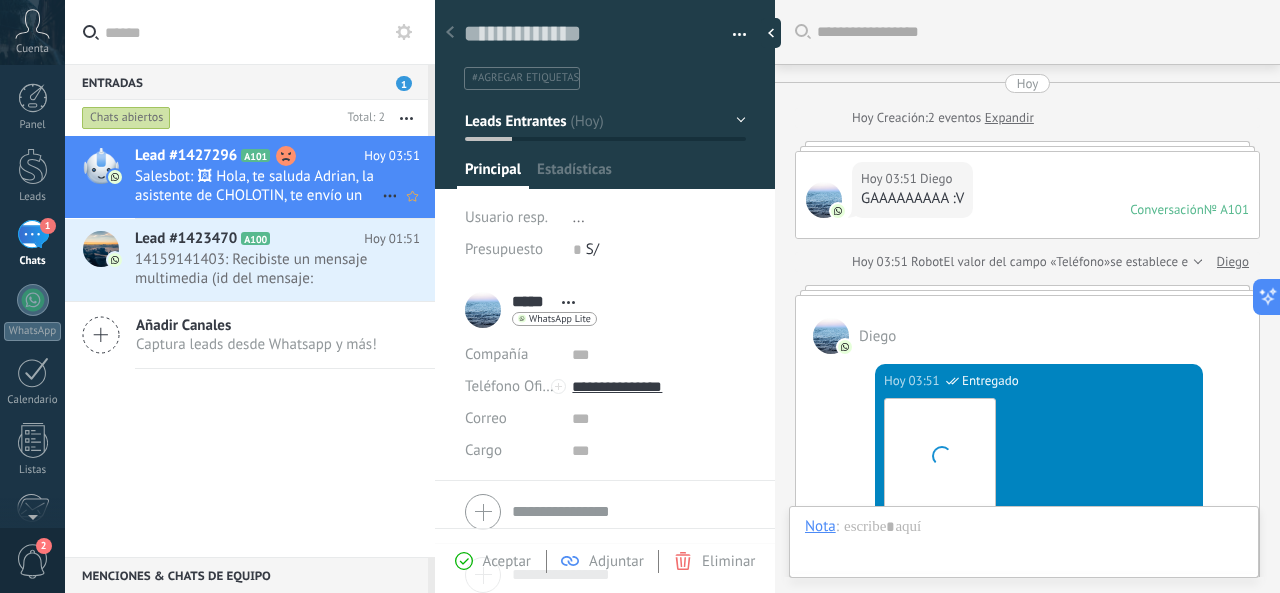 scroll, scrollTop: 30, scrollLeft: 0, axis: vertical 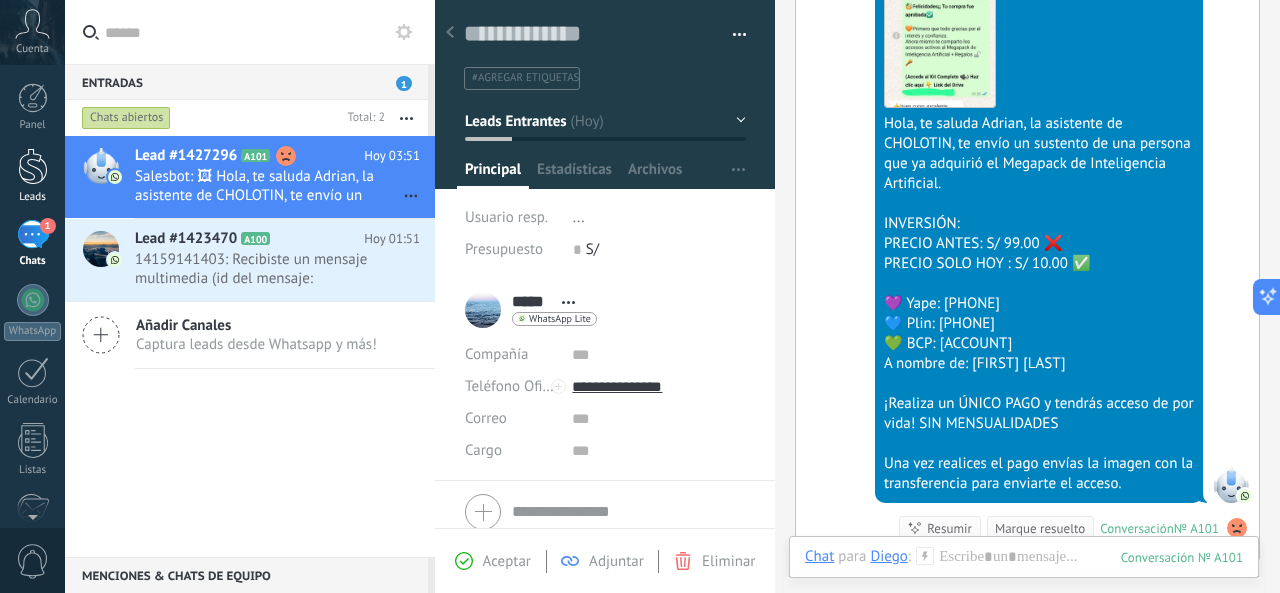 click at bounding box center [33, 166] 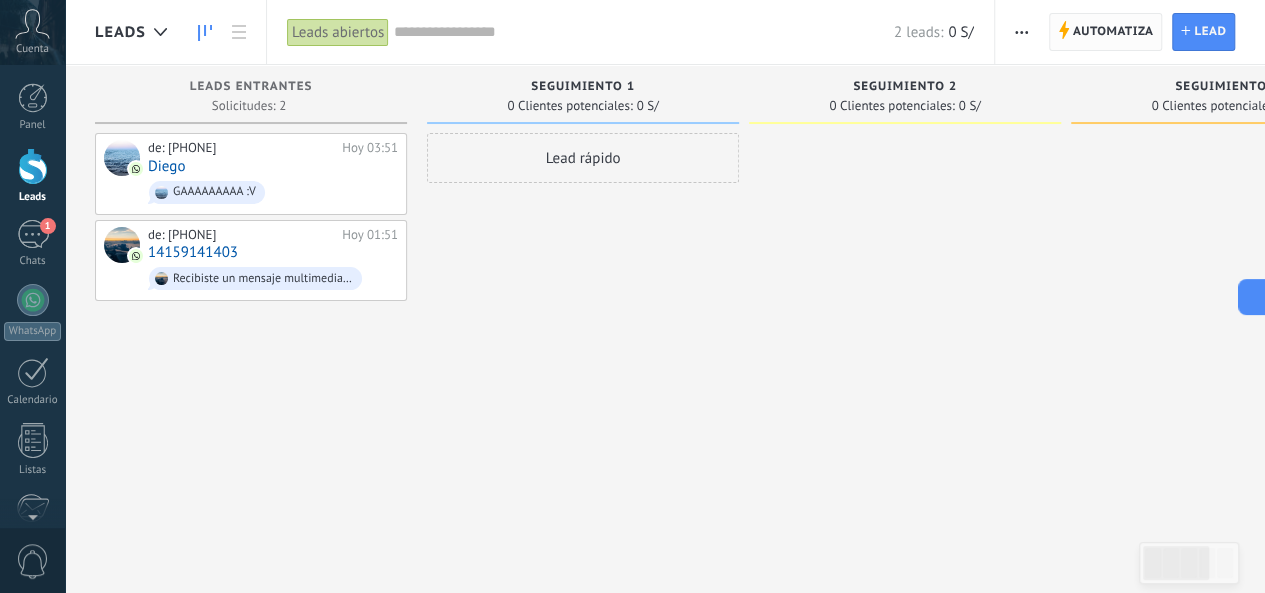 click on "Automatiza" at bounding box center (1113, 32) 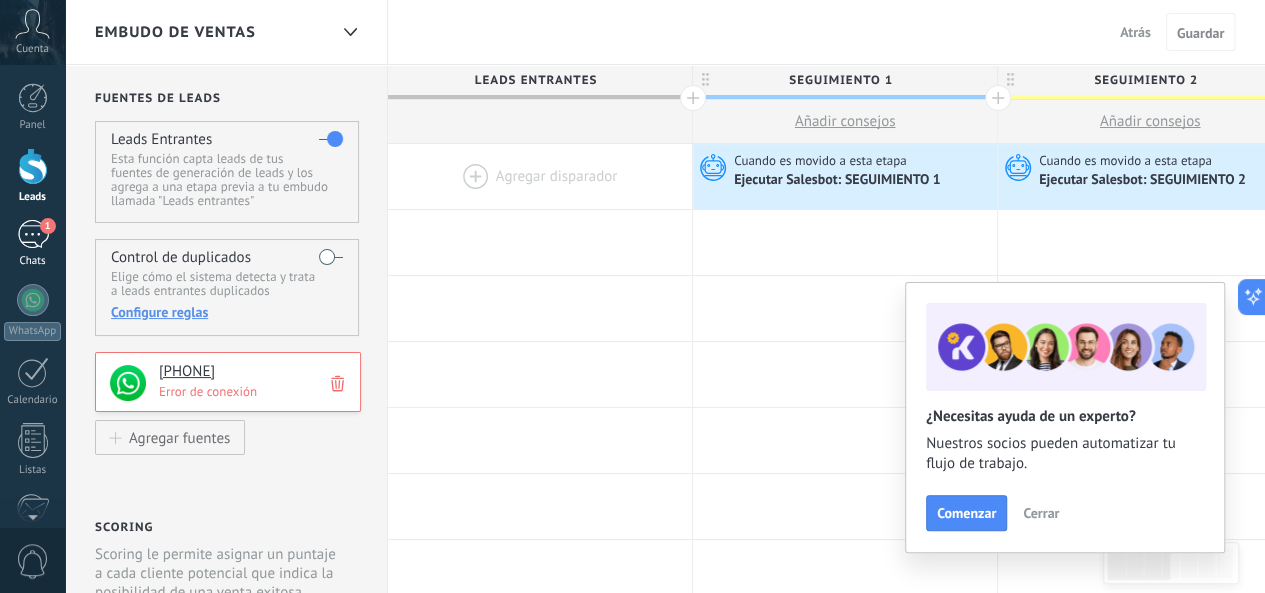 click on "1" at bounding box center (33, 234) 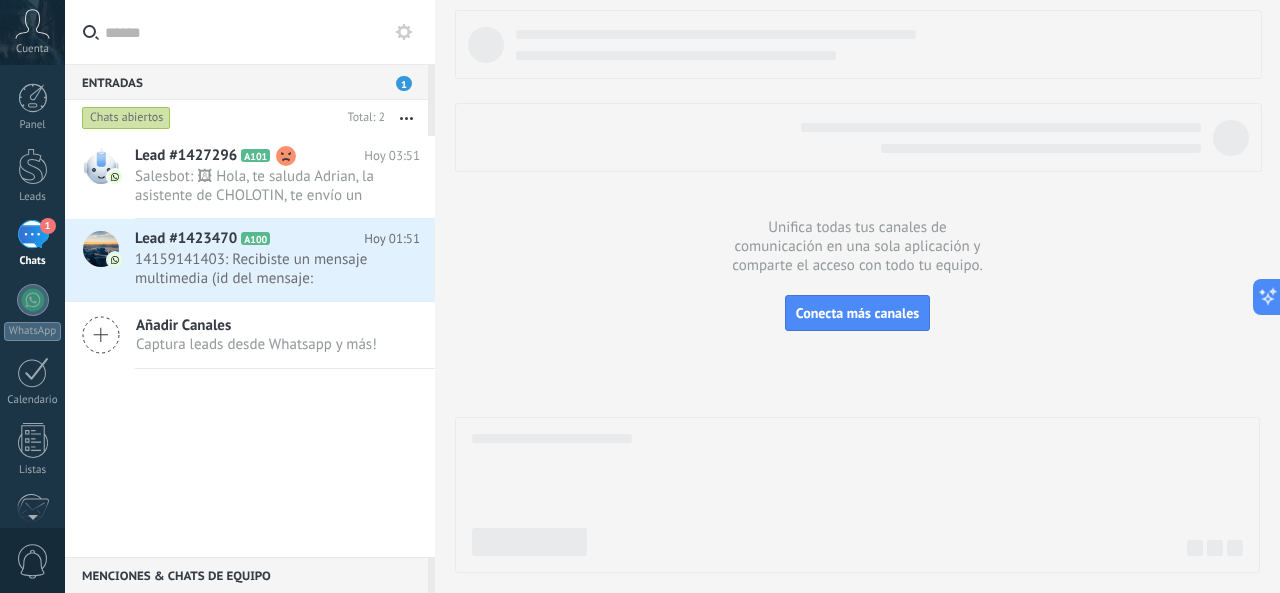 click 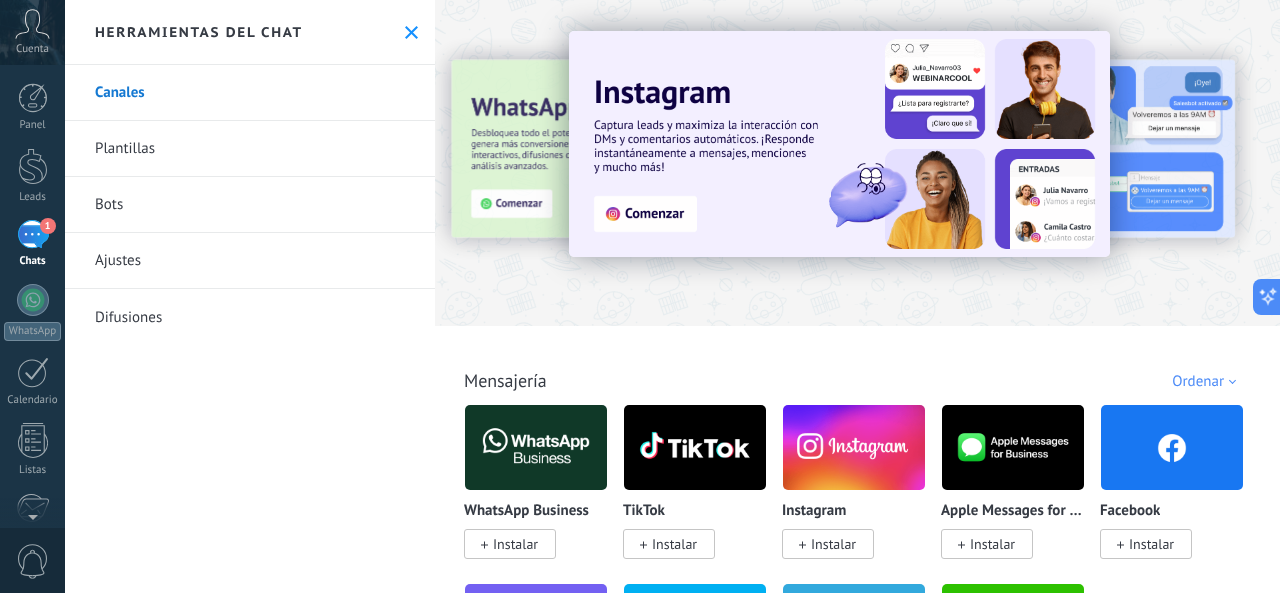 click on "Bots" at bounding box center (250, 205) 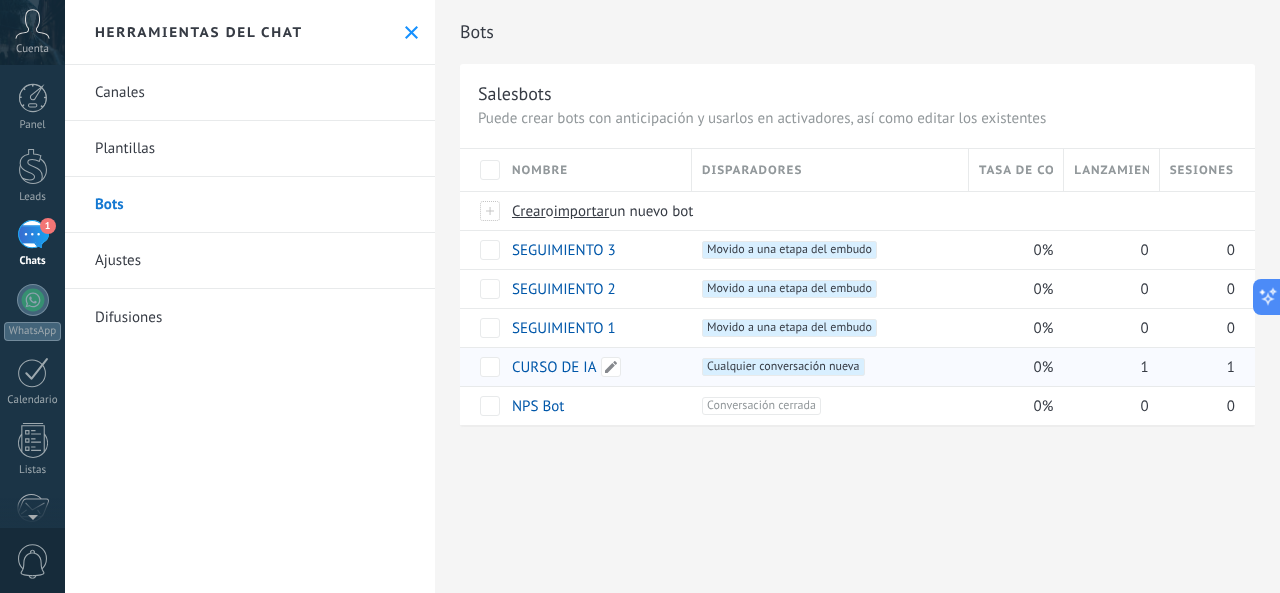 click on "CURSO DE IA" at bounding box center [554, 367] 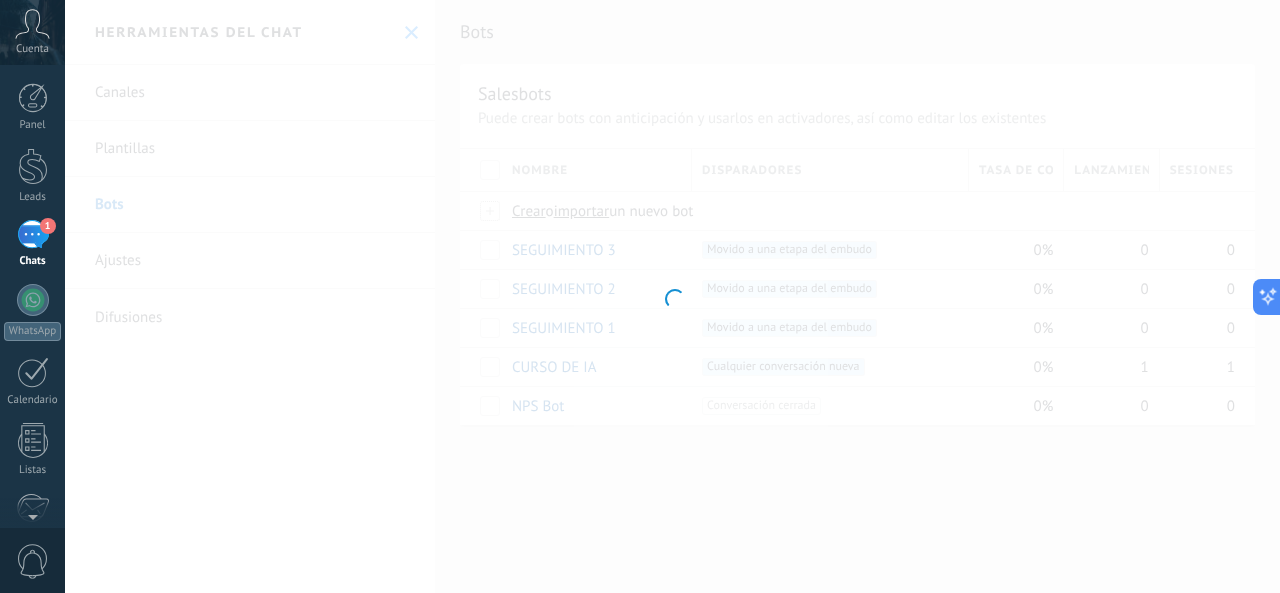 type on "**********" 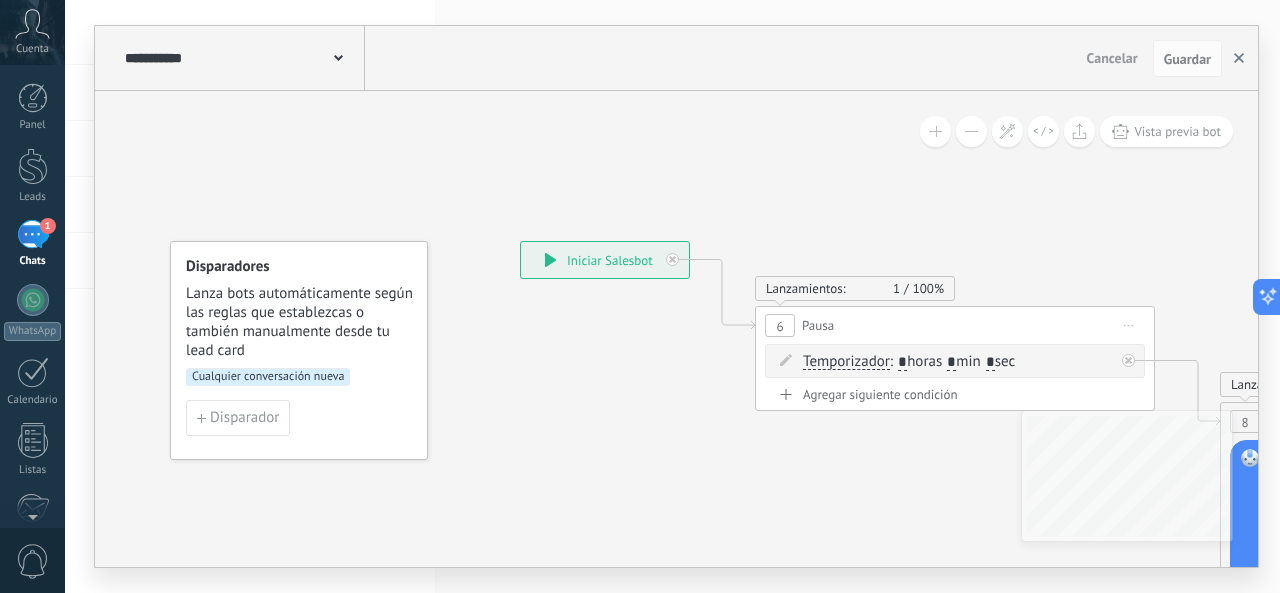 click at bounding box center [1239, 59] 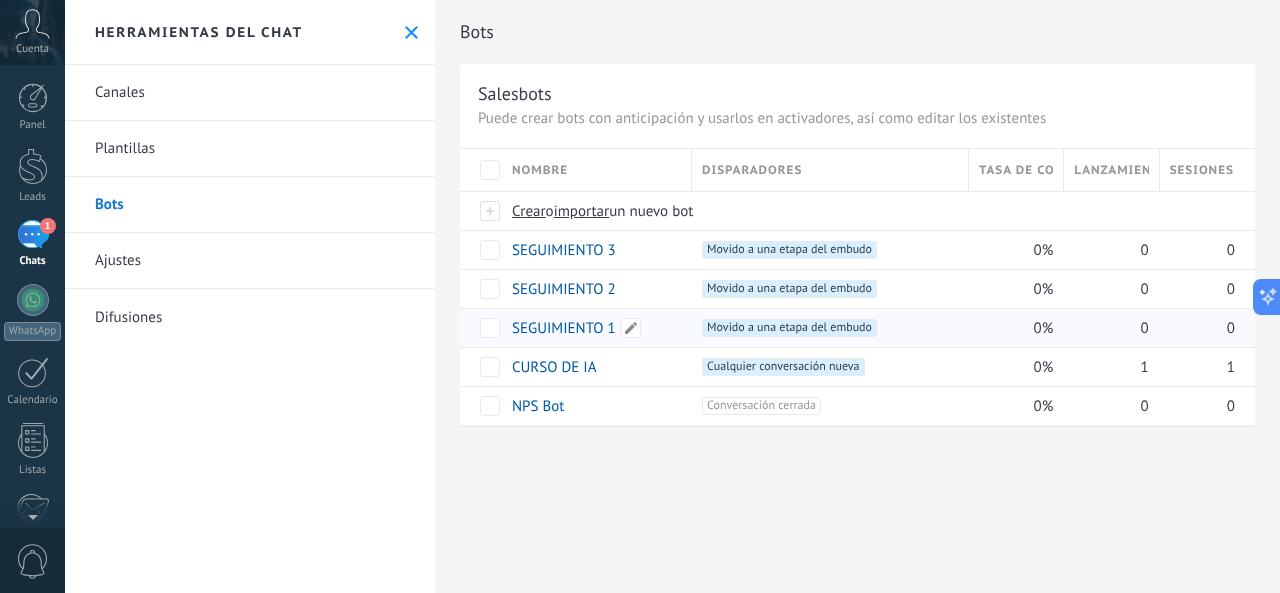 click on "SEGUIMIENTO 1" at bounding box center [564, 328] 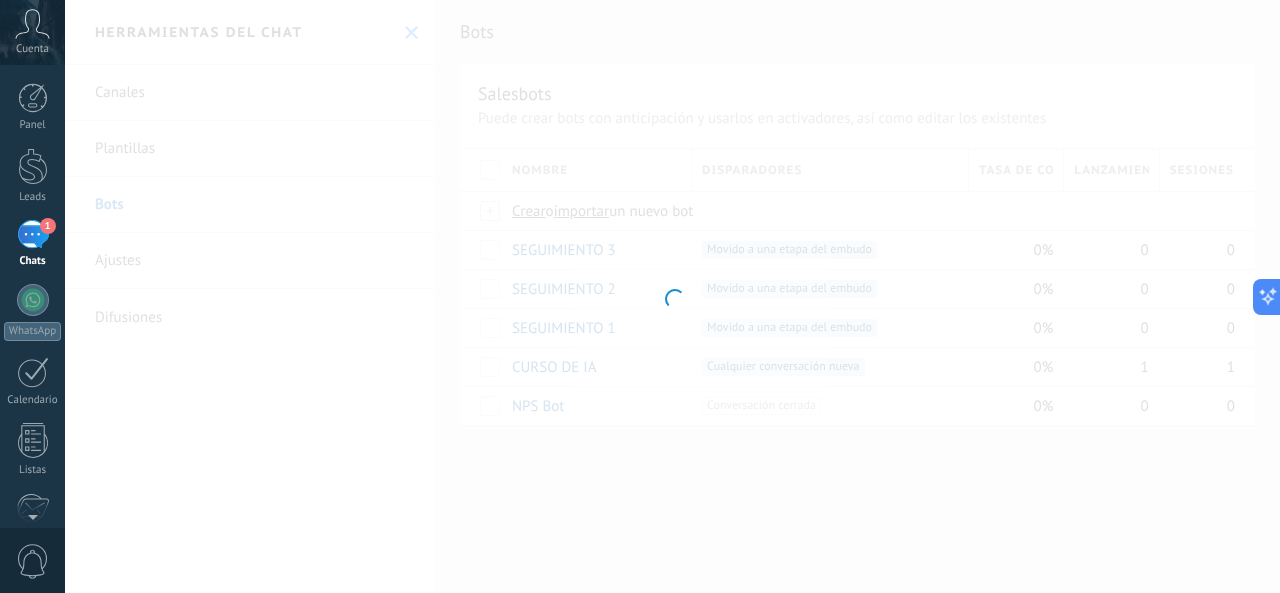 type on "**********" 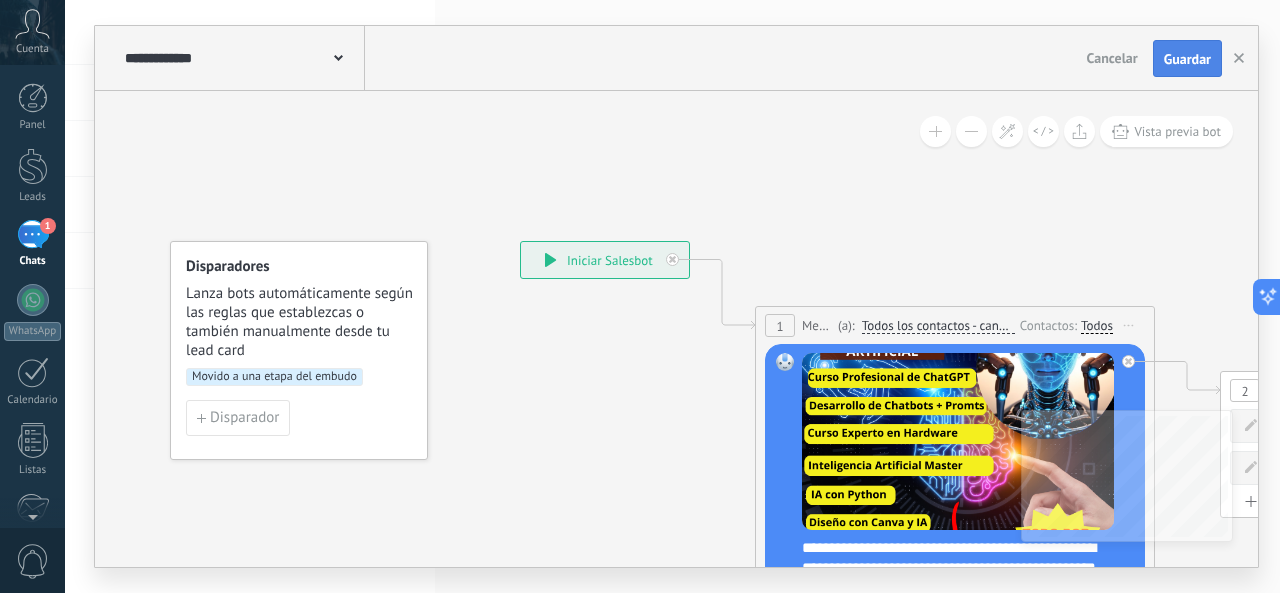 click on "Guardar" at bounding box center [1187, 59] 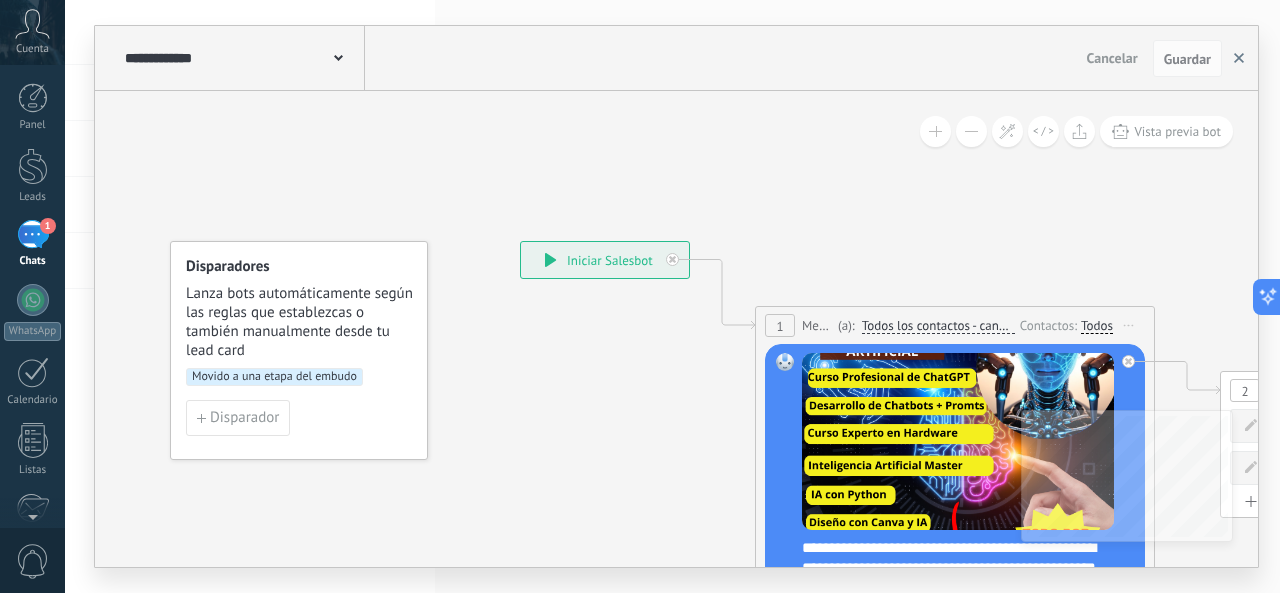 click at bounding box center [1239, 59] 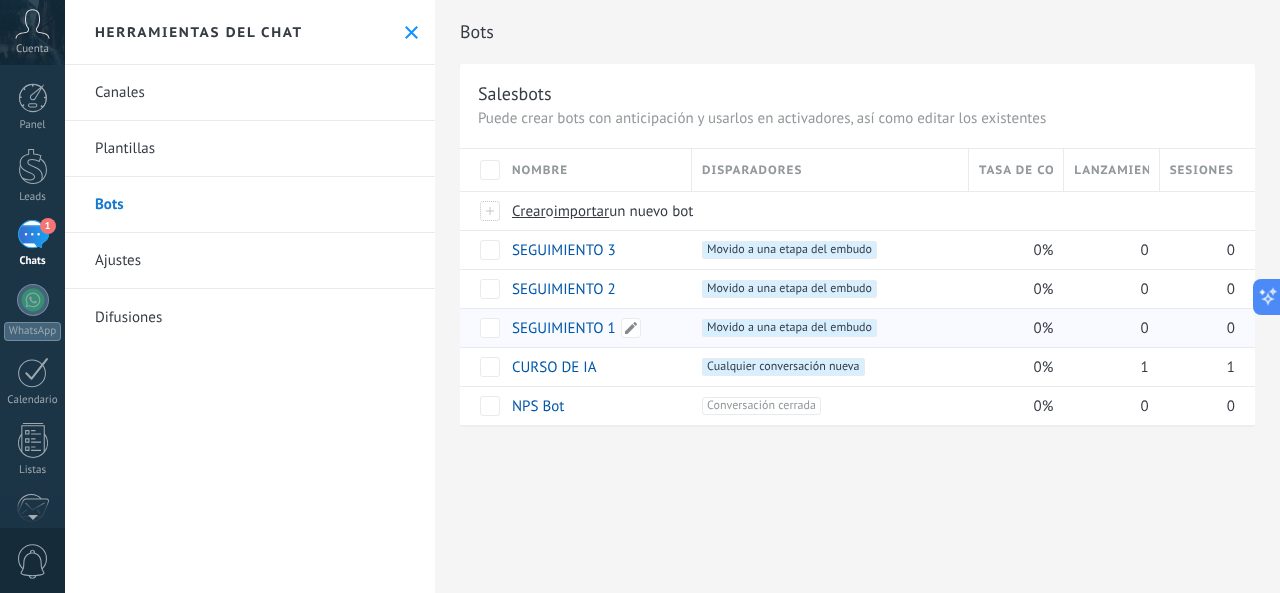 click on "SEGUIMIENTO 1" at bounding box center (564, 328) 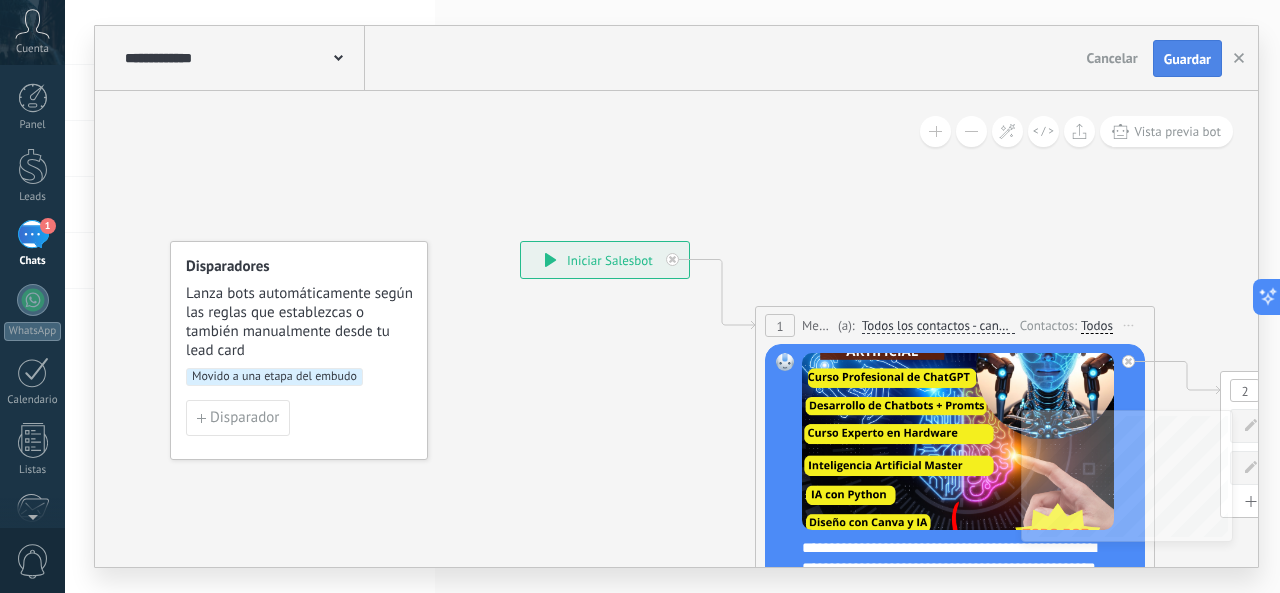 click on "Guardar" at bounding box center (1187, 59) 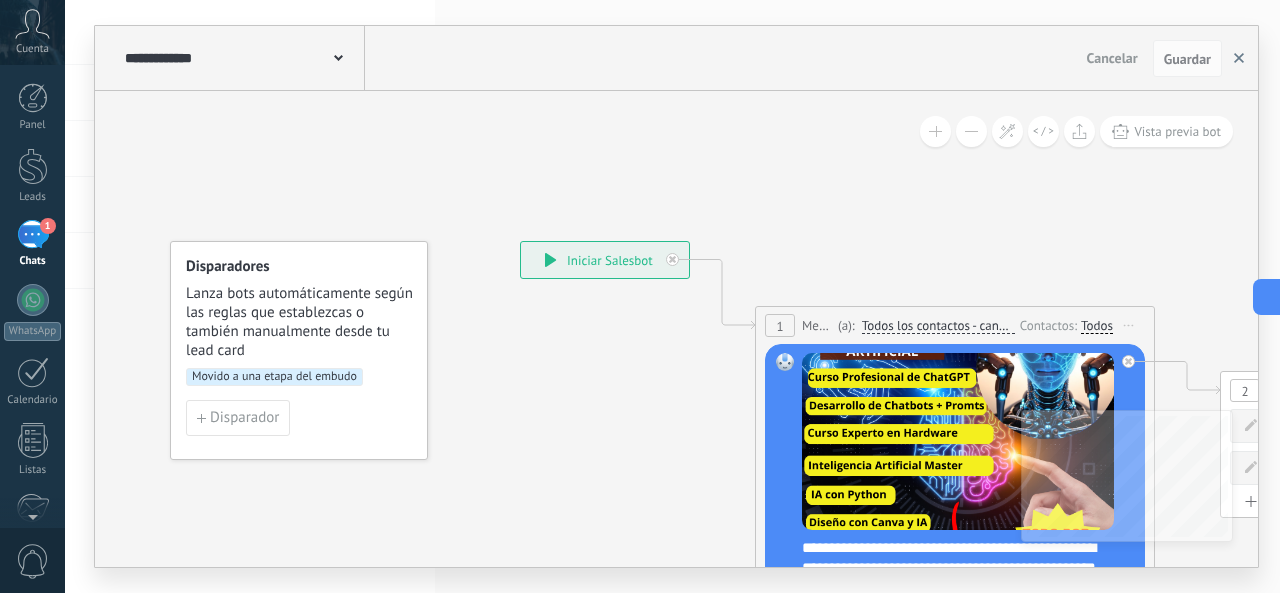 click at bounding box center (1239, 59) 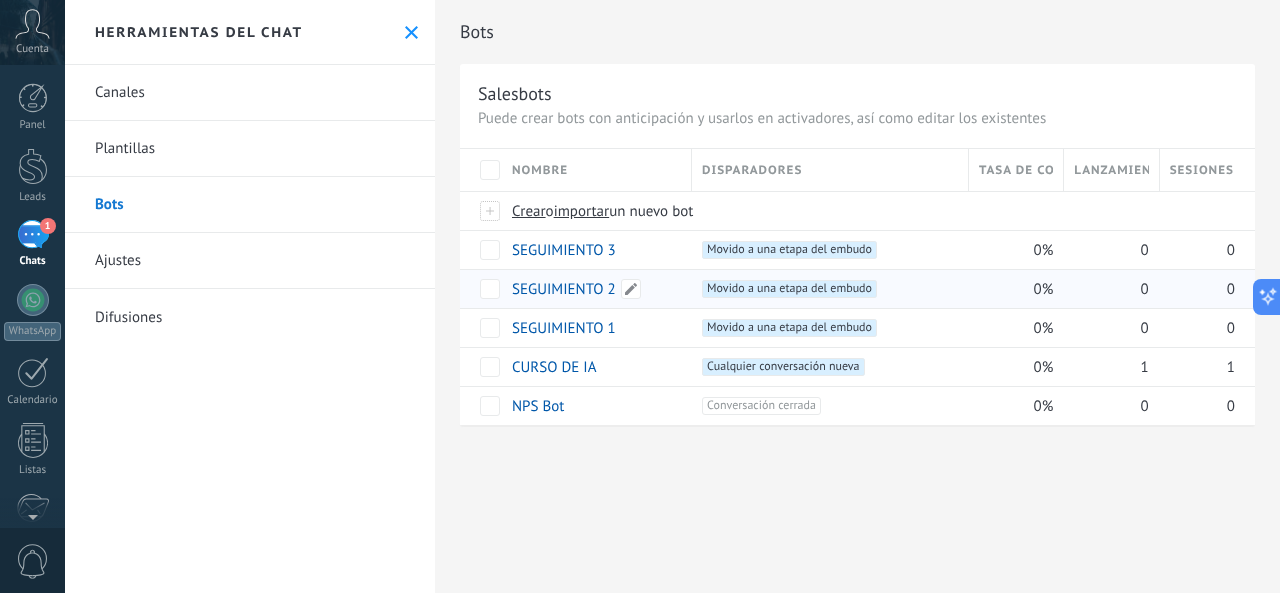 click on "SEGUIMIENTO 2" at bounding box center [564, 289] 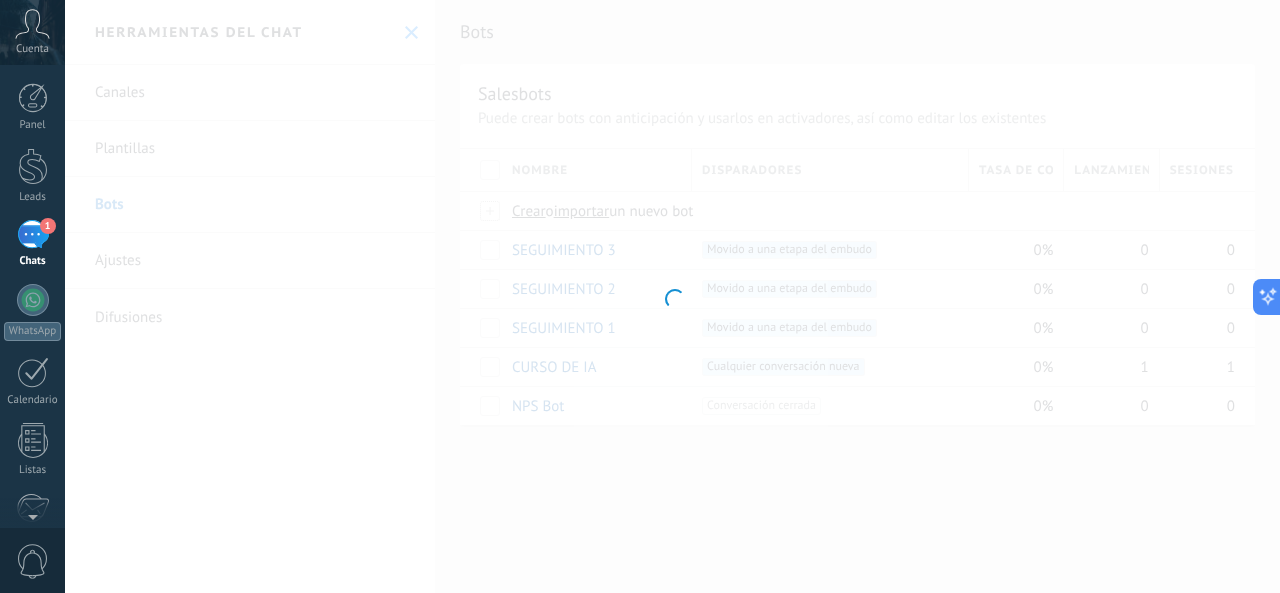 type on "**********" 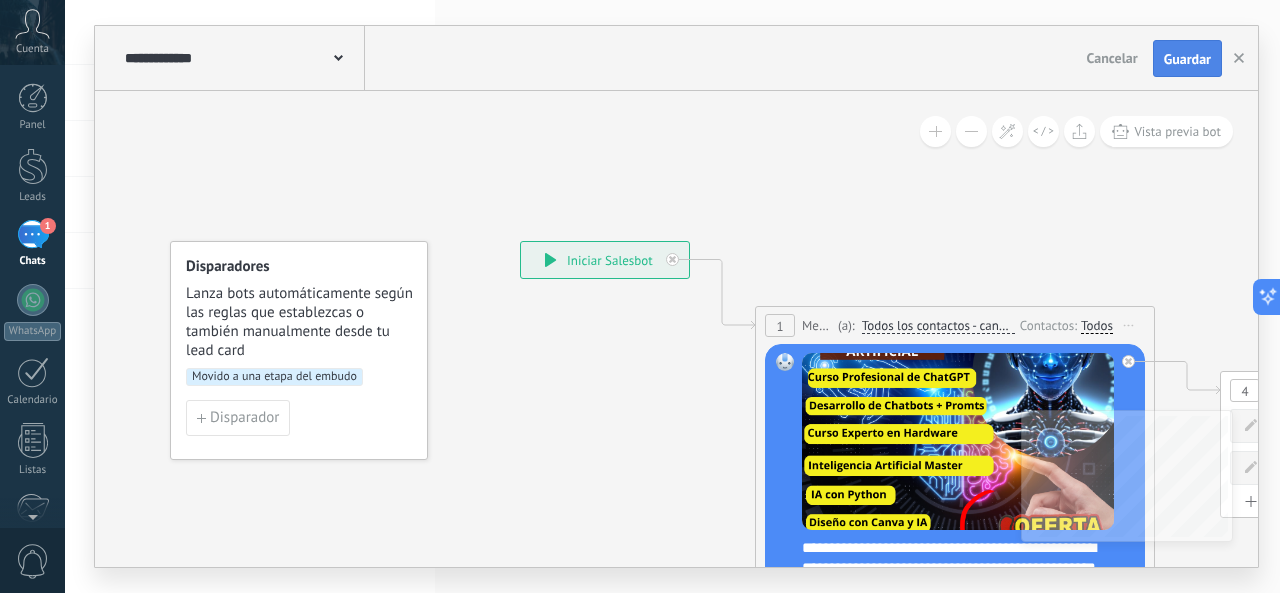 click on "Guardar" at bounding box center (1187, 59) 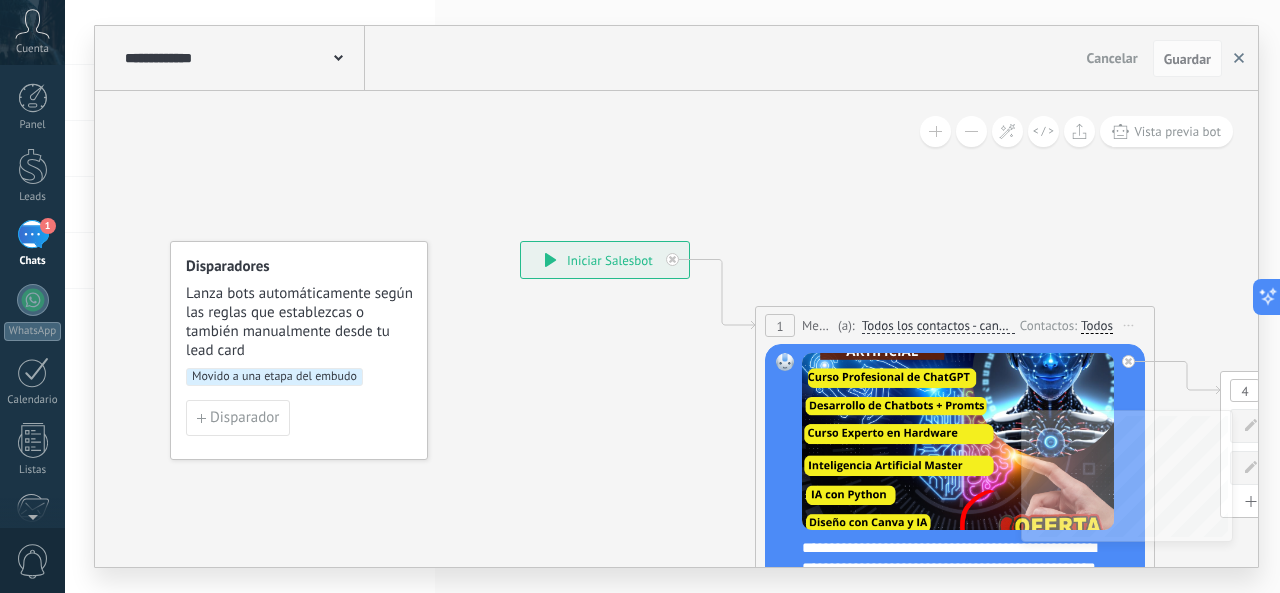 click 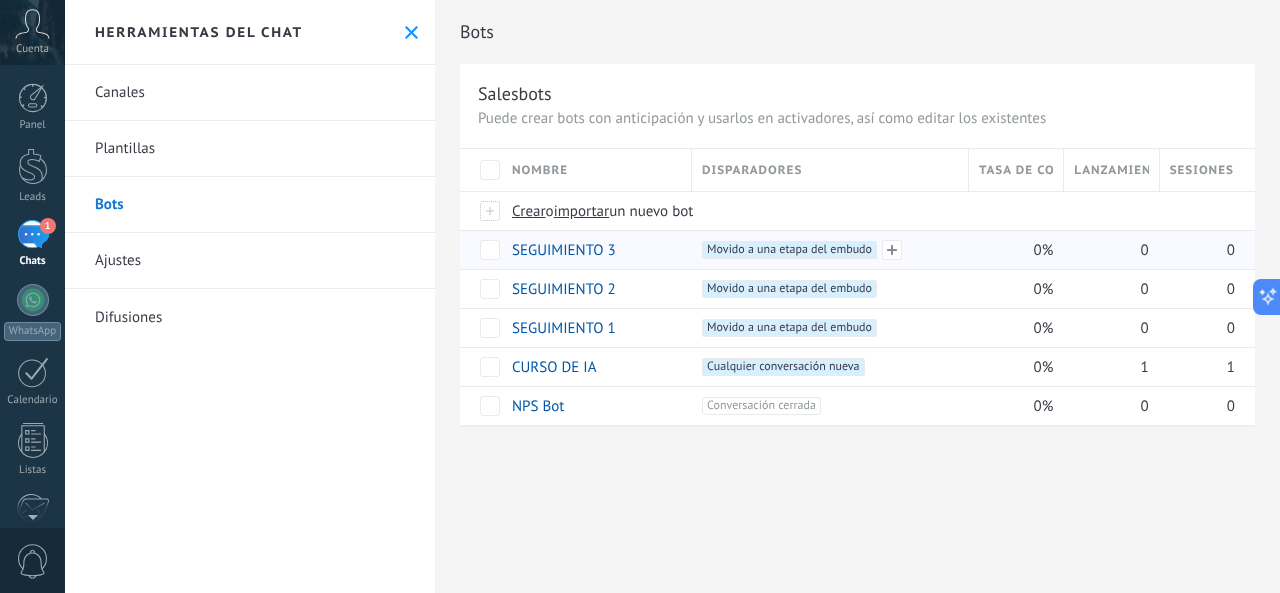 click on "Movido a una etapa del embudo +0" at bounding box center (789, 250) 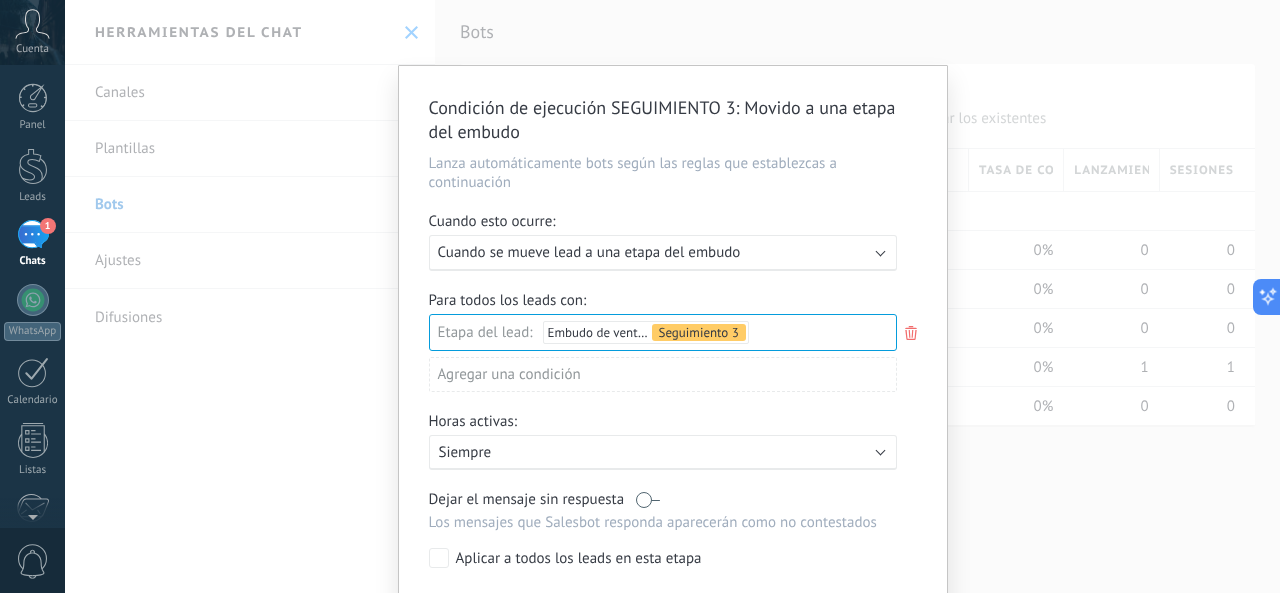 click on "Condición de ejecución SEGUIMIENTO 3 : Movido a una etapa del embudo Lanza automáticamente bots según las reglas que establezcas a continuación Cuando esto ocurre: Ejecutar:  Cuando se mueve lead a una etapa del embudo Para todos los leads con: Etapa del lead: Embudo de ventas Seguimiento 3 Leads Entrantes Seguimiento 1 Seguimiento 2  Seguimiento 3 Estado Final Logrado con éxito Venta Perdido Agregar una condición Horas activas: Activo:  Siempre Dejar el mensaje sin respuesta Los mensajes que Salesbot responda aparecerán como no contestados Aplicar a todos los leads en esta etapa Finalizado Cancelar Eliminar disparador" at bounding box center [672, 296] 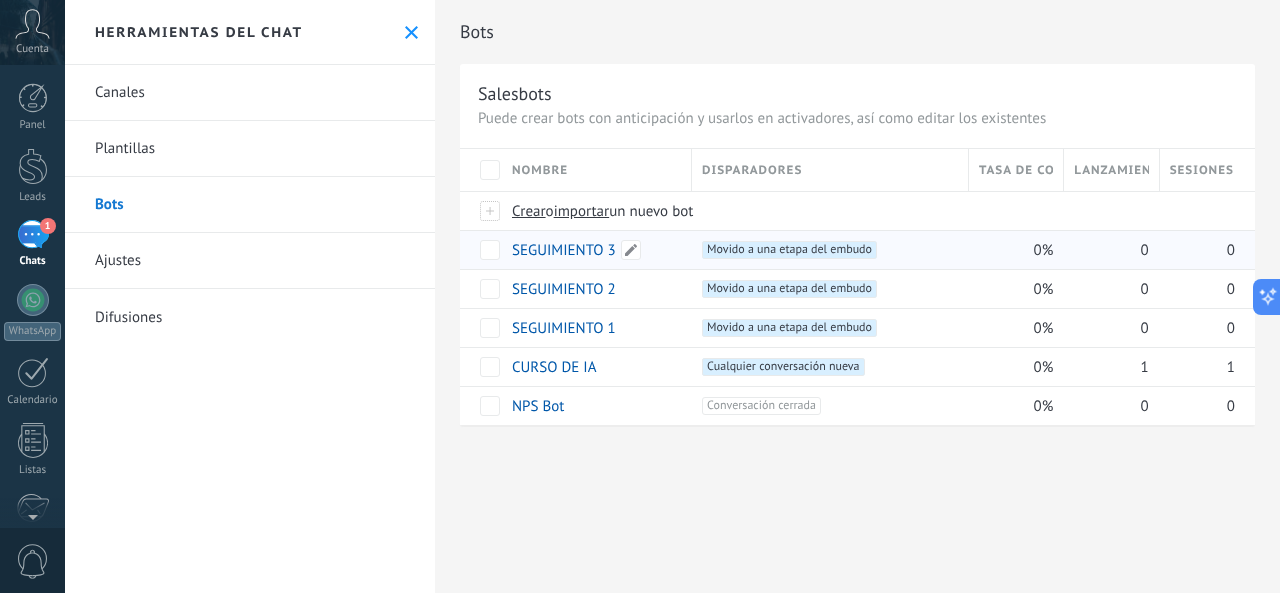 click on "SEGUIMIENTO 3" at bounding box center (564, 250) 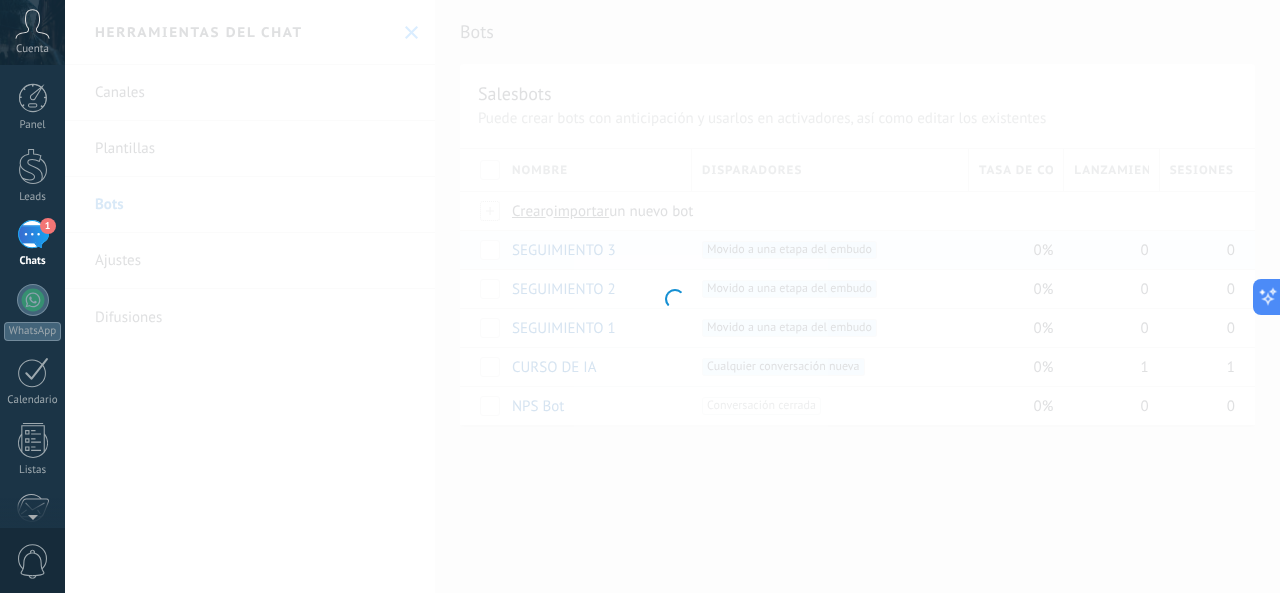 type on "**********" 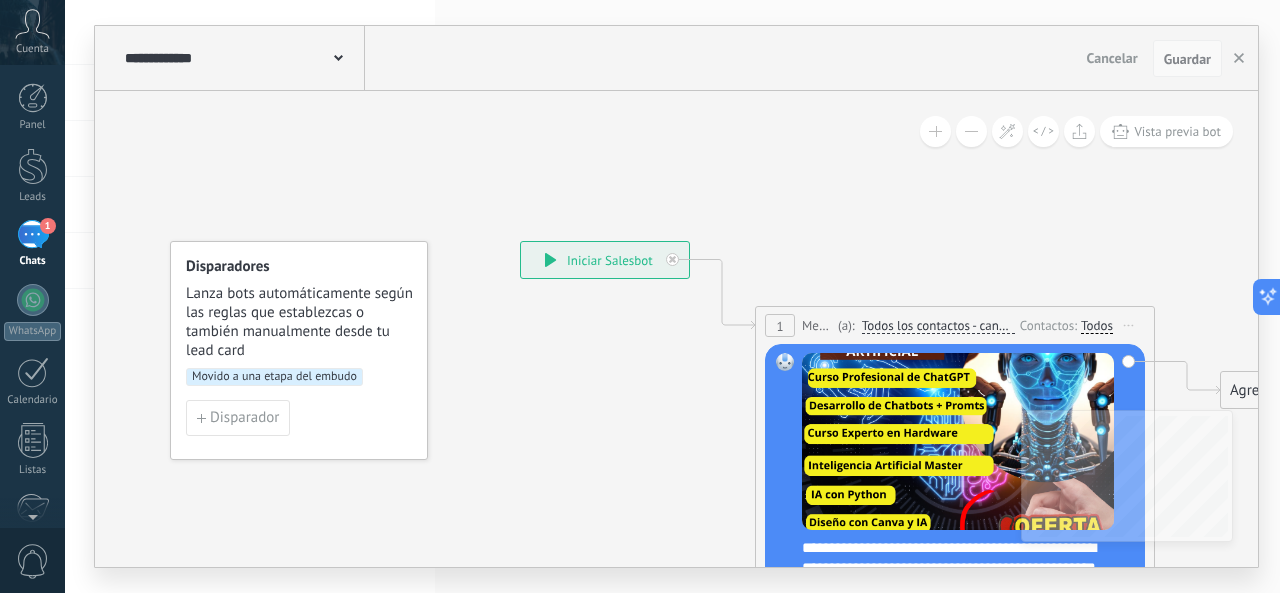 click on "Guardar" at bounding box center [1187, 59] 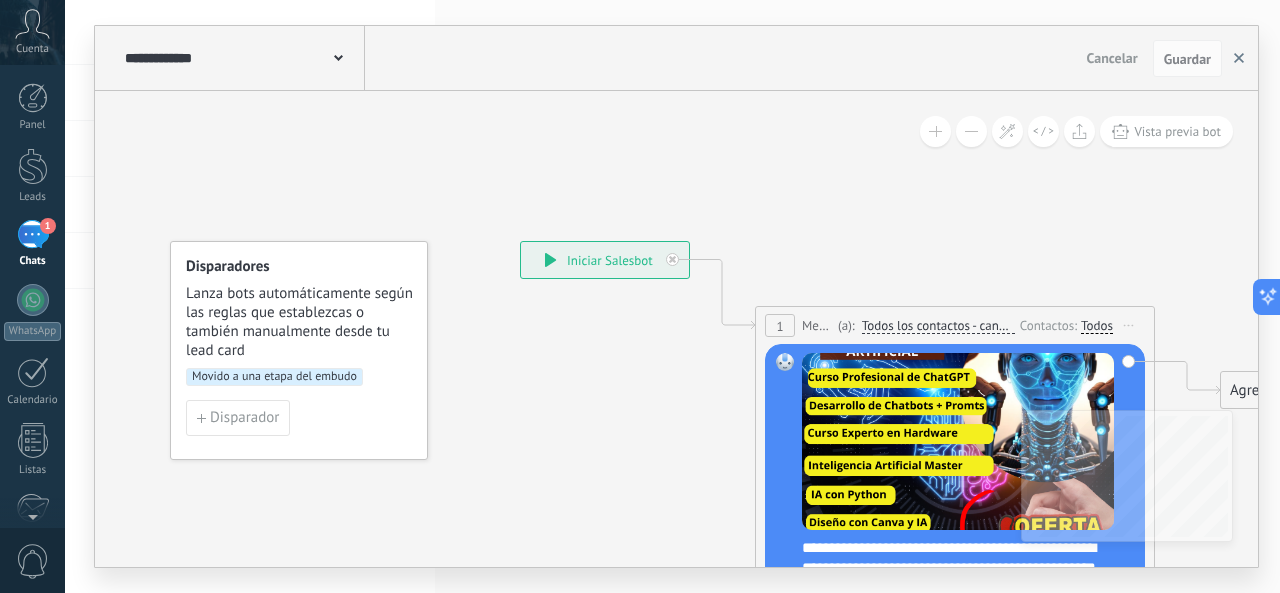 click 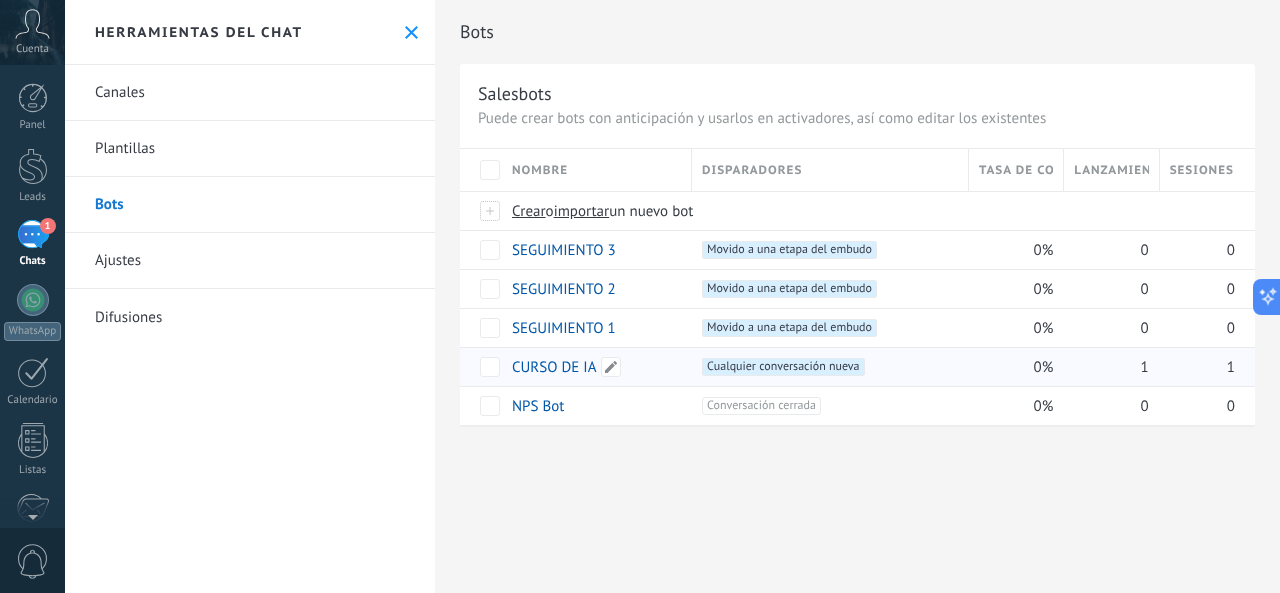 click on "CURSO DE IA" at bounding box center [554, 367] 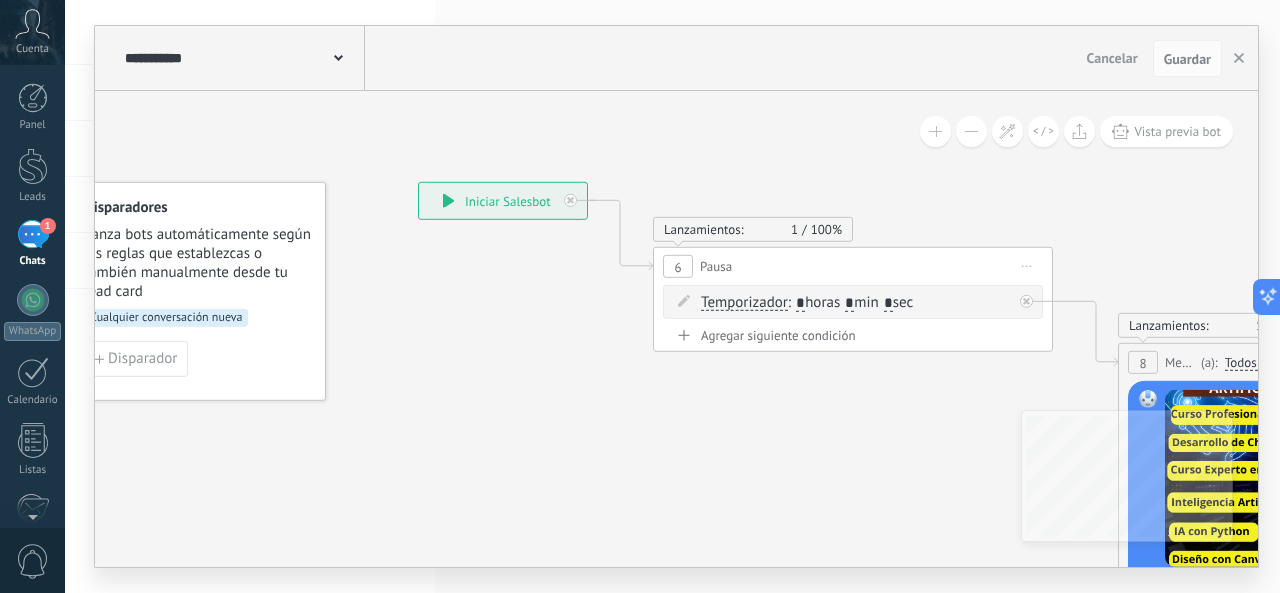 click on "1" at bounding box center (33, 234) 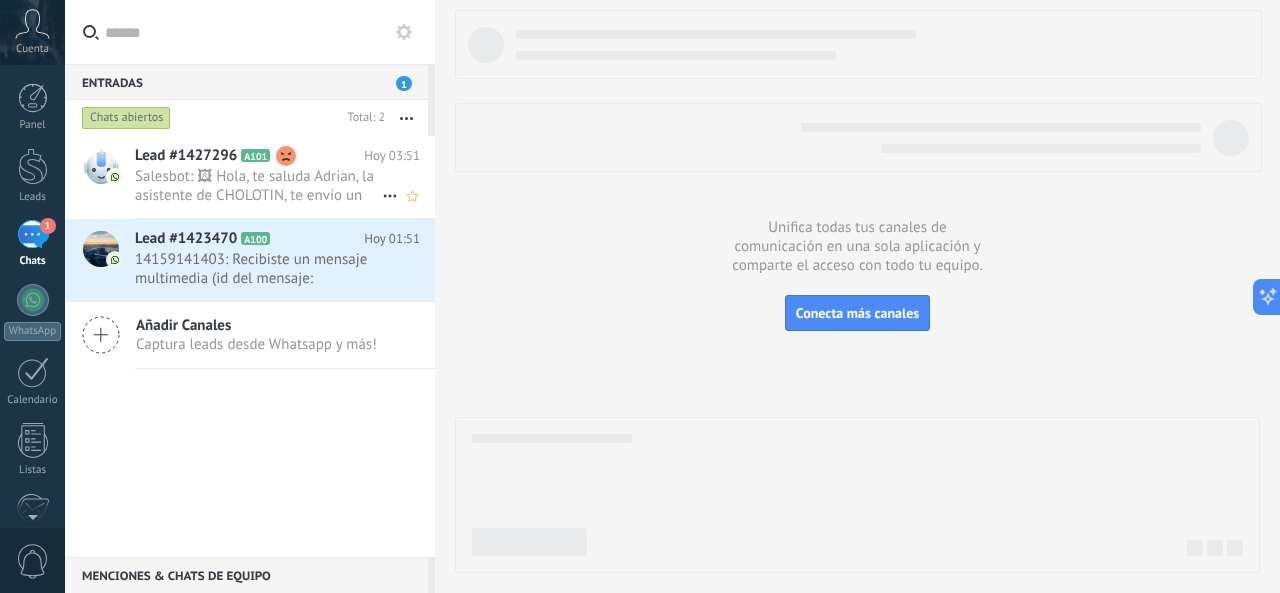 click on "Salesbot: 🖼 Hola, te saluda Adrian, la asistente de CHOLOTIN, te envío un sustento de una persona que ya adquirió el Meg..." at bounding box center (258, 186) 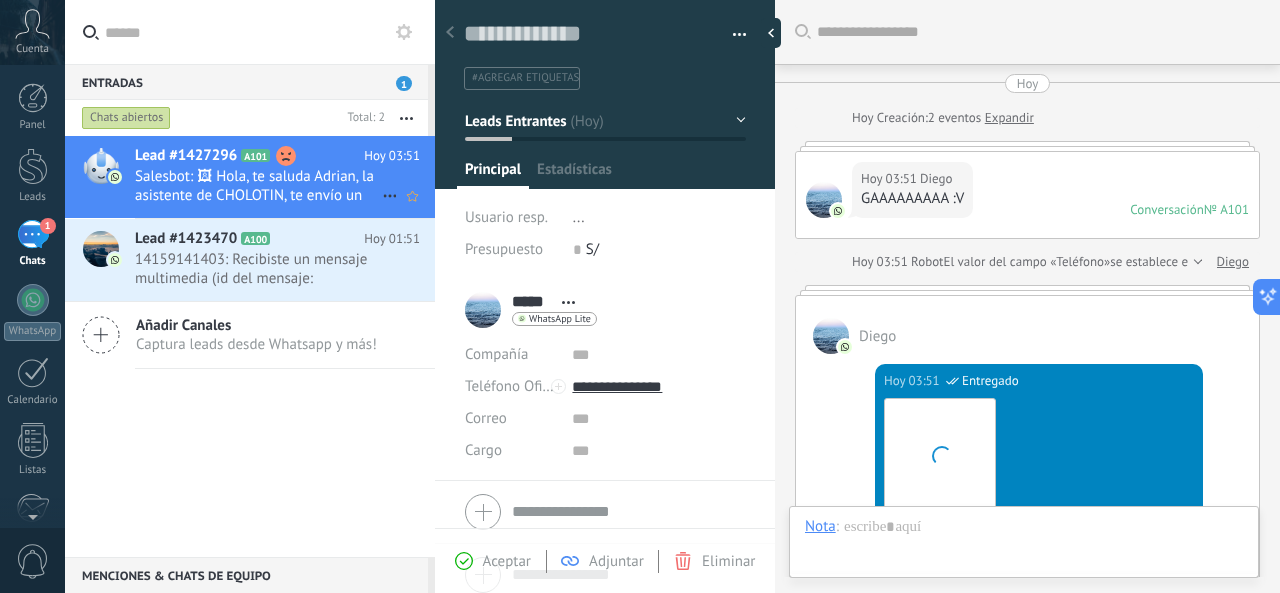 scroll, scrollTop: 1790, scrollLeft: 0, axis: vertical 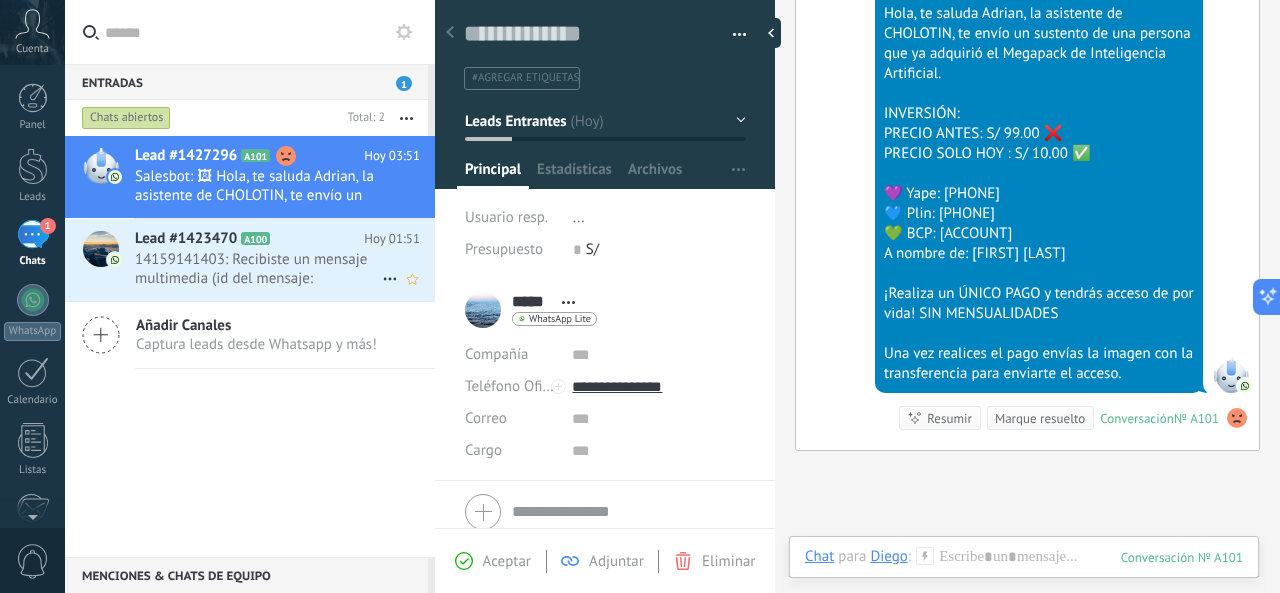 click on "14159141403: Recibiste un mensaje multimedia (id del mensaje: 9BE794EA03B18AF541). Espera a que se cargue o se visualice en..." at bounding box center (258, 269) 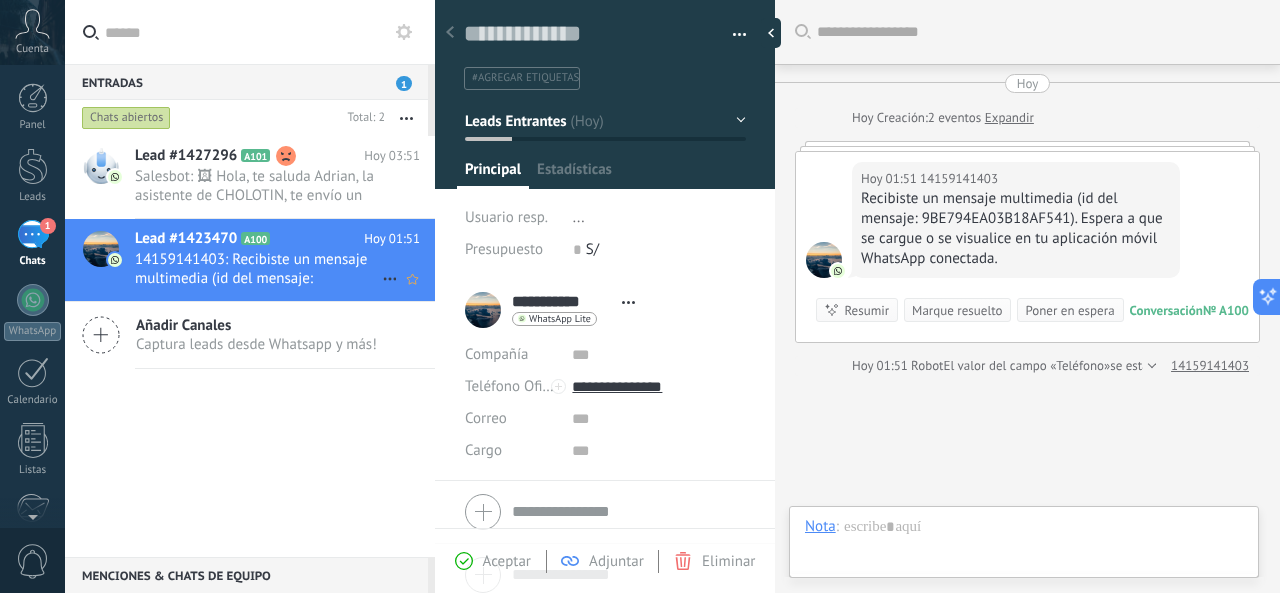 scroll, scrollTop: 30, scrollLeft: 0, axis: vertical 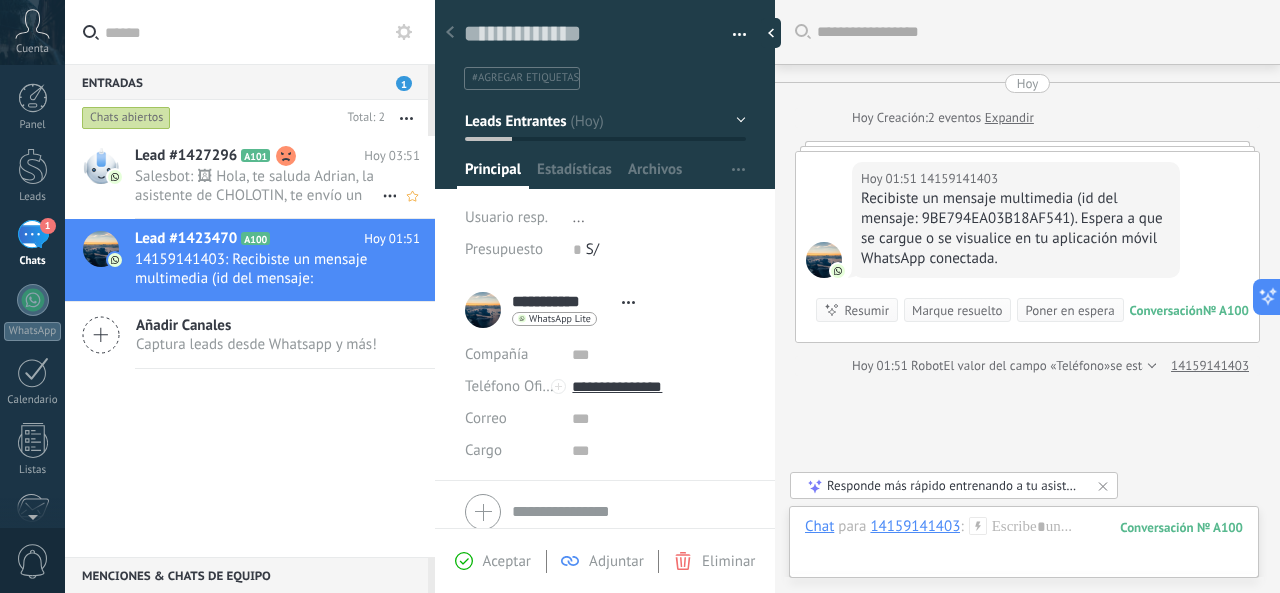 click on "Salesbot: 🖼 Hola, te saluda Adrian, la asistente de CHOLOTIN, te envío un sustento de una persona que ya adquirió el Meg..." at bounding box center [258, 186] 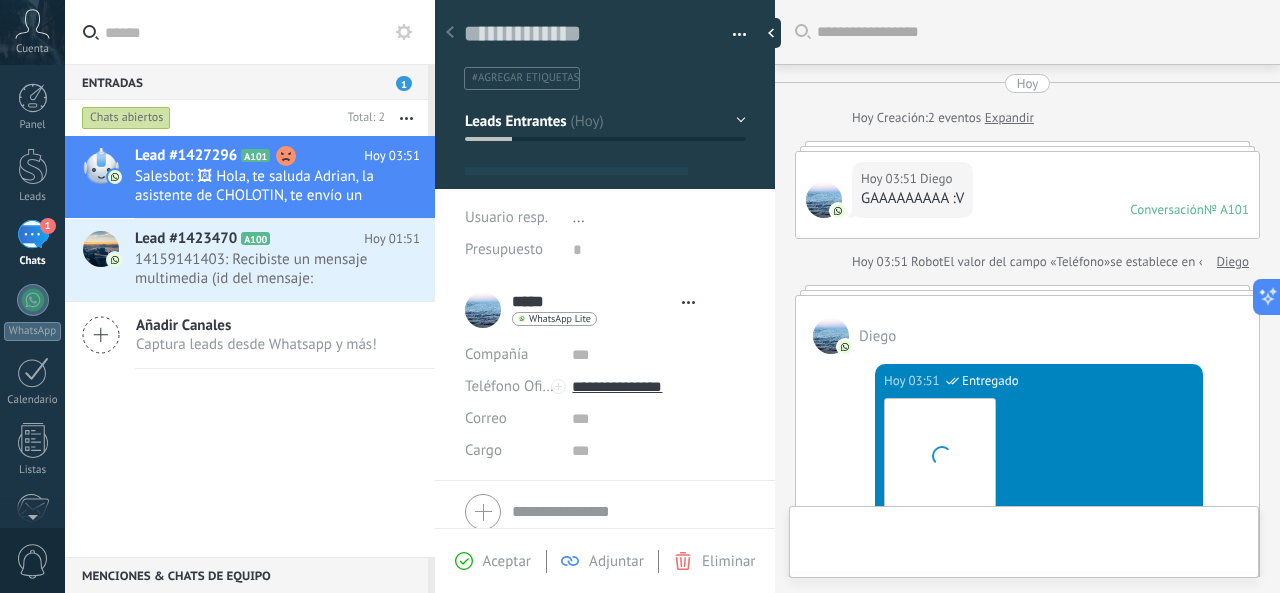 type on "**********" 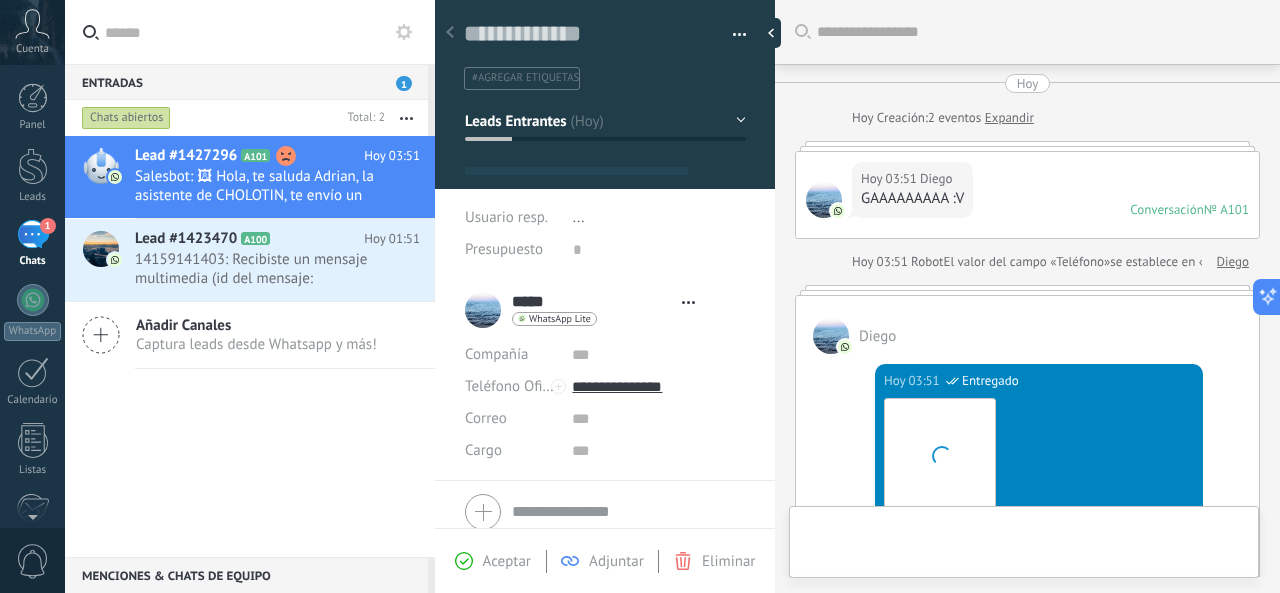 scroll, scrollTop: 30, scrollLeft: 0, axis: vertical 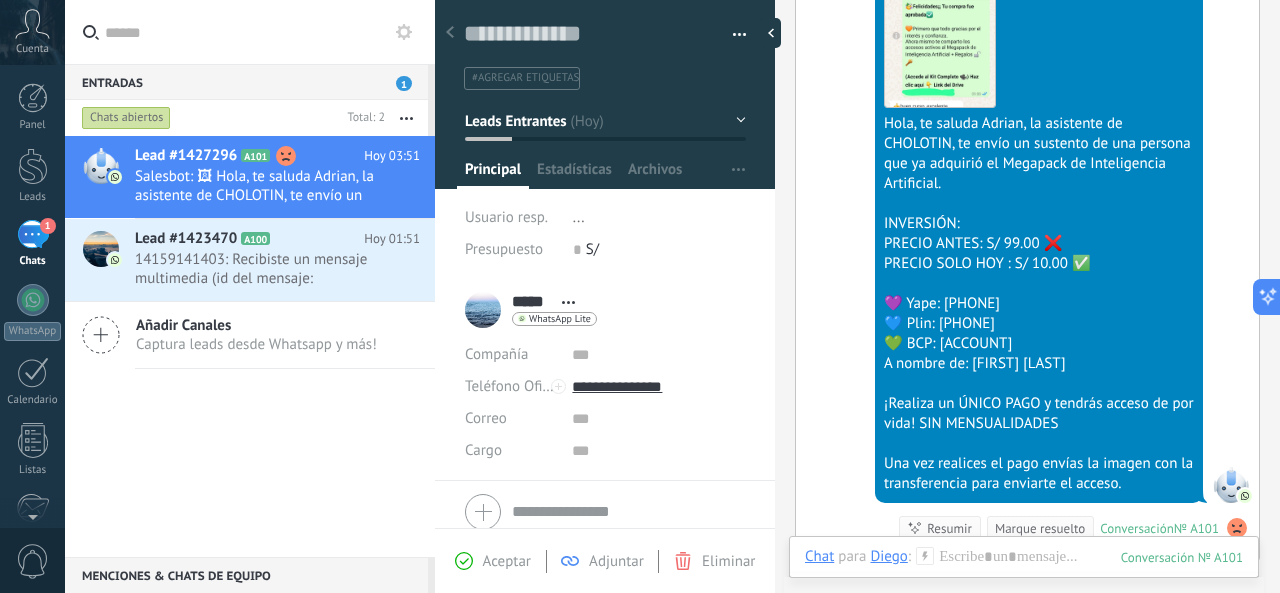 click on "1" at bounding box center [404, 83] 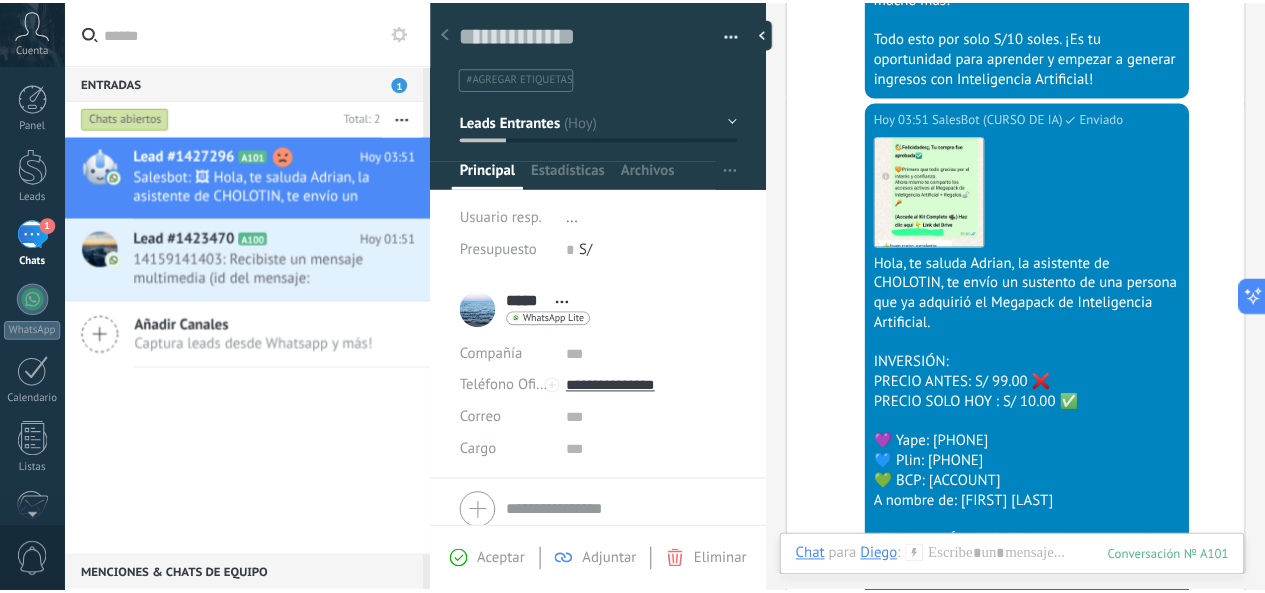 scroll, scrollTop: 1675, scrollLeft: 0, axis: vertical 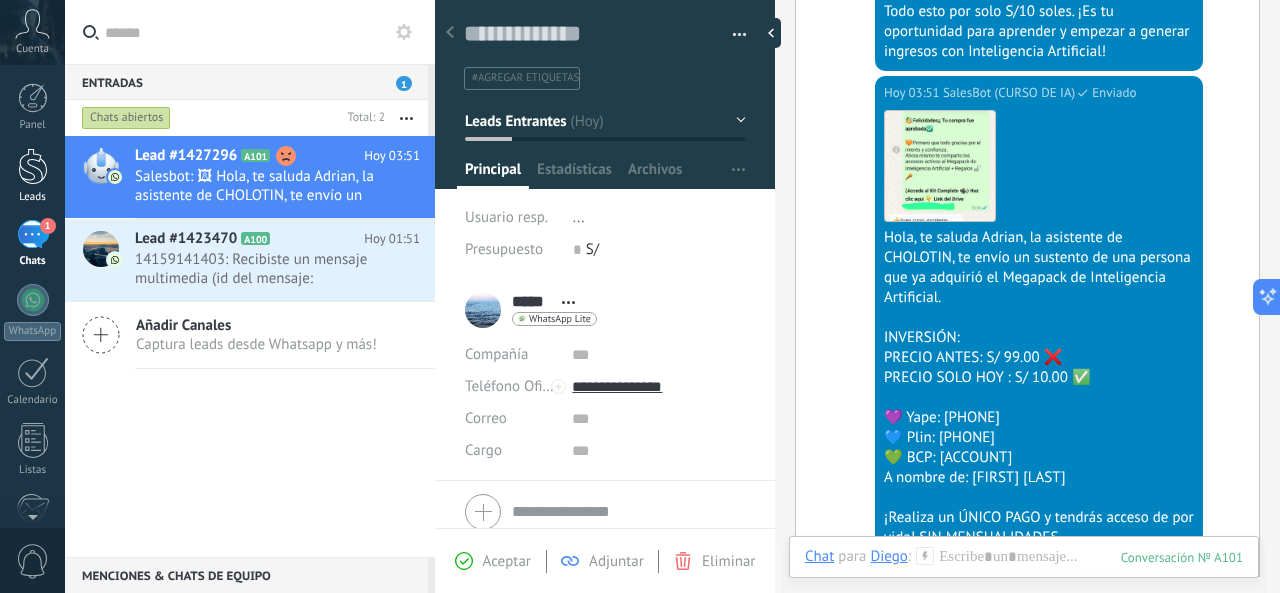 click at bounding box center [33, 166] 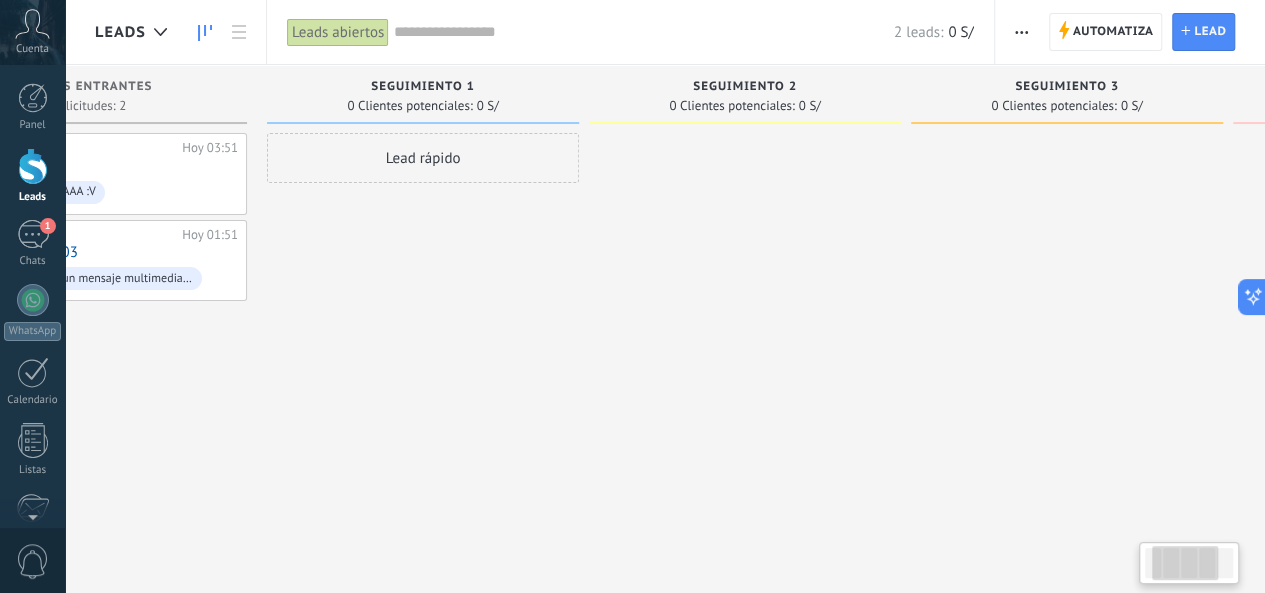 scroll, scrollTop: 0, scrollLeft: 162, axis: horizontal 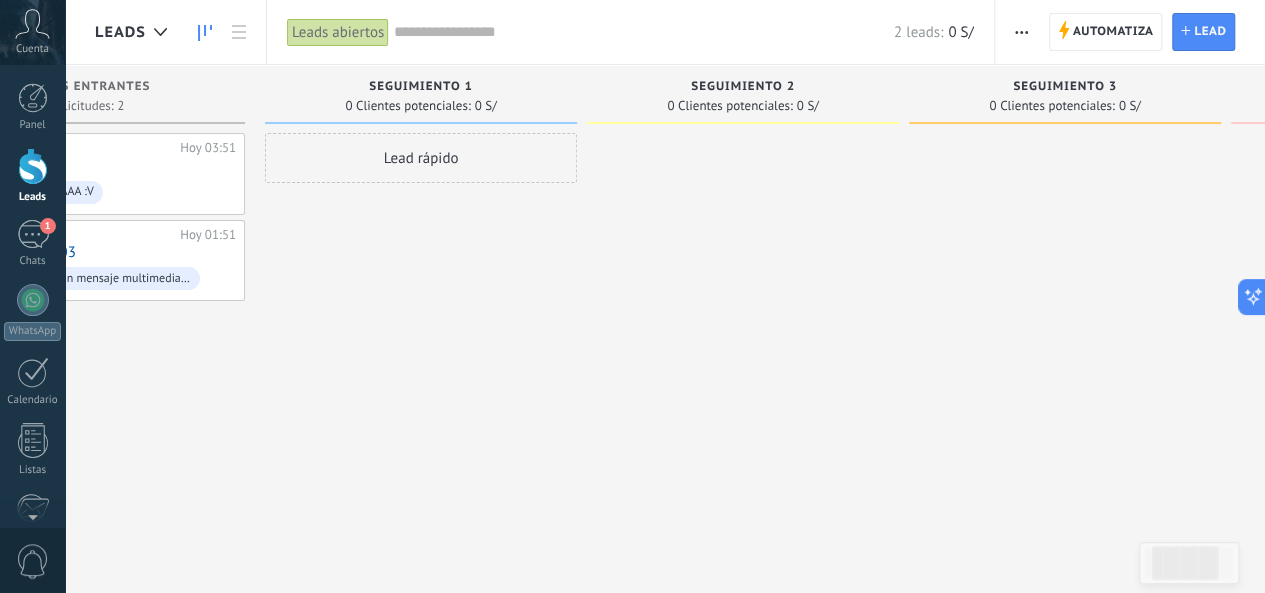 click at bounding box center [743, 299] 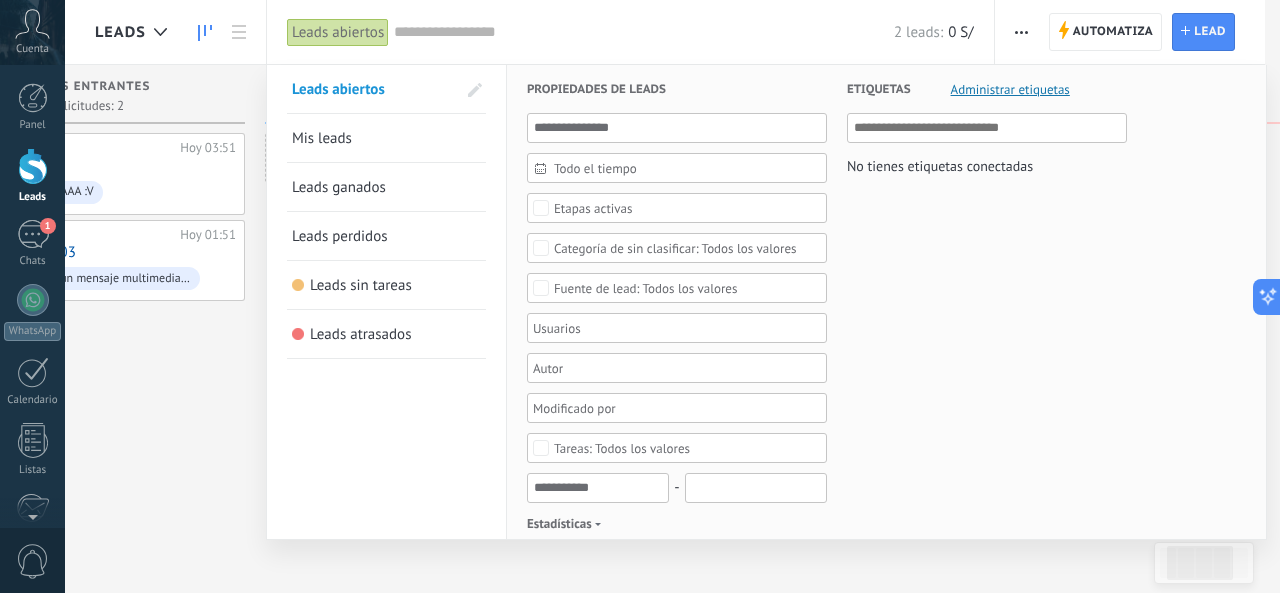 click at bounding box center (640, 296) 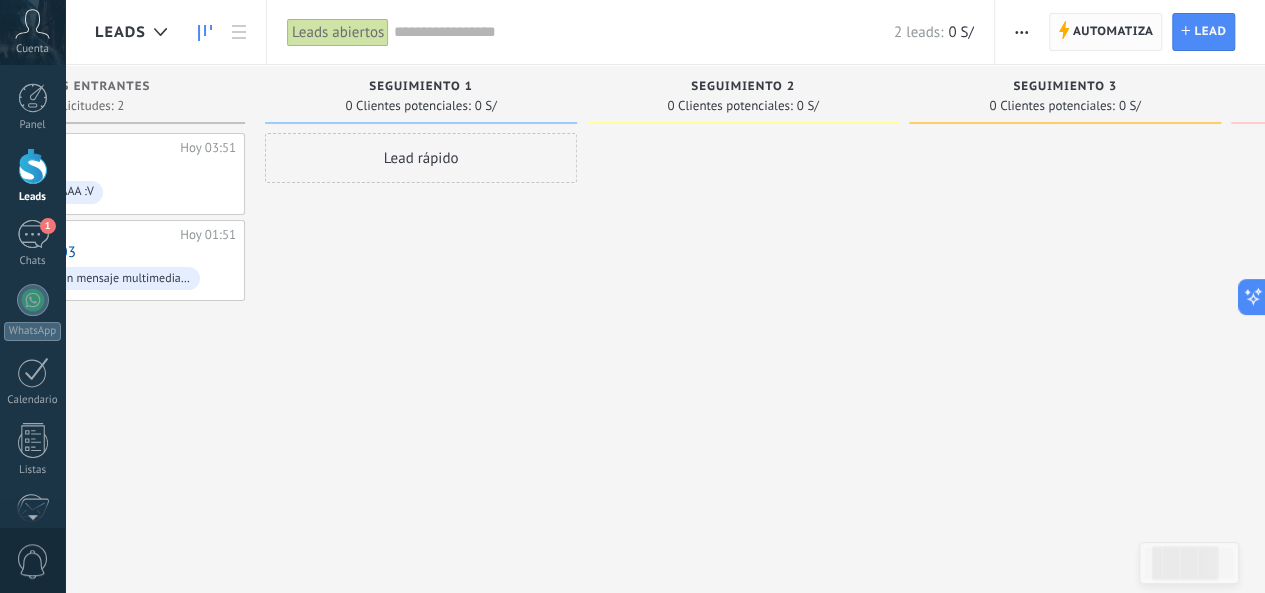 click on "Automatiza" at bounding box center (1113, 32) 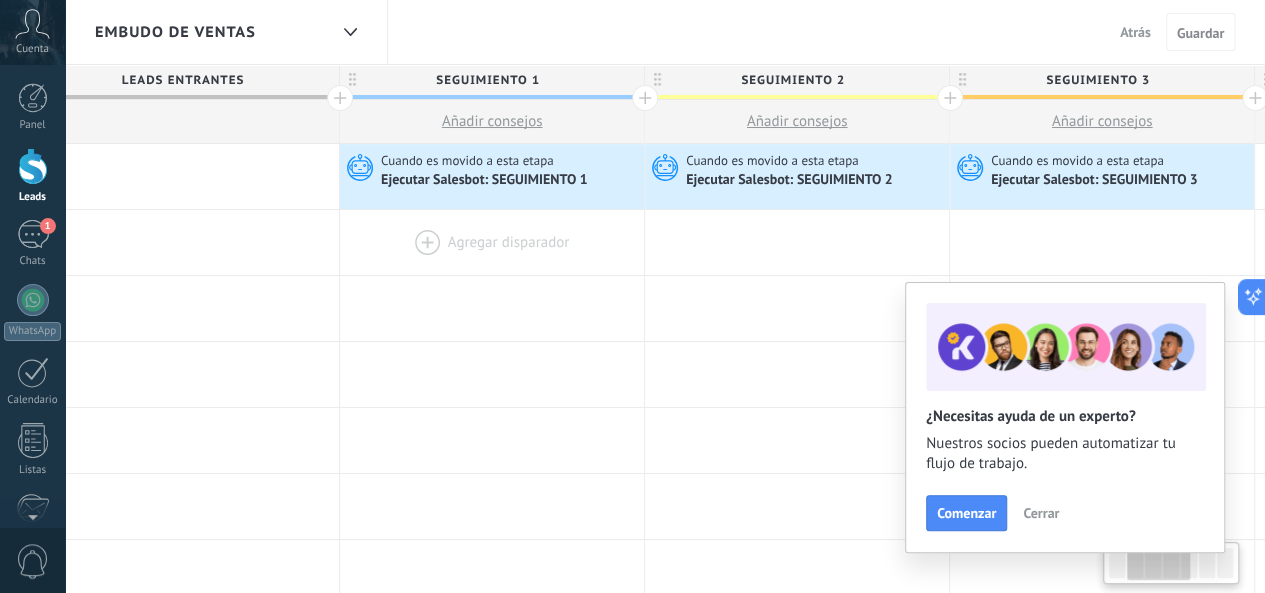 scroll, scrollTop: 0, scrollLeft: 347, axis: horizontal 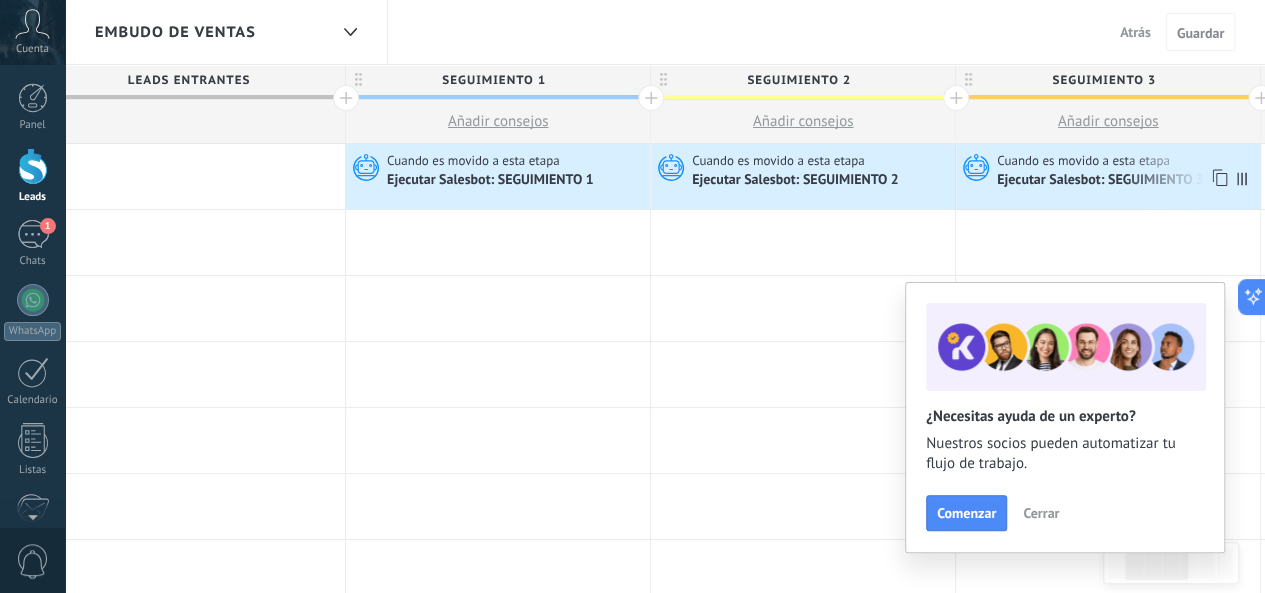 click on "Ejecutar Salesbot: SEGUIMIENTO 3" at bounding box center (1126, 180) 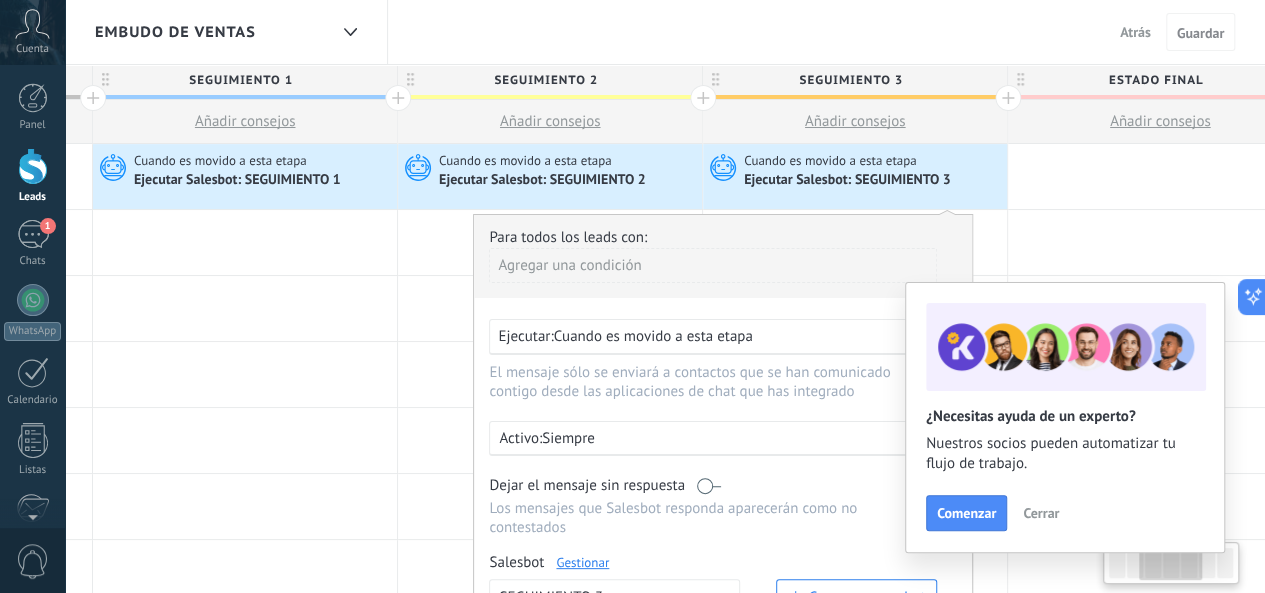 scroll, scrollTop: 0, scrollLeft: 603, axis: horizontal 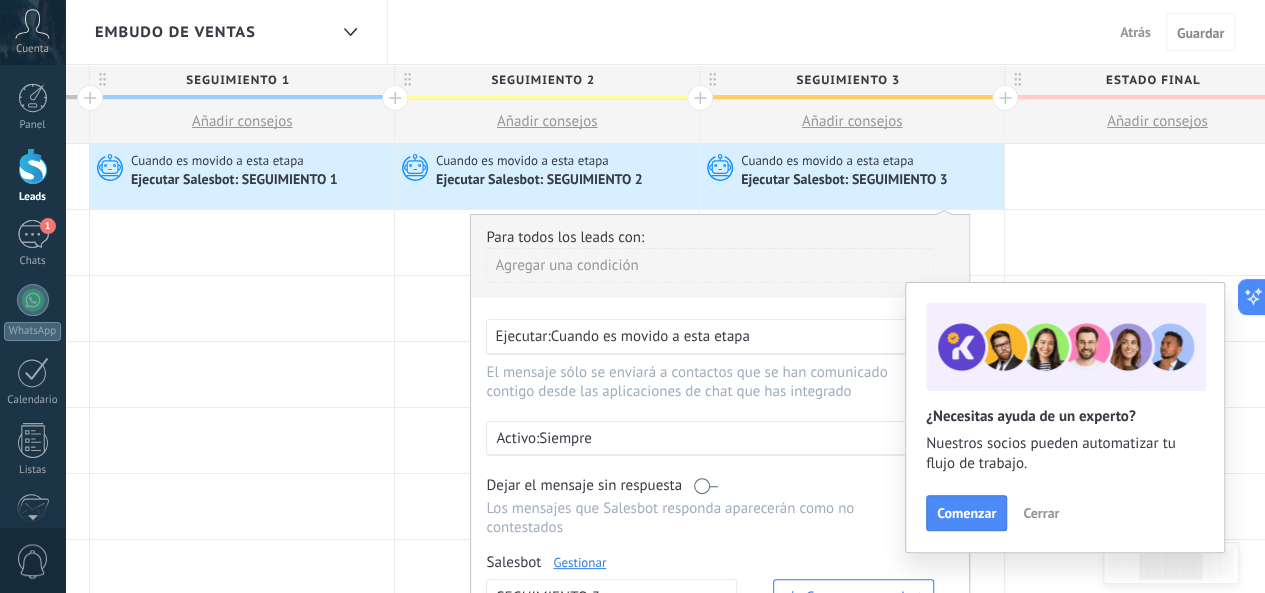 click on "Ejecutar Salesbot: SEGUIMIENTO 2" at bounding box center [565, 180] 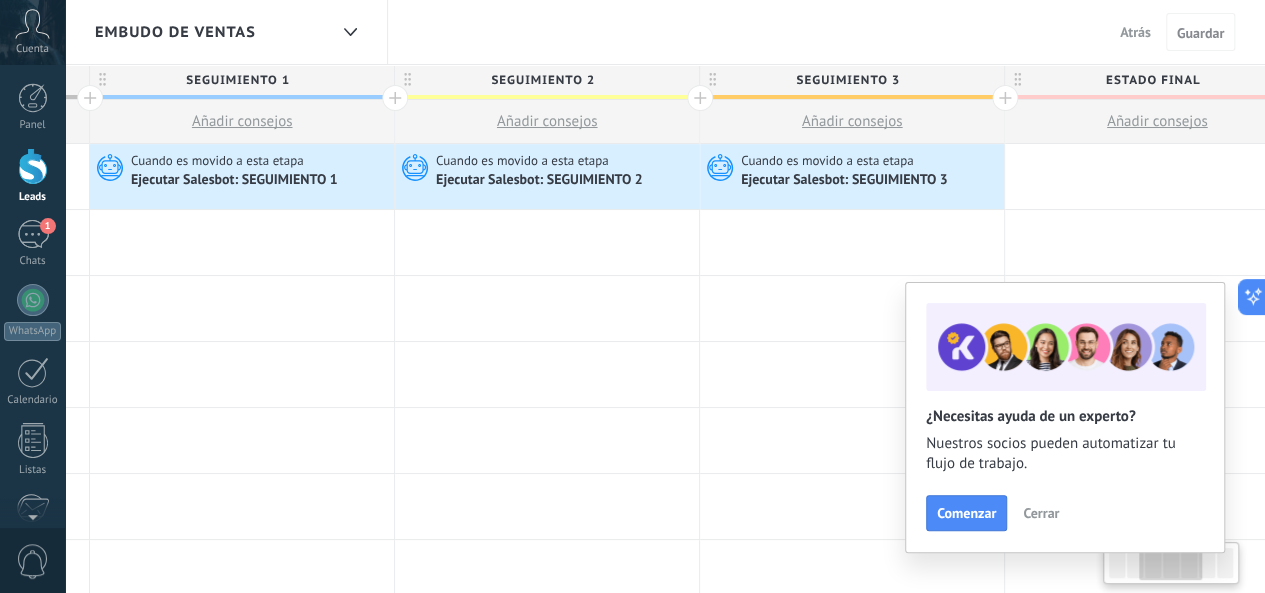 click on "Ejecutar Salesbot: SEGUIMIENTO 2" at bounding box center [541, 181] 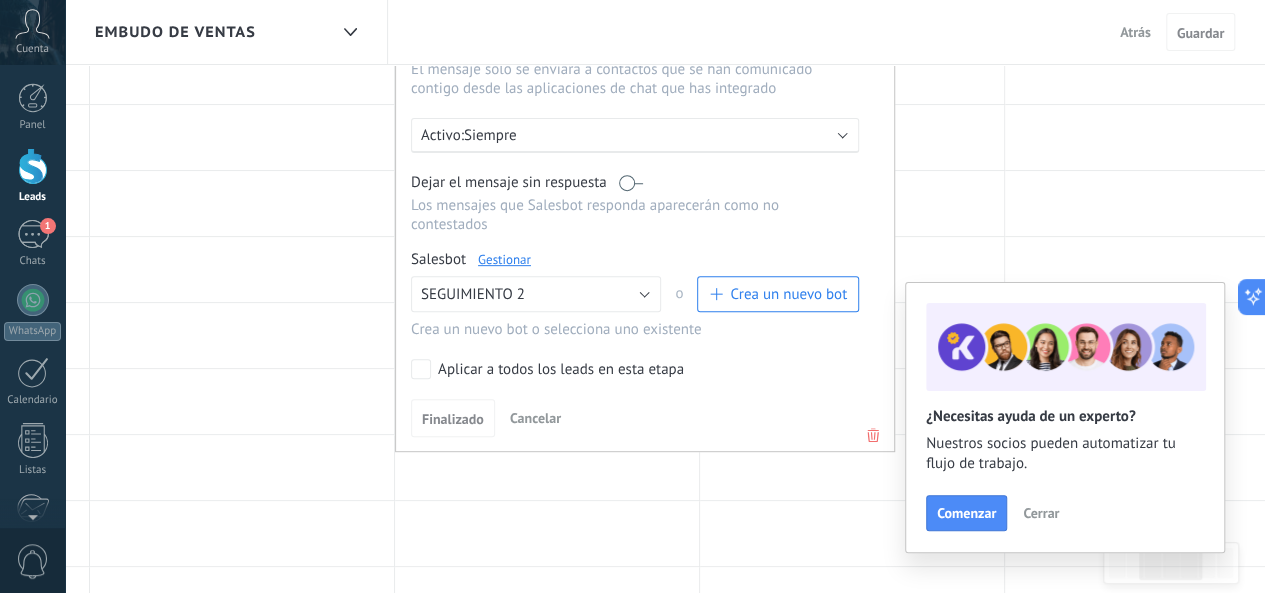 scroll, scrollTop: 304, scrollLeft: 0, axis: vertical 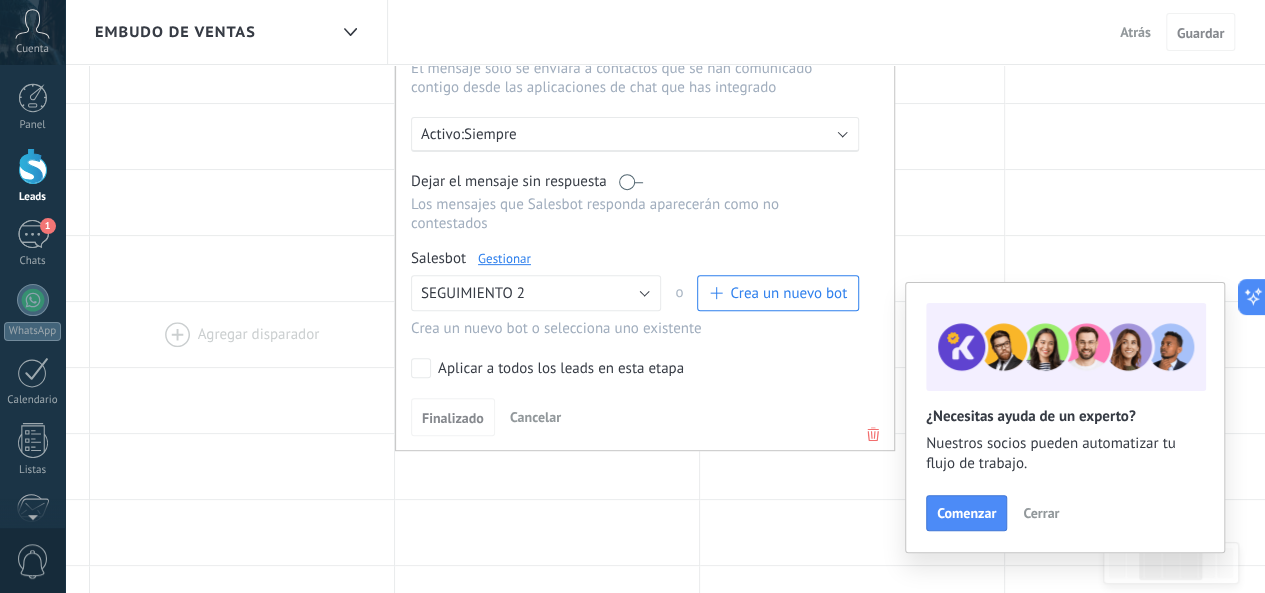 click at bounding box center (242, 334) 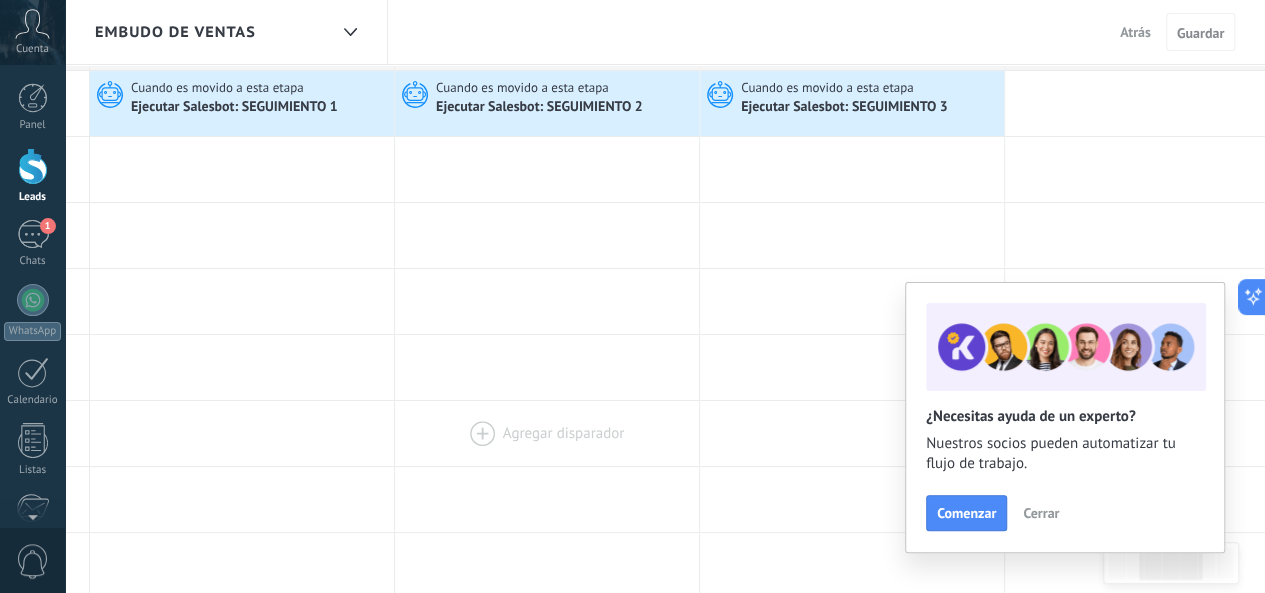 scroll, scrollTop: 0, scrollLeft: 0, axis: both 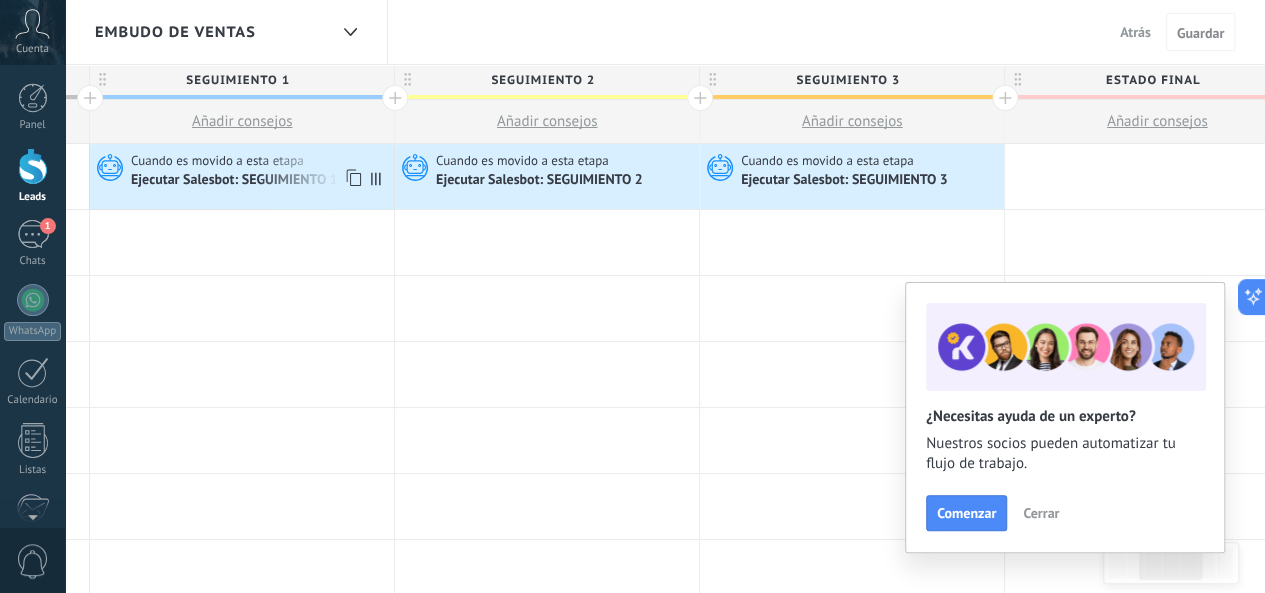 click on "Ejecutar Salesbot: SEGUIMIENTO 1" at bounding box center [236, 181] 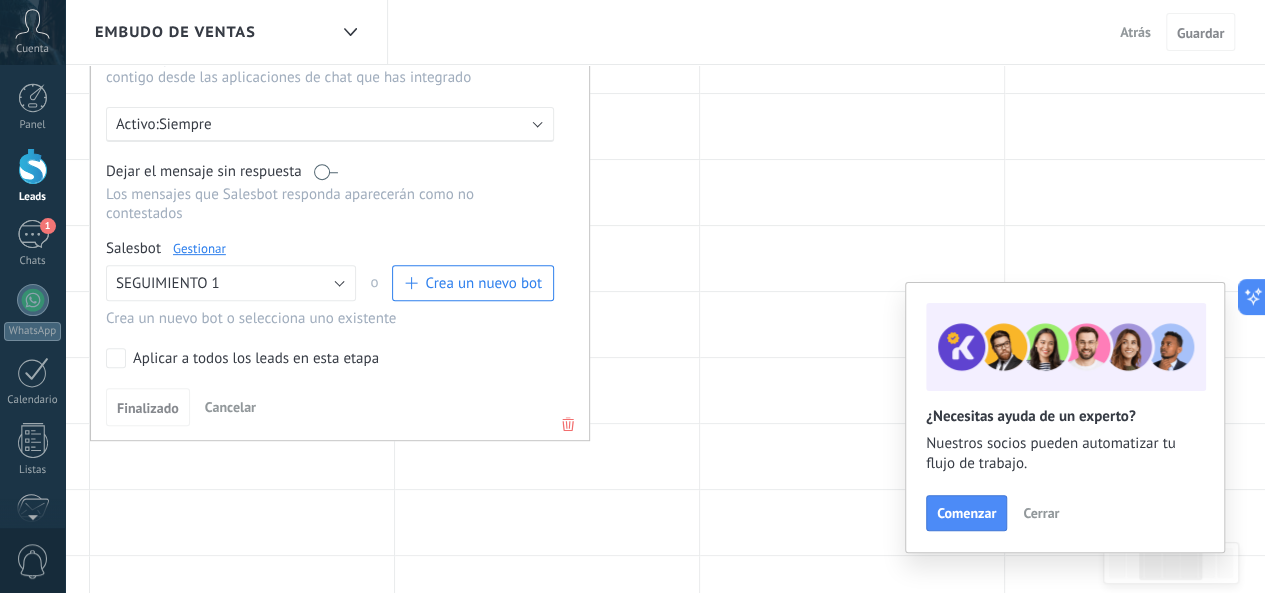 scroll, scrollTop: 322, scrollLeft: 0, axis: vertical 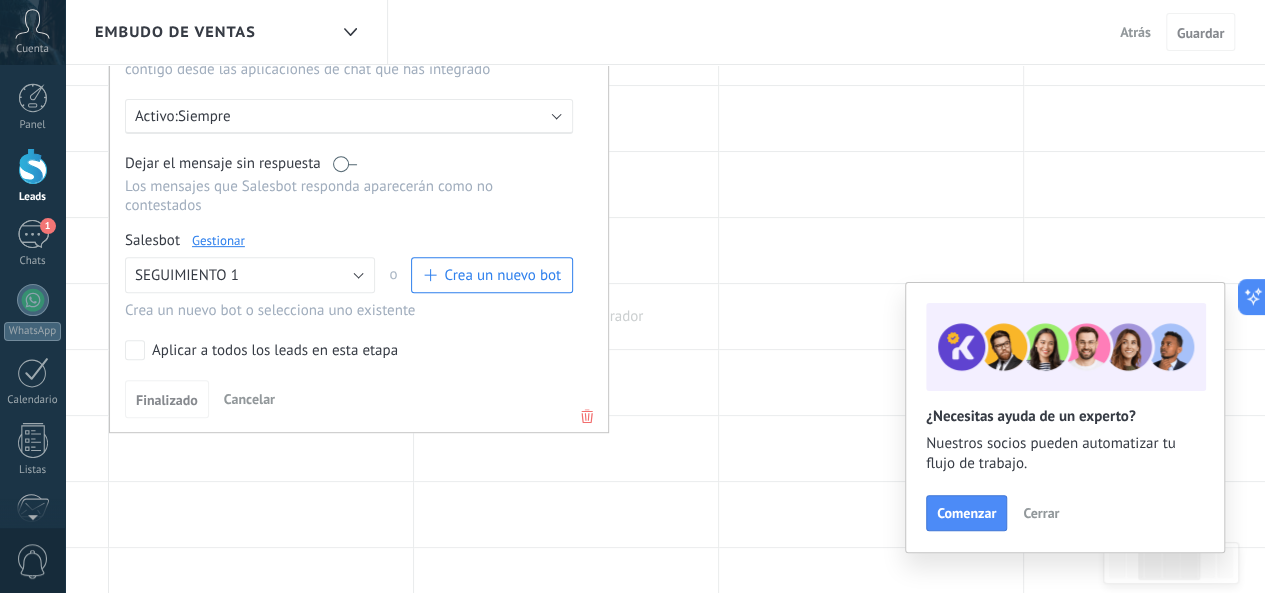 click at bounding box center [566, 316] 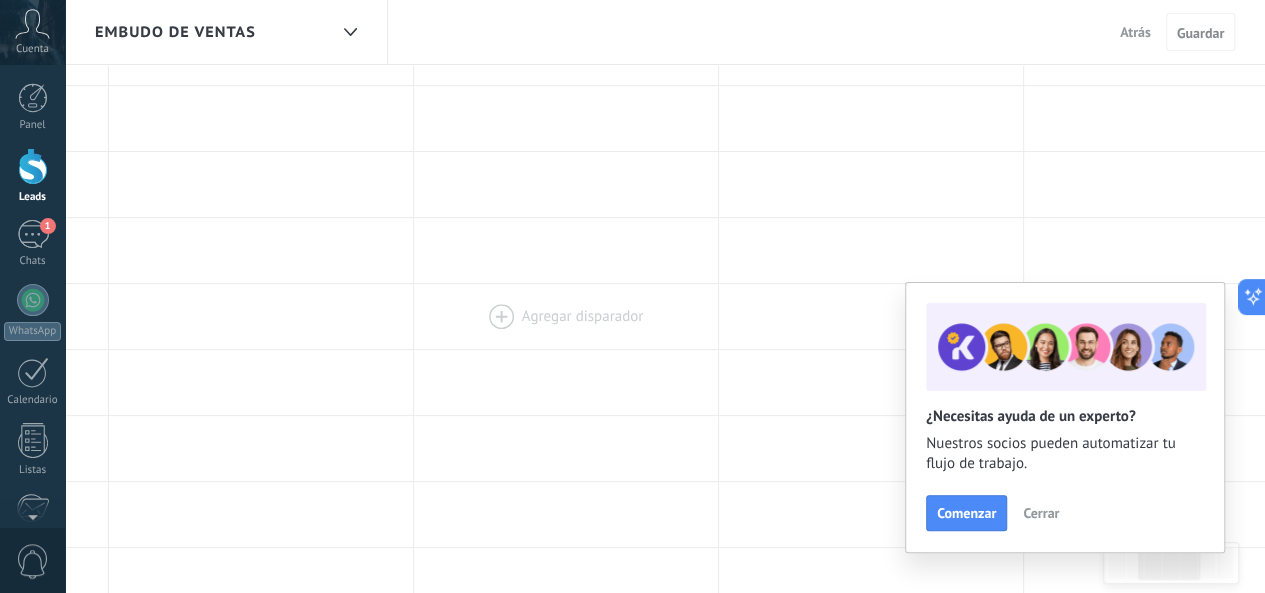 scroll, scrollTop: 0, scrollLeft: 0, axis: both 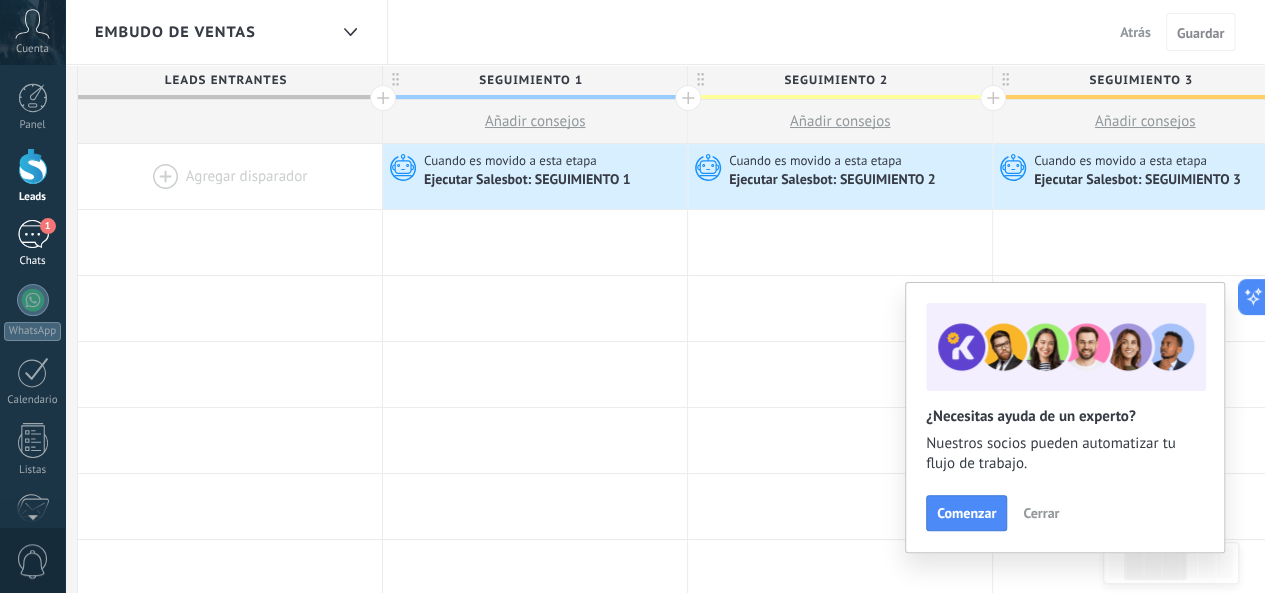 click on "Chats" at bounding box center [33, 261] 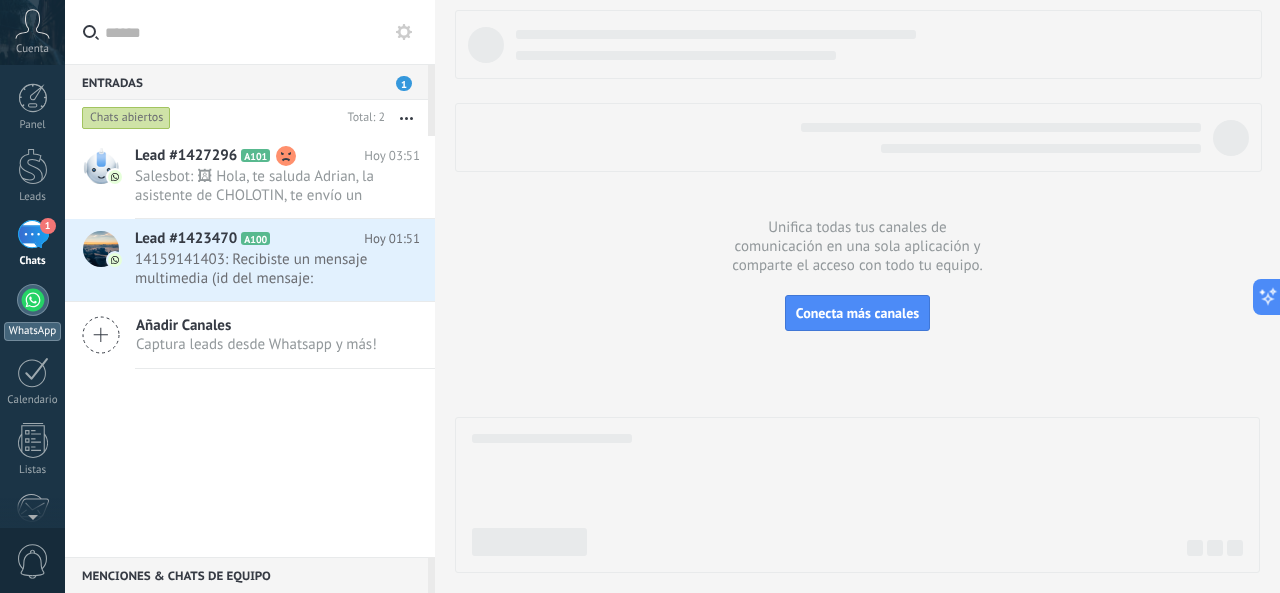 click on "WhatsApp" at bounding box center [32, 331] 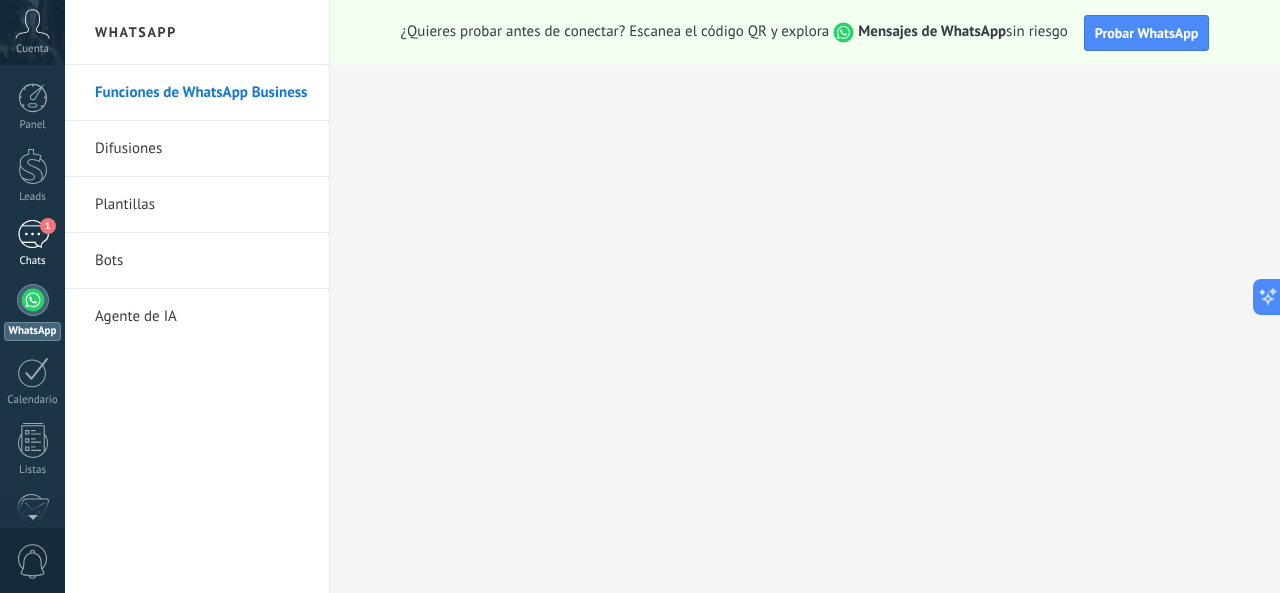 click on "1" at bounding box center [33, 234] 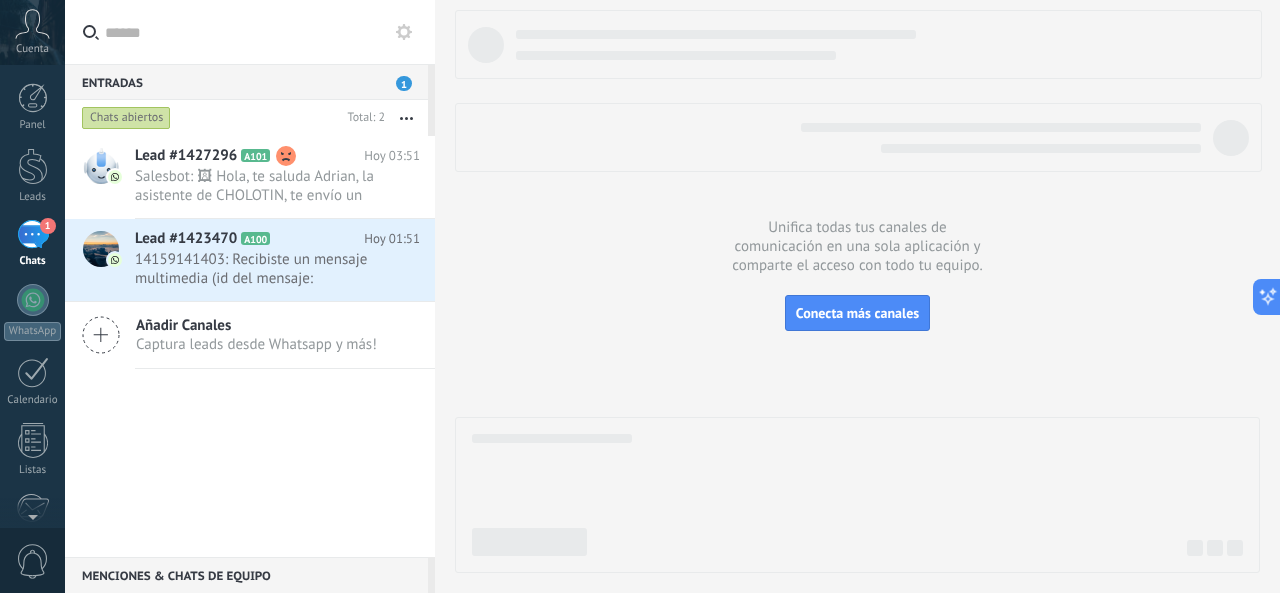 click at bounding box center (406, 118) 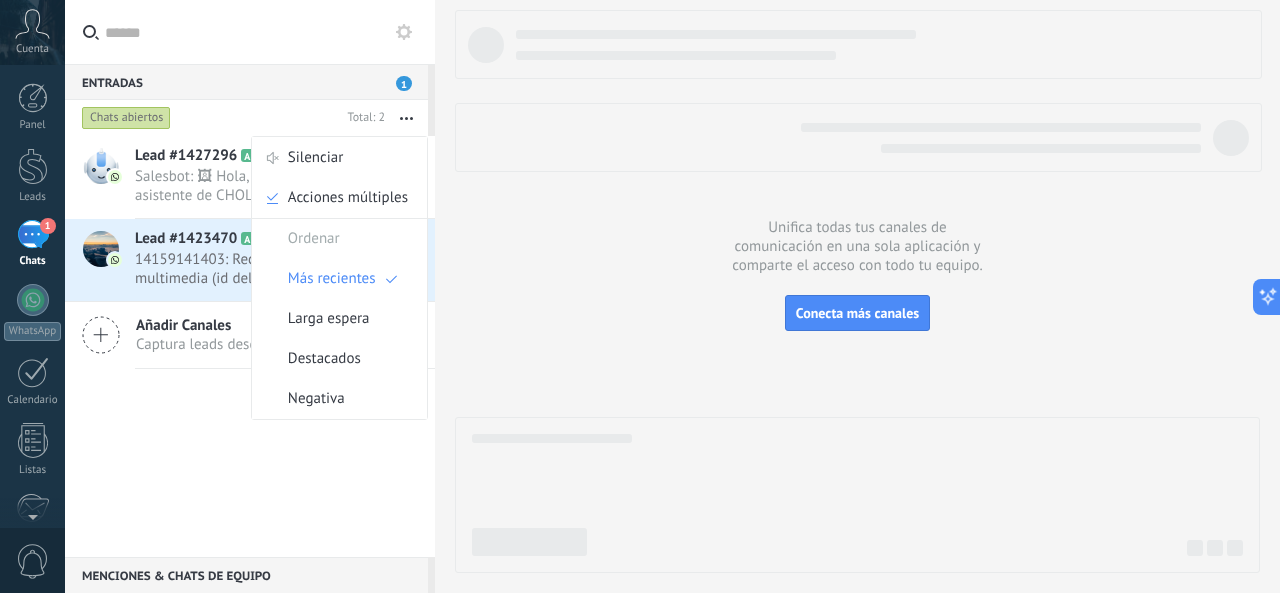 click on "Lead #1427296
A101
Hoy 03:51
Salesbot: 🖼 Hola, te saluda [FIRST] [LAST], la asistente de CHOLOTIN, te envío un sustento de una persona que ya adquirió el Meg...
A100" at bounding box center (250, 346) 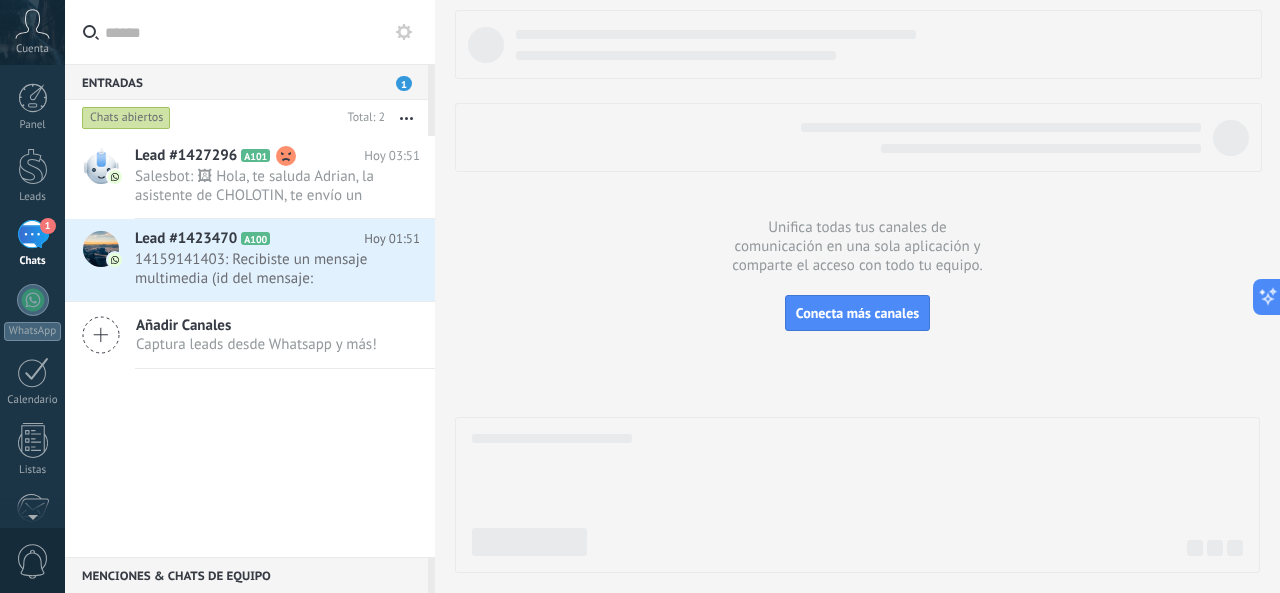 click on "Entradas 1" at bounding box center (246, 82) 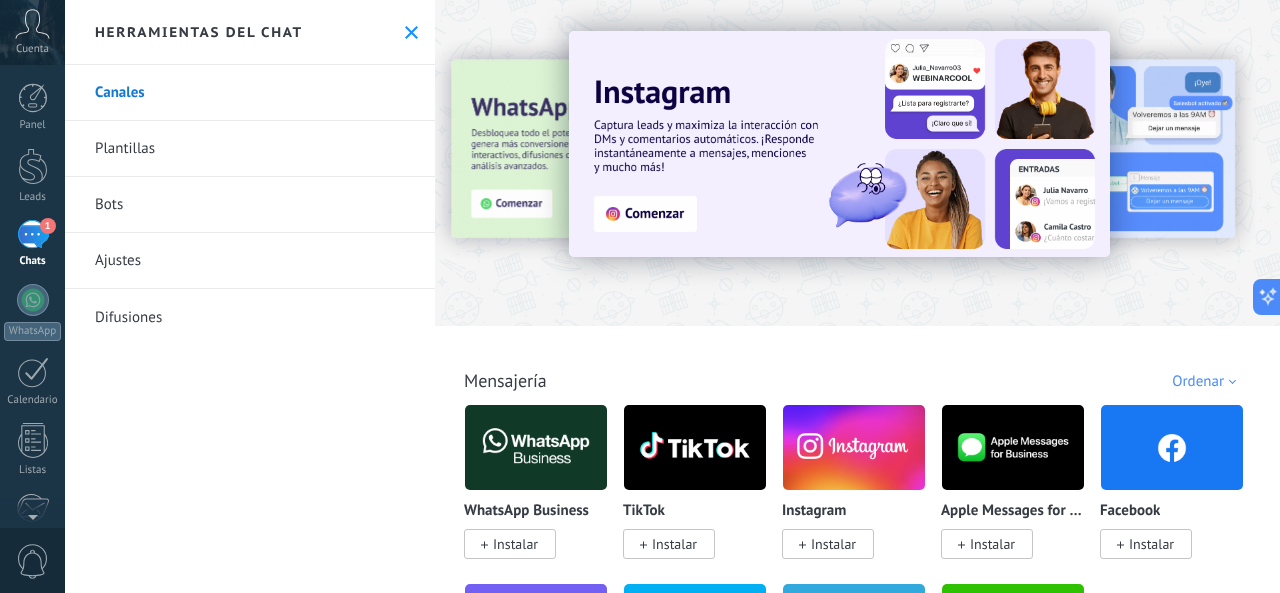 click on "Plantillas" at bounding box center [250, 149] 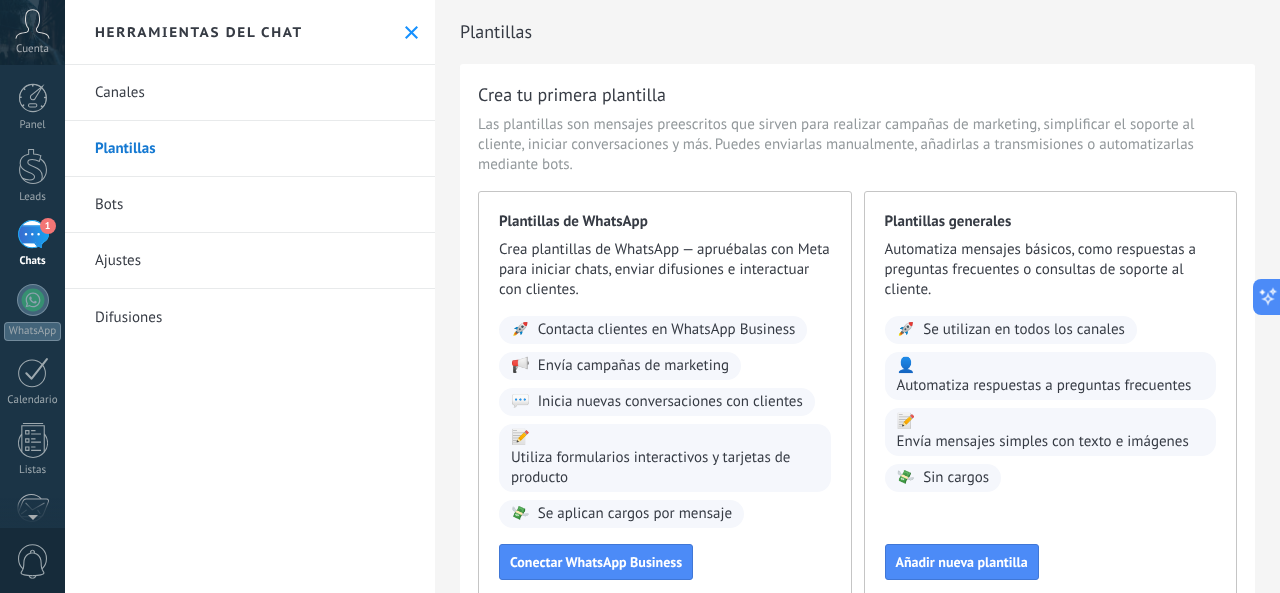 click on "Bots" at bounding box center [250, 205] 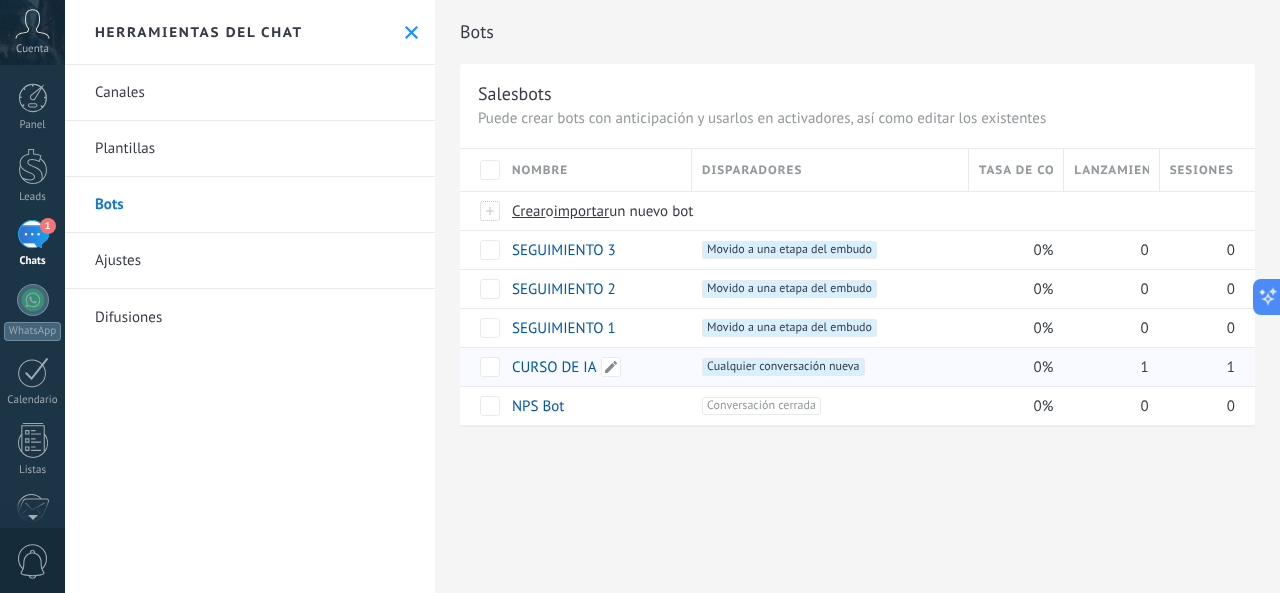 click on "CURSO DE IA" at bounding box center [554, 367] 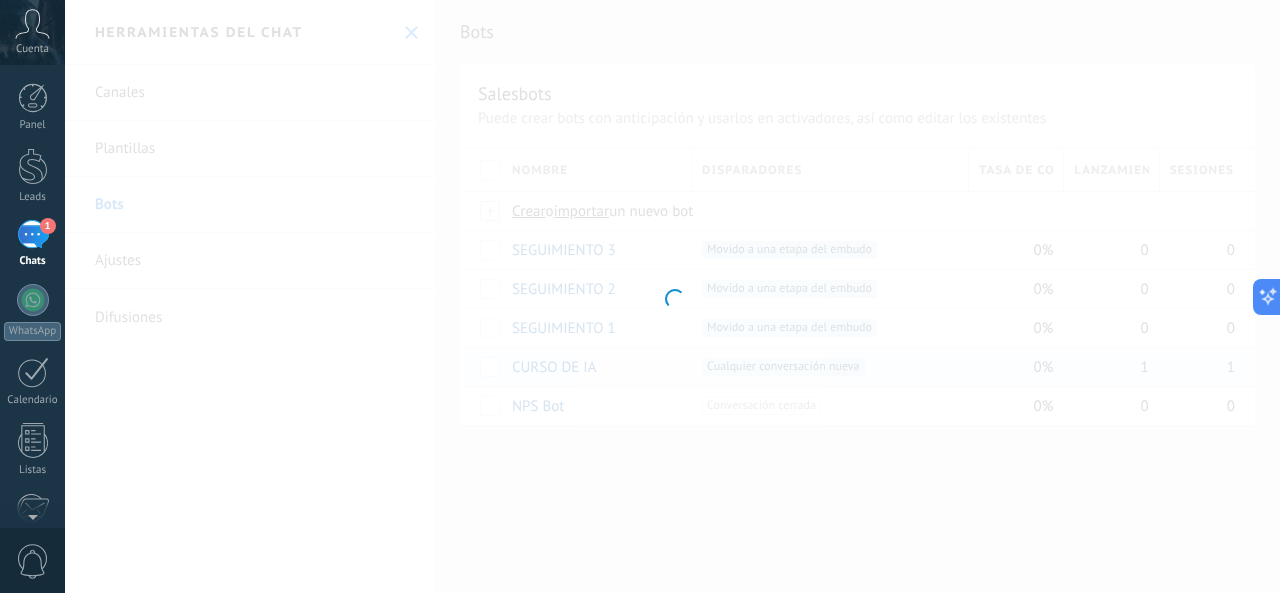type on "**********" 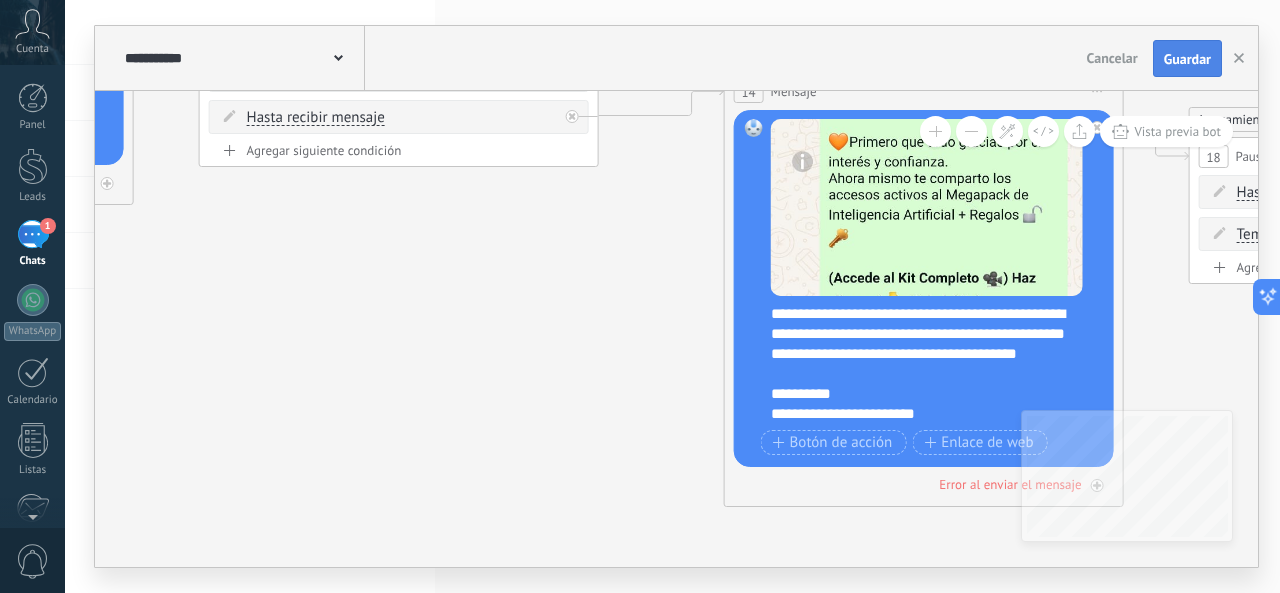click on "Guardar" at bounding box center (1187, 59) 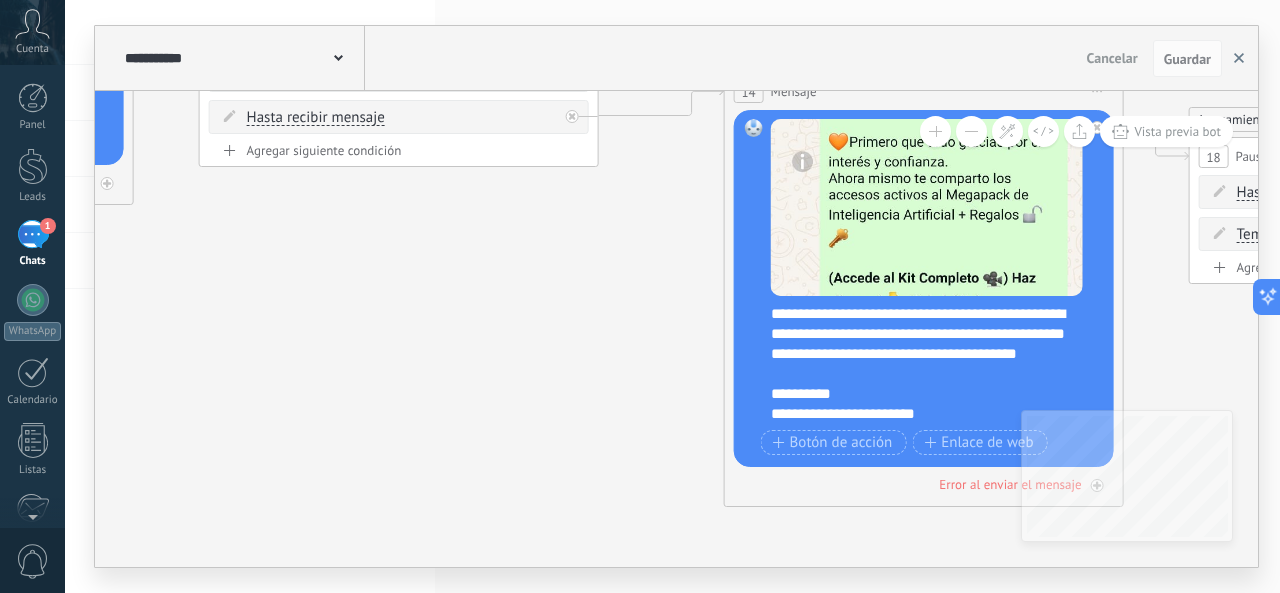 click 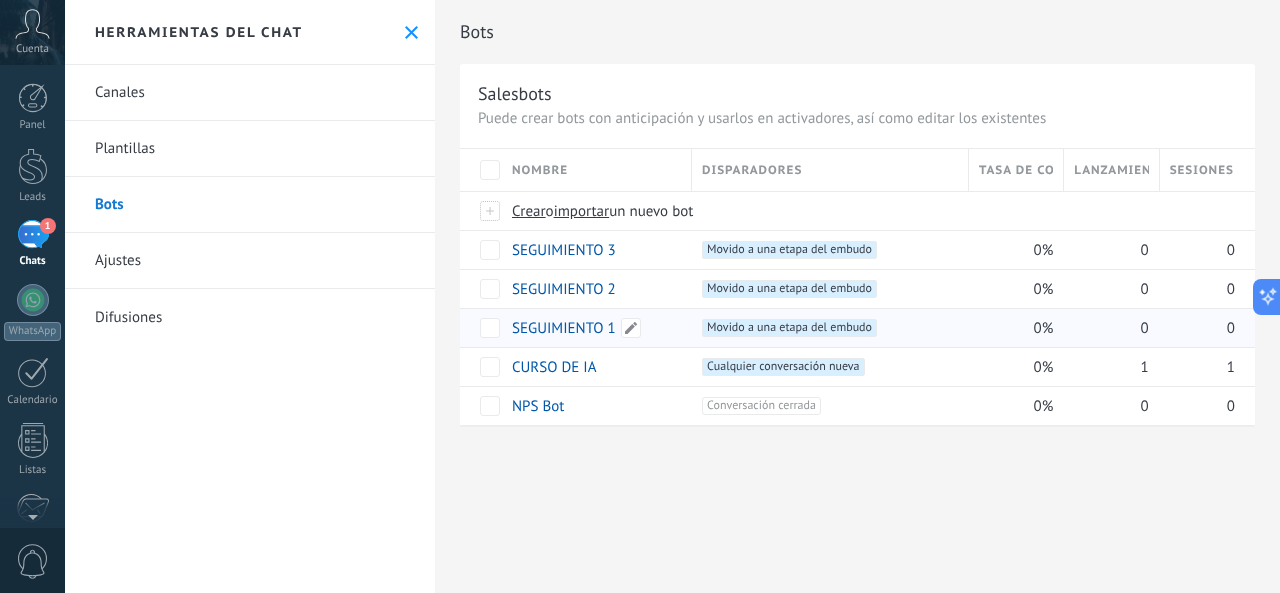 click on "SEGUIMIENTO 1" at bounding box center [564, 328] 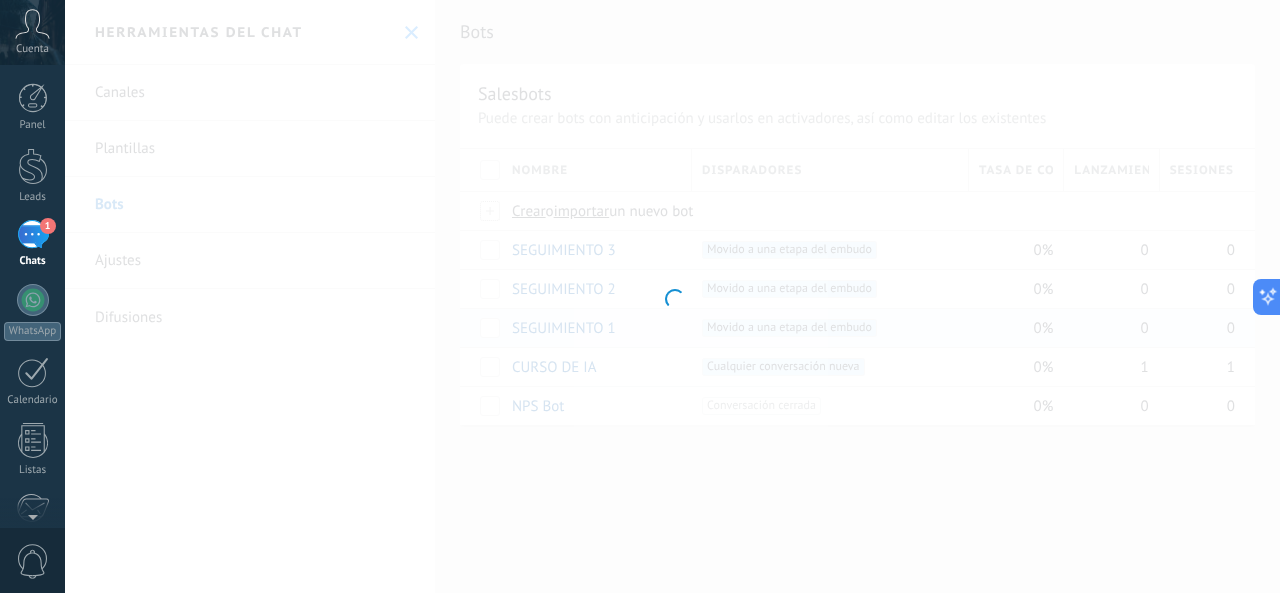 type on "**********" 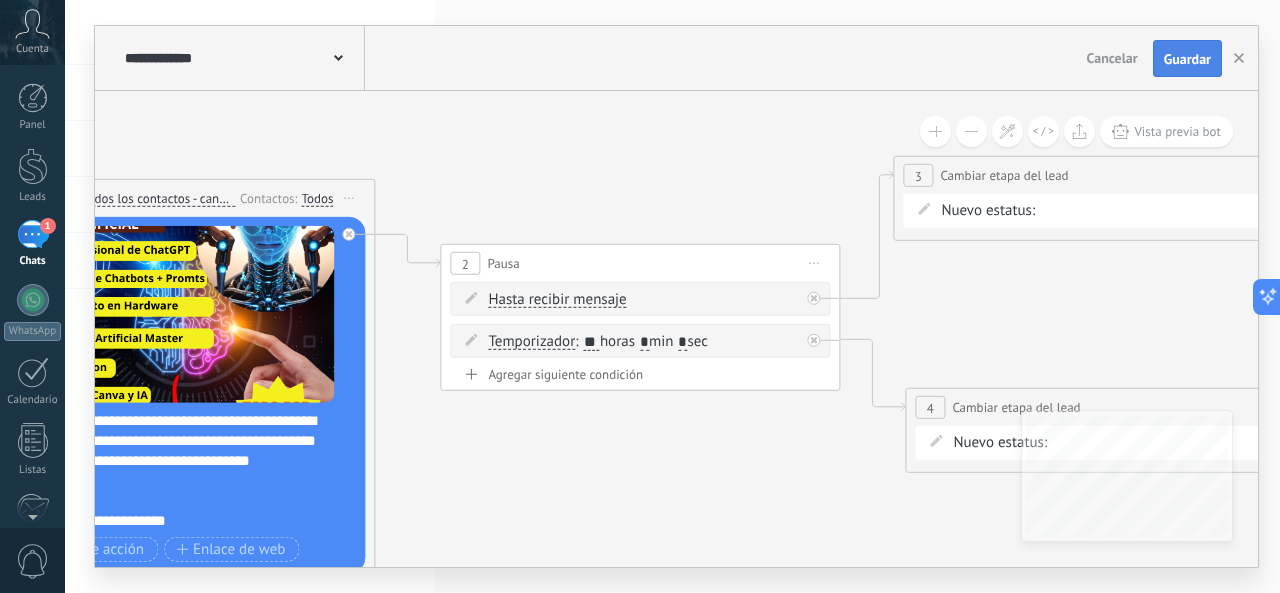 click on "Guardar" at bounding box center [1187, 59] 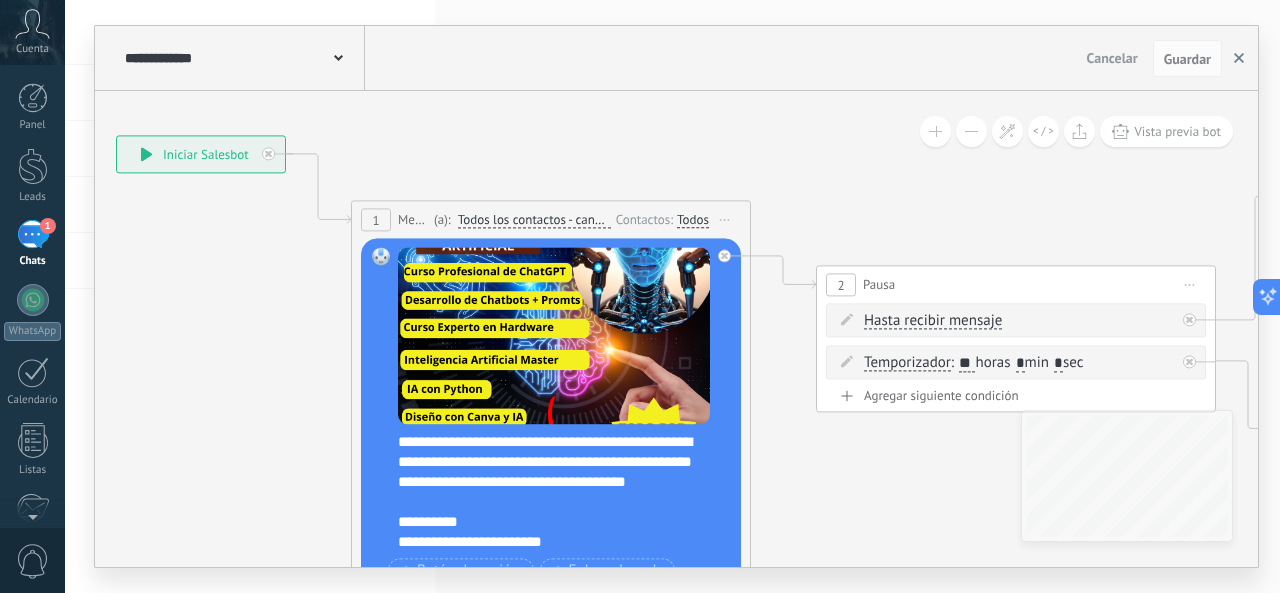 click at bounding box center [1239, 59] 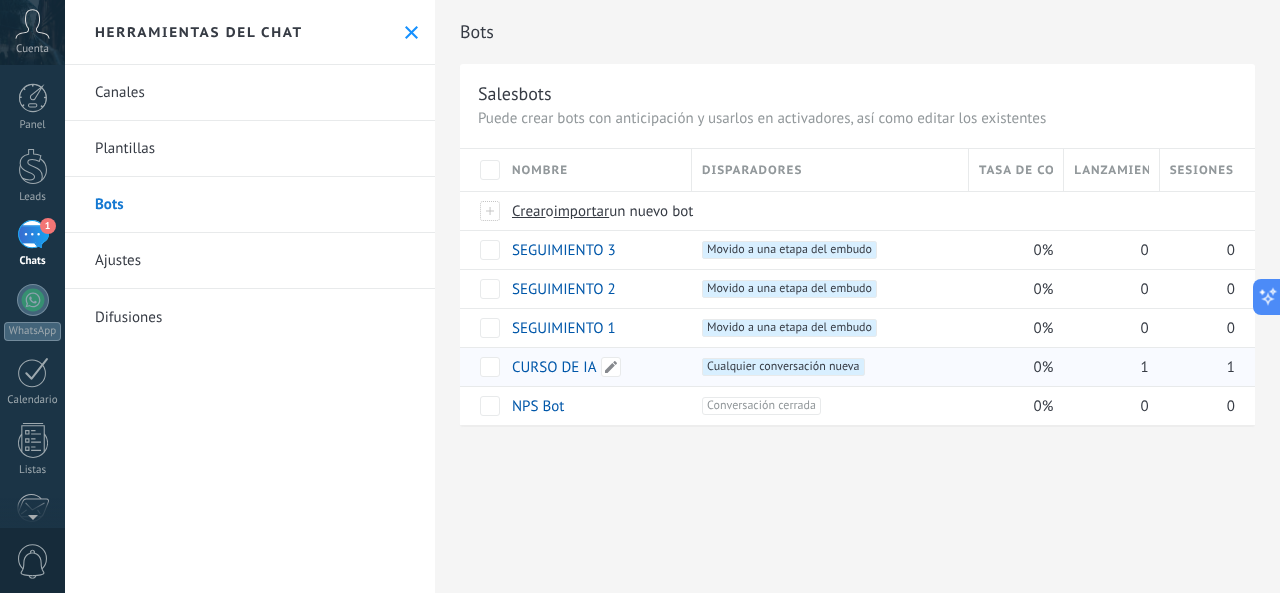 click on "CURSO DE IA" at bounding box center (554, 367) 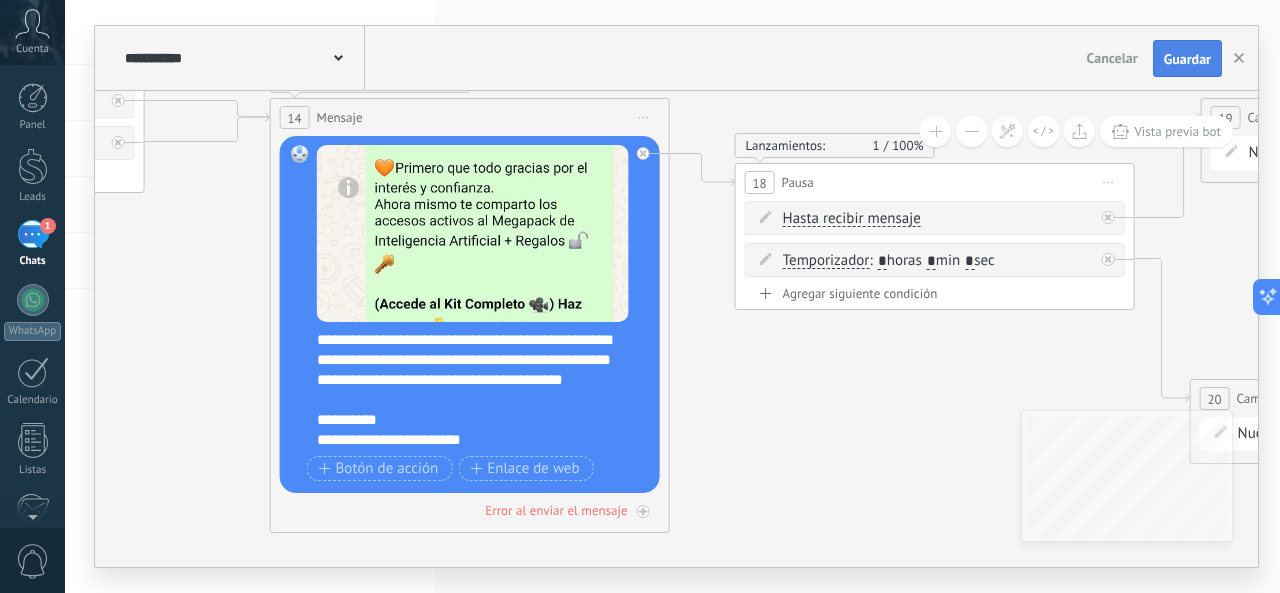 click on "Guardar" at bounding box center (1187, 59) 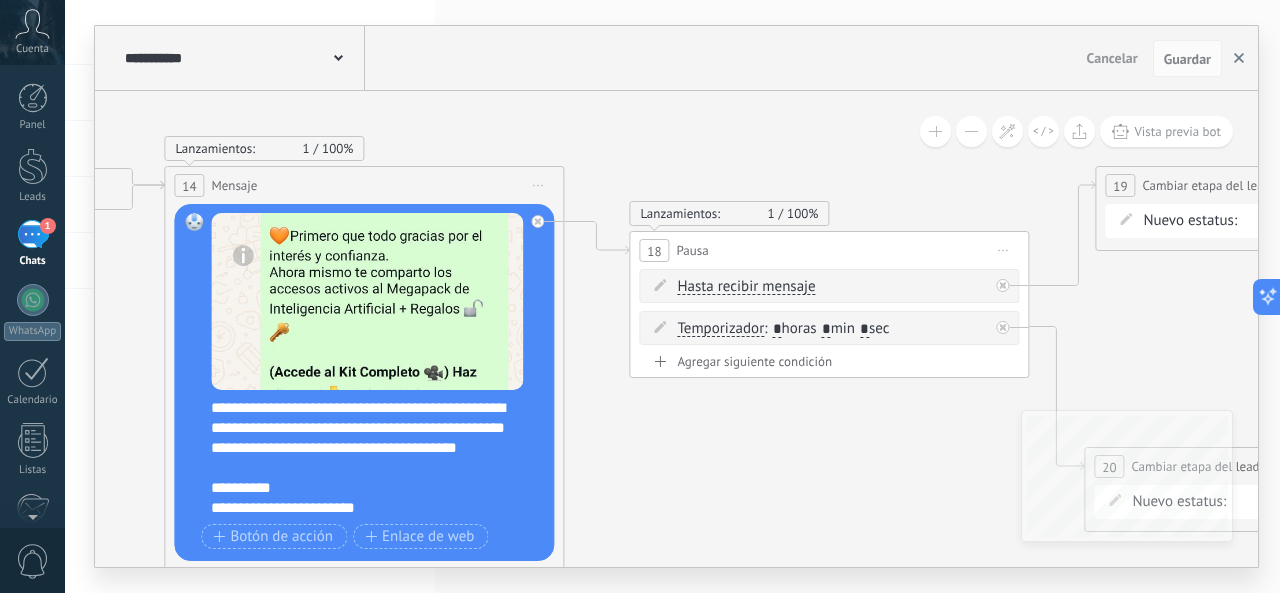 click at bounding box center (1239, 59) 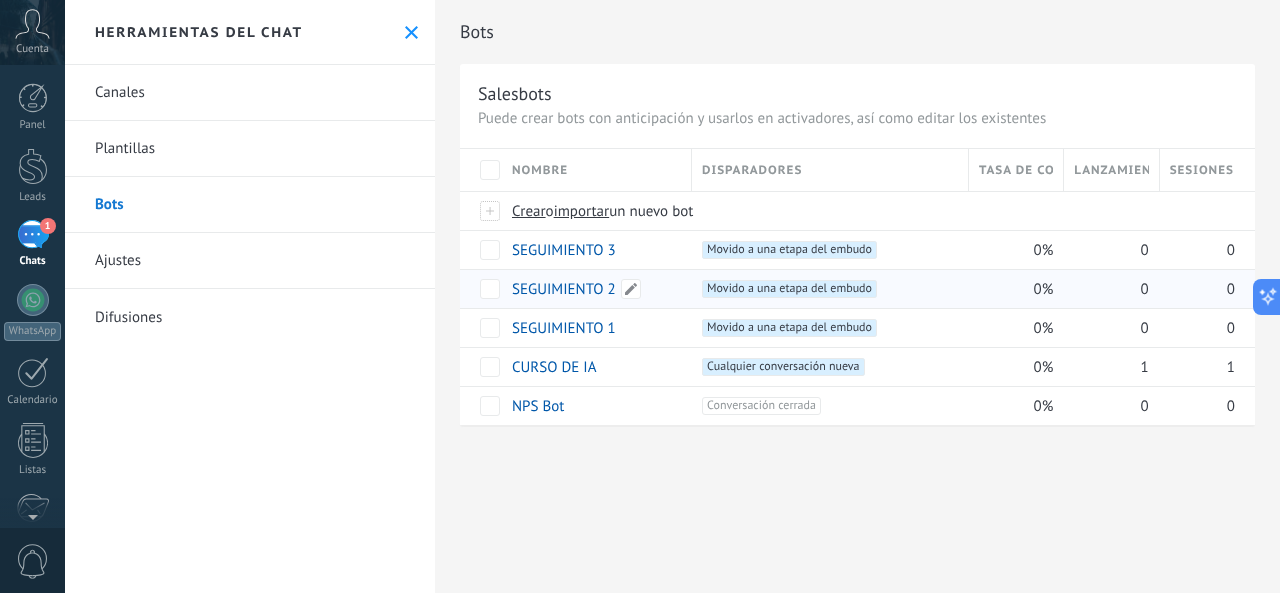 click on "SEGUIMIENTO 2" at bounding box center [564, 289] 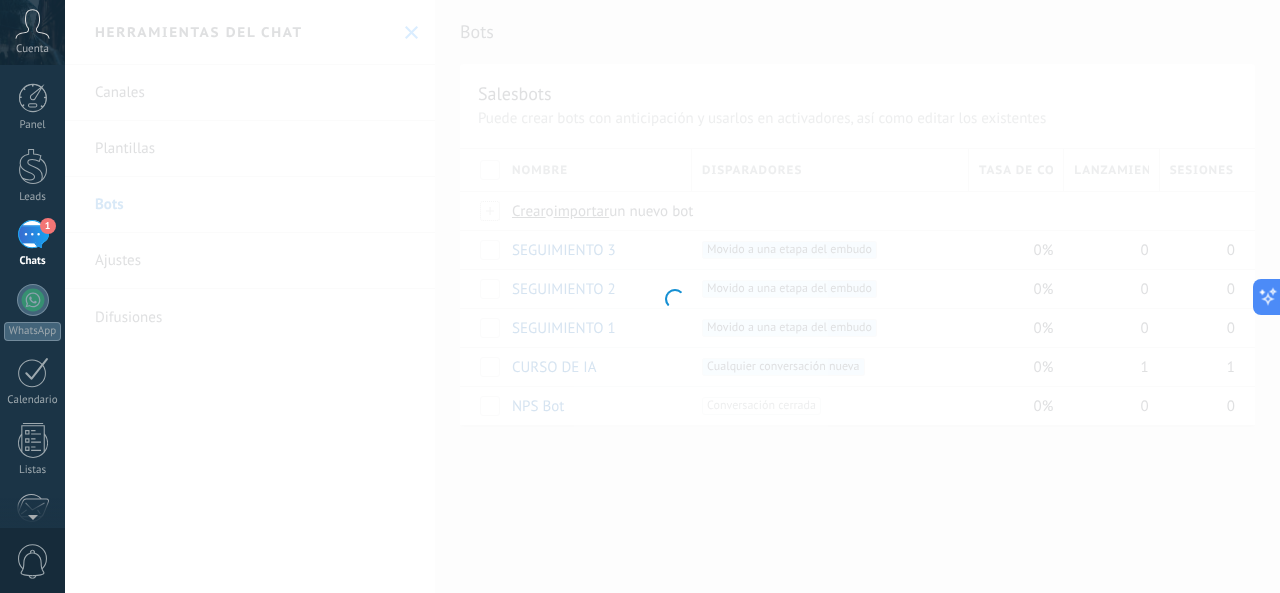 type on "**********" 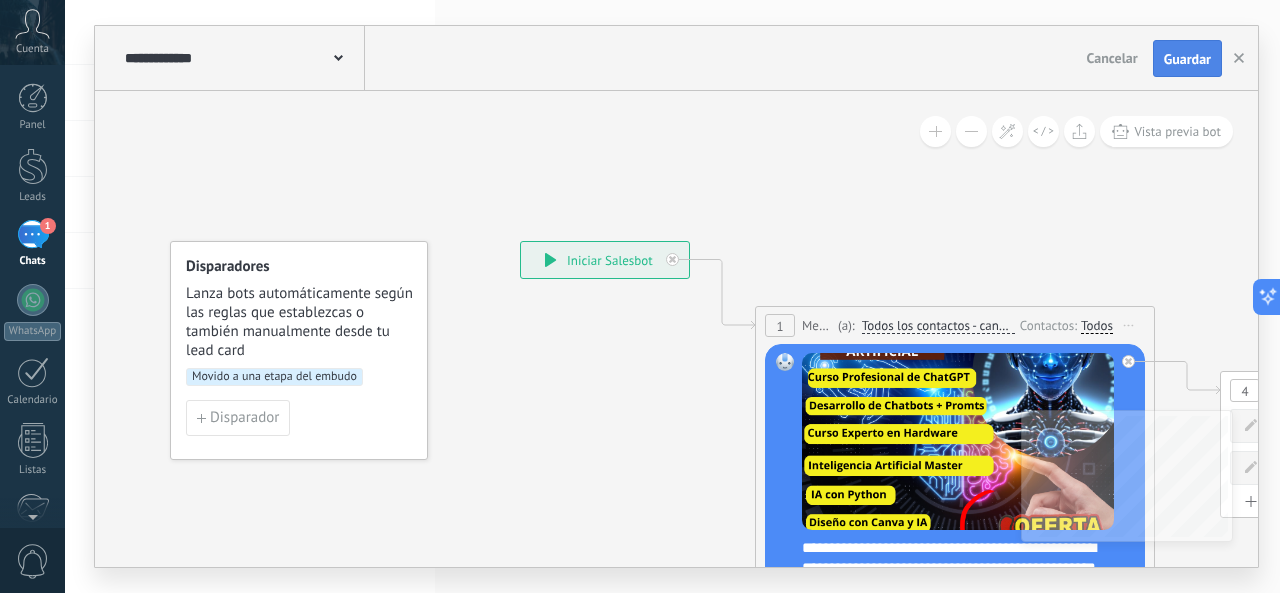 click on "Guardar" at bounding box center (1187, 59) 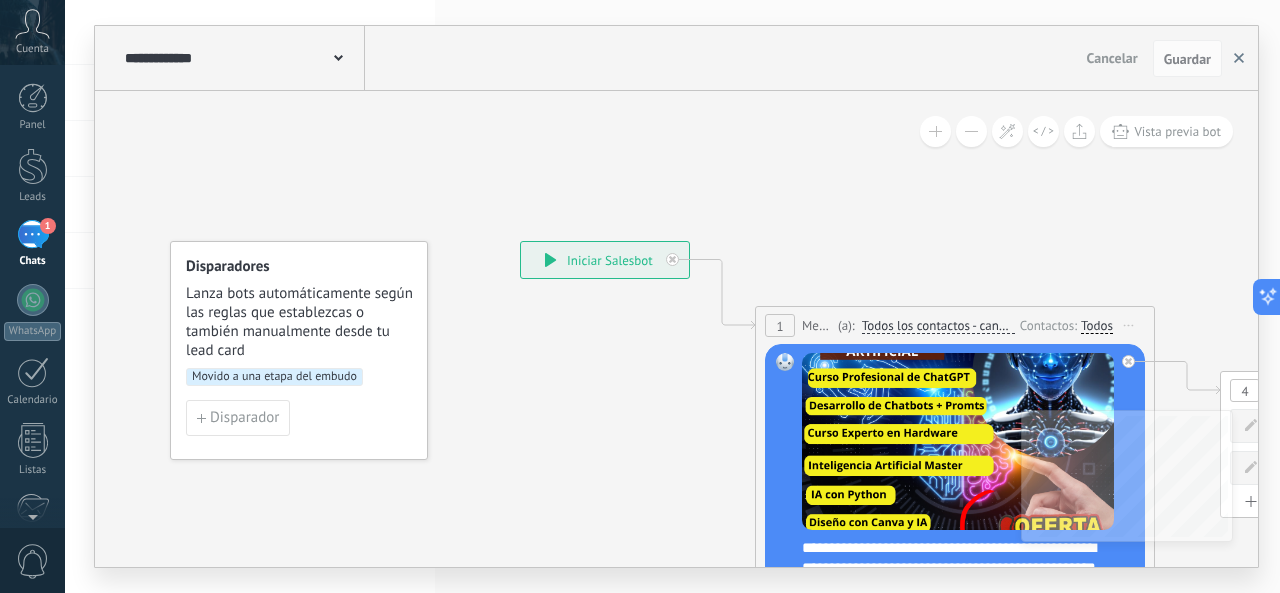 click at bounding box center [1239, 59] 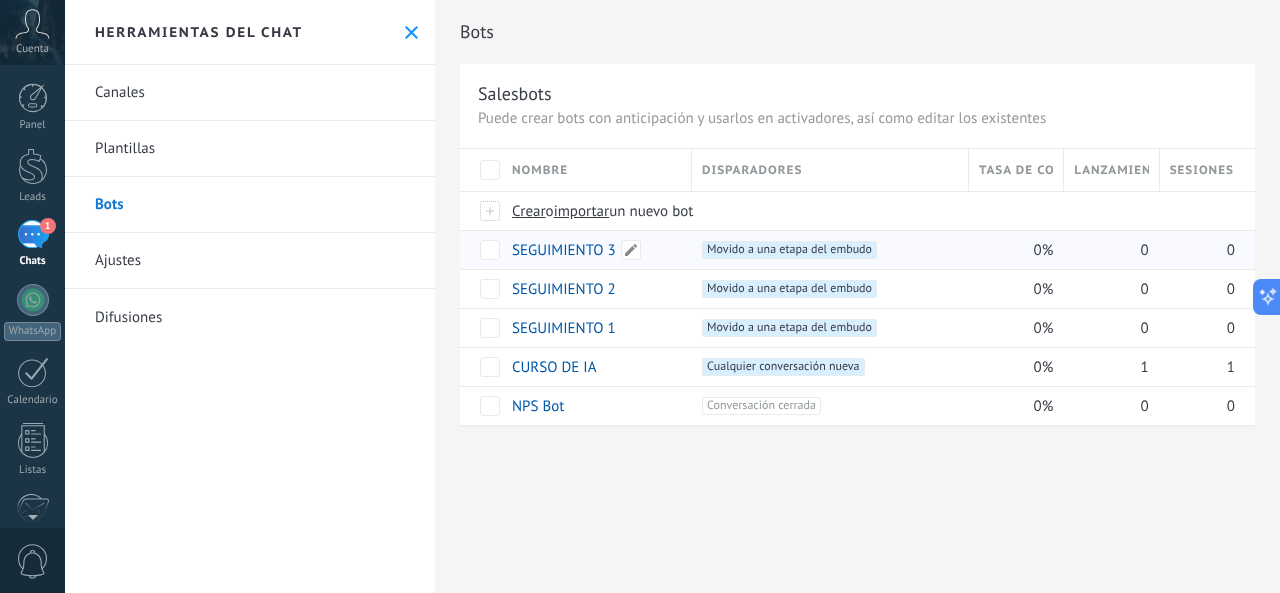click on "SEGUIMIENTO 3" at bounding box center (564, 250) 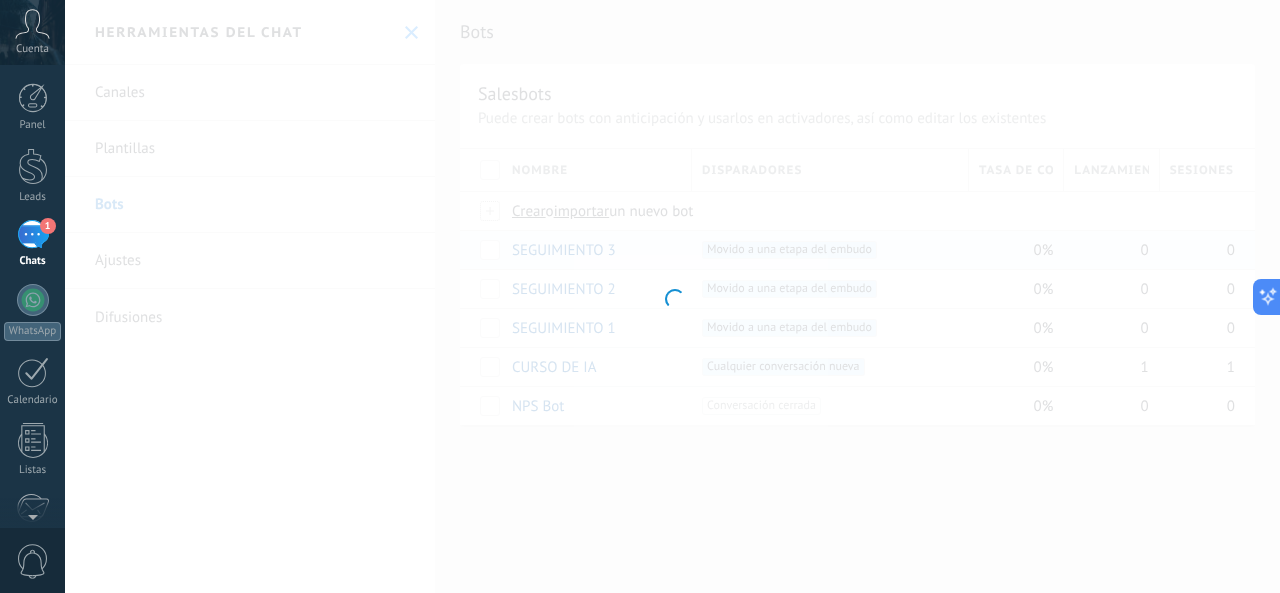 type on "**********" 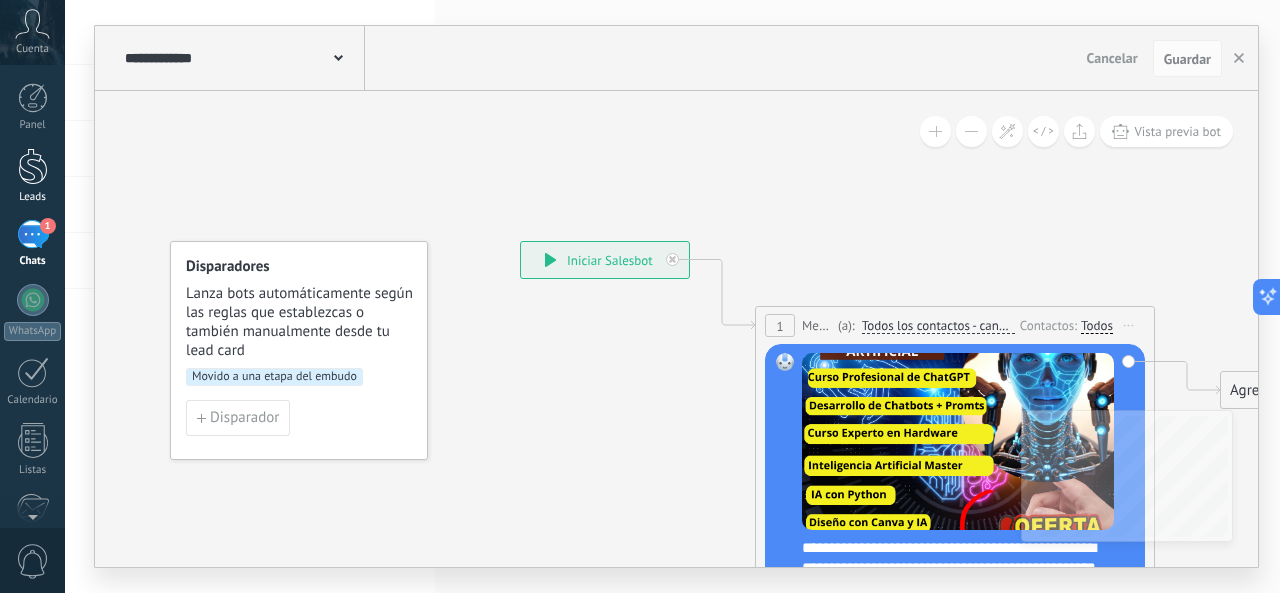 click on "Leads" at bounding box center (33, 197) 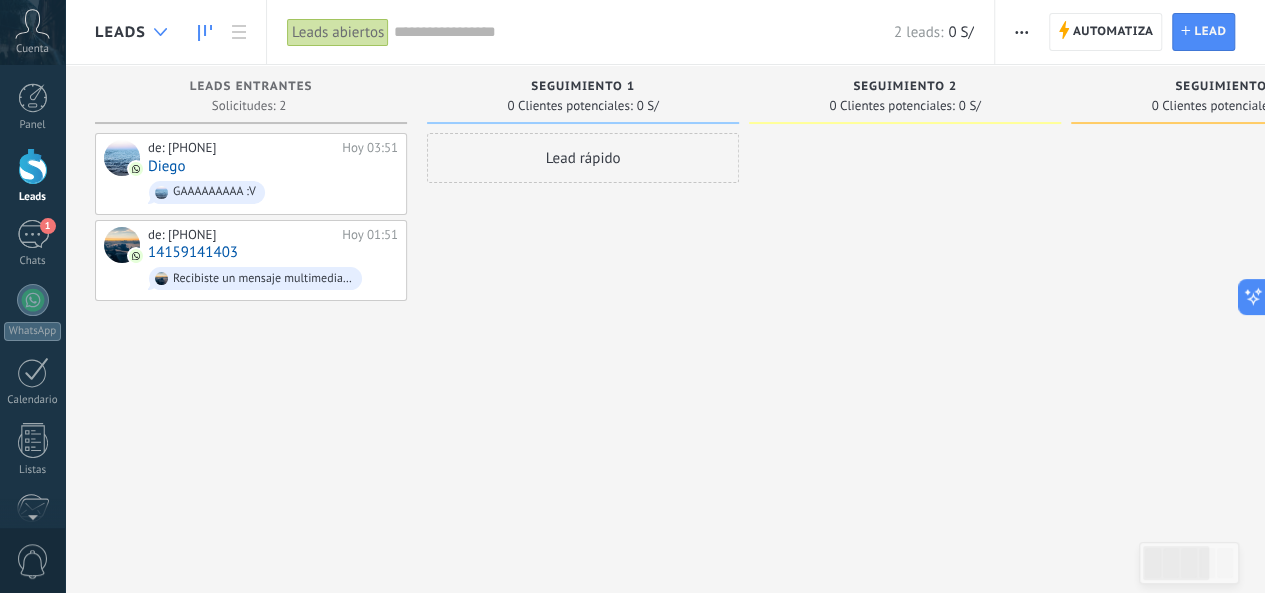 click at bounding box center (160, 32) 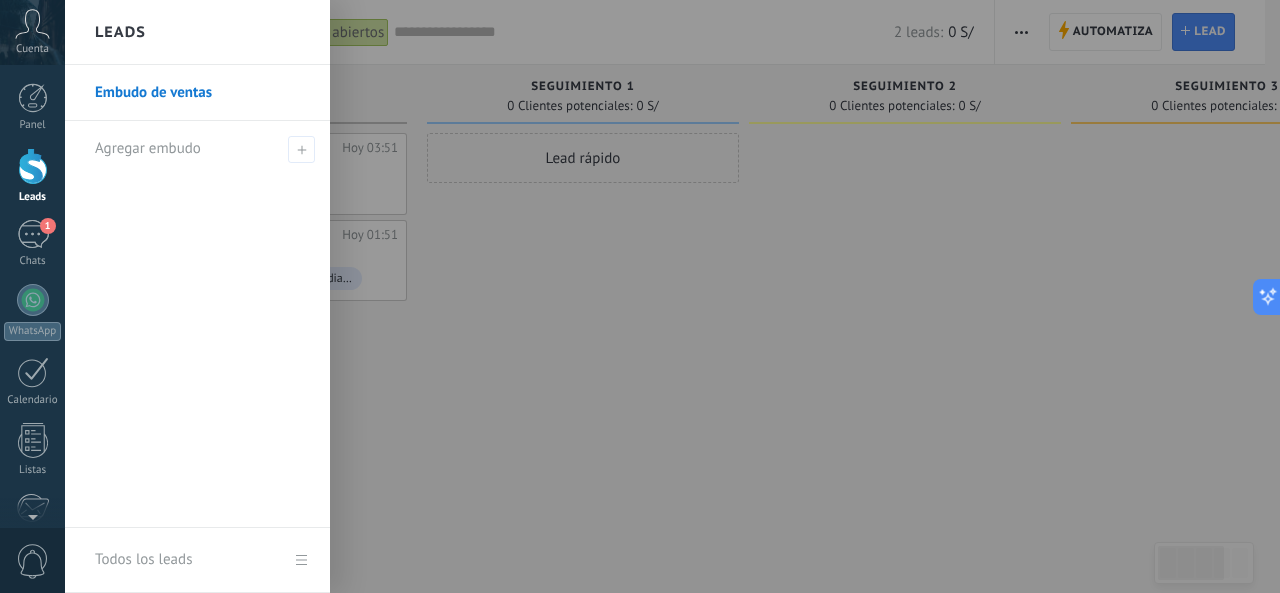 click at bounding box center (705, 296) 